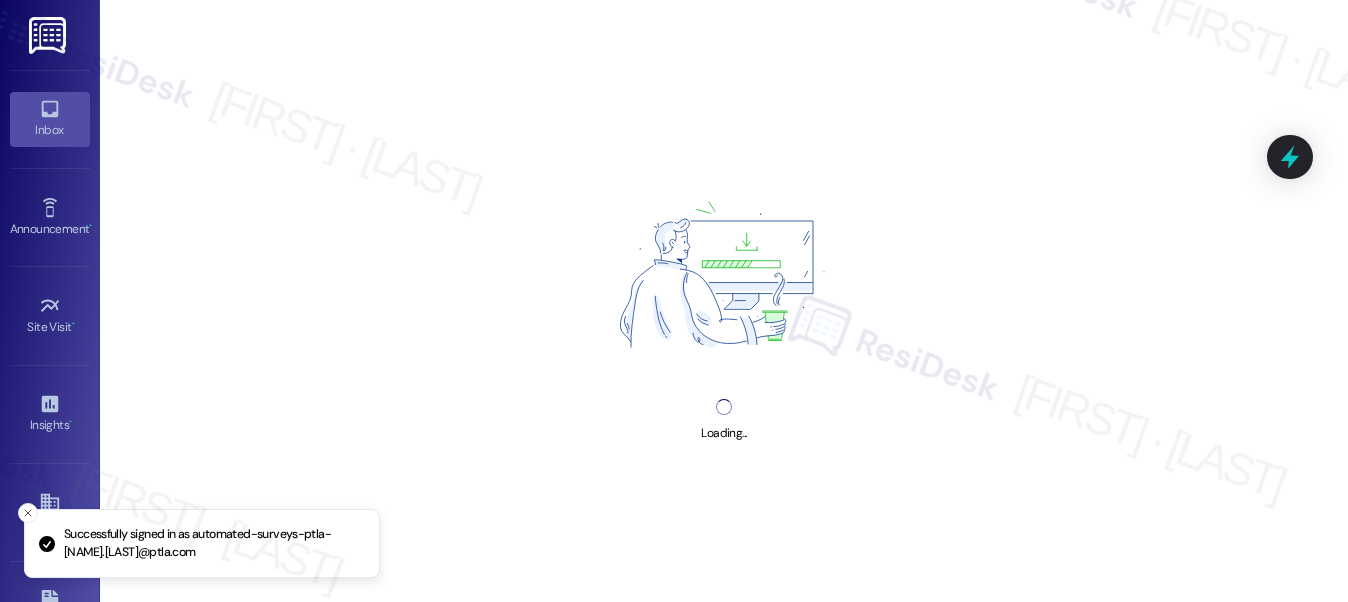 scroll, scrollTop: 0, scrollLeft: 0, axis: both 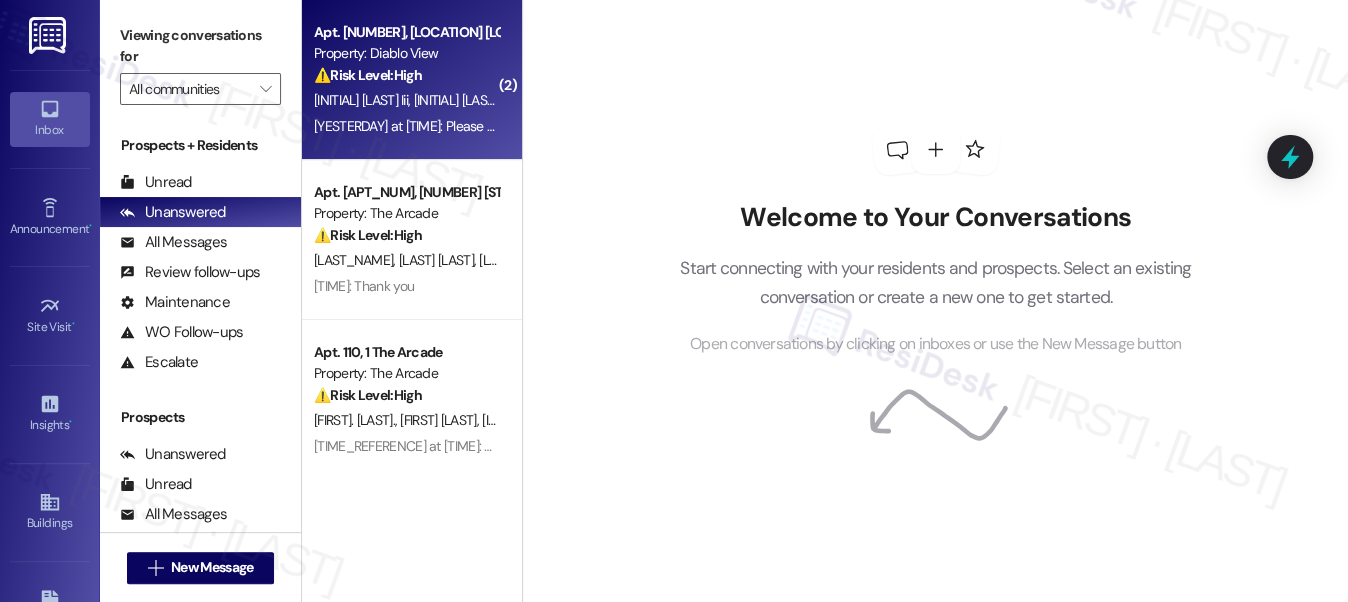 click on "Yesterday at 9:07 PM: Please ensure this is taken care of, and our portal is updated properly. I expect to not have this issue again moving forward, thank you! Yesterday at 9:07 PM: Please ensure this is taken care of, and our portal is updated properly. I expect to not have this issue again moving forward, thank you!" at bounding box center (766, 126) 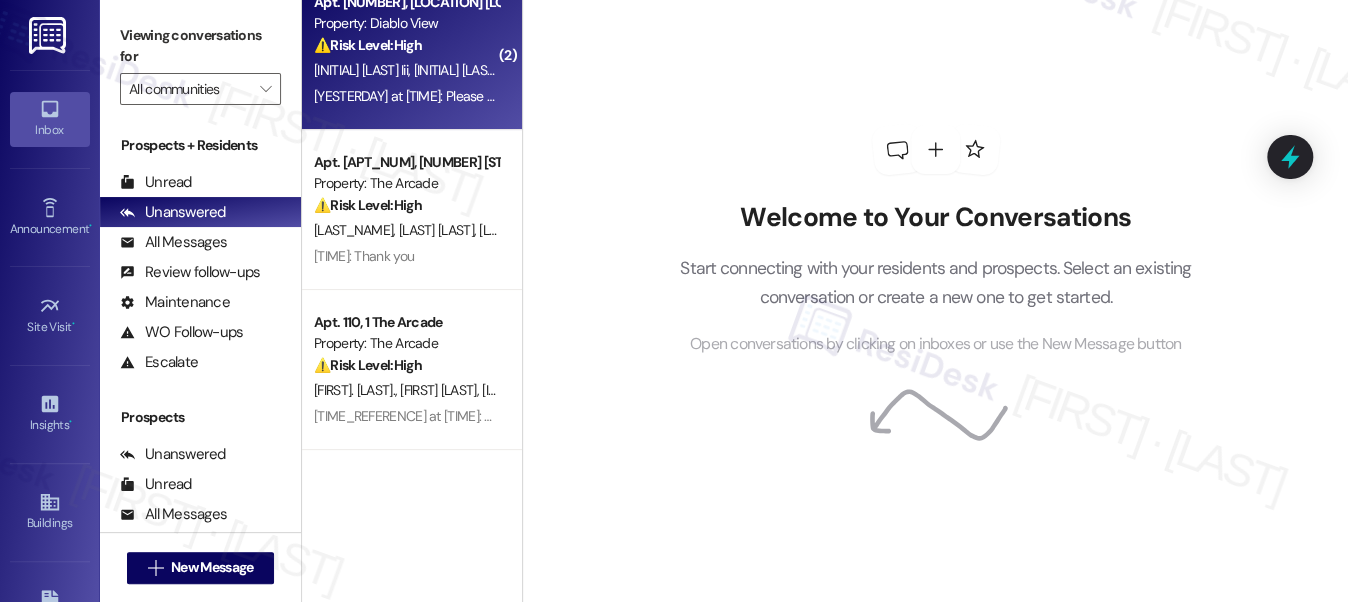 scroll, scrollTop: 0, scrollLeft: 0, axis: both 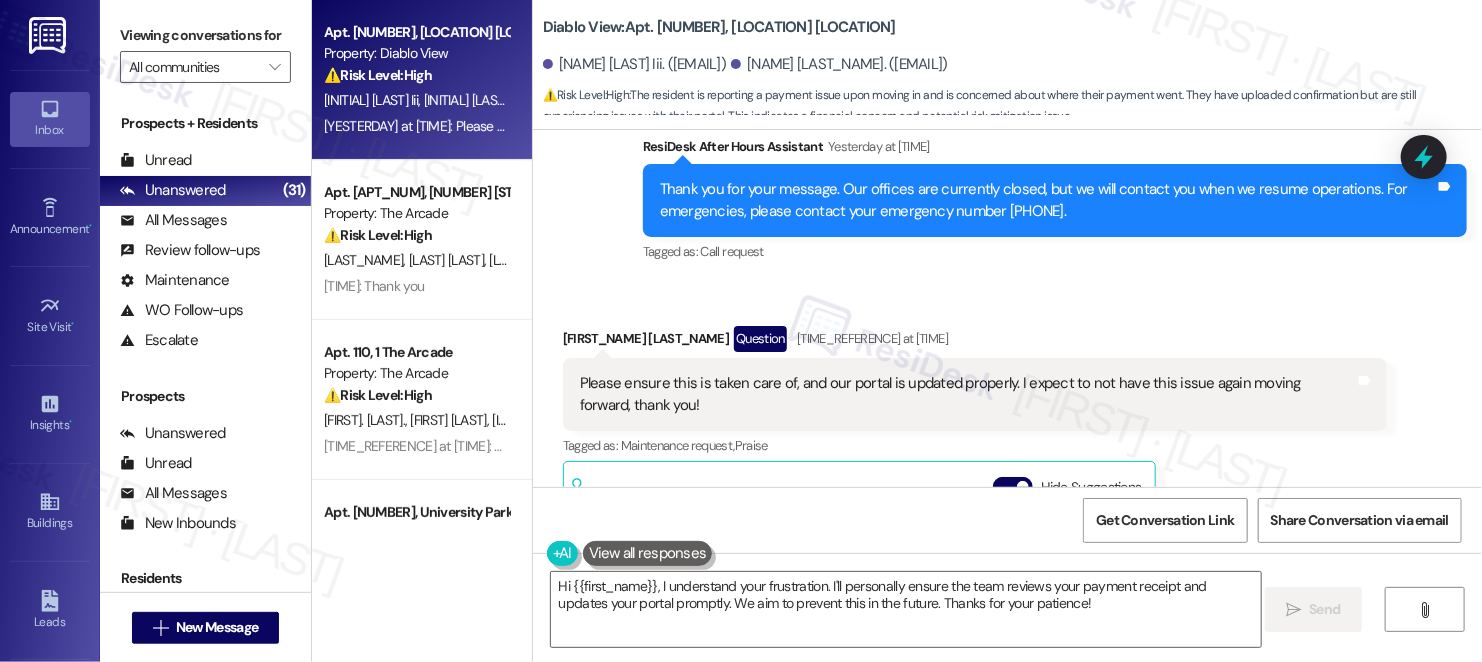 click on "Please ensure this is taken care of, and our portal is updated properly. I expect to not have this issue again moving forward, thank you!" at bounding box center (967, 394) 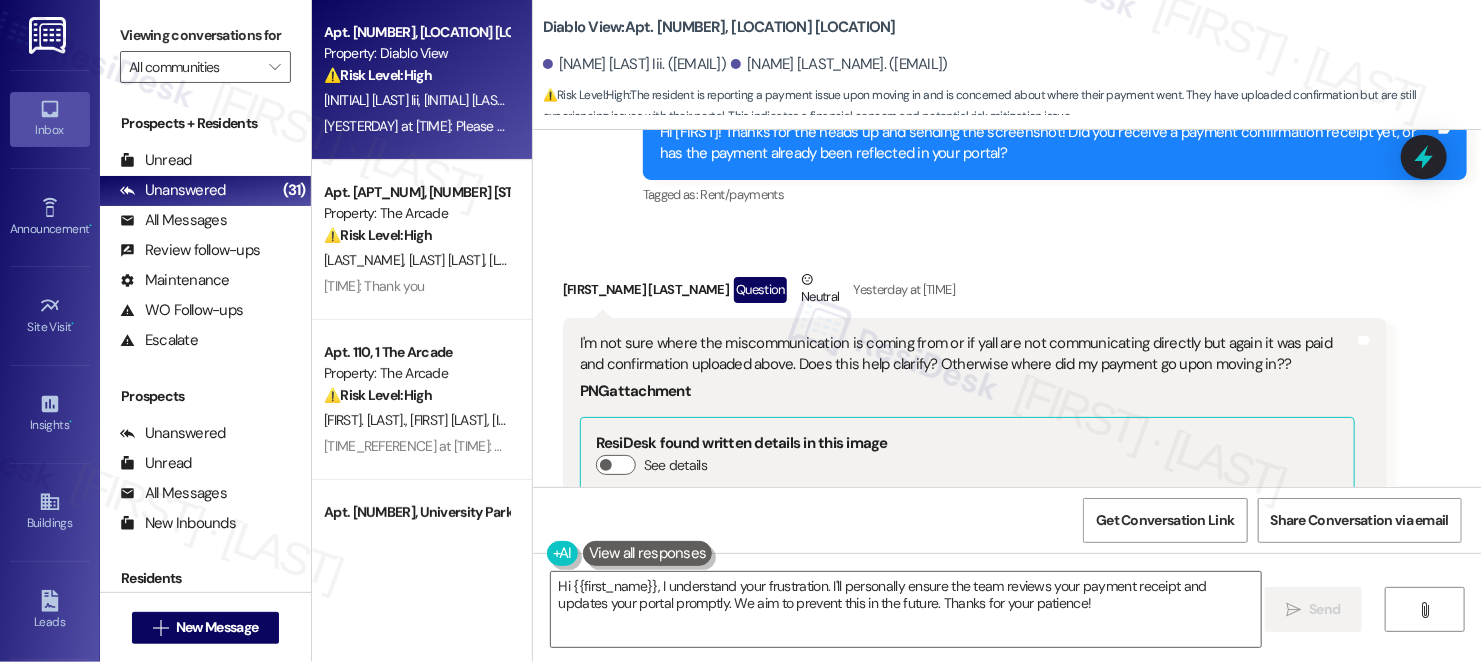 scroll, scrollTop: 3460, scrollLeft: 0, axis: vertical 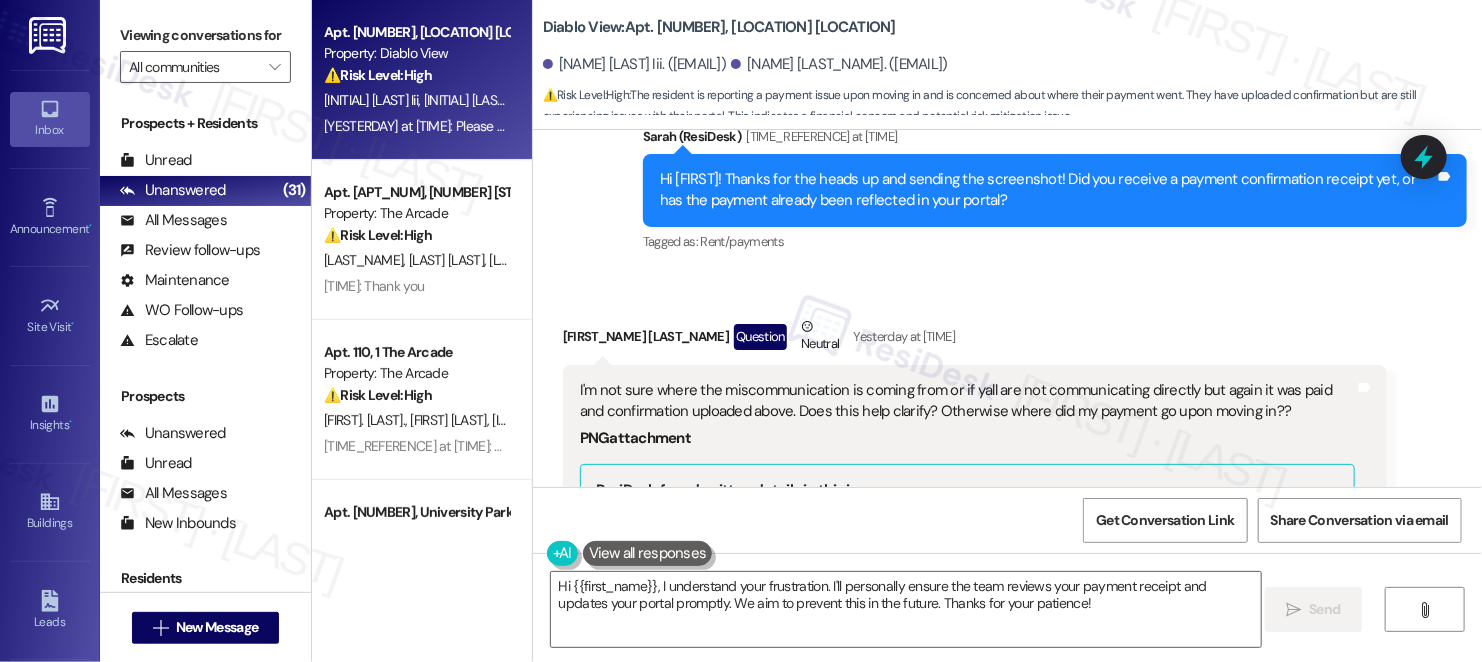 click on "I'm not sure where the miscommunication is coming from or if yall are not communicating directly but again it was paid and confirmation uploaded above. Does this help clarify? Otherwise where did my payment go upon moving in??" at bounding box center (967, 401) 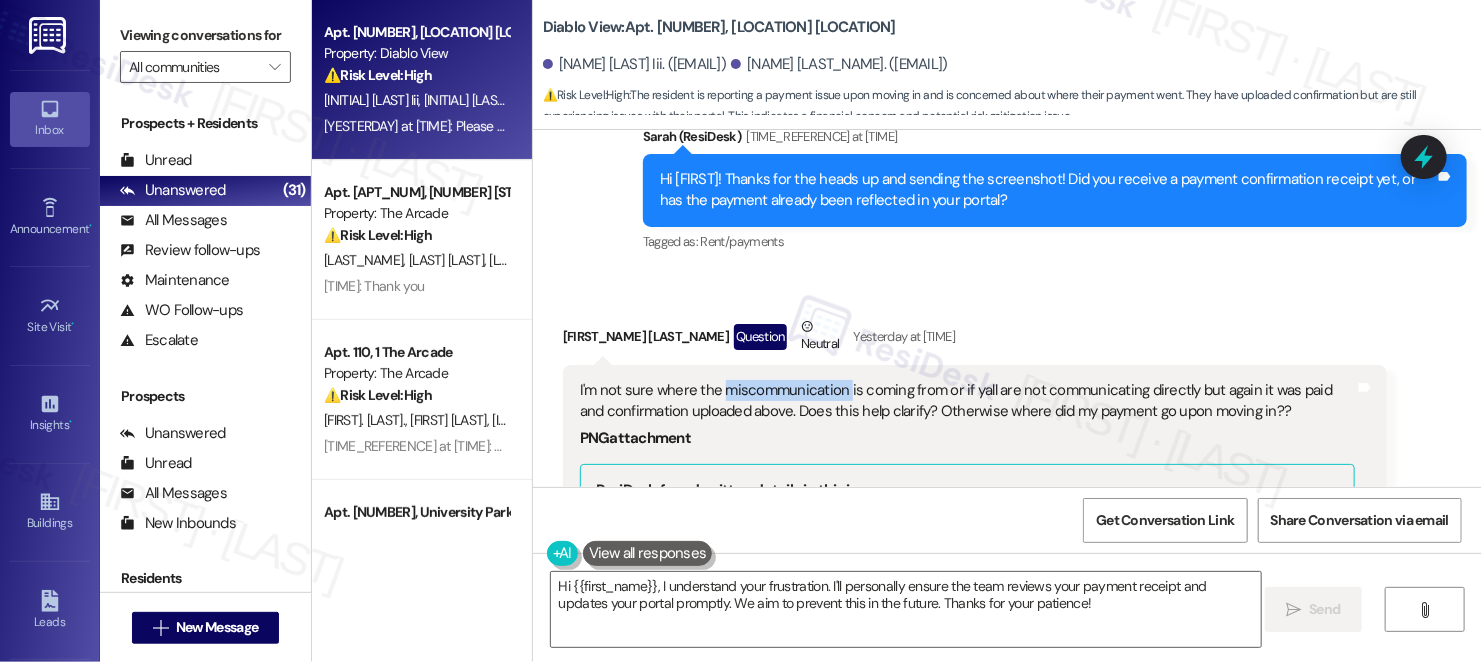 click on "I'm not sure where the miscommunication is coming from or if yall are not communicating directly but again it was paid and confirmation uploaded above. Does this help clarify? Otherwise where did my payment go upon moving in??" at bounding box center [967, 401] 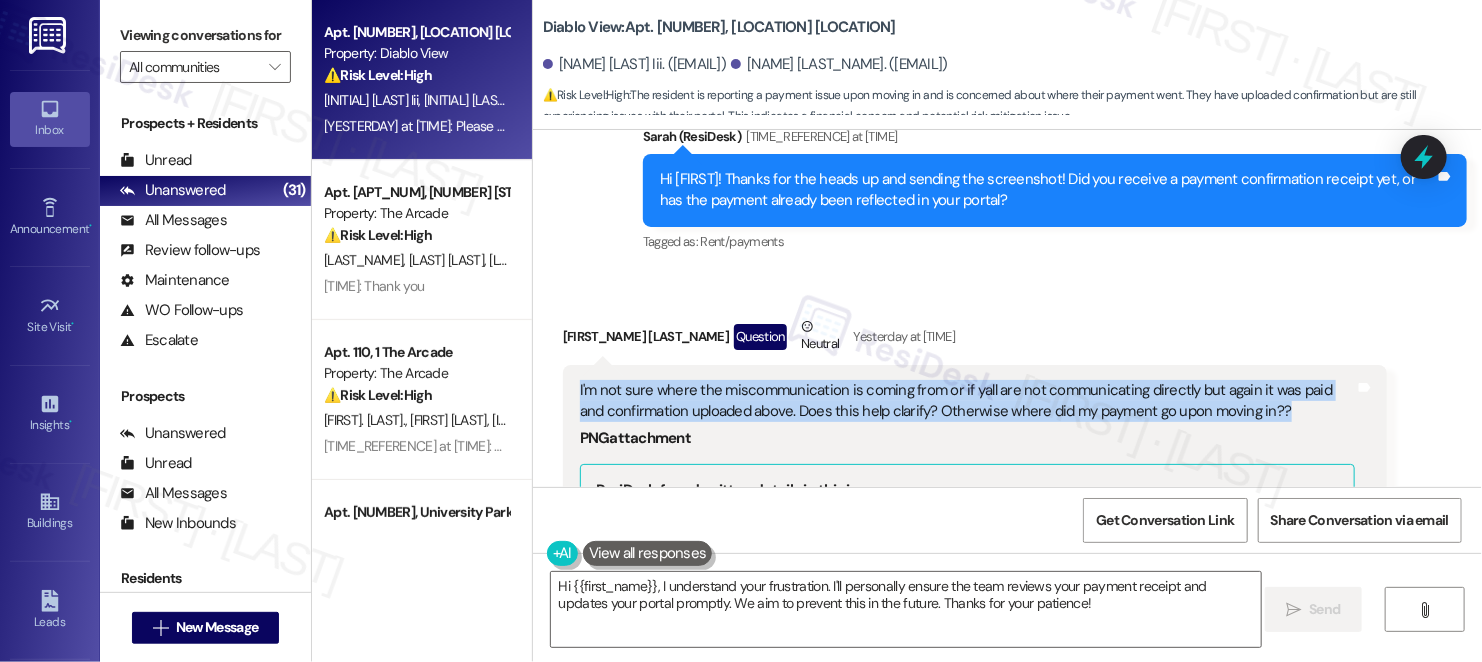click on "I'm not sure where the miscommunication is coming from or if yall are not communicating directly but again it was paid and confirmation uploaded above. Does this help clarify? Otherwise where did my payment go upon moving in??" at bounding box center [967, 401] 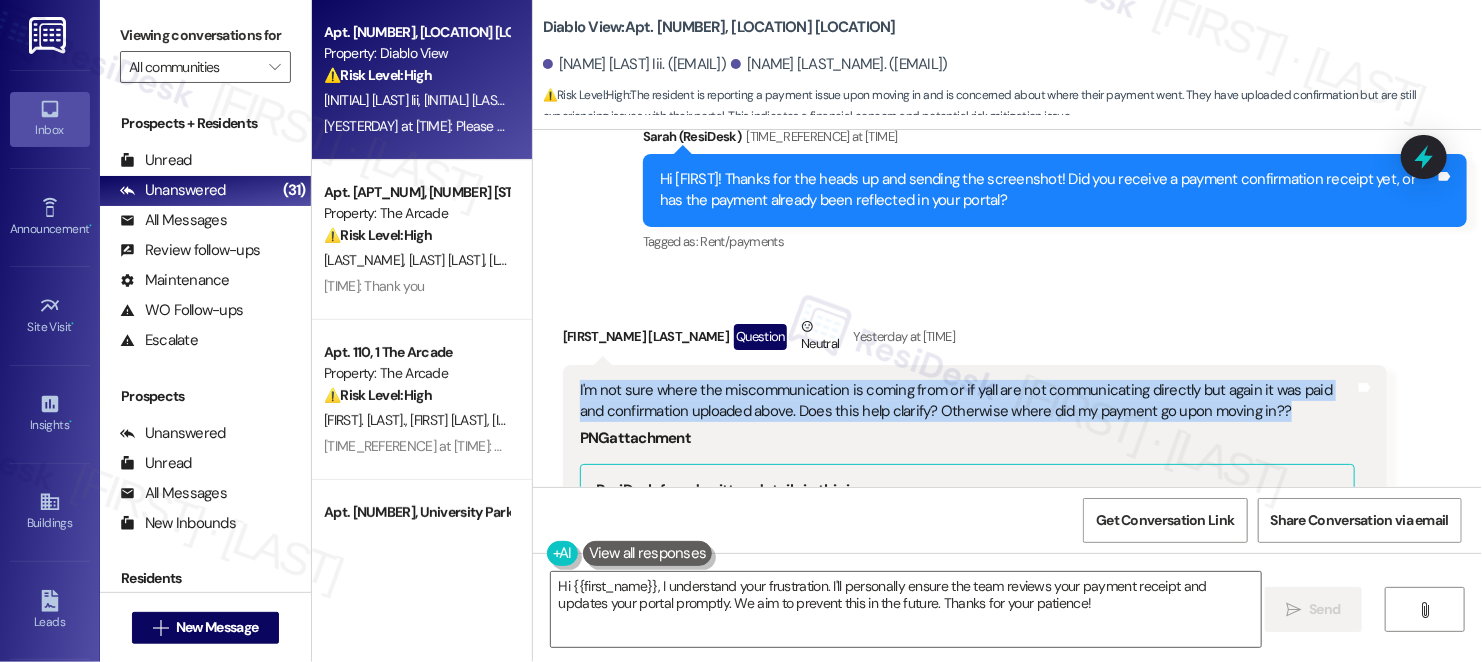 scroll, scrollTop: 3360, scrollLeft: 0, axis: vertical 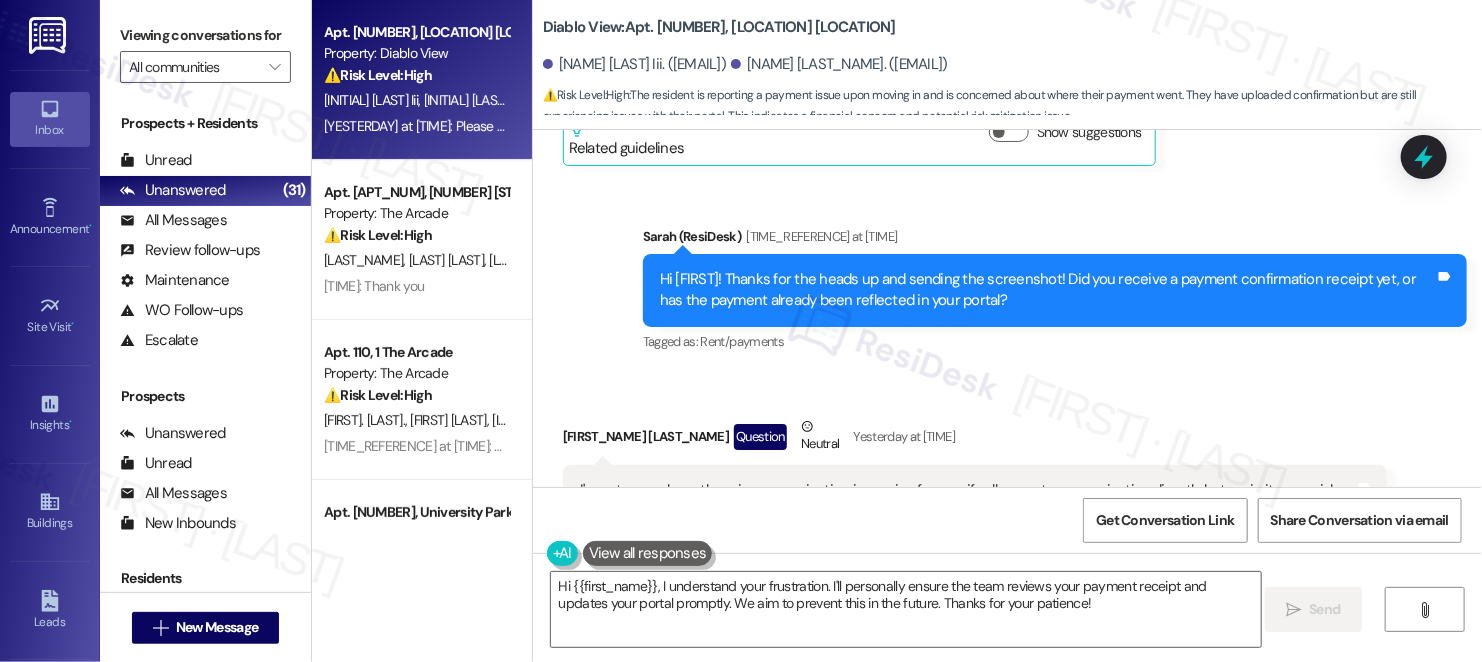 click on "Hi [FIRST]! Thanks for the heads up and sending the screenshot! Did you receive a payment confirmation receipt yet, or has the payment already been reflected in your portal?" at bounding box center (1047, 290) 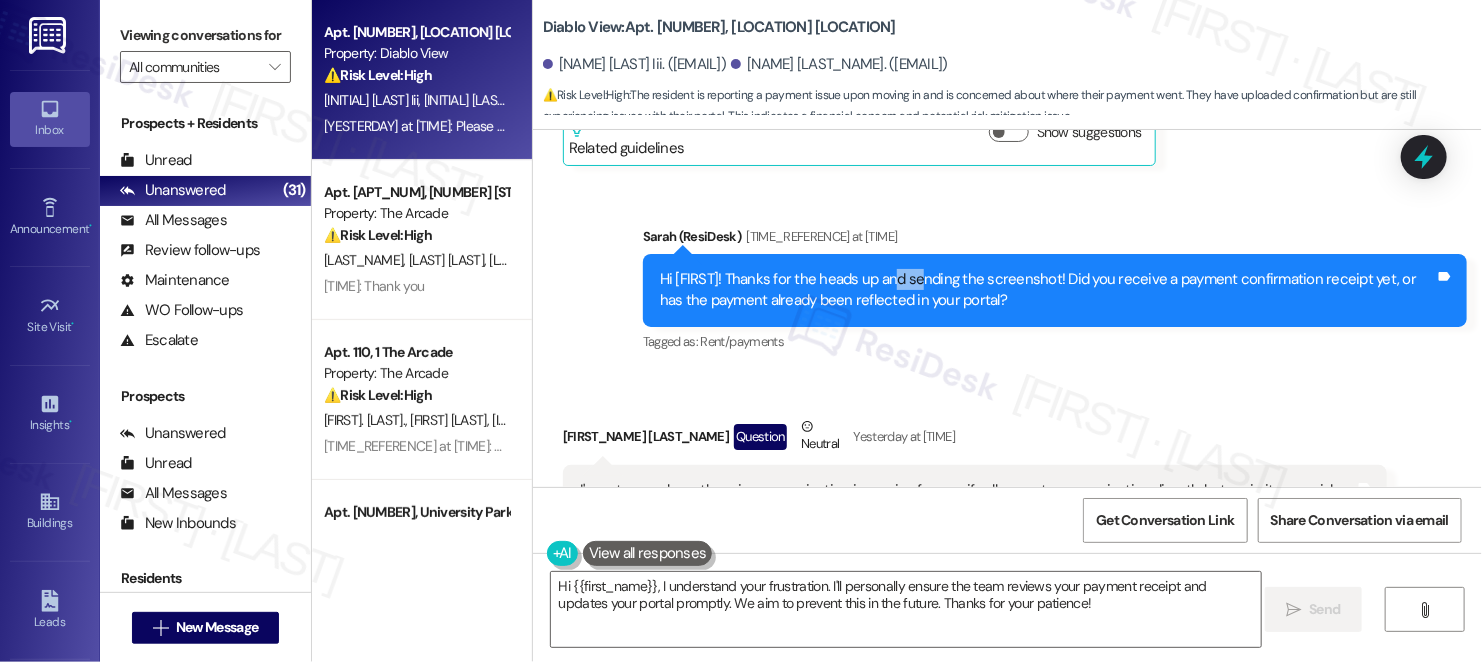 click on "Hi [FIRST]! Thanks for the heads up and sending the screenshot! Did you receive a payment confirmation receipt yet, or has the payment already been reflected in your portal?" at bounding box center (1047, 290) 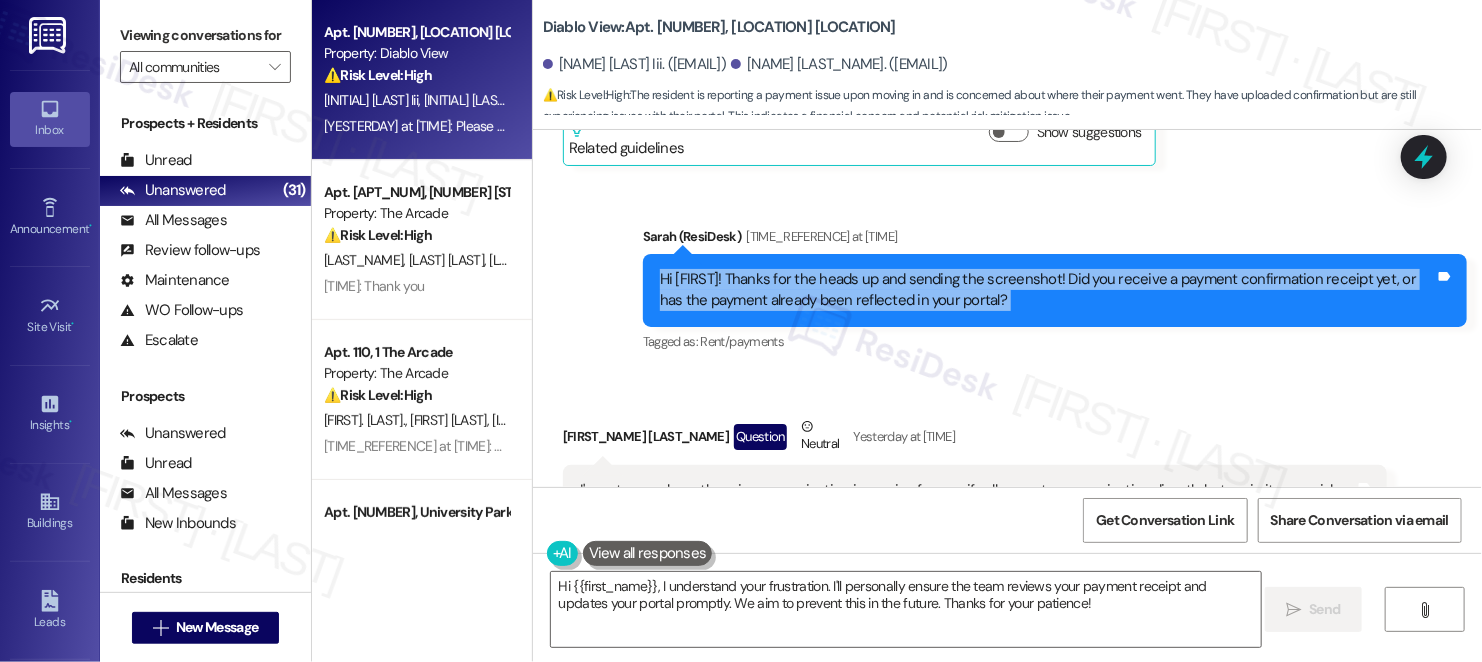 click on "Hi [FIRST]! Thanks for the heads up and sending the screenshot! Did you receive a payment confirmation receipt yet, or has the payment already been reflected in your portal?" at bounding box center (1047, 290) 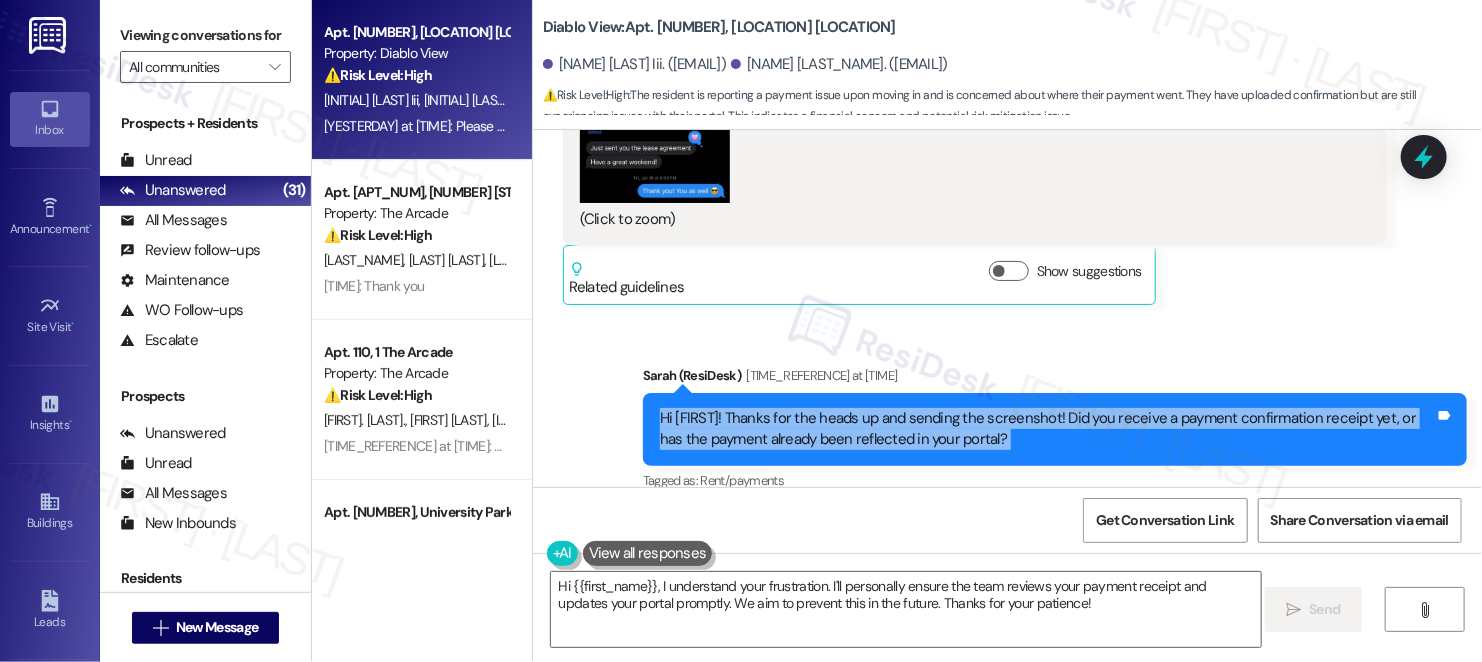 scroll, scrollTop: 3355, scrollLeft: 0, axis: vertical 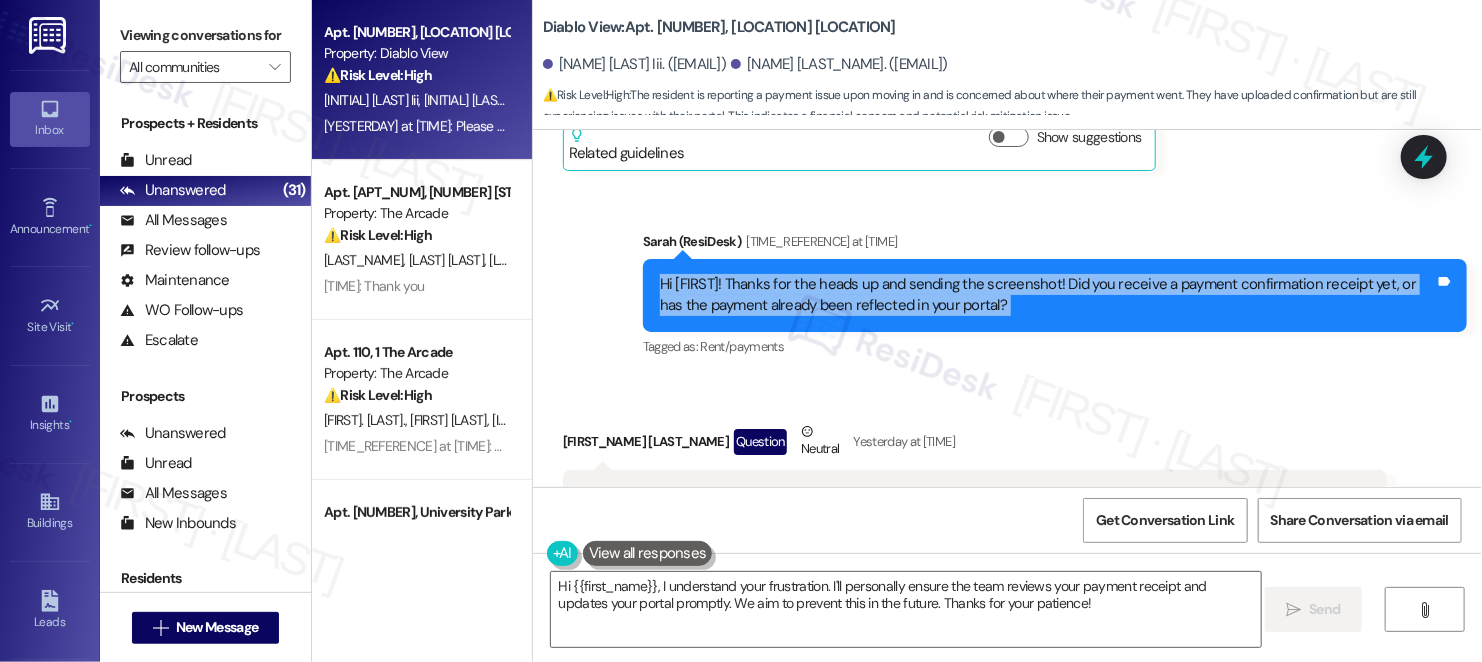 click on "Hi [FIRST]! Thanks for the heads up and sending the screenshot! Did you receive a payment confirmation receipt yet, or has the payment already been reflected in your portal?" at bounding box center (1047, 295) 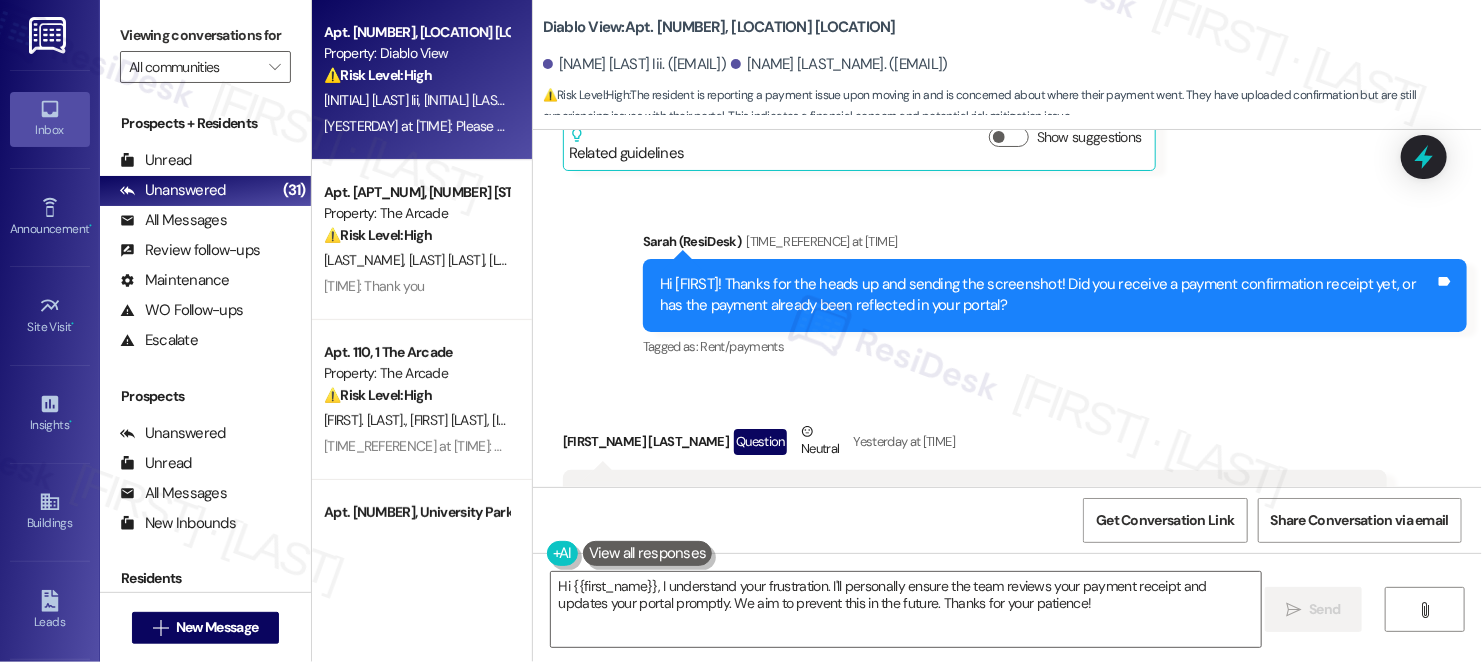 click on "Hi [FIRST]! Thanks for the heads up and sending the screenshot! Did you receive a payment confirmation receipt yet, or has the payment already been reflected in your portal?" at bounding box center (1047, 295) 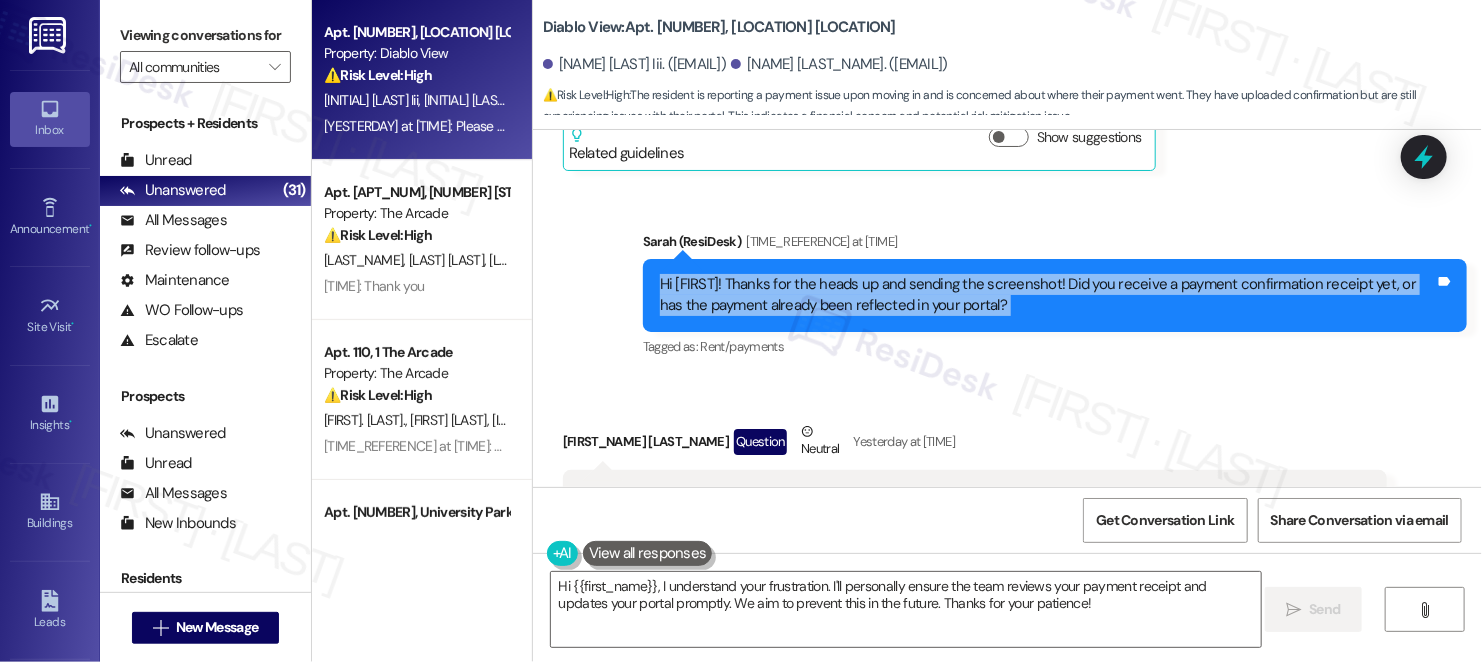 click on "Hi [FIRST]! Thanks for the heads up and sending the screenshot! Did you receive a payment confirmation receipt yet, or has the payment already been reflected in your portal?" at bounding box center (1047, 295) 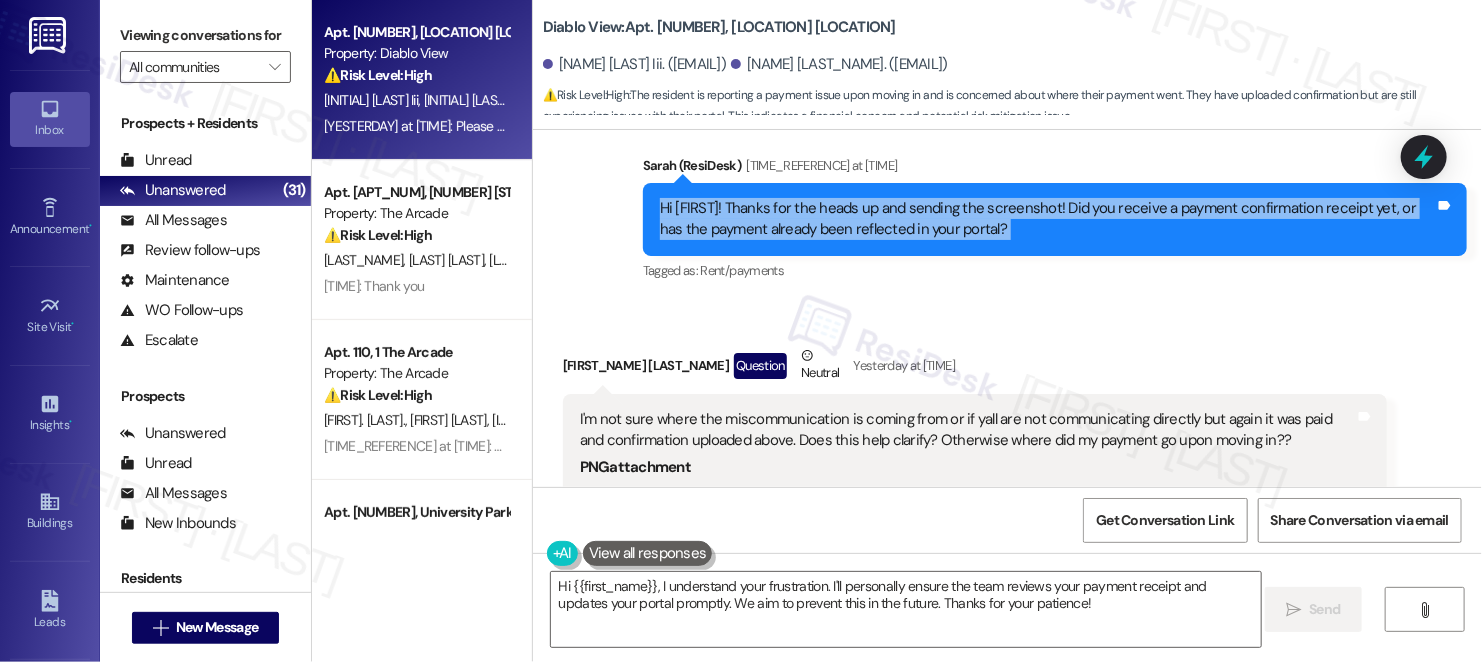 scroll, scrollTop: 3655, scrollLeft: 0, axis: vertical 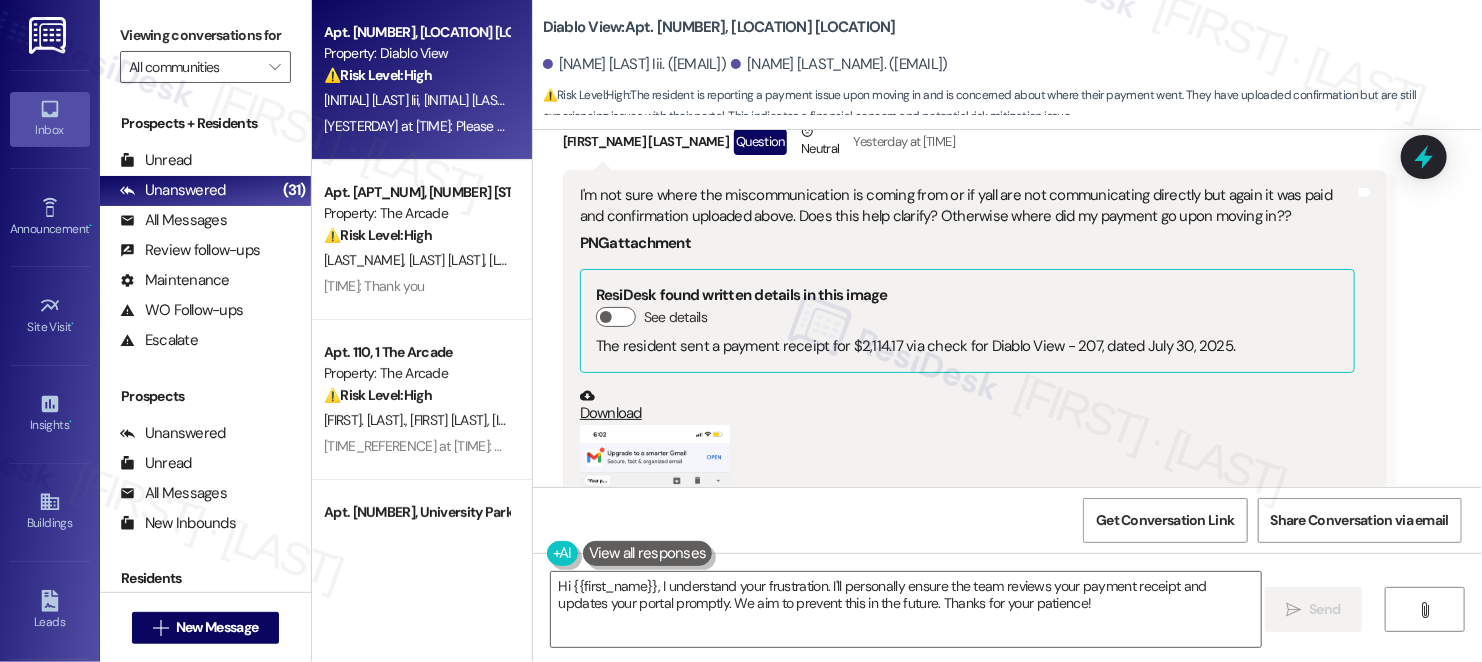 click on "I'm not sure where the miscommunication is coming from or if yall are not communicating directly but again it was paid and confirmation uploaded above. Does this help clarify? Otherwise where did my payment go upon moving in??" at bounding box center [967, 206] 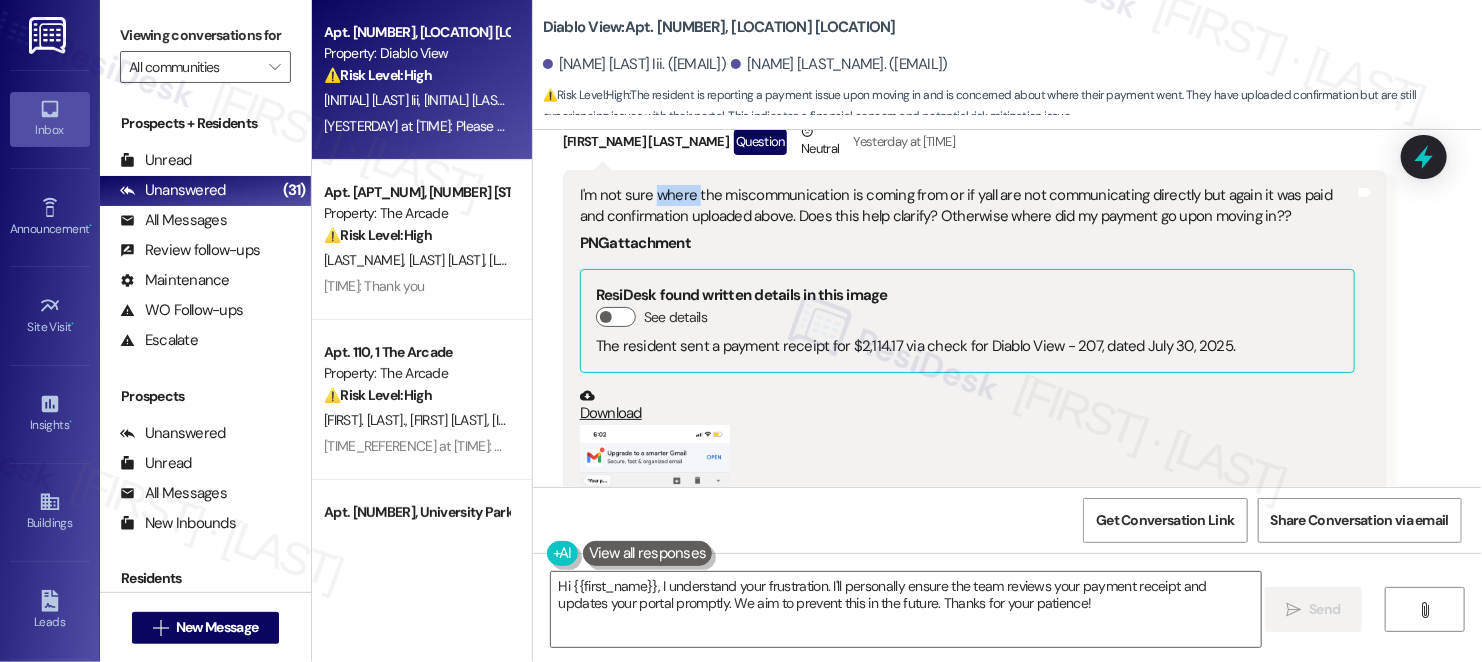 click on "I'm not sure where the miscommunication is coming from or if yall are not communicating directly but again it was paid and confirmation uploaded above. Does this help clarify? Otherwise where did my payment go upon moving in??" at bounding box center [967, 206] 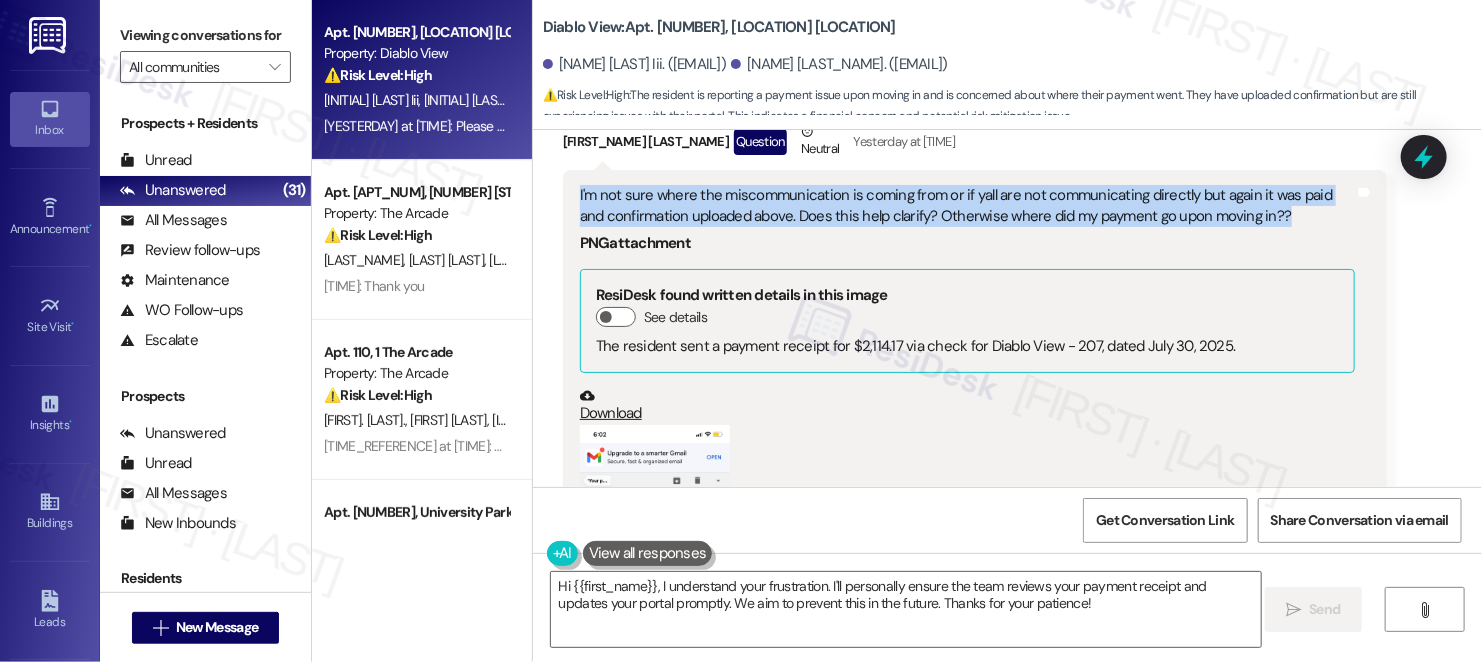 click on "I'm not sure where the miscommunication is coming from or if yall are not communicating directly but again it was paid and confirmation uploaded above. Does this help clarify? Otherwise where did my payment go upon moving in??" at bounding box center (967, 206) 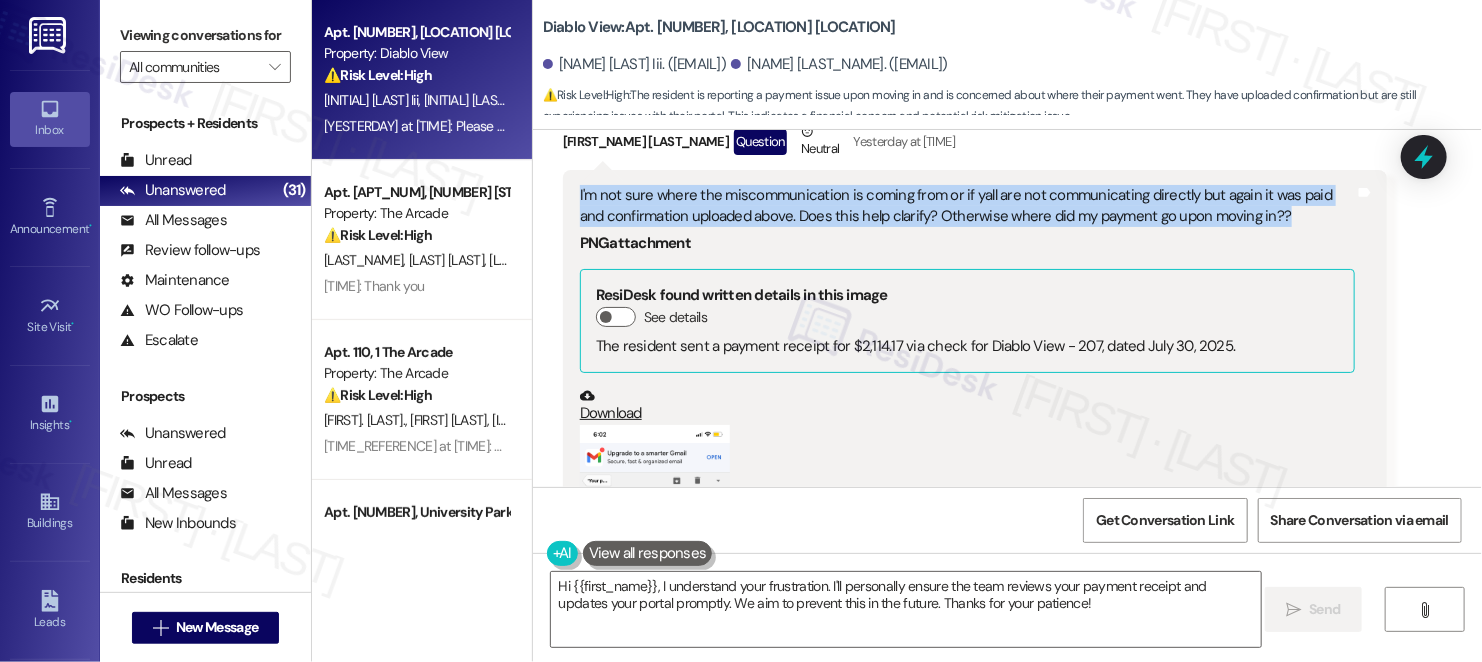 click on "I'm not sure where the miscommunication is coming from or if yall are not communicating directly but again it was paid and confirmation uploaded above. Does this help clarify? Otherwise where did my payment go upon moving in??" at bounding box center (967, 206) 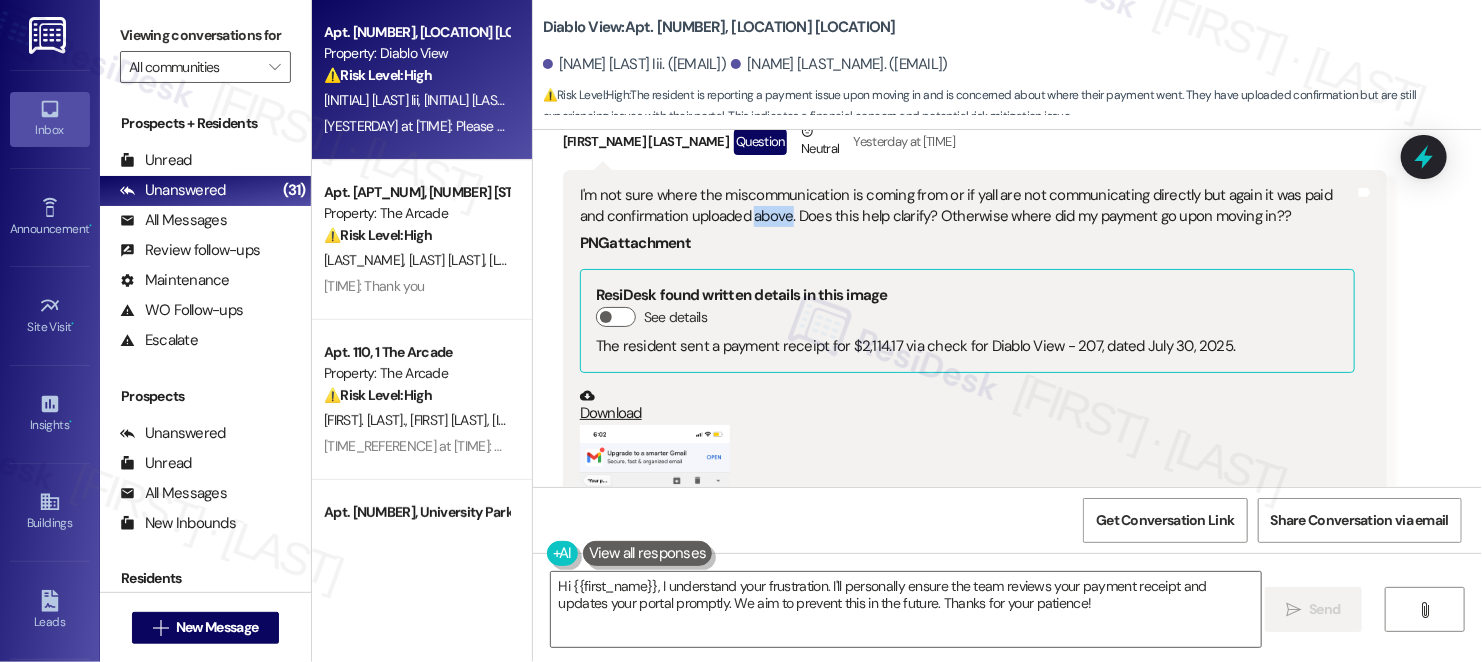 click on "I'm not sure where the miscommunication is coming from or if yall are not communicating directly but again it was paid and confirmation uploaded above. Does this help clarify? Otherwise where did my payment go upon moving in??" at bounding box center (967, 206) 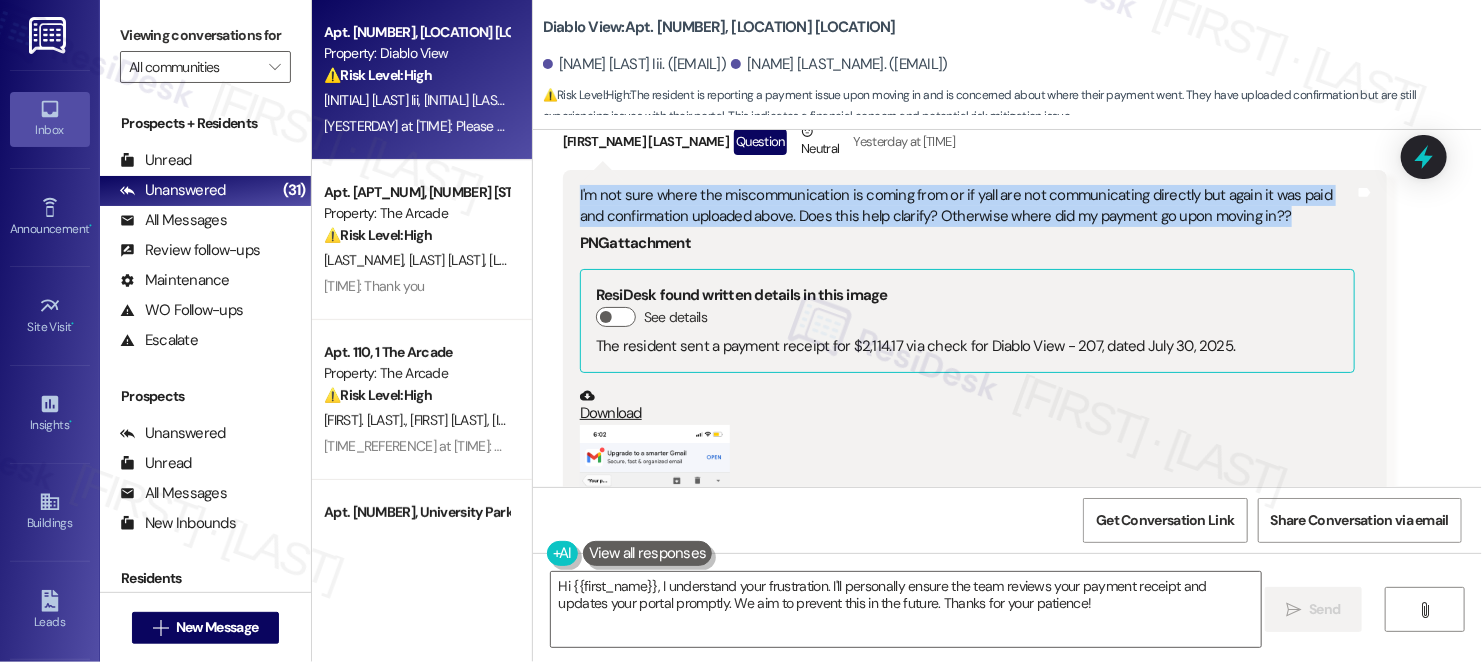 click on "I'm not sure where the miscommunication is coming from or if yall are not communicating directly but again it was paid and confirmation uploaded above. Does this help clarify? Otherwise where did my payment go upon moving in??" at bounding box center [967, 206] 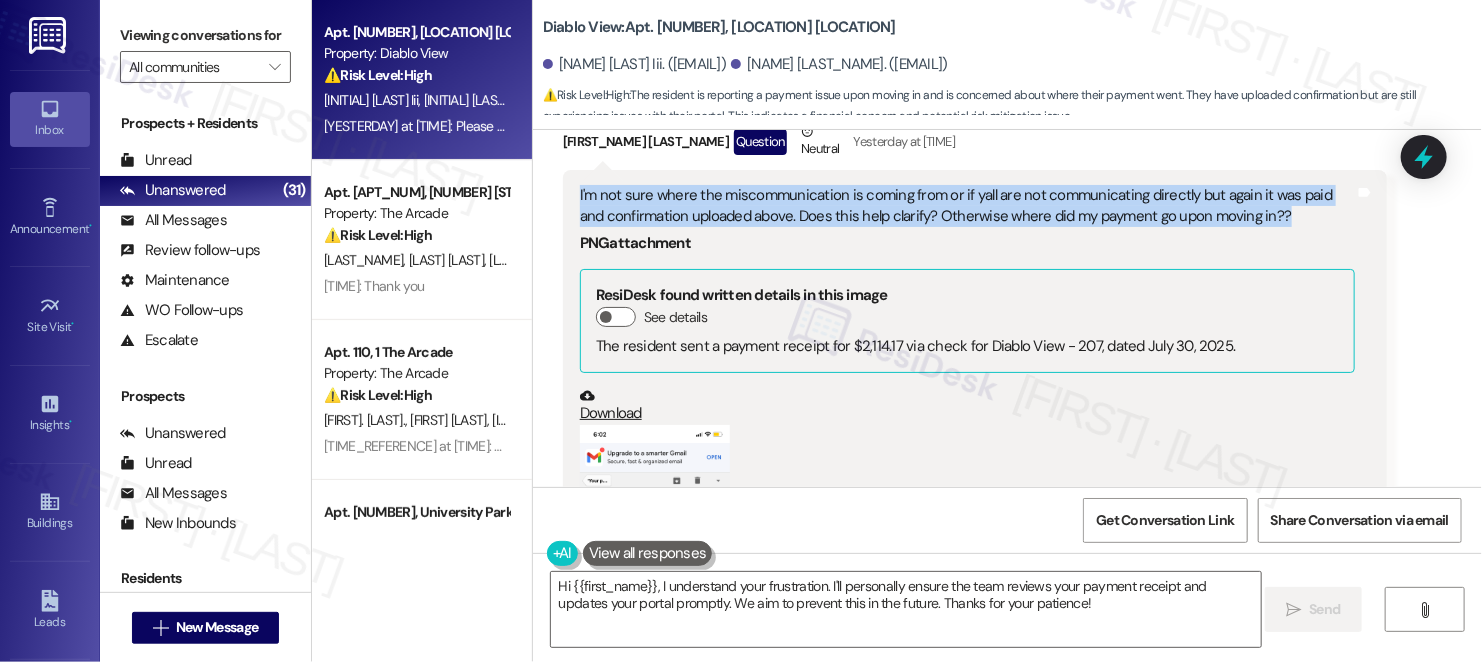 scroll, scrollTop: 3855, scrollLeft: 0, axis: vertical 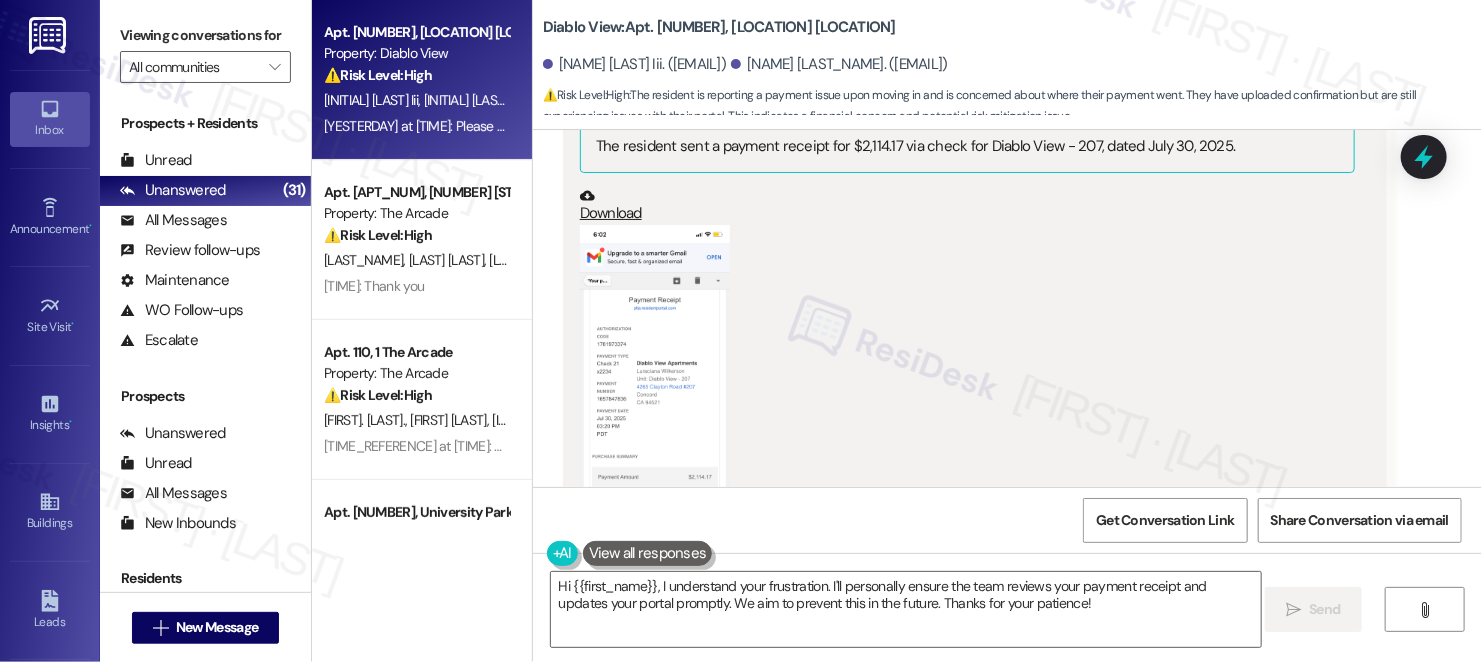 click at bounding box center [655, 387] 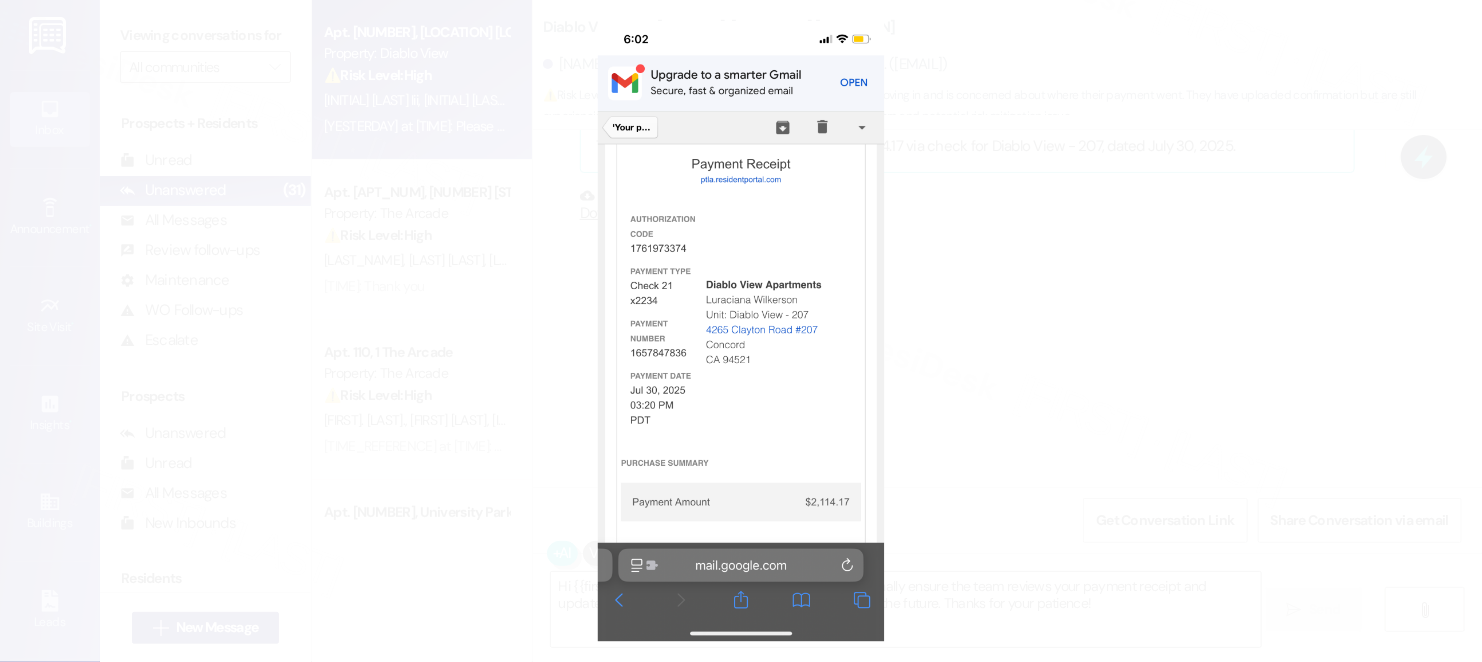 click at bounding box center (741, 331) 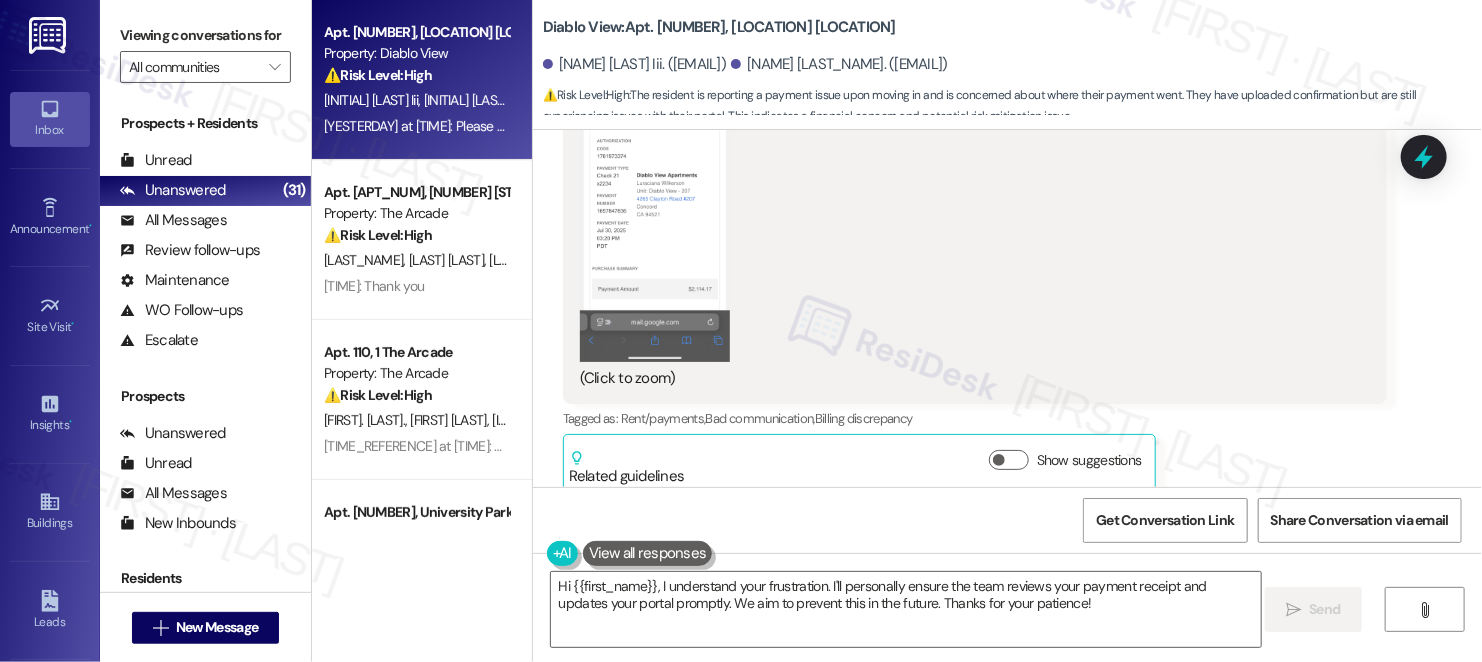 scroll, scrollTop: 4455, scrollLeft: 0, axis: vertical 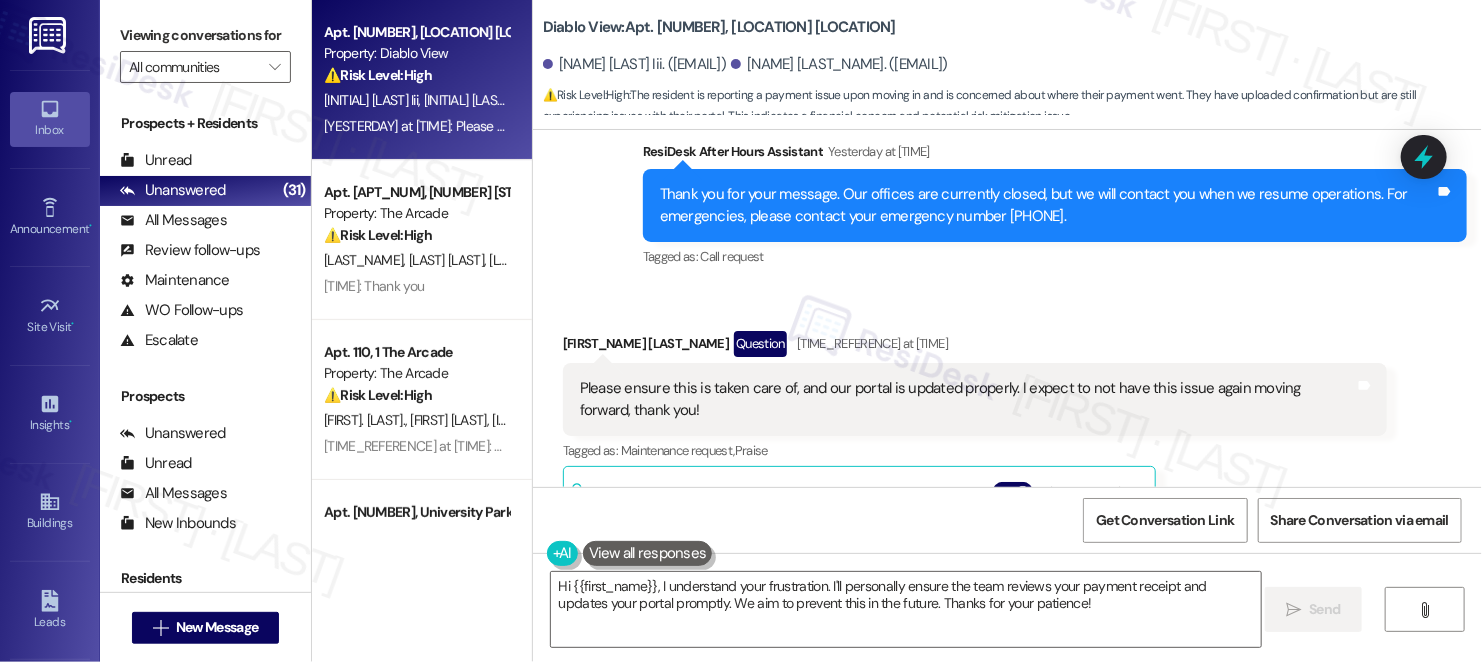 click on "Please ensure this is taken care of, and our portal is updated properly. I expect to not have this issue again moving forward, thank you!" at bounding box center [967, 399] 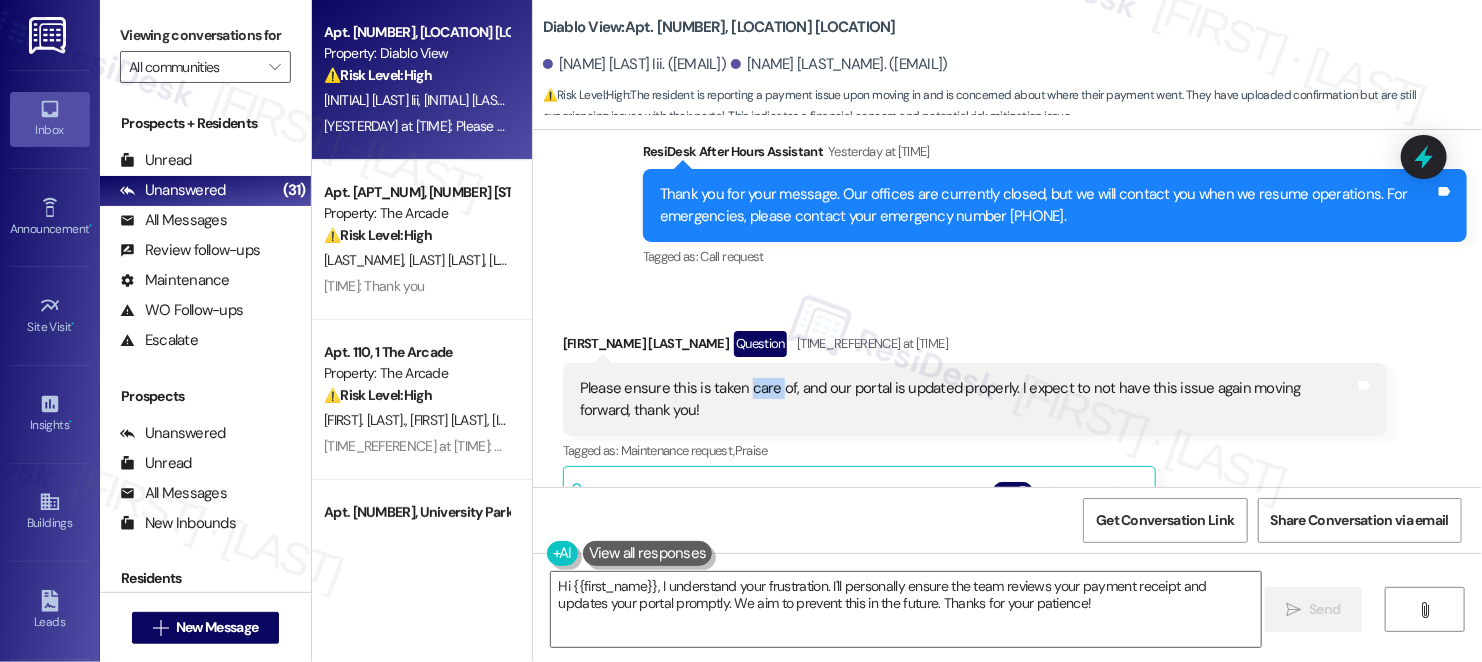 click on "Please ensure this is taken care of, and our portal is updated properly. I expect to not have this issue again moving forward, thank you!" at bounding box center [967, 399] 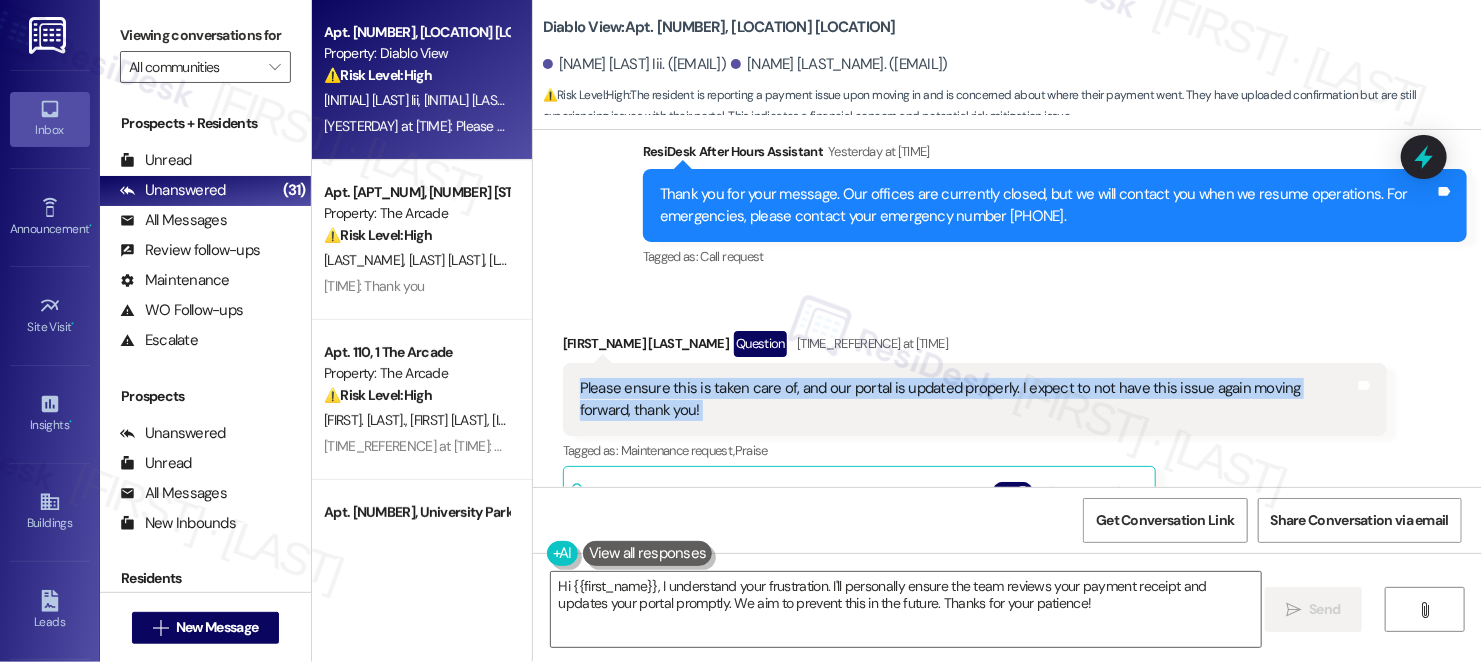 click on "Please ensure this is taken care of, and our portal is updated properly. I expect to not have this issue again moving forward, thank you!" at bounding box center [967, 399] 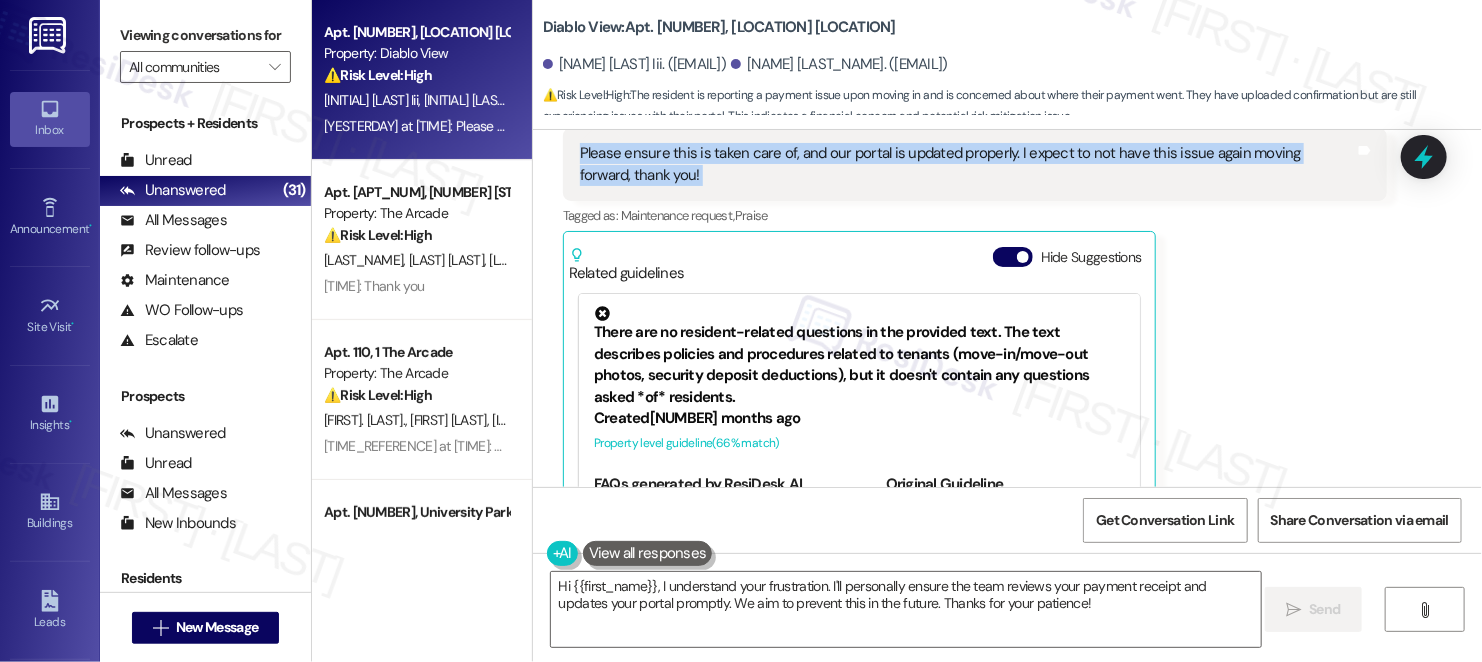 scroll, scrollTop: 4555, scrollLeft: 0, axis: vertical 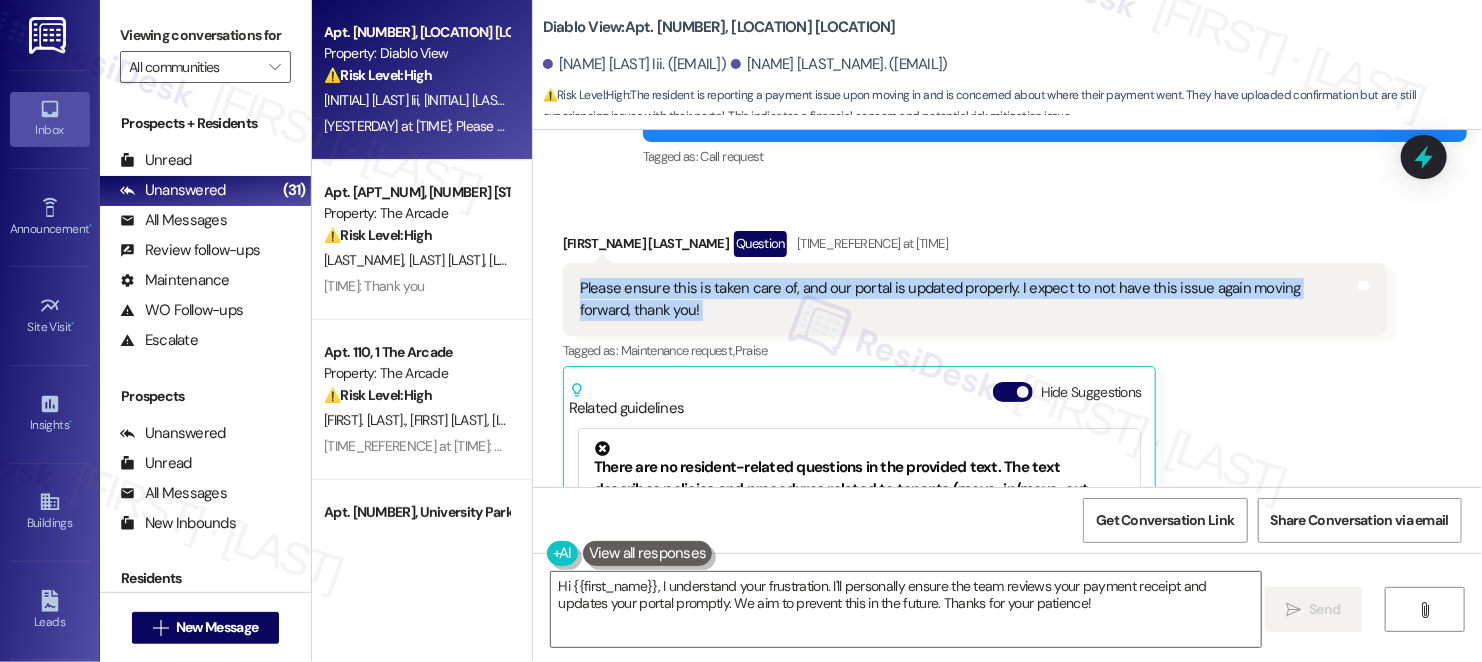 click on "Please ensure this is taken care of, and our portal is updated properly. I expect to not have this issue again moving forward, thank you!" at bounding box center (967, 299) 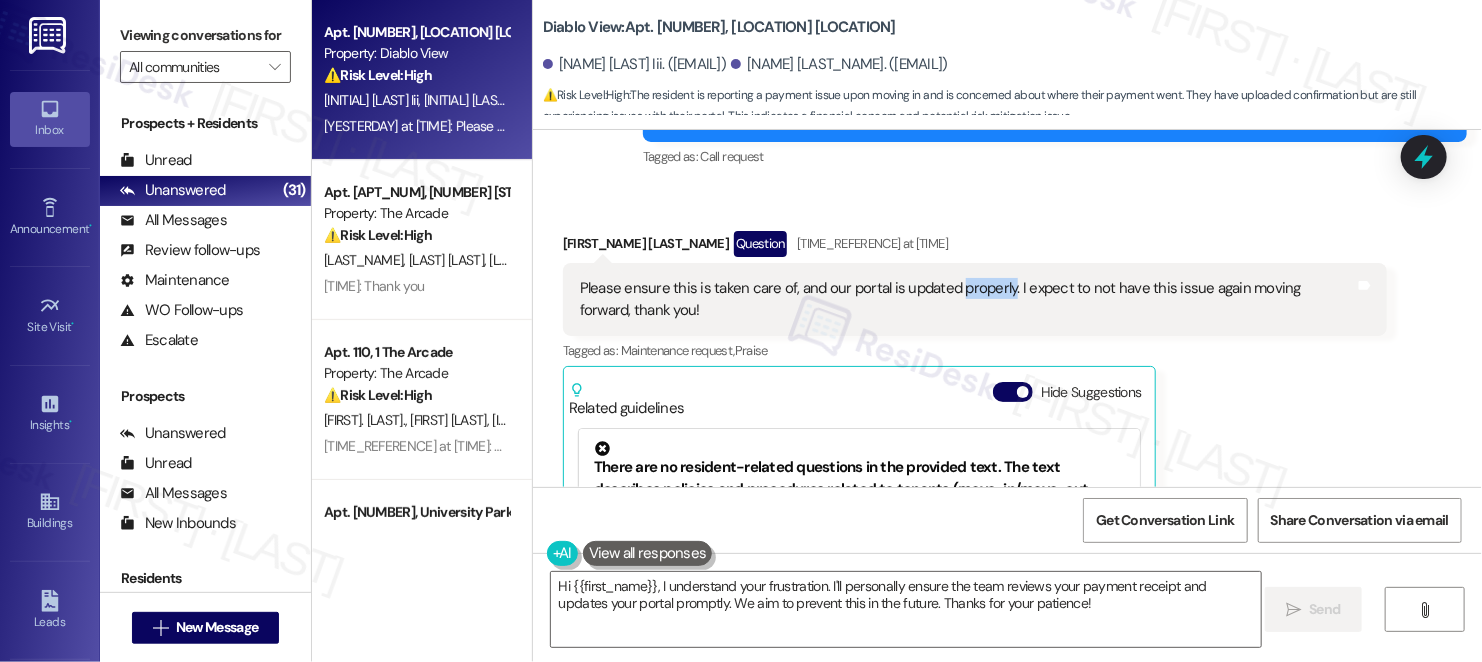 click on "Please ensure this is taken care of, and our portal is updated properly. I expect to not have this issue again moving forward, thank you!" at bounding box center (967, 299) 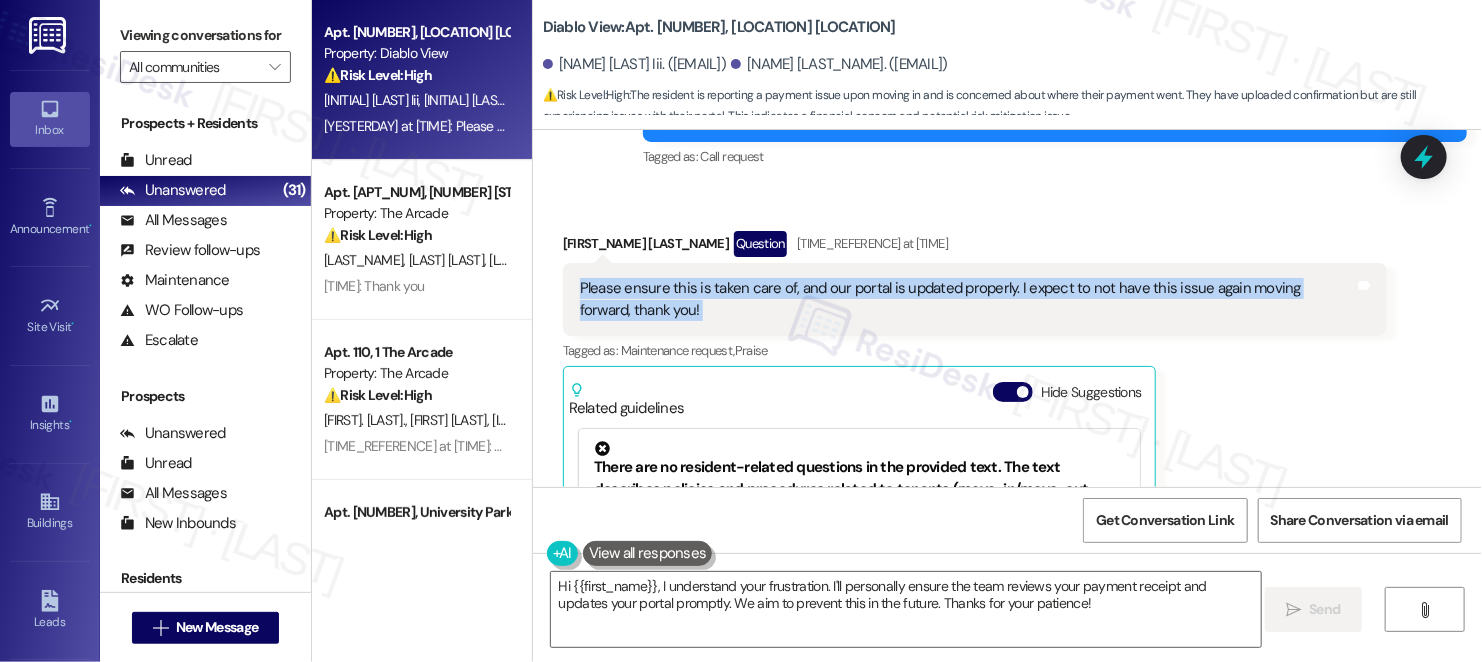 click on "Please ensure this is taken care of, and our portal is updated properly. I expect to not have this issue again moving forward, thank you!" at bounding box center (967, 299) 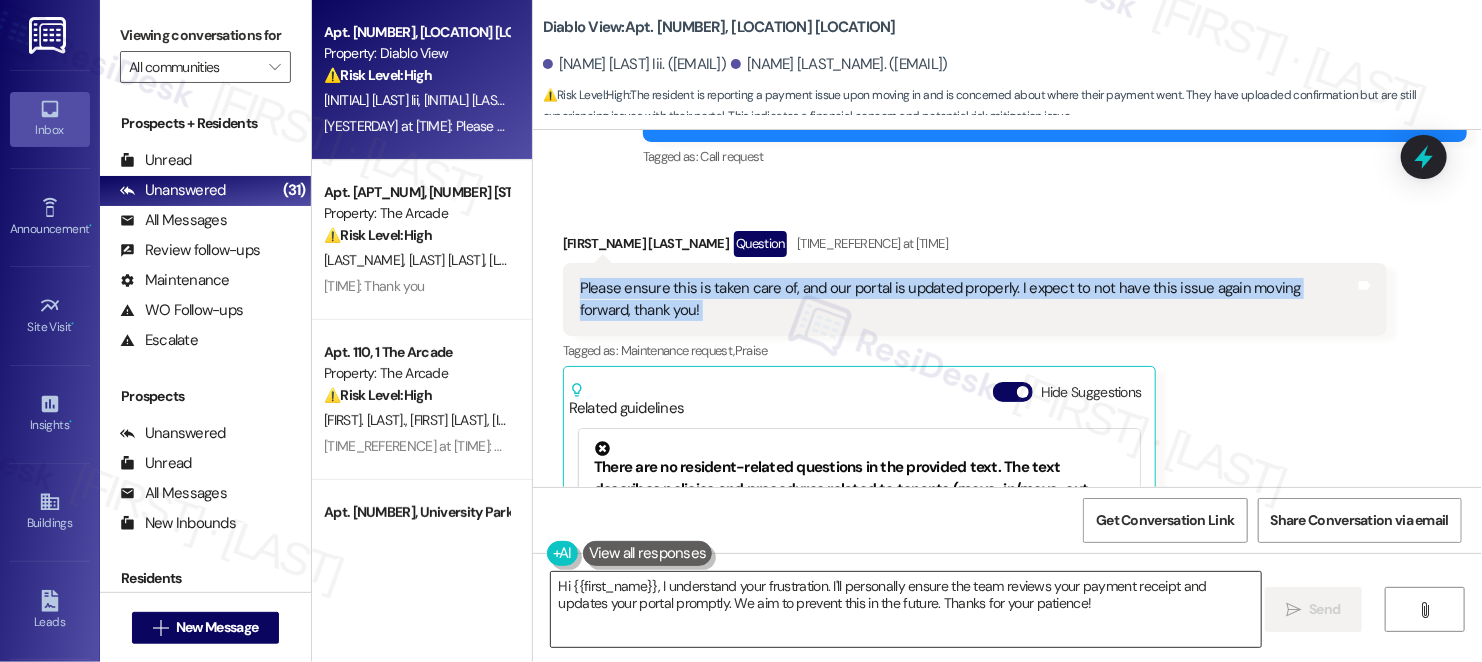 click on "Hi {{first_name}}, I understand your frustration. I'll personally ensure the team reviews your payment receipt and updates your portal promptly. We aim to prevent this in the future. Thanks for your patience!" at bounding box center (906, 609) 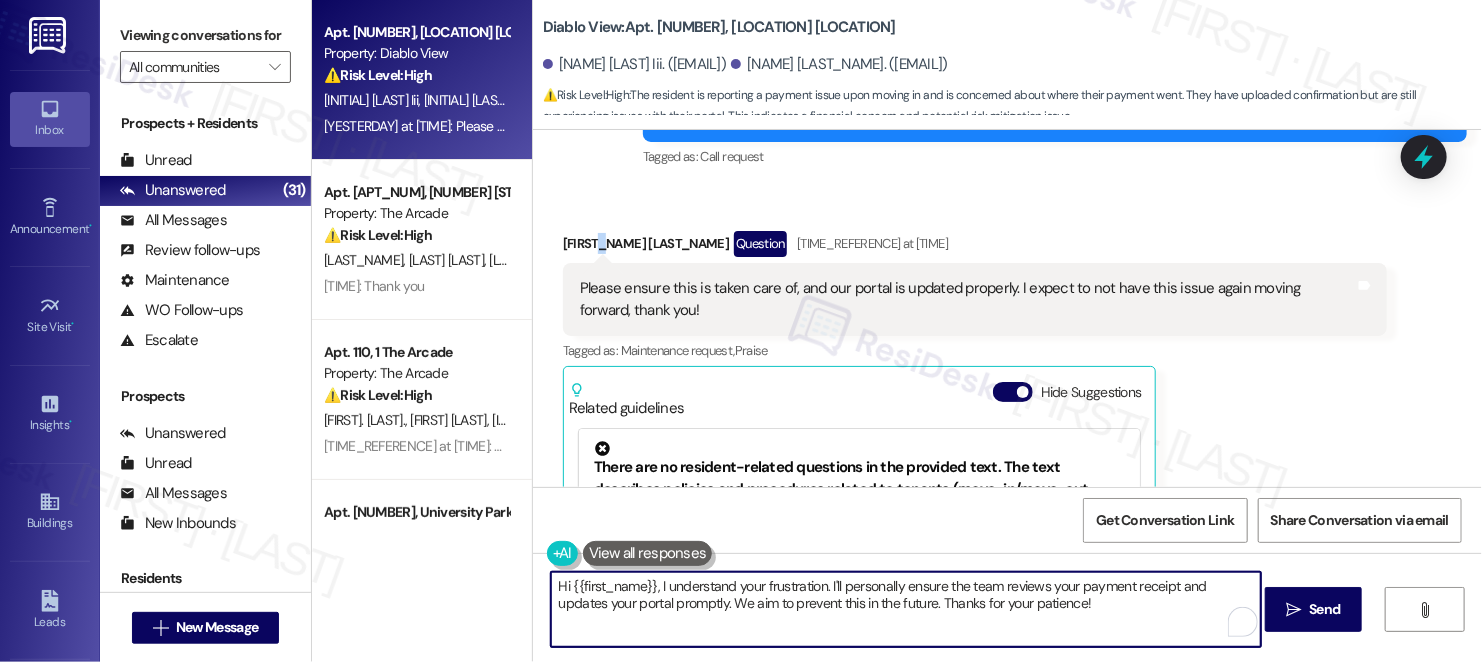 click on "[FIRST] Question Yesterday at [TIME]" at bounding box center [975, 247] 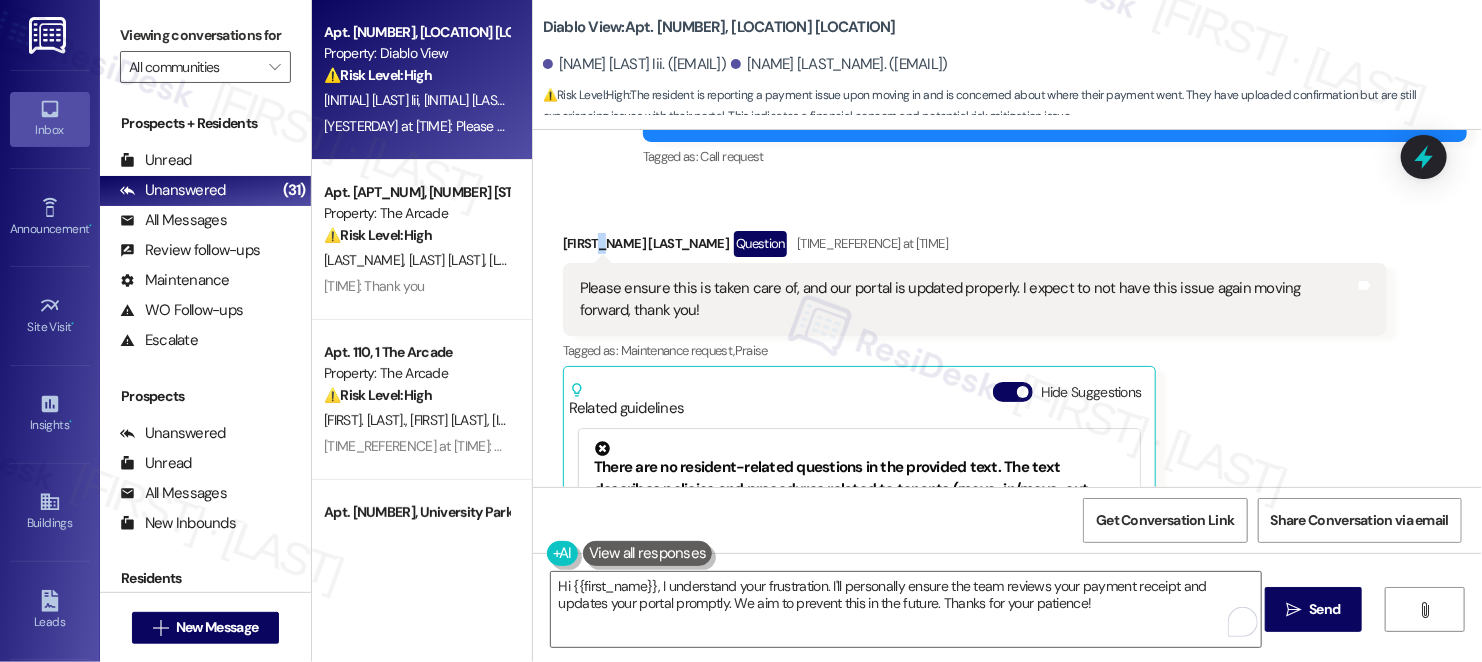 click on "[FIRST] Question Yesterday at [TIME]" at bounding box center (975, 247) 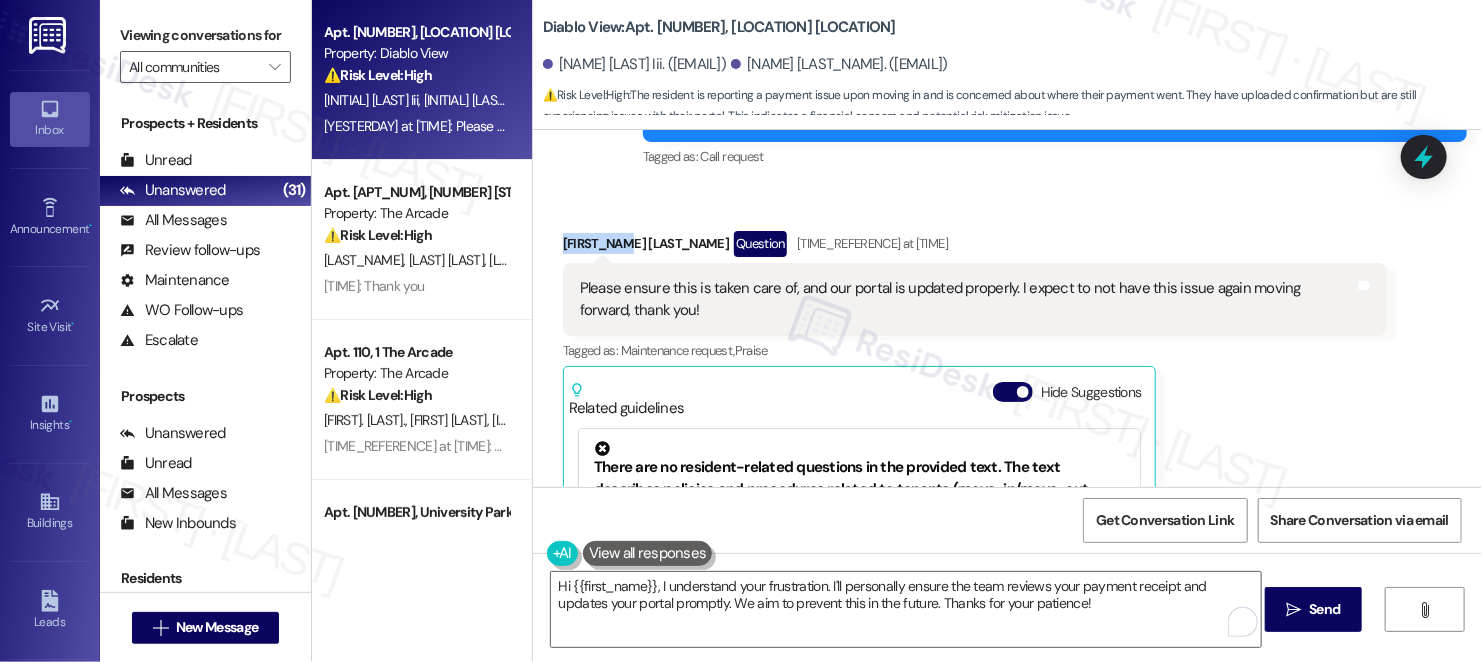 click on "[FIRST] Question Yesterday at [TIME]" at bounding box center (975, 247) 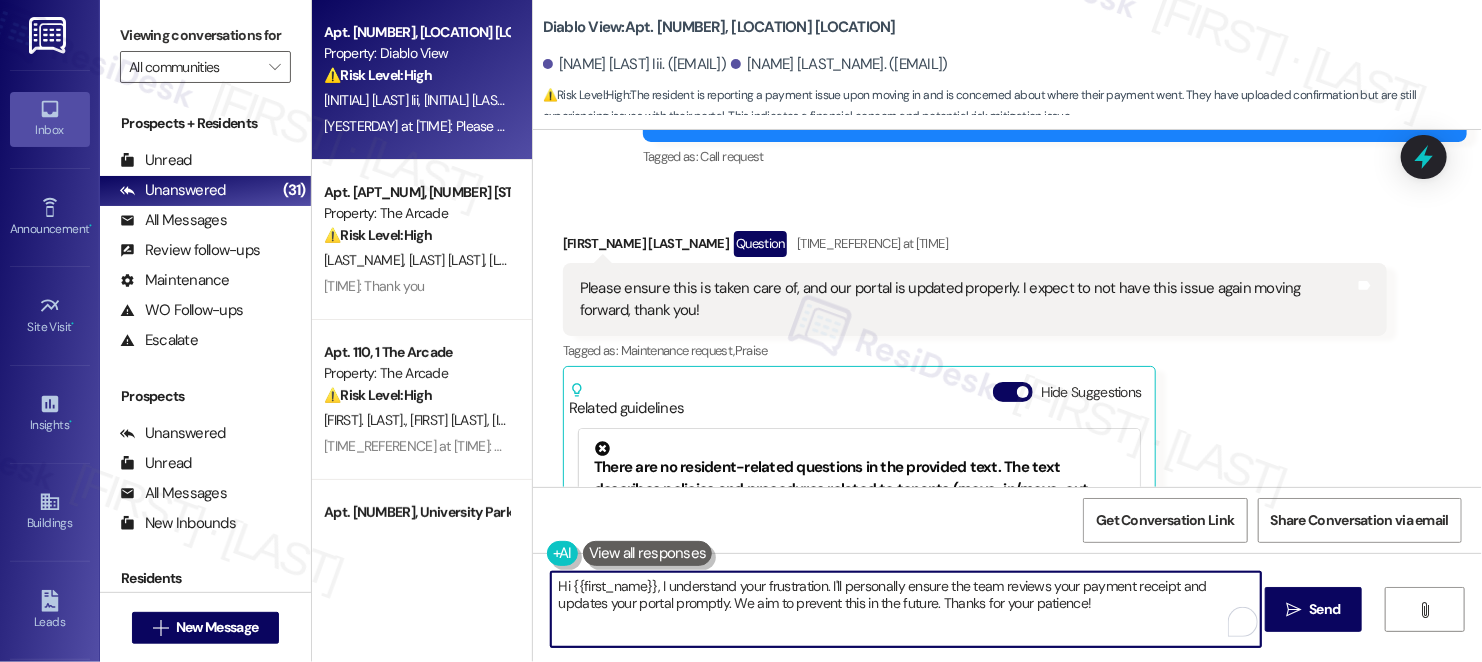 drag, startPoint x: 562, startPoint y: 585, endPoint x: 647, endPoint y: 563, distance: 87.80091 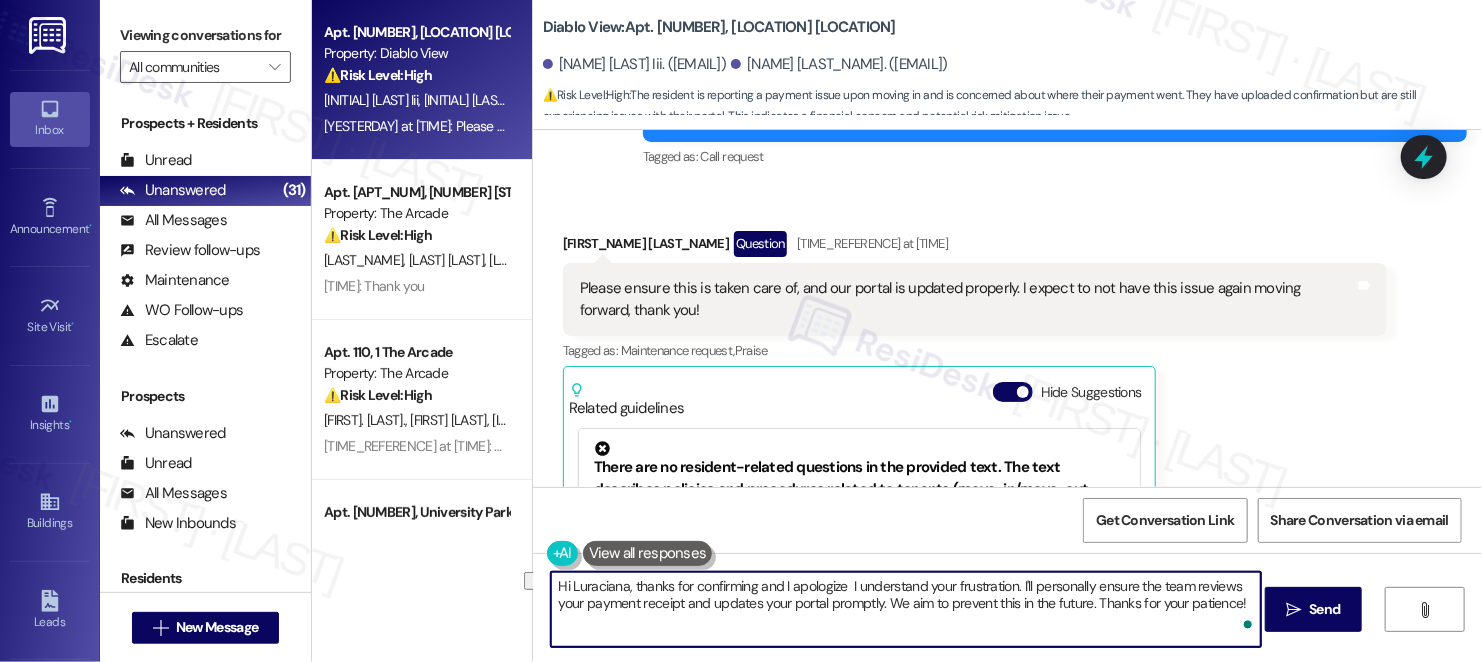 drag, startPoint x: 834, startPoint y: 589, endPoint x: 1005, endPoint y: 565, distance: 172.676 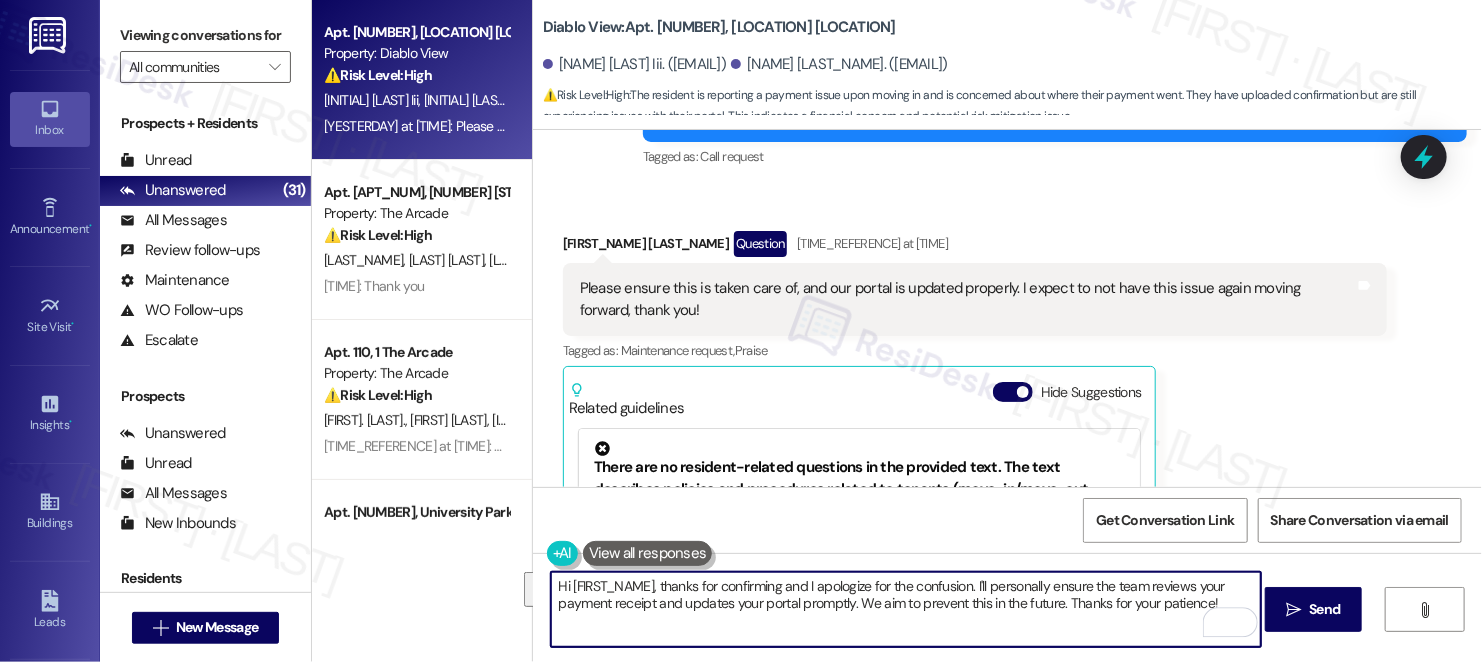 drag, startPoint x: 790, startPoint y: 606, endPoint x: 943, endPoint y: 572, distance: 156.73225 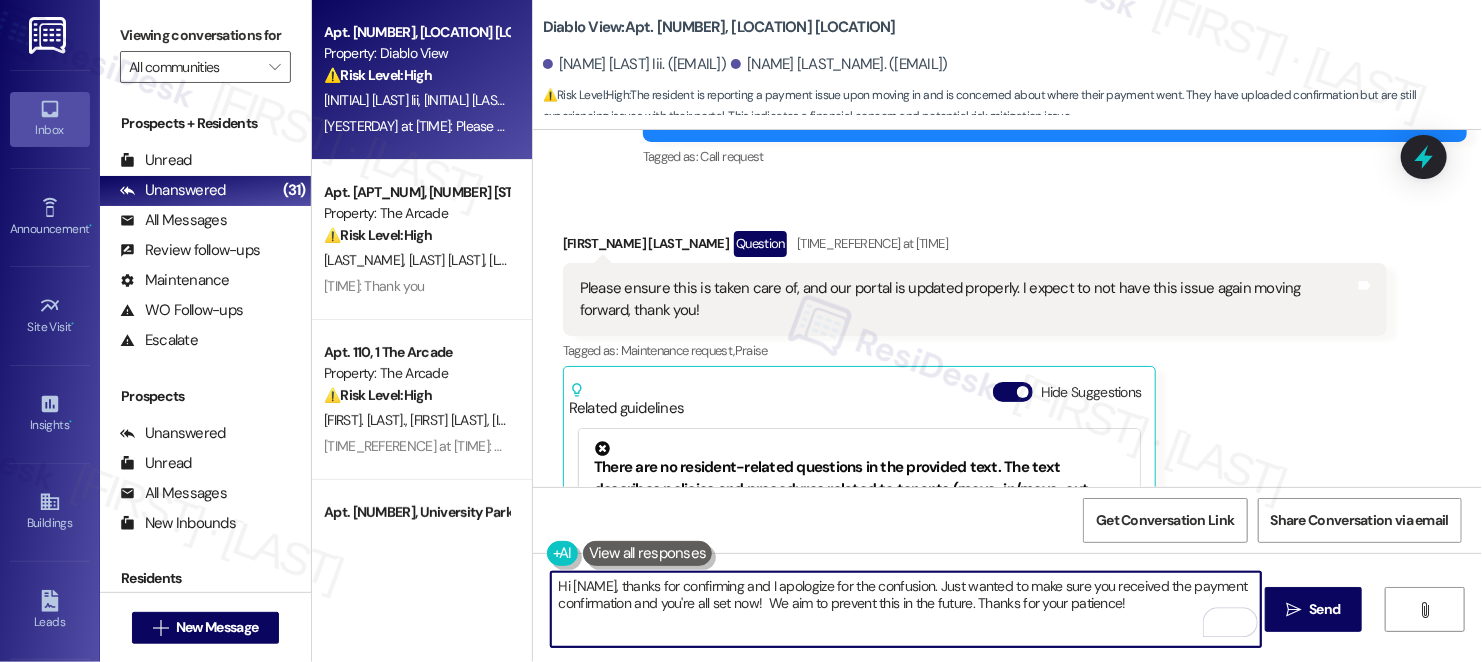 click on "Hi [NAME], thanks for confirming and I apologize for the confusion. Just wanted to make sure you received the payment confirmation and you're all set now!  We aim to prevent this in the future. Thanks for your patience!" at bounding box center [906, 609] 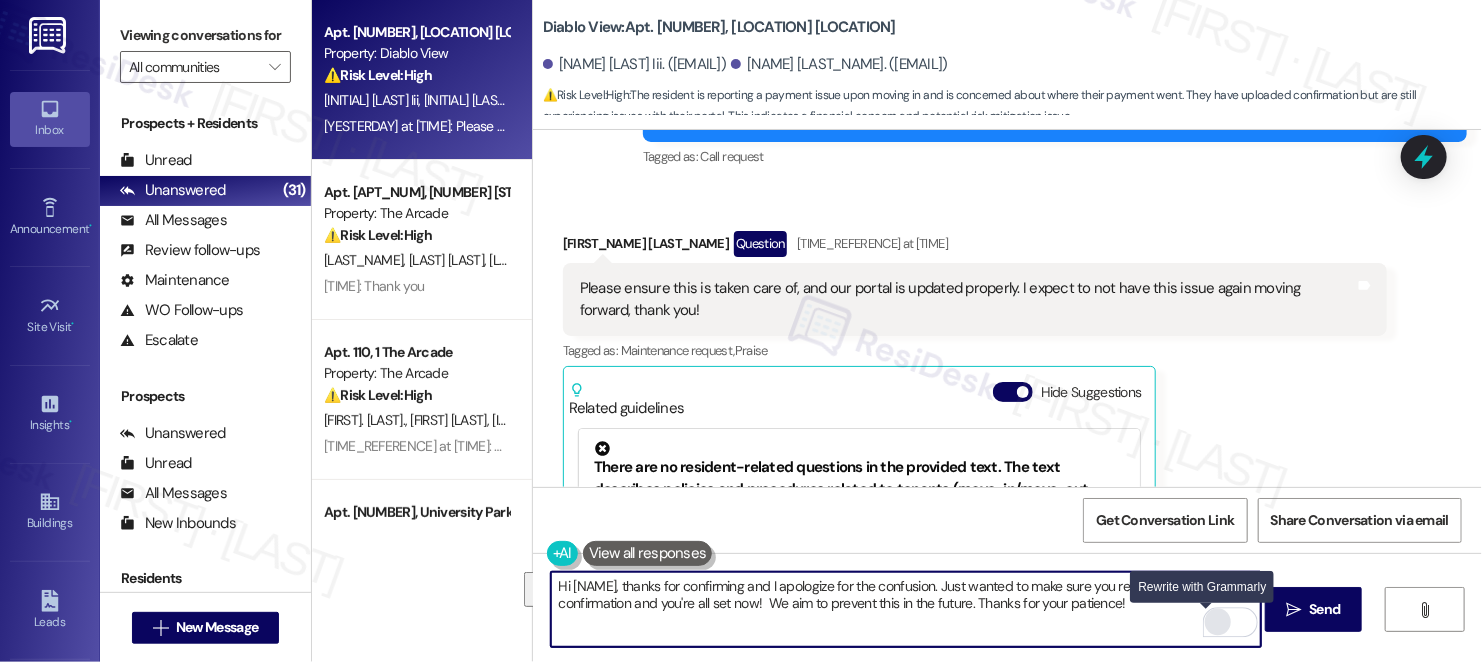type on "Hi [NAME], thanks for confirming and I apologize for the confusion. Just wanted to make sure you received the payment confirmation and you're all set now!  We aim to prevent this in the future. Thanks for your patience!" 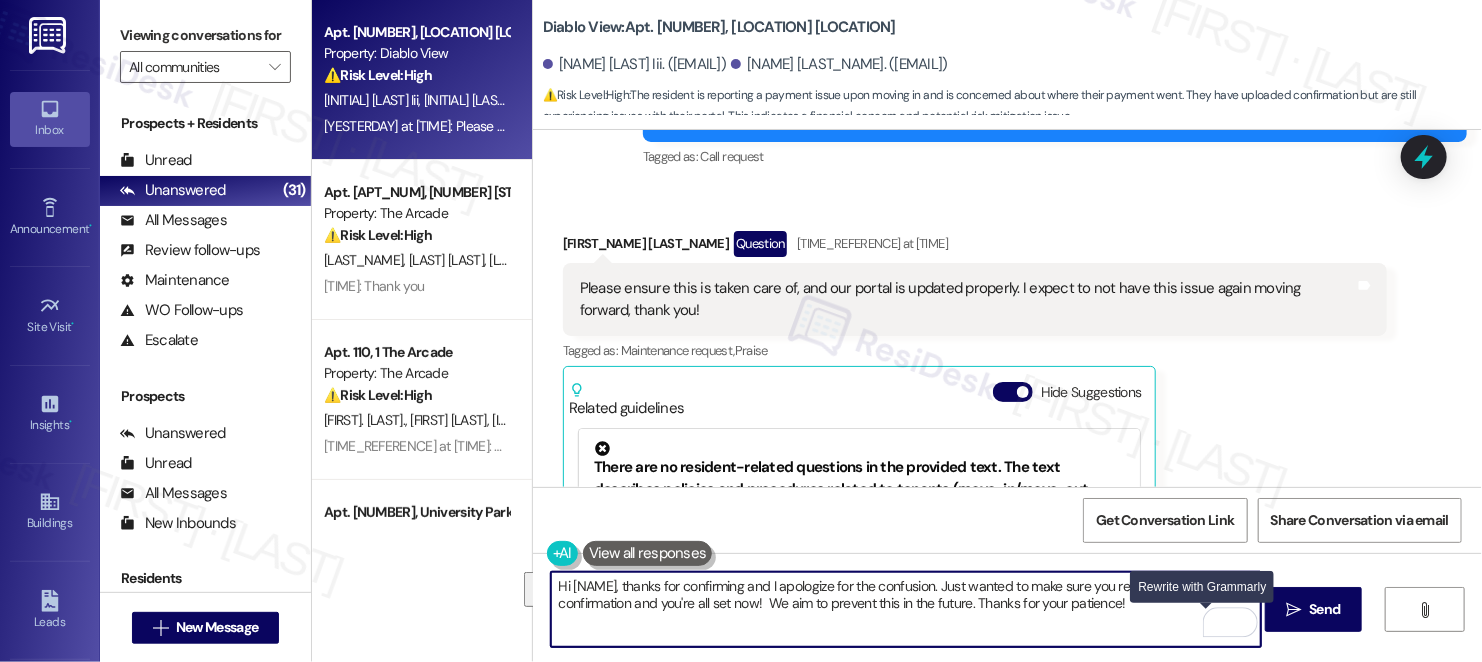 click at bounding box center [1218, 622] 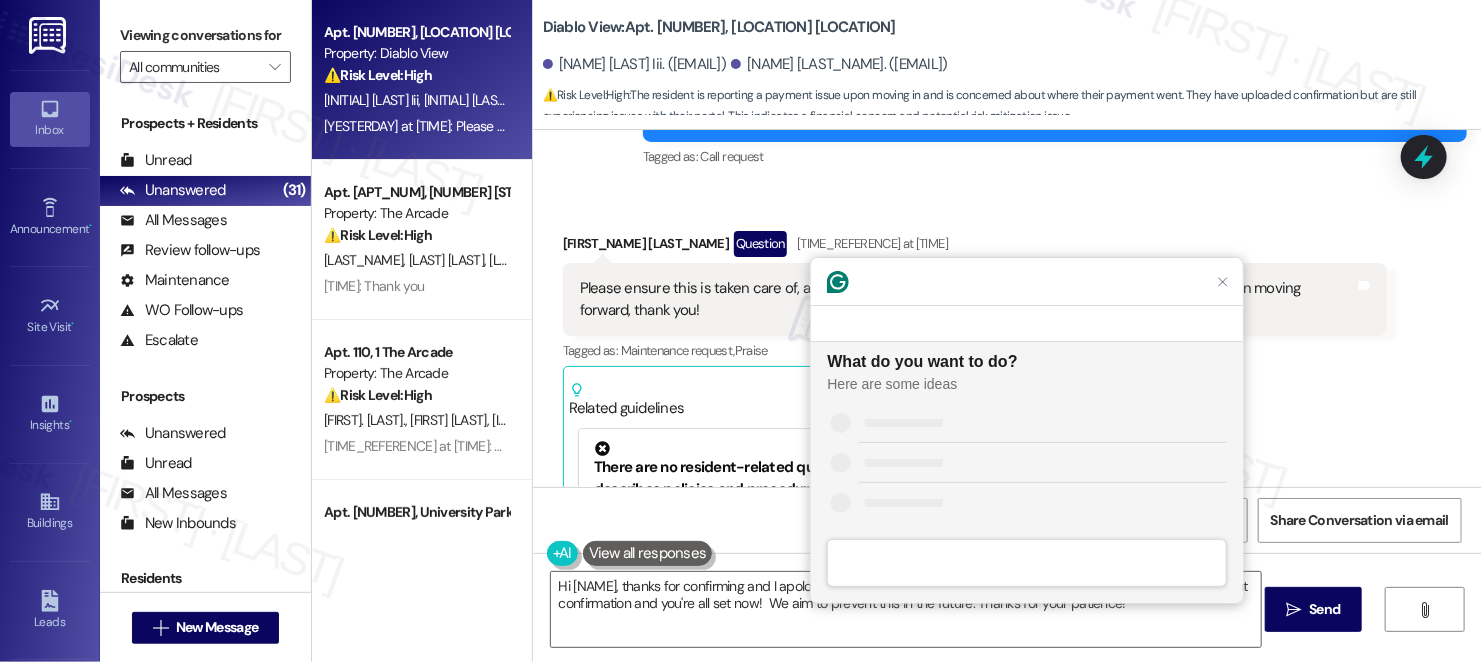 scroll, scrollTop: 0, scrollLeft: 0, axis: both 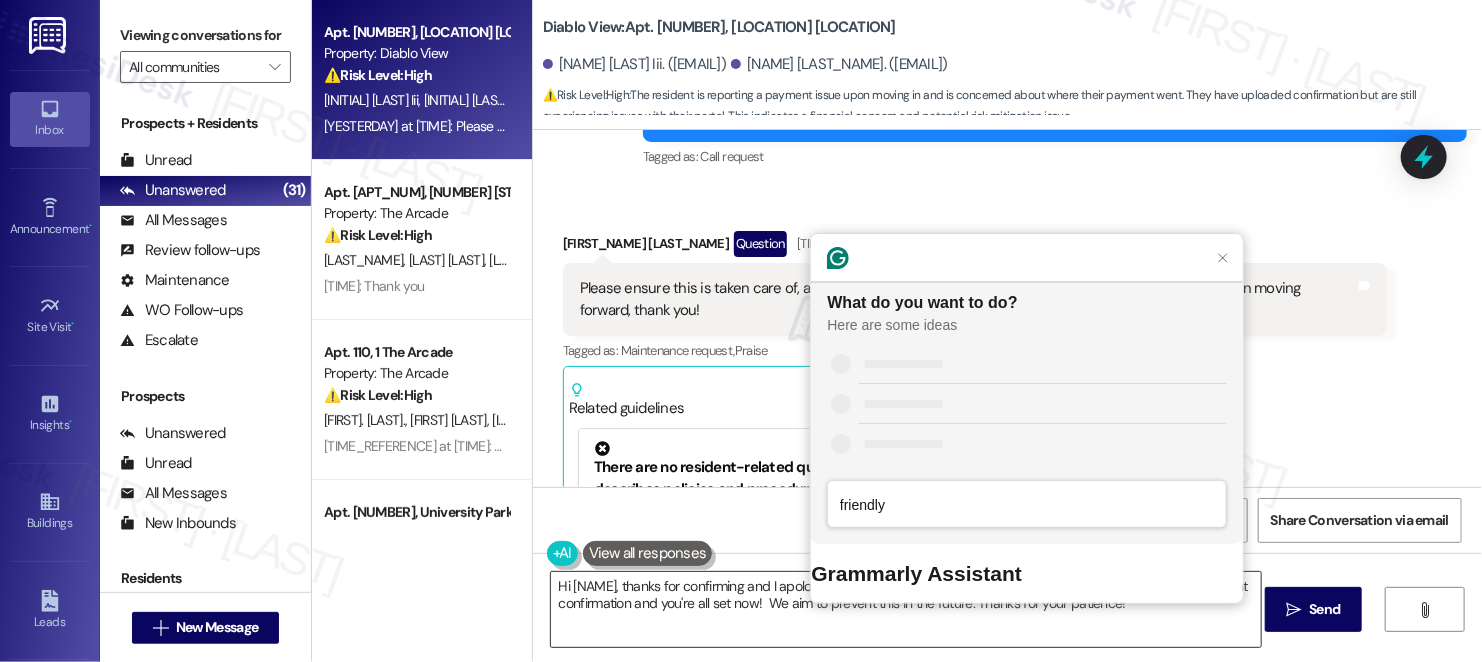 type on "friendly" 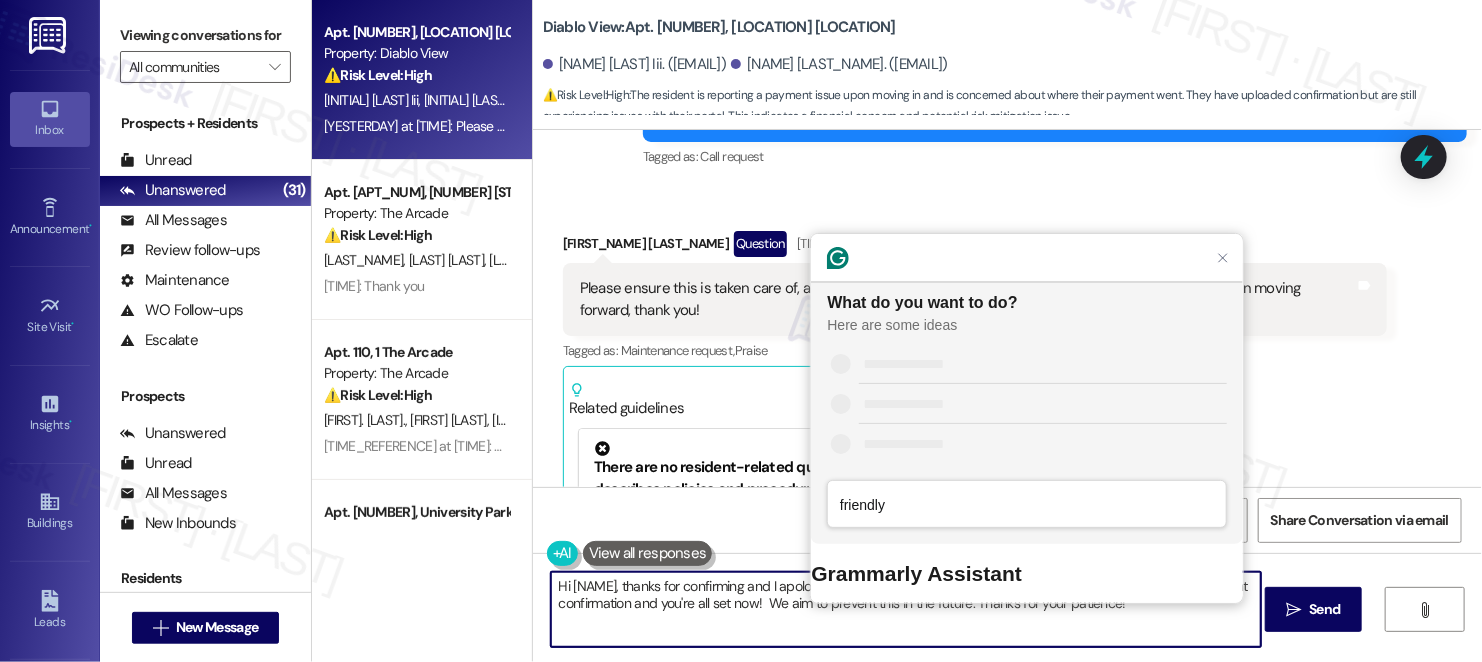 click on "Hi [NAME], thanks for confirming and I apologize for the confusion. Just wanted to make sure you received the payment confirmation and you're all set now!  We aim to prevent this in the future. Thanks for your patience!" at bounding box center [906, 609] 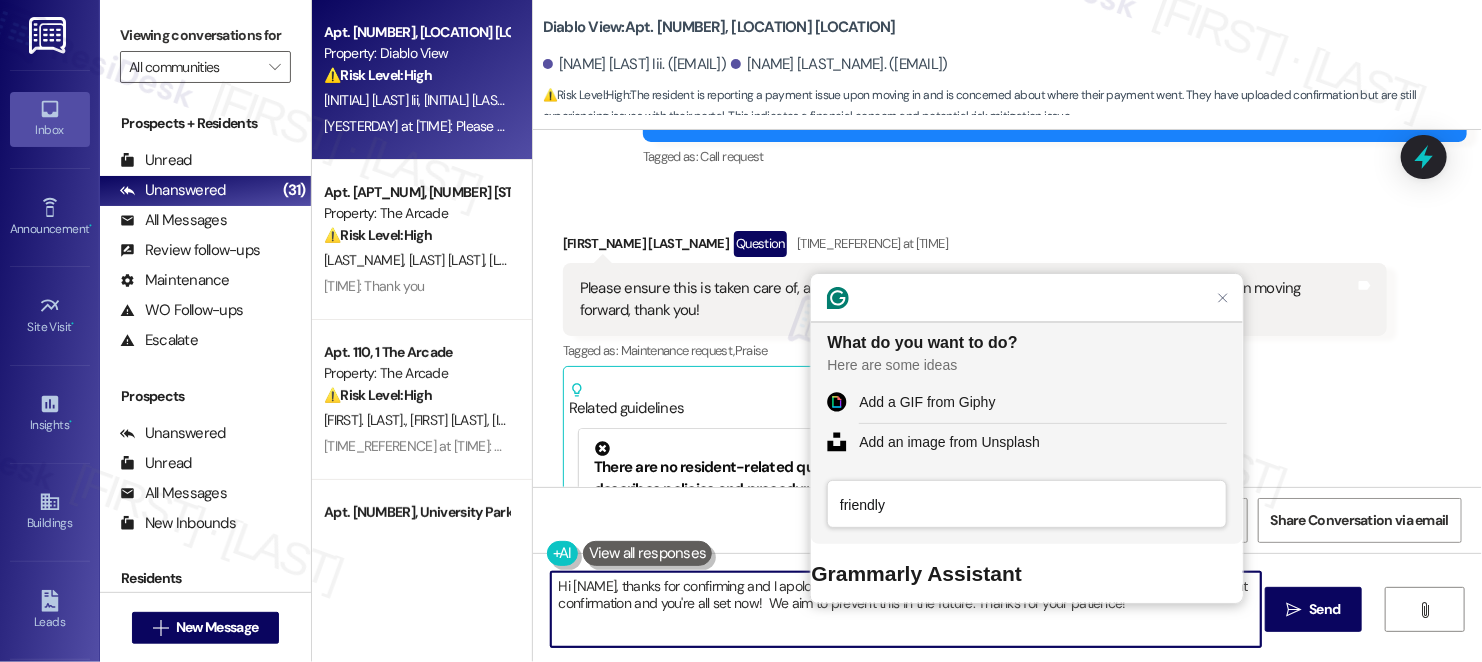 click on "friendly" at bounding box center [1027, 505] 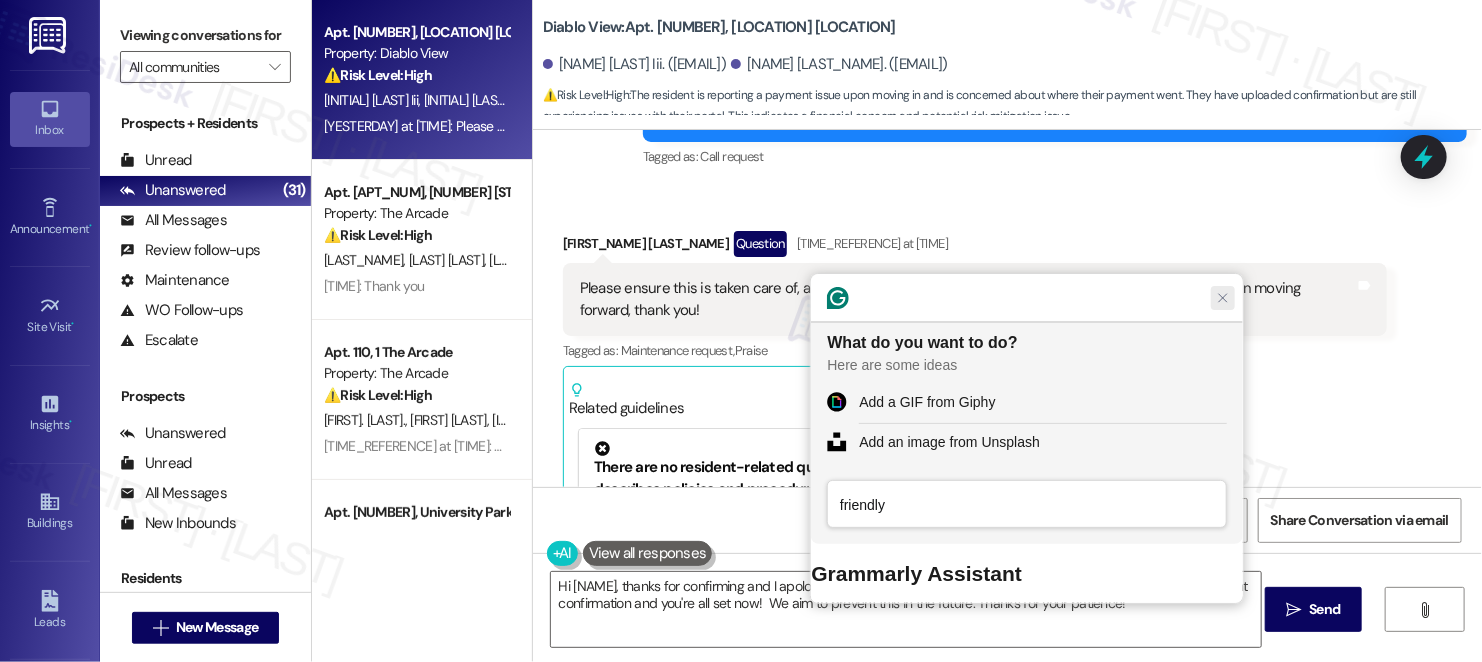 drag, startPoint x: 1224, startPoint y: 347, endPoint x: 1144, endPoint y: 377, distance: 85.44004 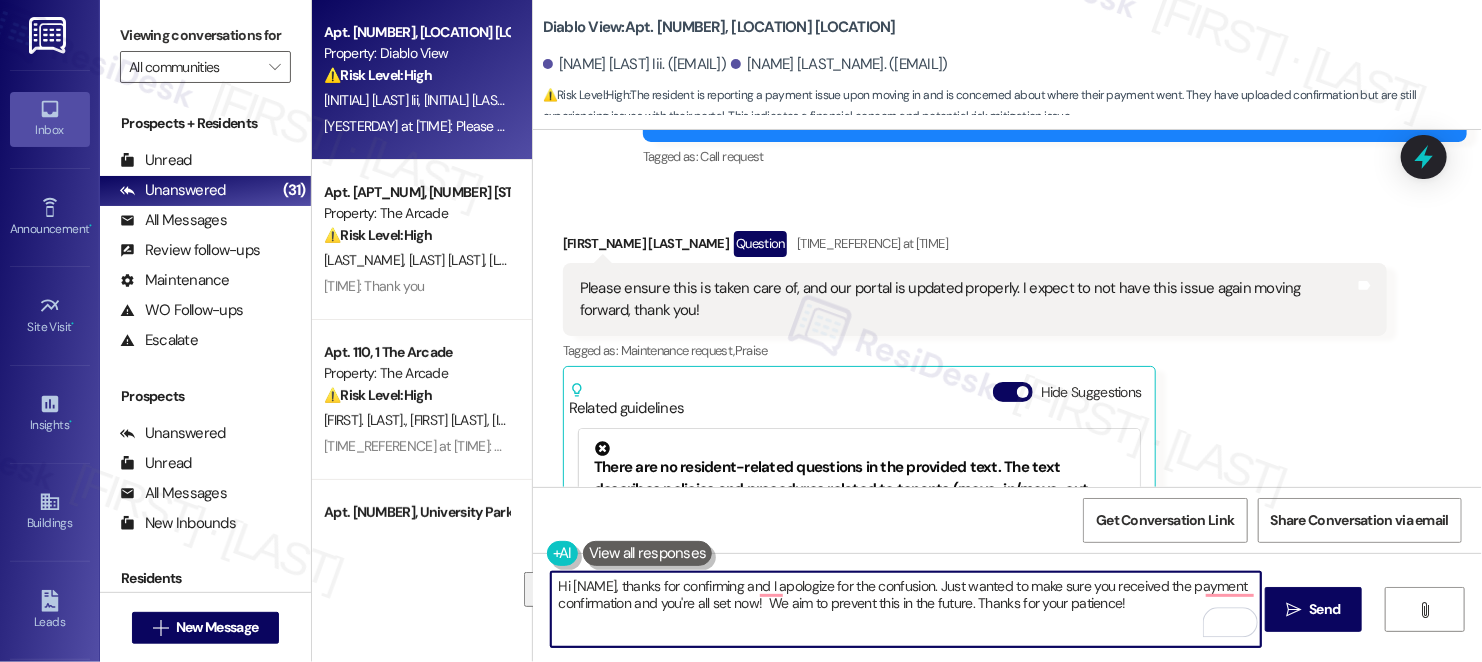 click on "Hi [NAME], thanks for confirming and I apologize for the confusion. Just wanted to make sure you received the payment confirmation and you're all set now!  We aim to prevent this in the future. Thanks for your patience!" at bounding box center (906, 609) 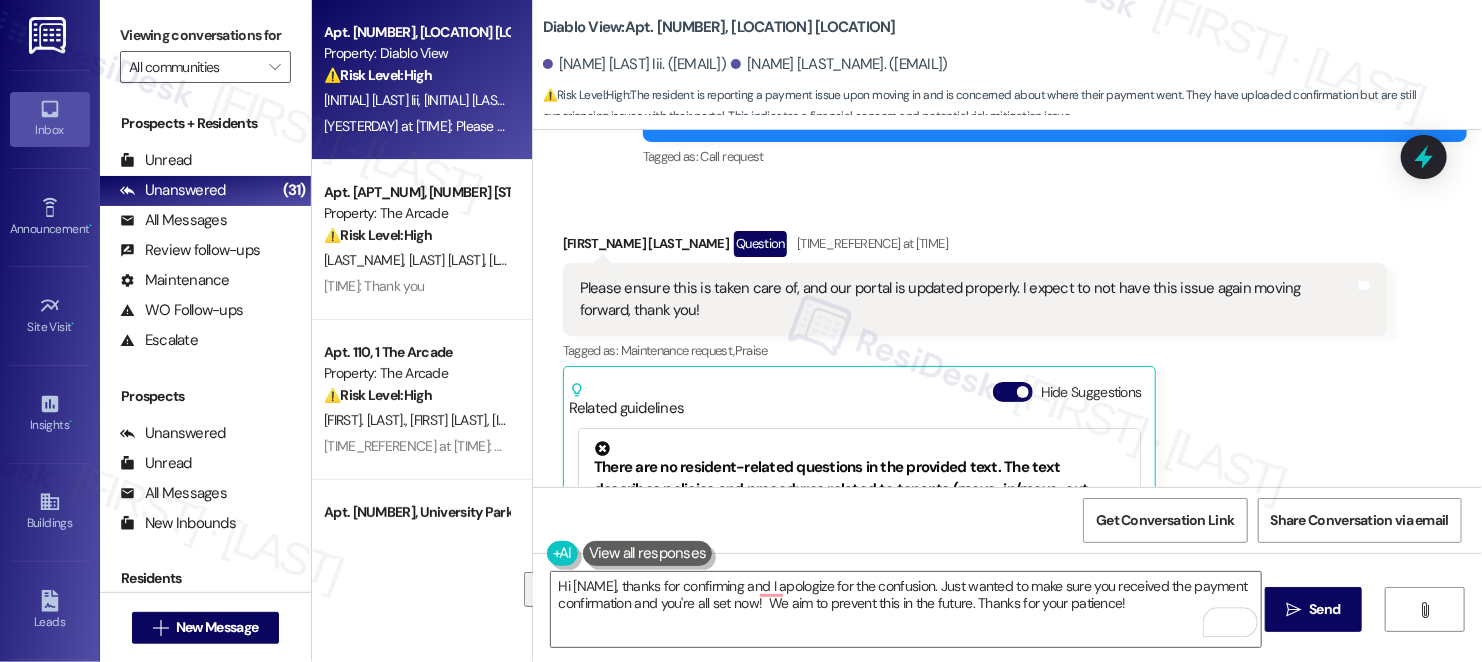 click on "Apt. 207, Diablo View Diablo View Apartments Property: Diablo View ⚠️ Risk Level: High The resident is reporting a payment issue upon moving in and is concerned about where their payment went. They have uploaded confirmation but are still experiencing issues with their portal. This indicates a financial concern and potential risk mitigation issue. [LAST_NAME] [LAST_NAME] Yesterday at 9:07 PM: Please ensure this is taken care of, and our portal is updated properly. I expect to not have this issue again moving forward, thank you! Yesterday at 9:07 PM: Please ensure this is taken care of, and our portal is updated properly. I expect to not have this issue again moving forward, thank you! Apt. 202, 1 The Arcade Property: The Arcade ⚠️ Risk Level: High [LAST_NAME] [LAST_NAME] [LAST_NAME] Yesterday at 8:51 PM: Thank you Yesterday at 8:51 PM: Thank you Apt. 110, 1 The Arcade Property: The Arcade ⚠️ Risk Level: High [LAST_NAME] [LAST_NAME] [LAST_NAME] Apt. 135, University Place University Park & Place ⚠️" at bounding box center [422, 331] 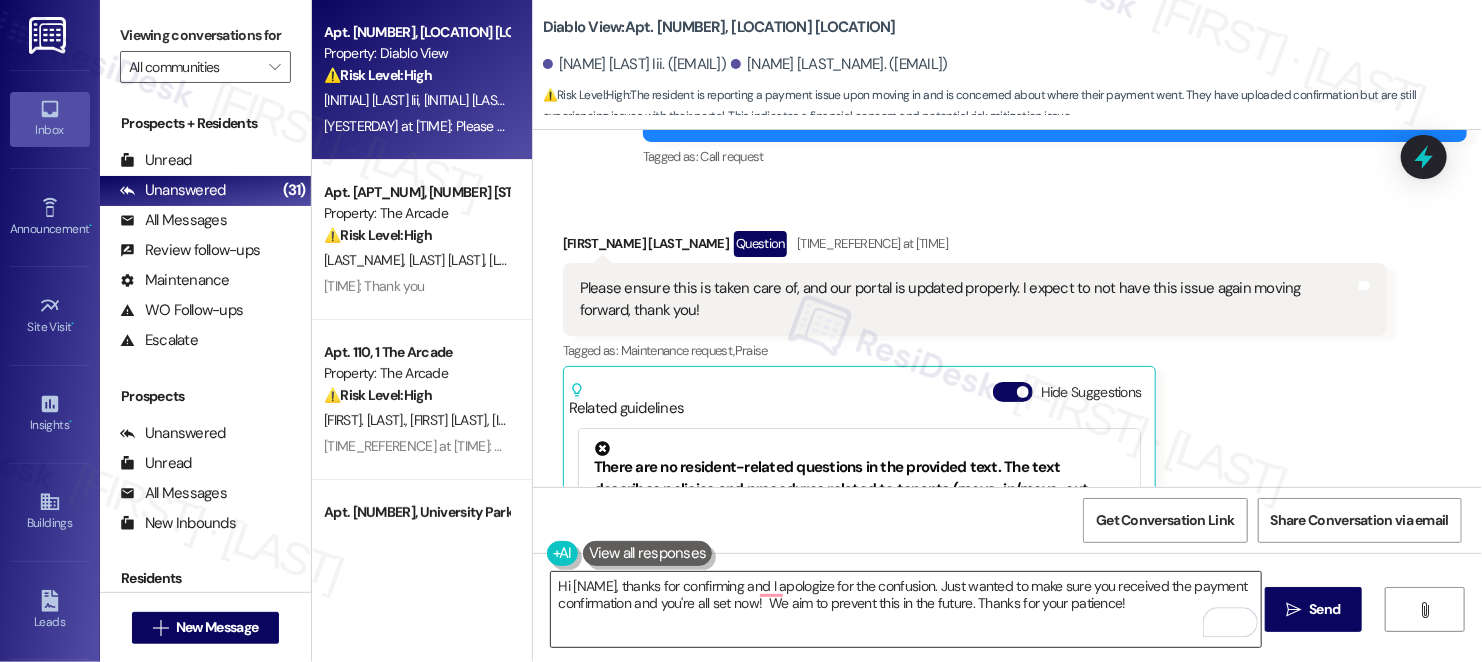 click on "Hi [NAME], thanks for confirming and I apologize for the confusion. Just wanted to make sure you received the payment confirmation and you're all set now!  We aim to prevent this in the future. Thanks for your patience!" at bounding box center (906, 609) 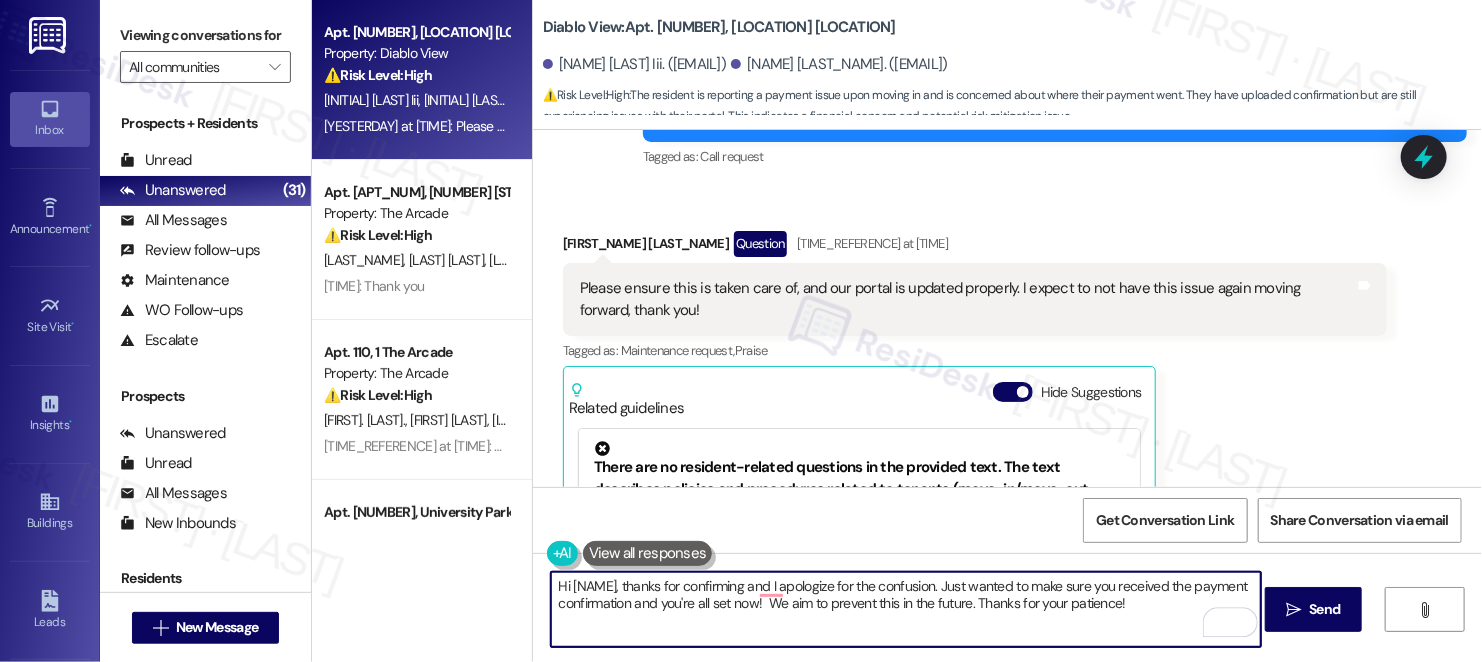 click on "Hi [NAME], thanks for confirming and I apologize for the confusion. Just wanted to make sure you received the payment confirmation and you're all set now!  We aim to prevent this in the future. Thanks for your patience!" at bounding box center (906, 609) 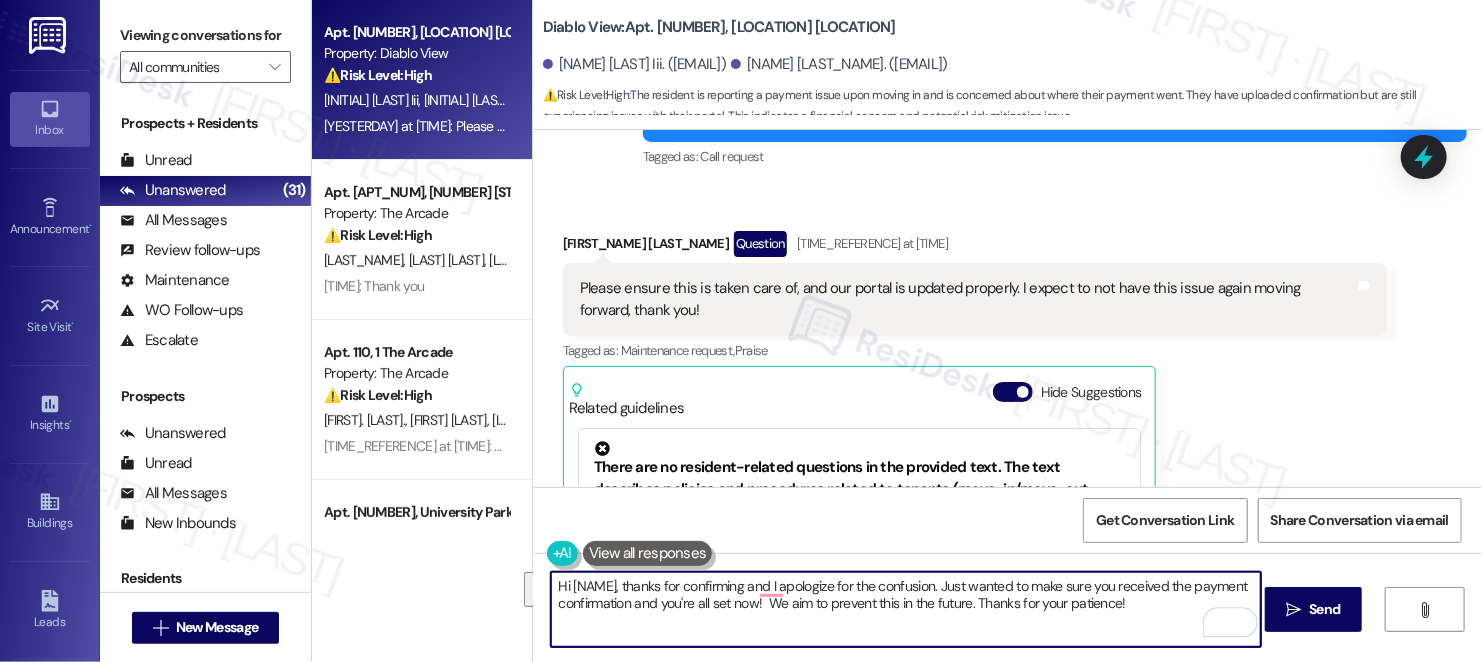 paste on "Thanks so much for confirming, and I apologize for any confusion earlier. I just wanted to make sure you received the payment confirmation and that everything is all set now. We’ll make sure to prevent this from happening in the future. Thanks again for your patience!" 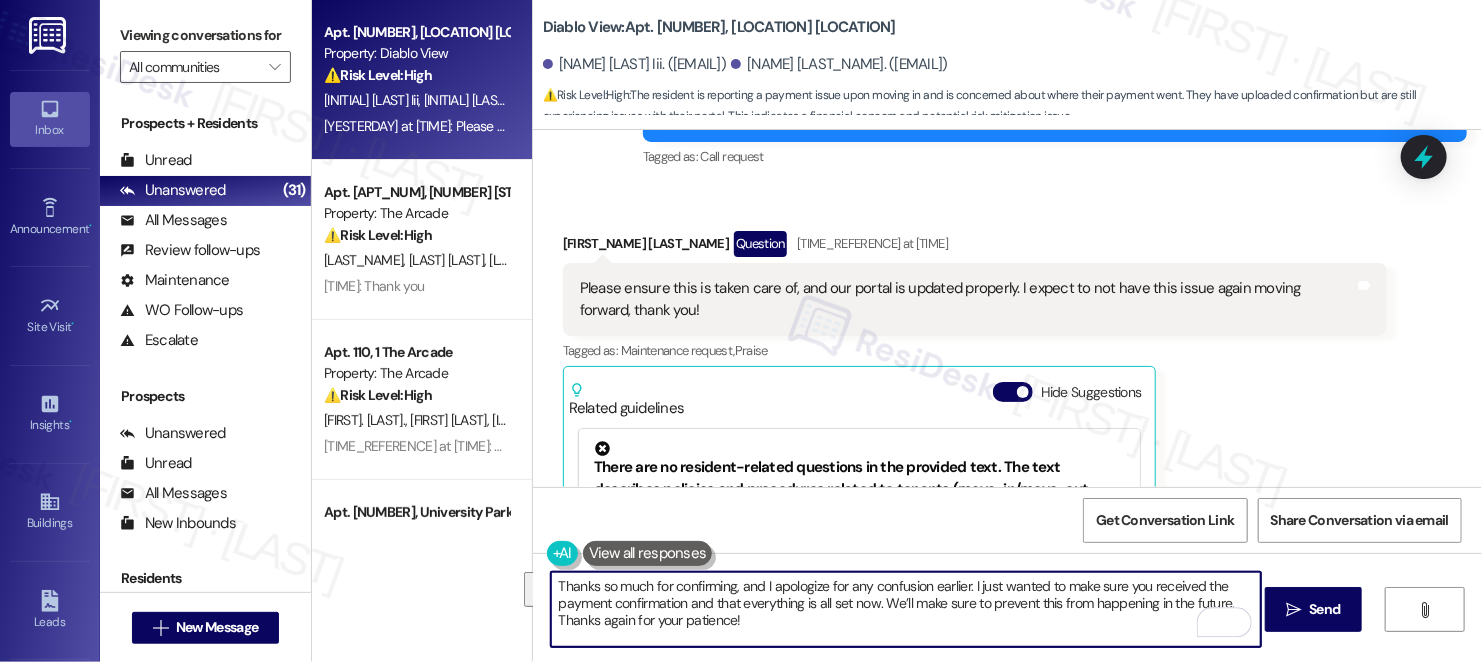 scroll, scrollTop: 16, scrollLeft: 0, axis: vertical 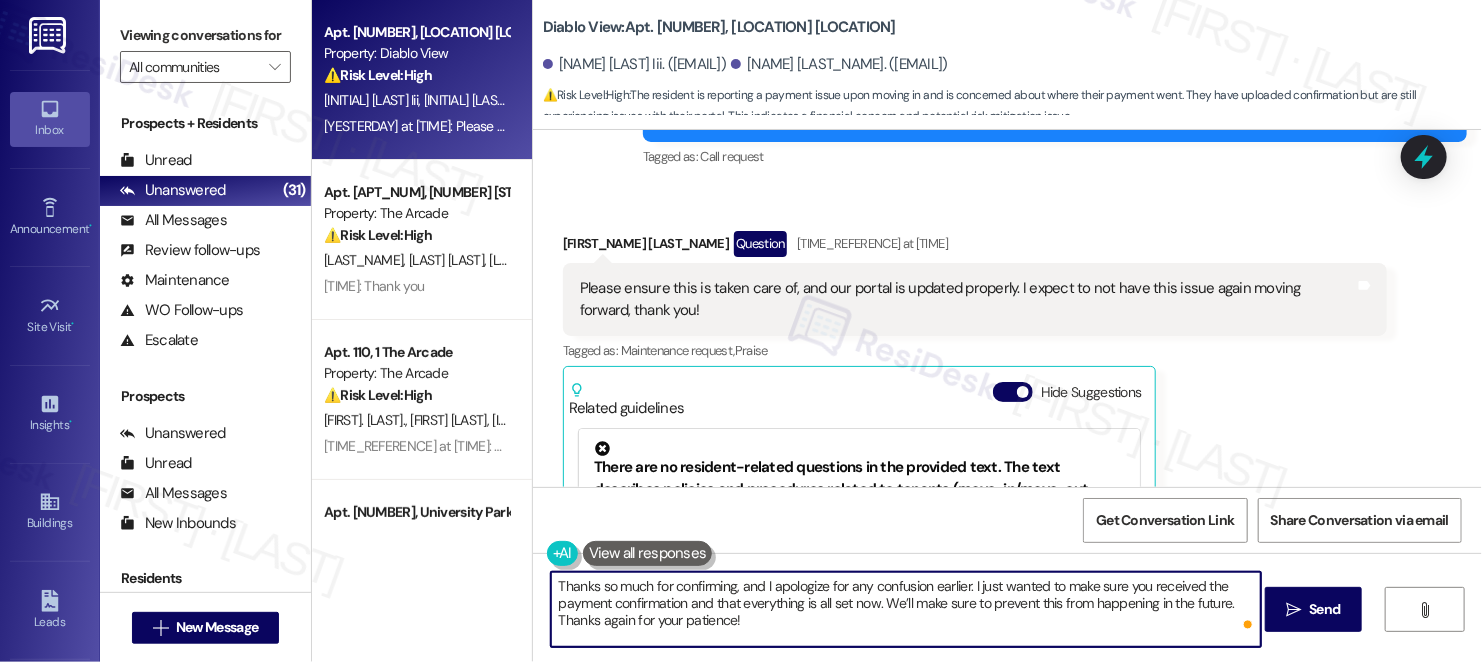 click on "Thanks so much for confirming, and I apologize for any confusion earlier. I just wanted to make sure you received the payment confirmation and that everything is all set now. We’ll make sure to prevent this from happening in the future. Thanks again for your patience!" at bounding box center [906, 609] 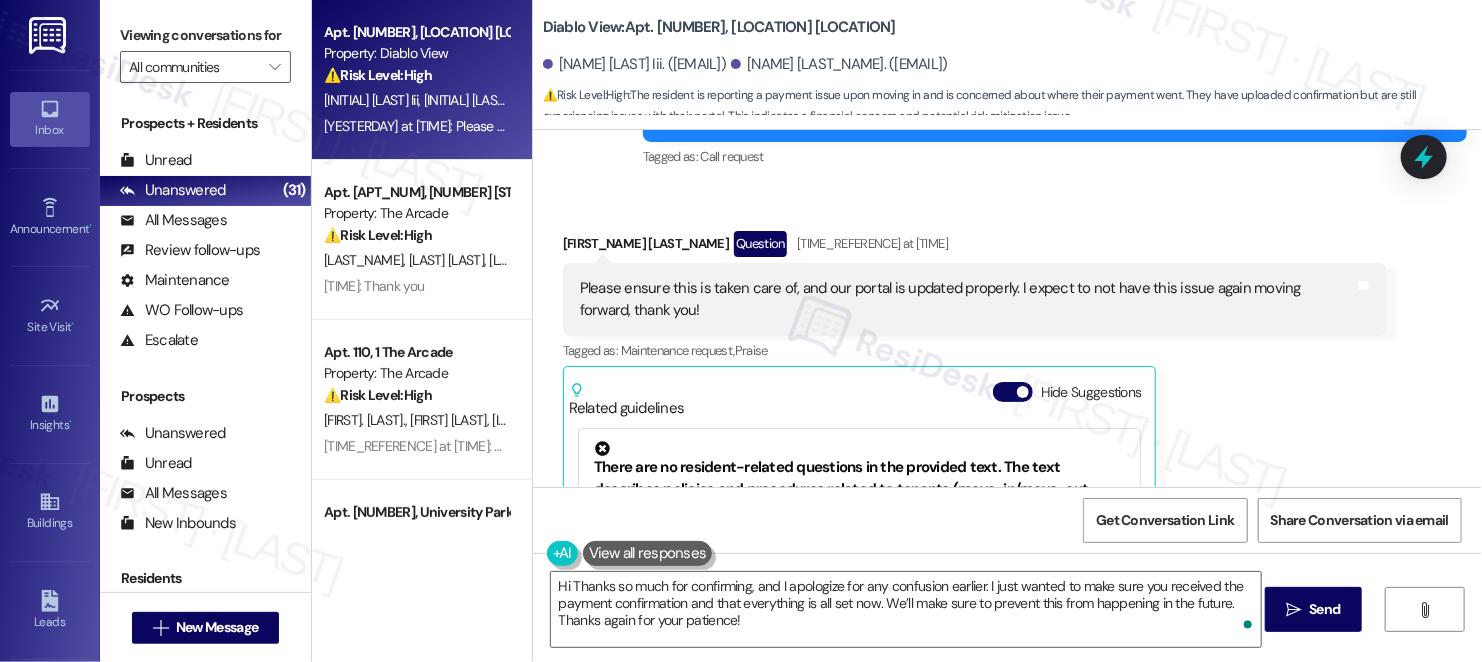 click on "[FIRST] Question Yesterday at [TIME]" at bounding box center [975, 247] 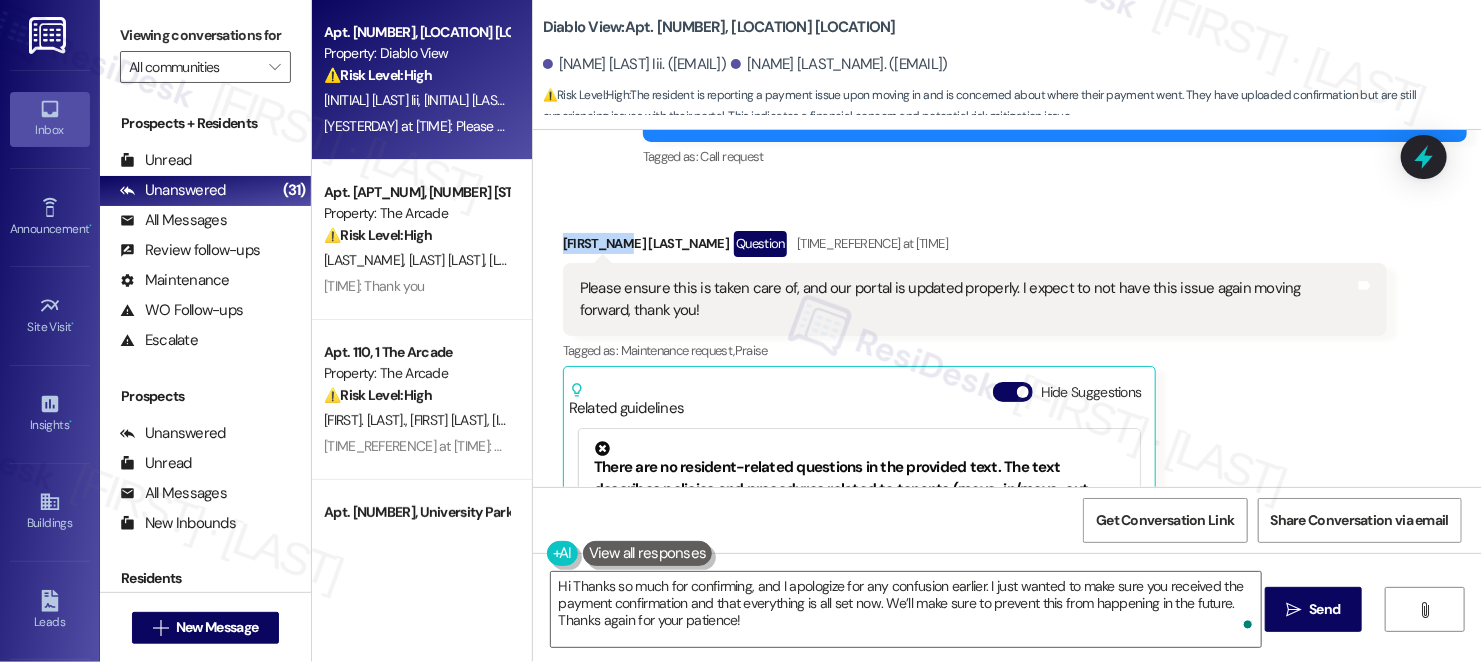 click on "[FIRST] Question Yesterday at [TIME]" at bounding box center (975, 247) 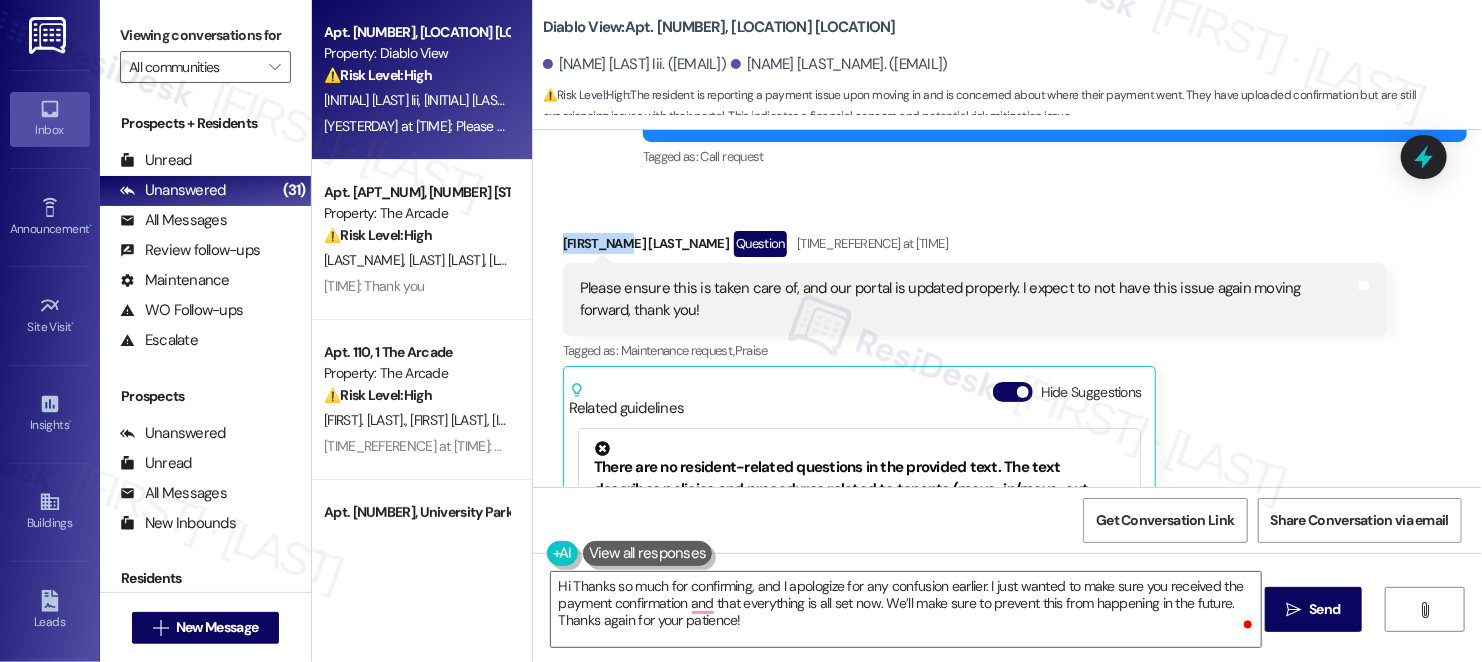 copy on "[FIRST]" 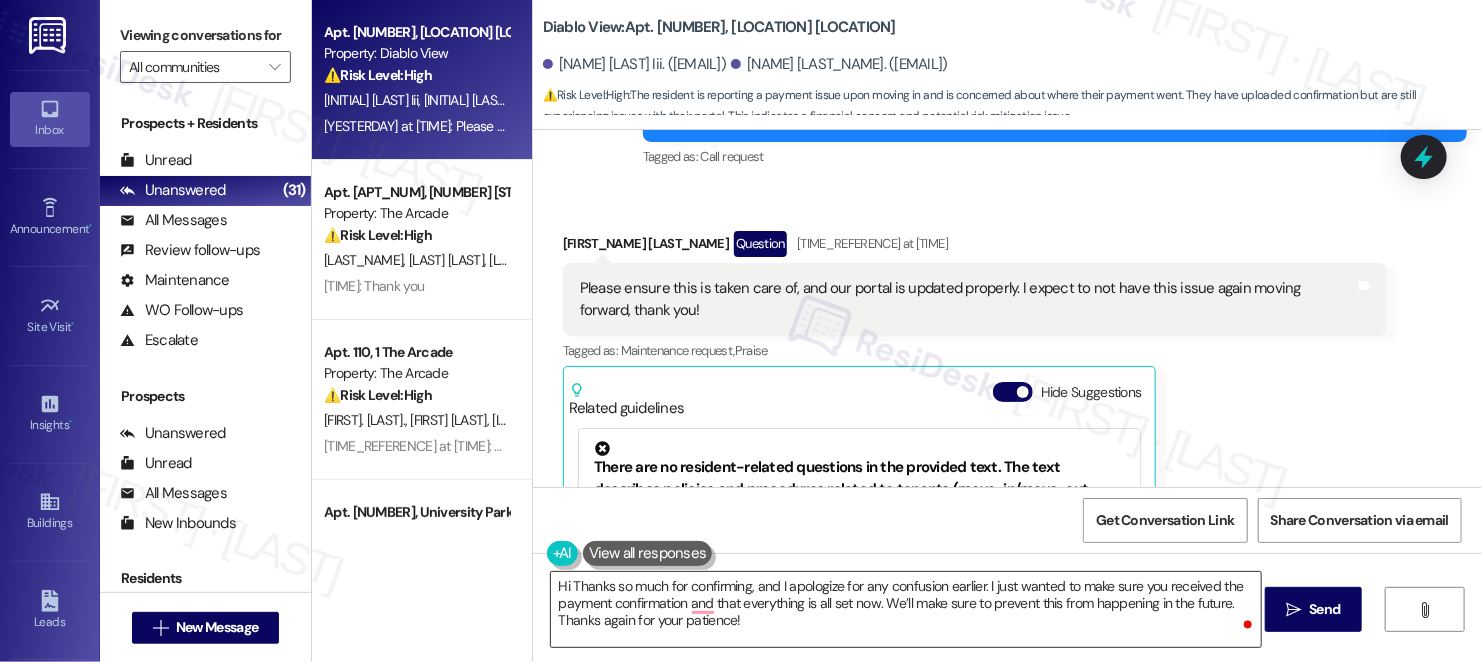 click on "Hi Thanks so much for confirming, and I apologize for any confusion earlier. I just wanted to make sure you received the payment confirmation and that everything is all set now. We’ll make sure to prevent this from happening in the future. Thanks again for your patience!" at bounding box center (906, 609) 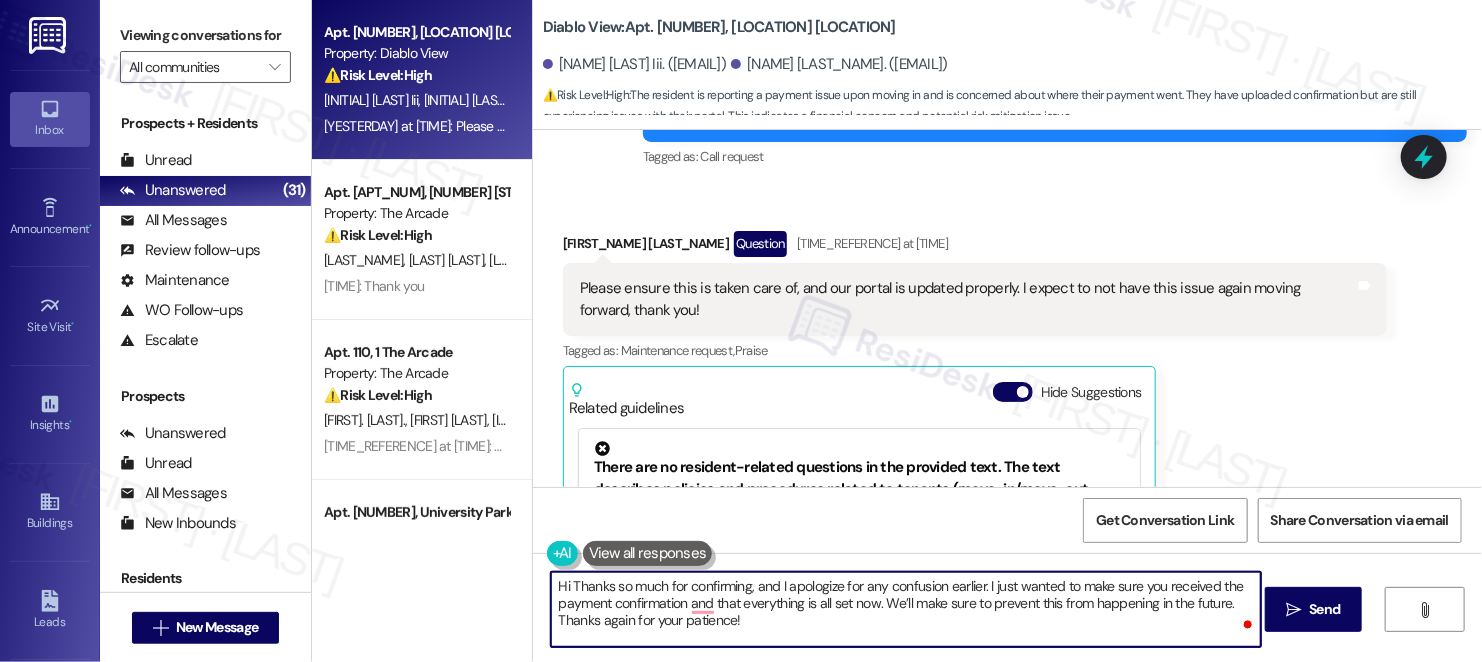 paste on "[FIRST]" 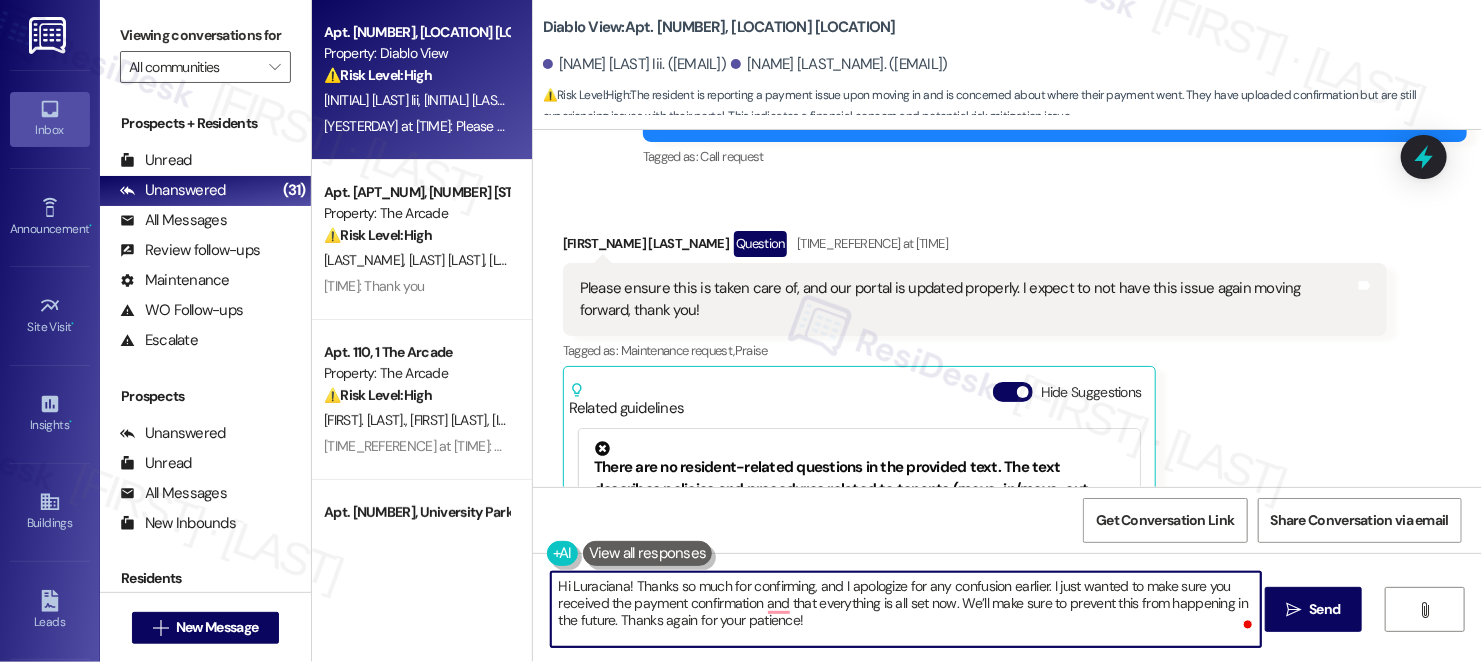 click on "Hi Luraciana! Thanks so much for confirming, and I apologize for any confusion earlier. I just wanted to make sure you received the payment confirmation and that everything is all set now. We’ll make sure to prevent this from happening in the future. Thanks again for your patience!" at bounding box center (906, 609) 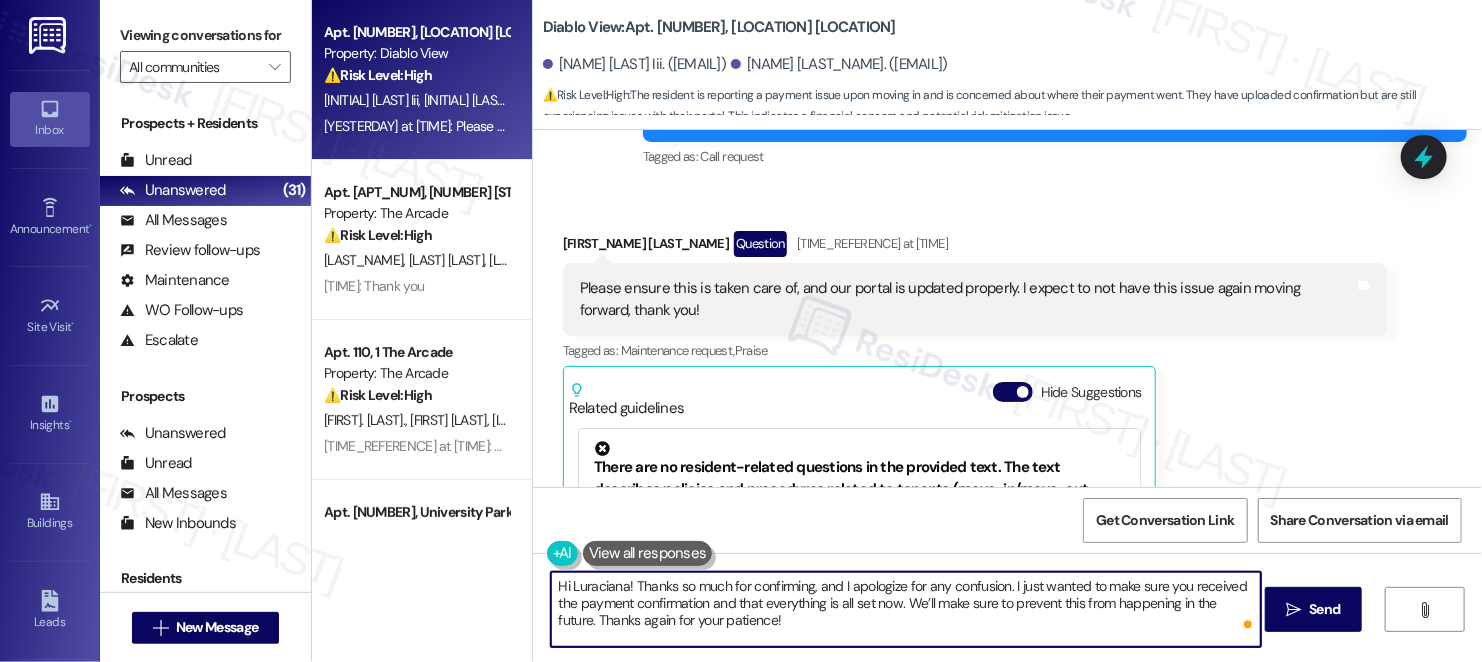 click on "Hi Luraciana! Thanks so much for confirming, and I apologize for any confusion. I just wanted to make sure you received the payment confirmation and that everything is all set now. We’ll make sure to prevent this from happening in the future. Thanks again for your patience!" at bounding box center [906, 609] 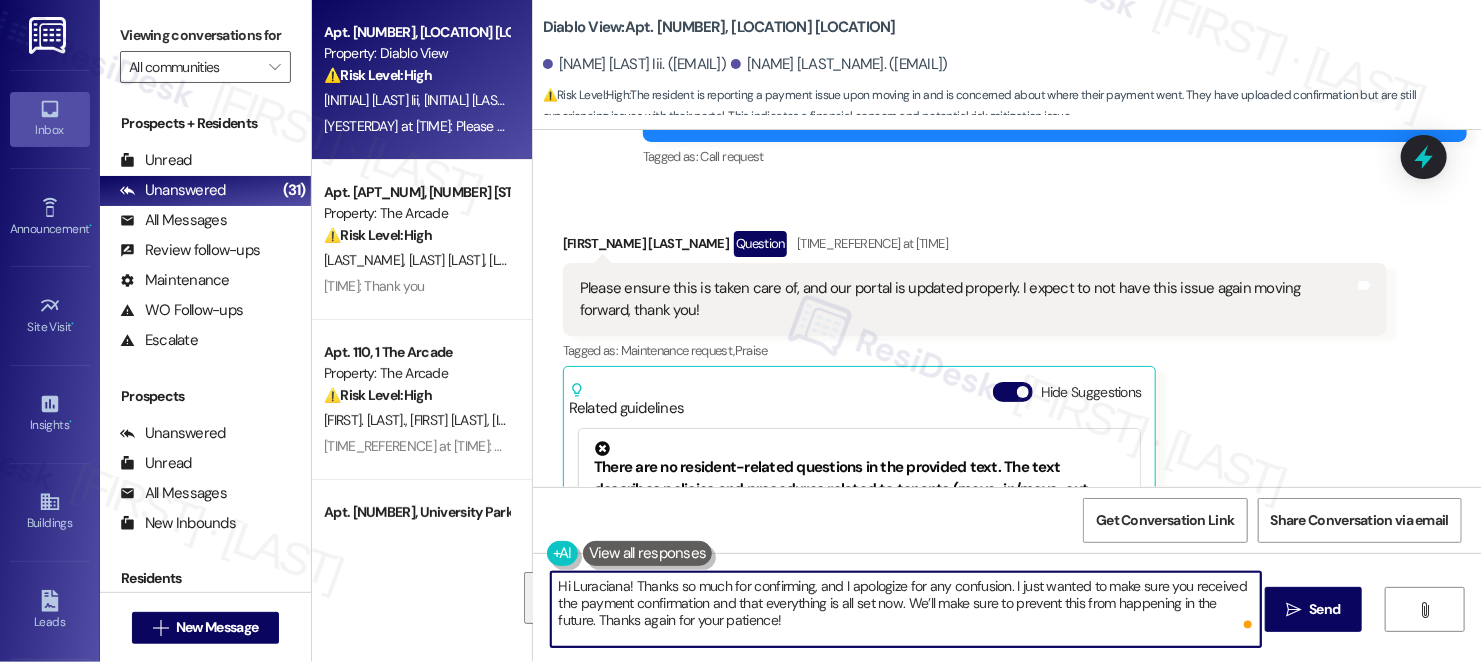 click on "Hi Luraciana! Thanks so much for confirming, and I apologize for any confusion. I just wanted to make sure you received the payment confirmation and that everything is all set now. We’ll make sure to prevent this from happening in the future. Thanks again for your patience!" at bounding box center (906, 609) 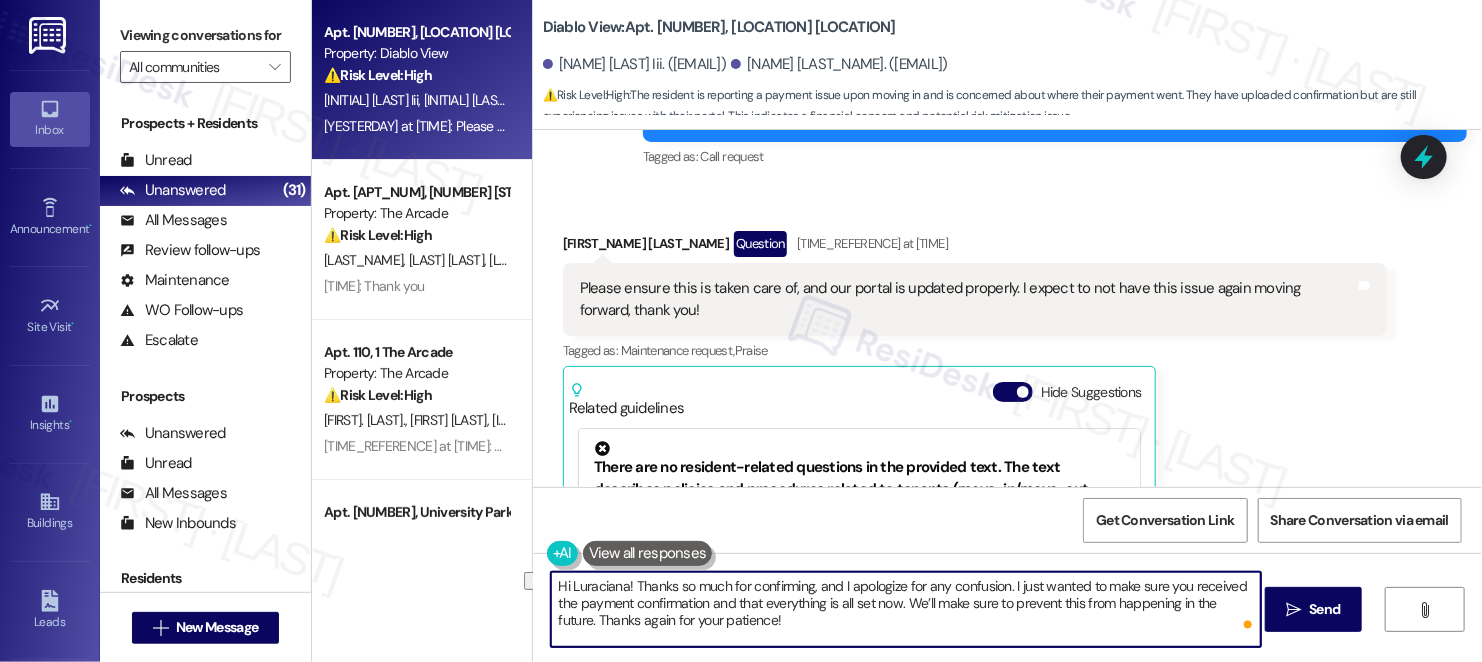 drag, startPoint x: 892, startPoint y: 603, endPoint x: 697, endPoint y: 607, distance: 195.04102 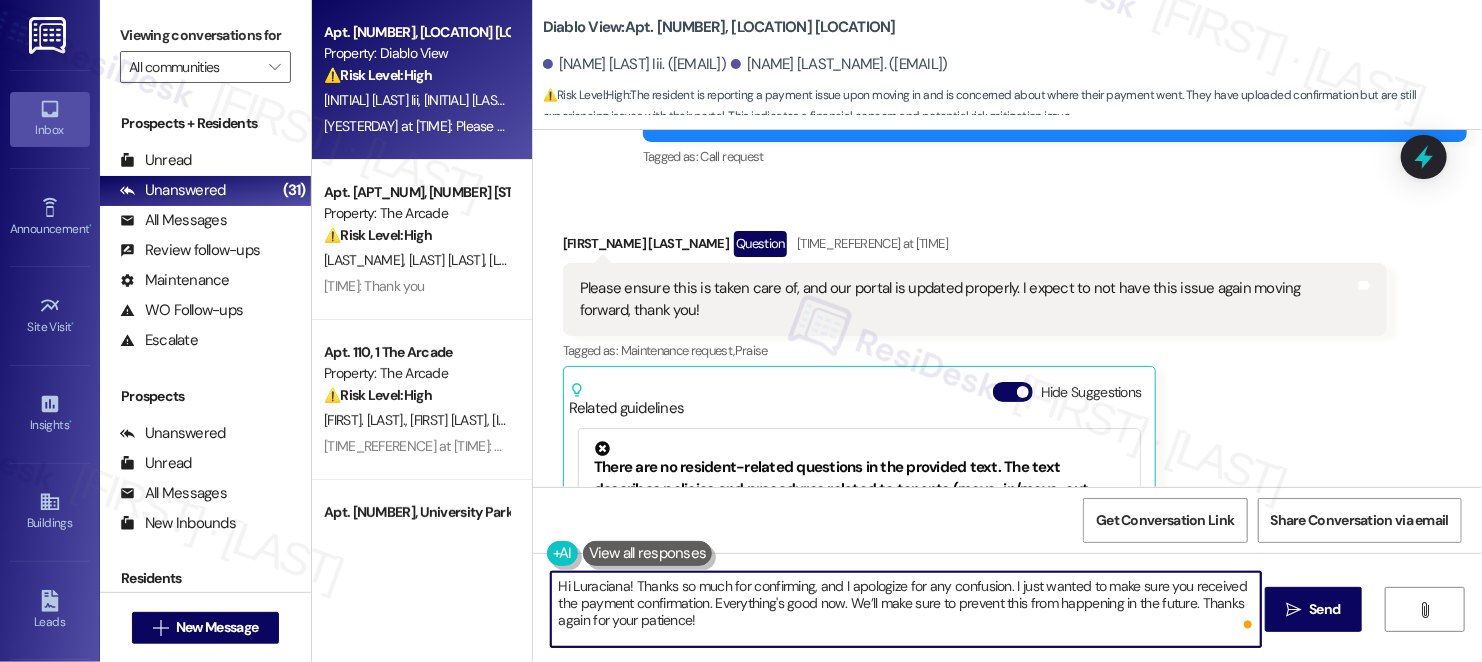 click on "Hi Luraciana! Thanks so much for confirming, and I apologize for any confusion. I just wanted to make sure you received the payment confirmation. Everything's good now. We’ll make sure to prevent this from happening in the future. Thanks again for your patience!" at bounding box center (906, 609) 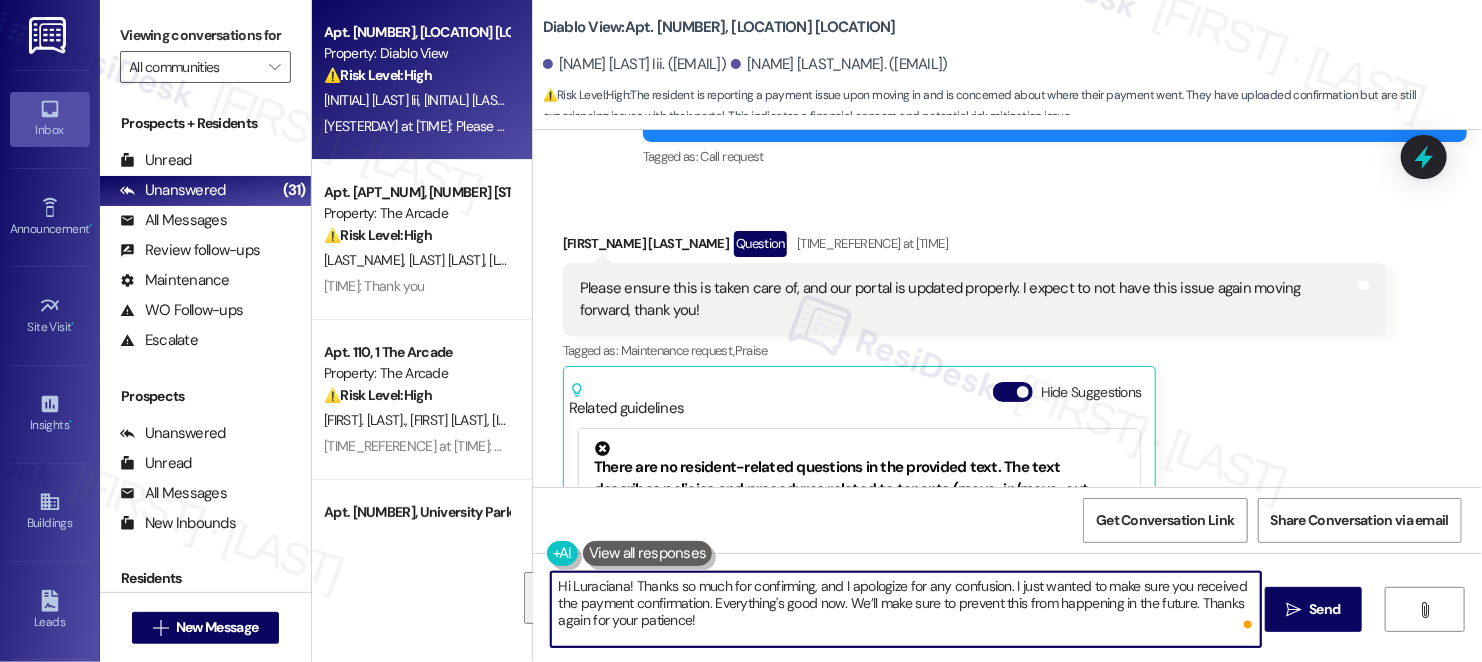 click on "Hi Luraciana! Thanks so much for confirming, and I apologize for any confusion. I just wanted to make sure you received the payment confirmation. Everything's good now. We’ll make sure to prevent this from happening in the future. Thanks again for your patience!" at bounding box center (906, 609) 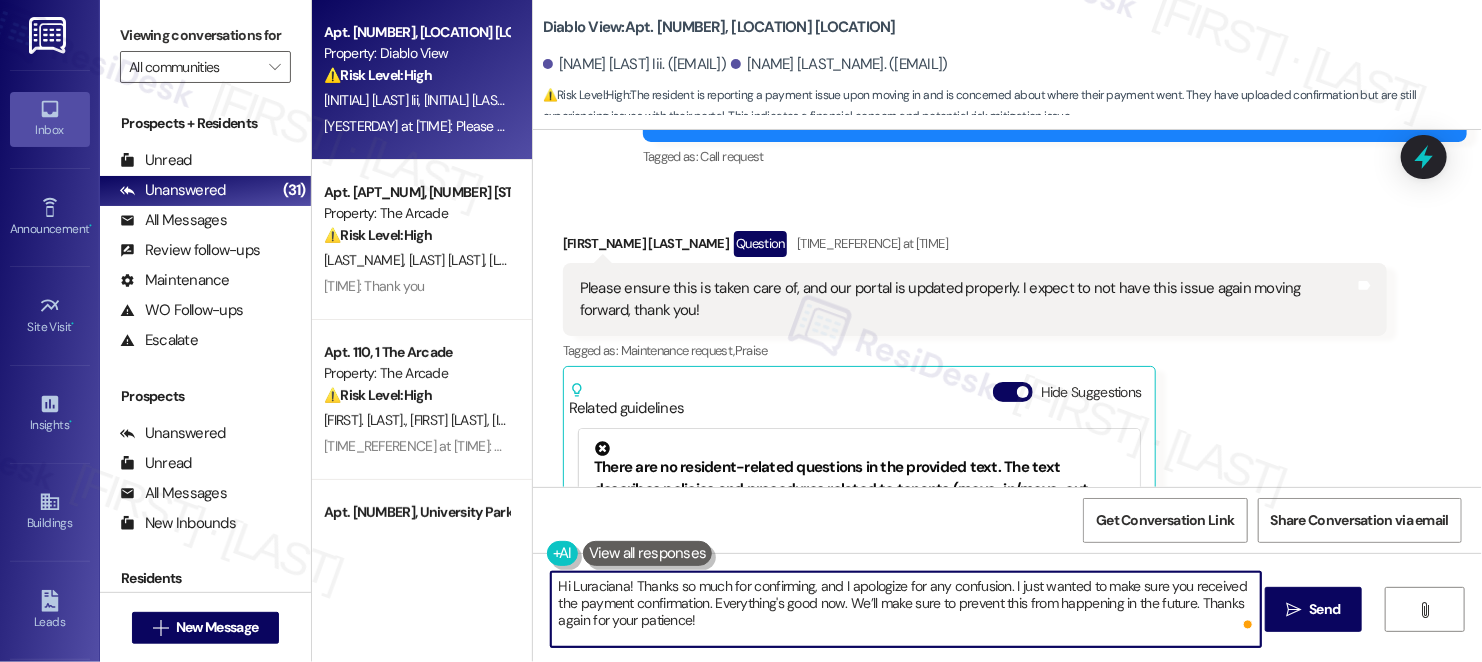 click on "Hi Luraciana! Thanks so much for confirming, and I apologize for any confusion. I just wanted to make sure you received the payment confirmation. Everything's good now. We’ll make sure to prevent this from happening in the future. Thanks again for your patience!" at bounding box center [906, 609] 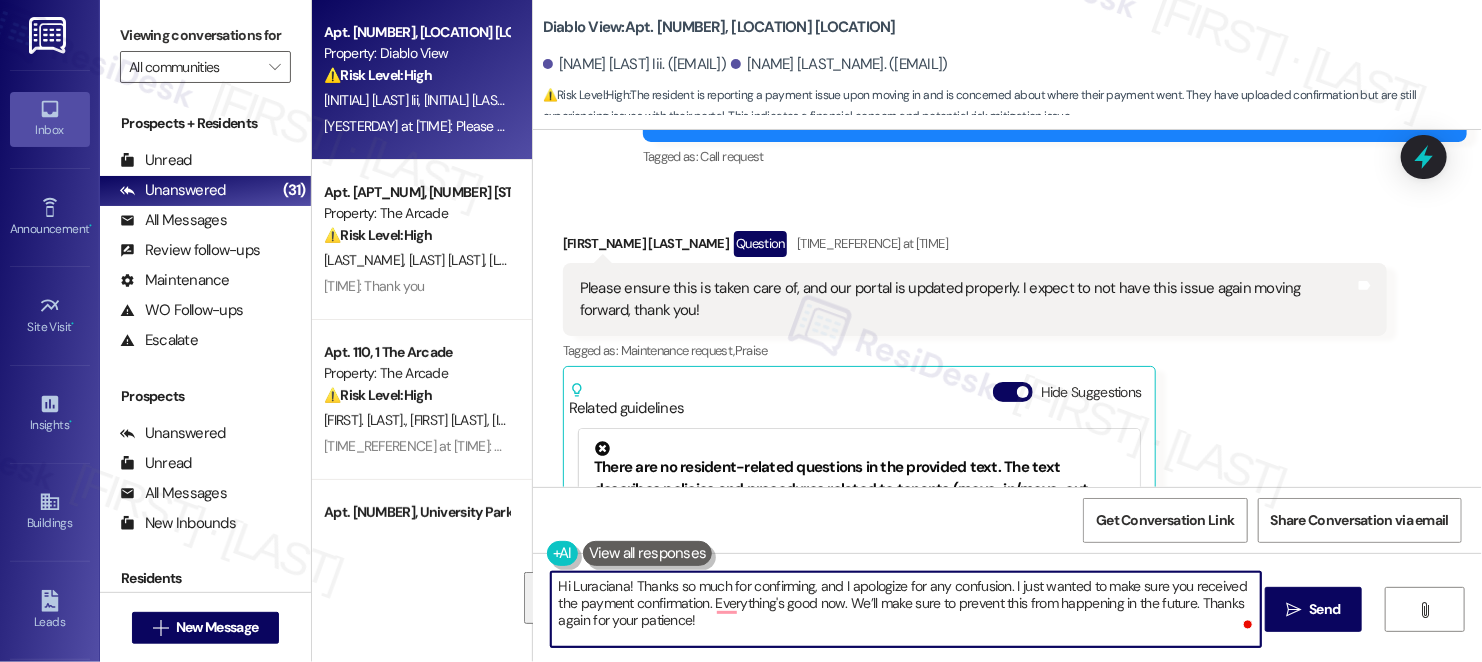 click on "Hi Luraciana! Thanks so much for confirming, and I apologize for any confusion. I just wanted to make sure you received the payment confirmation. Everything's good now. We’ll make sure to prevent this from happening in the future. Thanks again for your patience!" at bounding box center (906, 609) 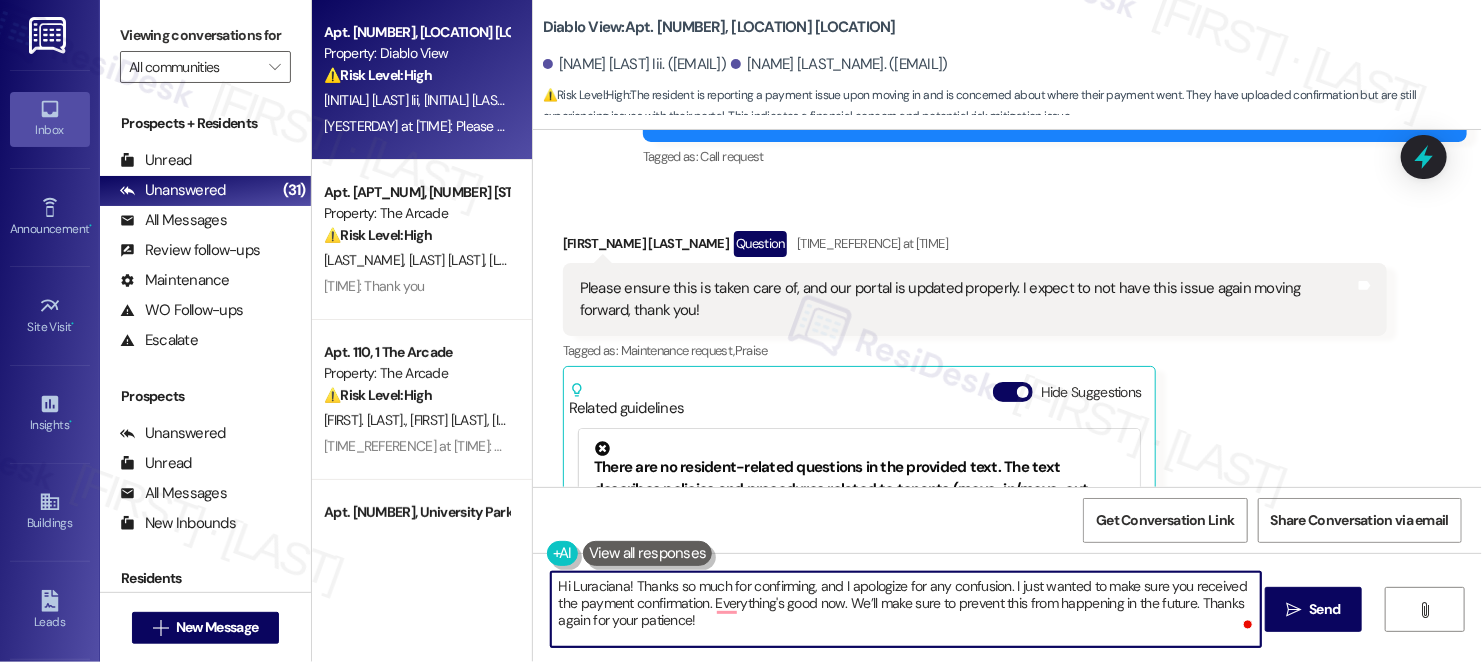 click on "Hi Luraciana! Thanks so much for confirming, and I apologize for any confusion. I just wanted to make sure you received the payment confirmation. Everything's good now. We’ll make sure to prevent this from happening in the future. Thanks again for your patience!" at bounding box center (906, 609) 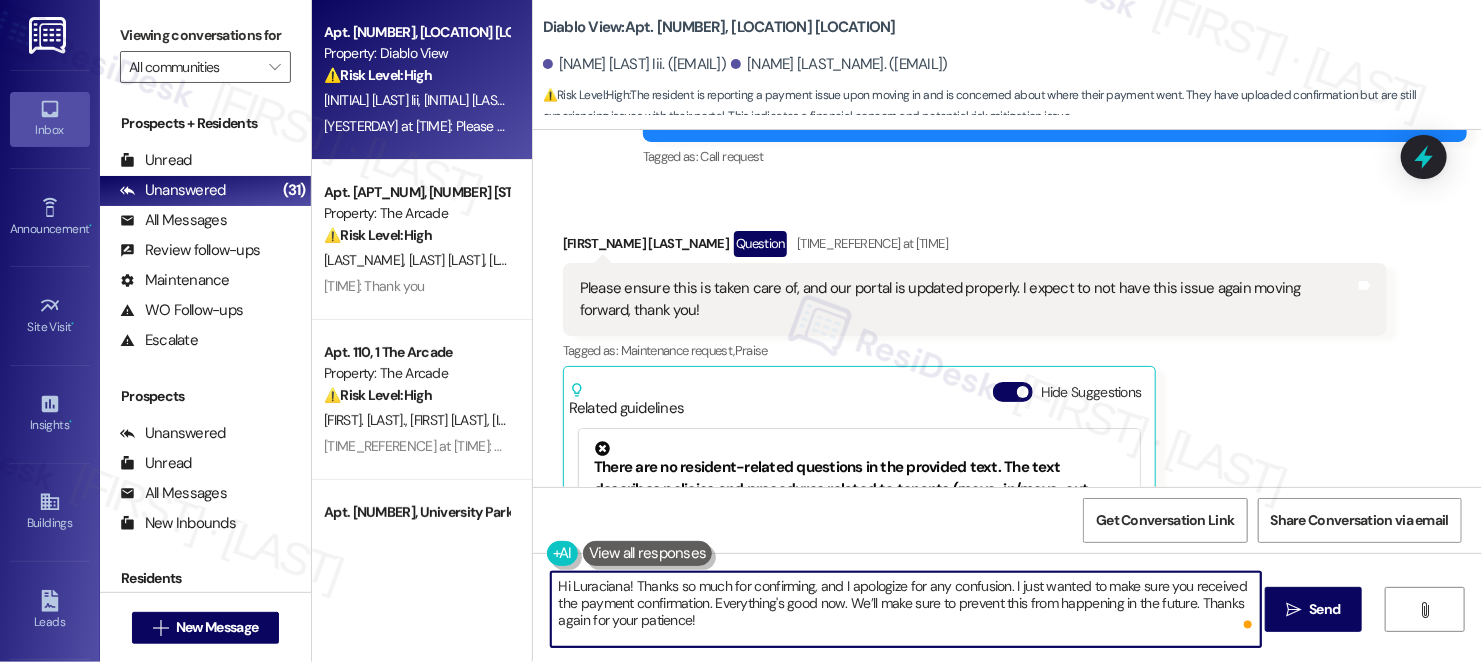 click on "Hi Luraciana! Thanks so much for confirming, and I apologize for any confusion. I just wanted to make sure you received the payment confirmation. Everything's good now. We’ll make sure to prevent this from happening in the future. Thanks again for your patience!" at bounding box center [906, 609] 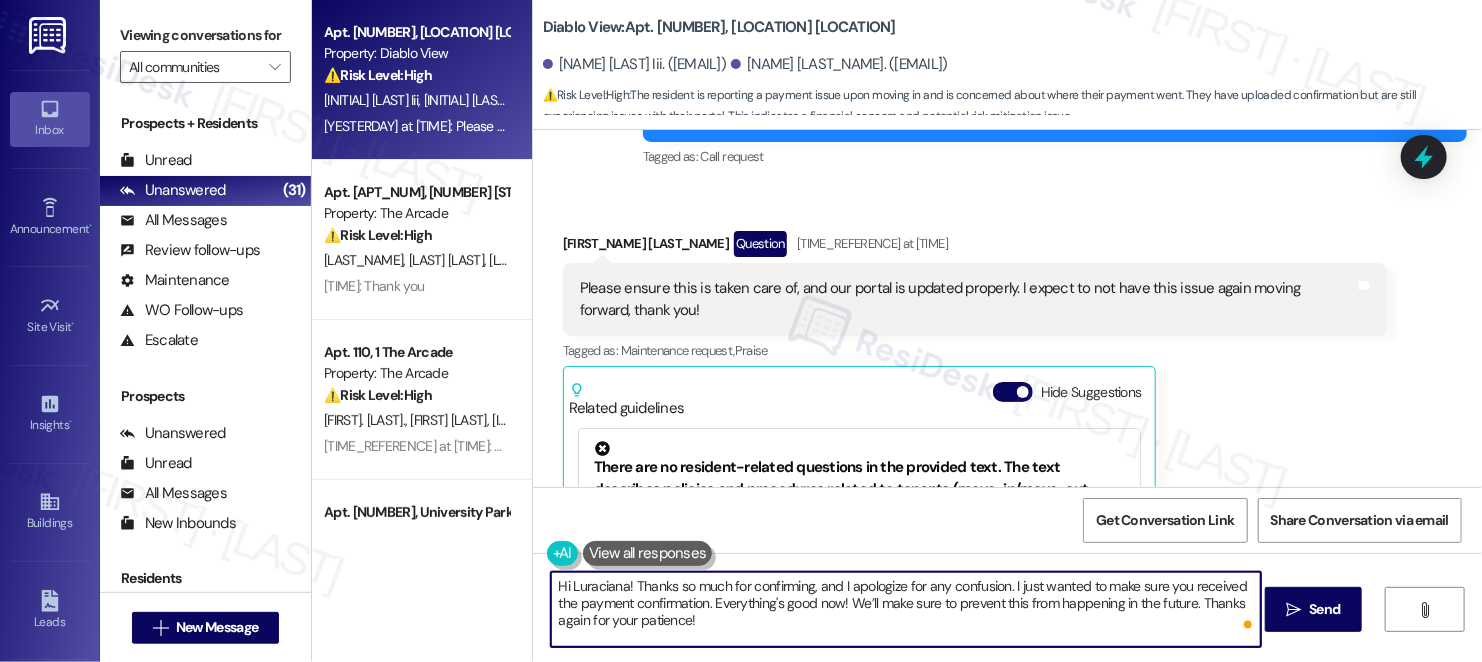 click on "Hi Luraciana! Thanks so much for confirming, and I apologize for any confusion. I just wanted to make sure you received the payment confirmation. Everything's good now! We’ll make sure to prevent this from happening in the future. Thanks again for your patience!" at bounding box center (906, 609) 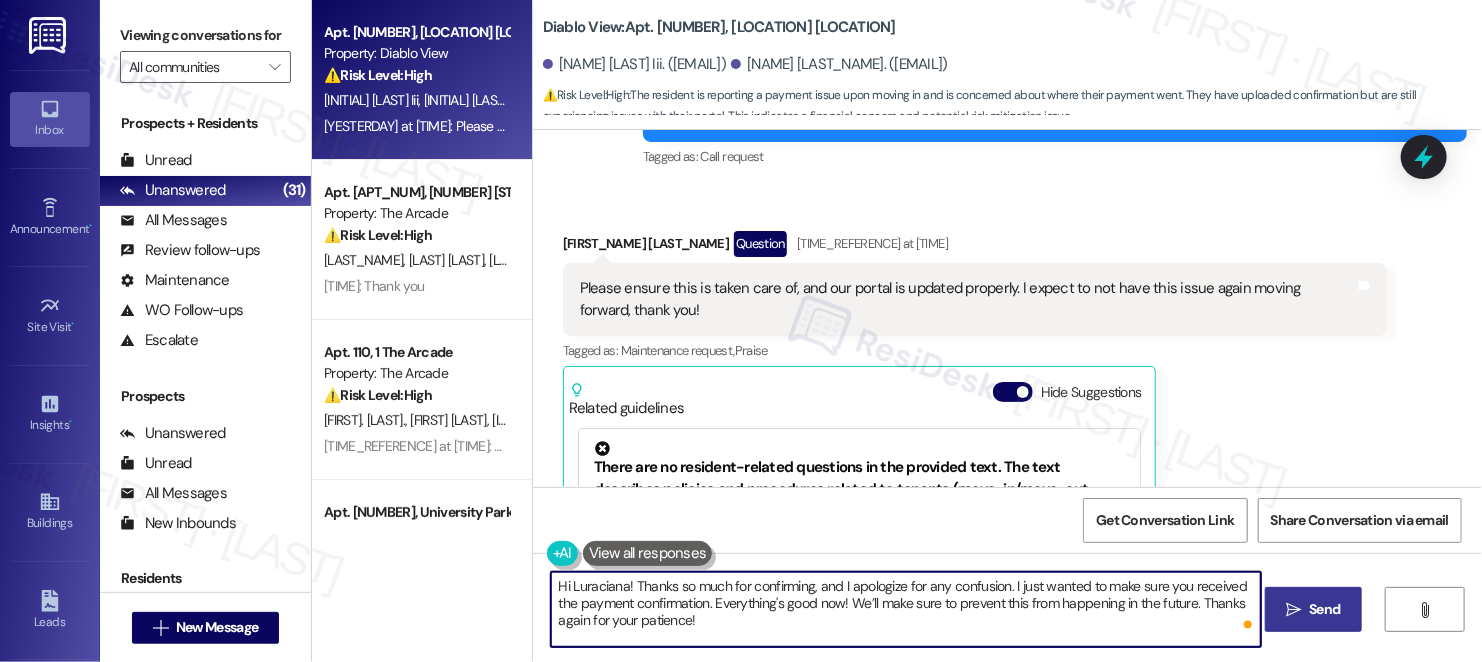 type on "Hi Luraciana! Thanks so much for confirming, and I apologize for any confusion. I just wanted to make sure you received the payment confirmation. Everything's good now! We’ll make sure to prevent this from happening in the future. Thanks again for your patience!" 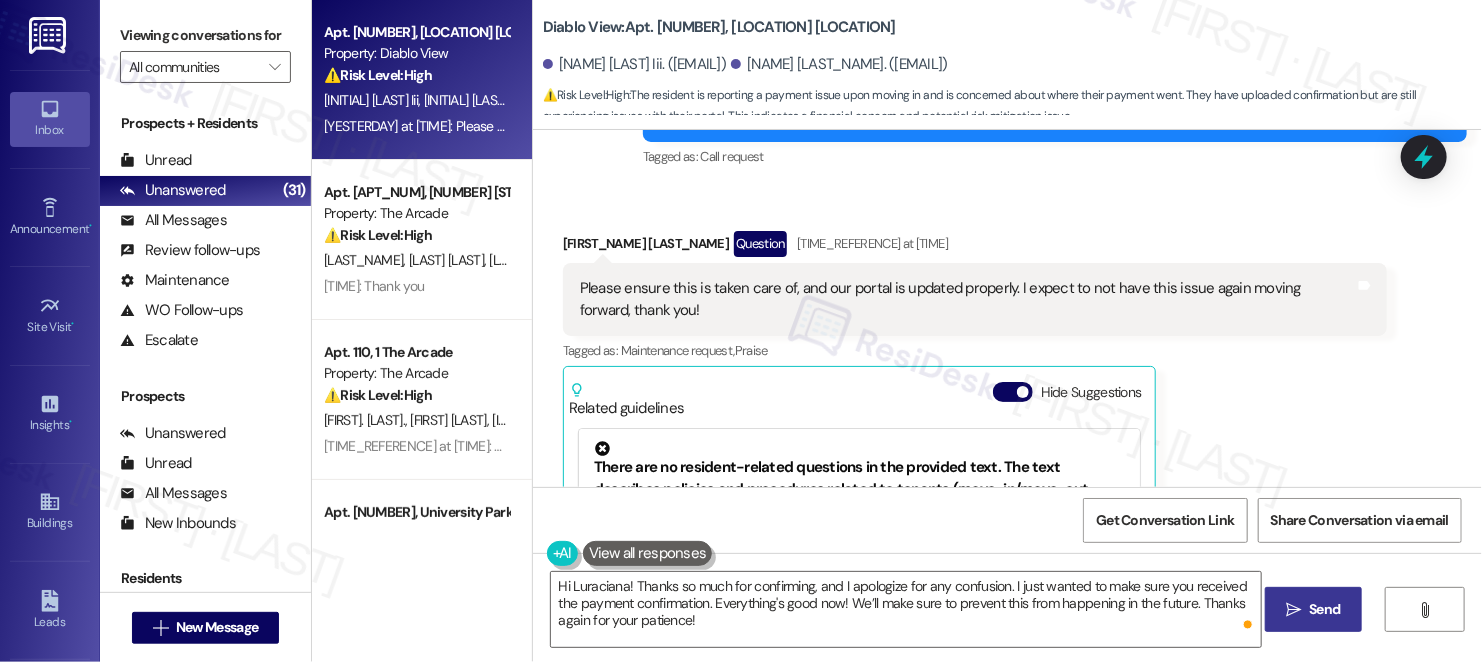 click on " Send" at bounding box center (1313, 609) 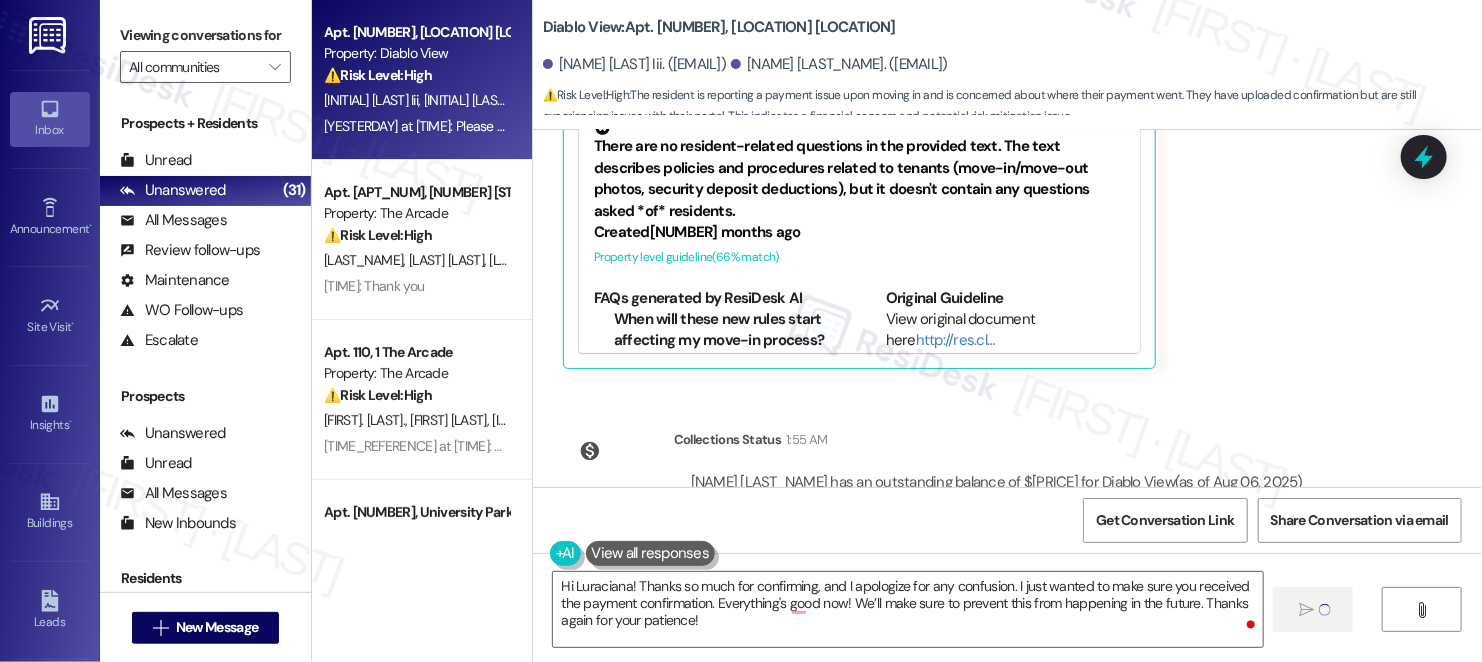scroll, scrollTop: 4954, scrollLeft: 0, axis: vertical 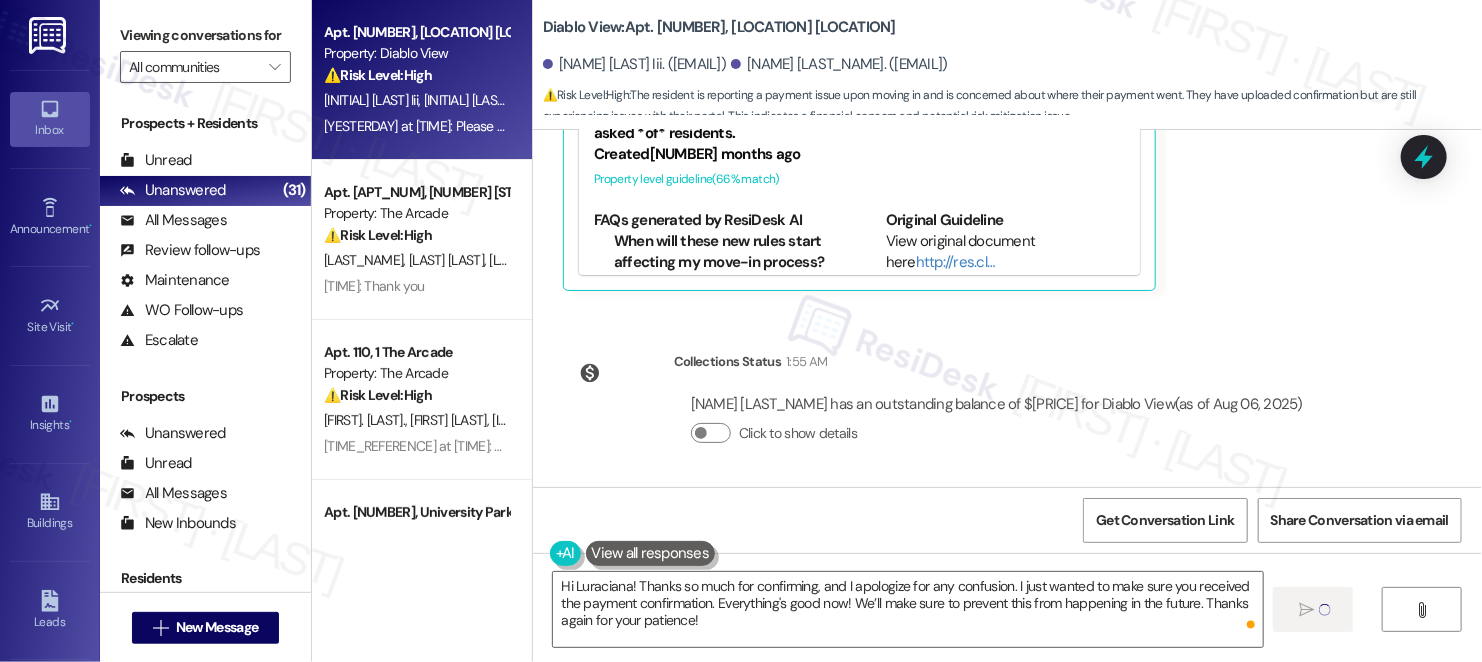 type 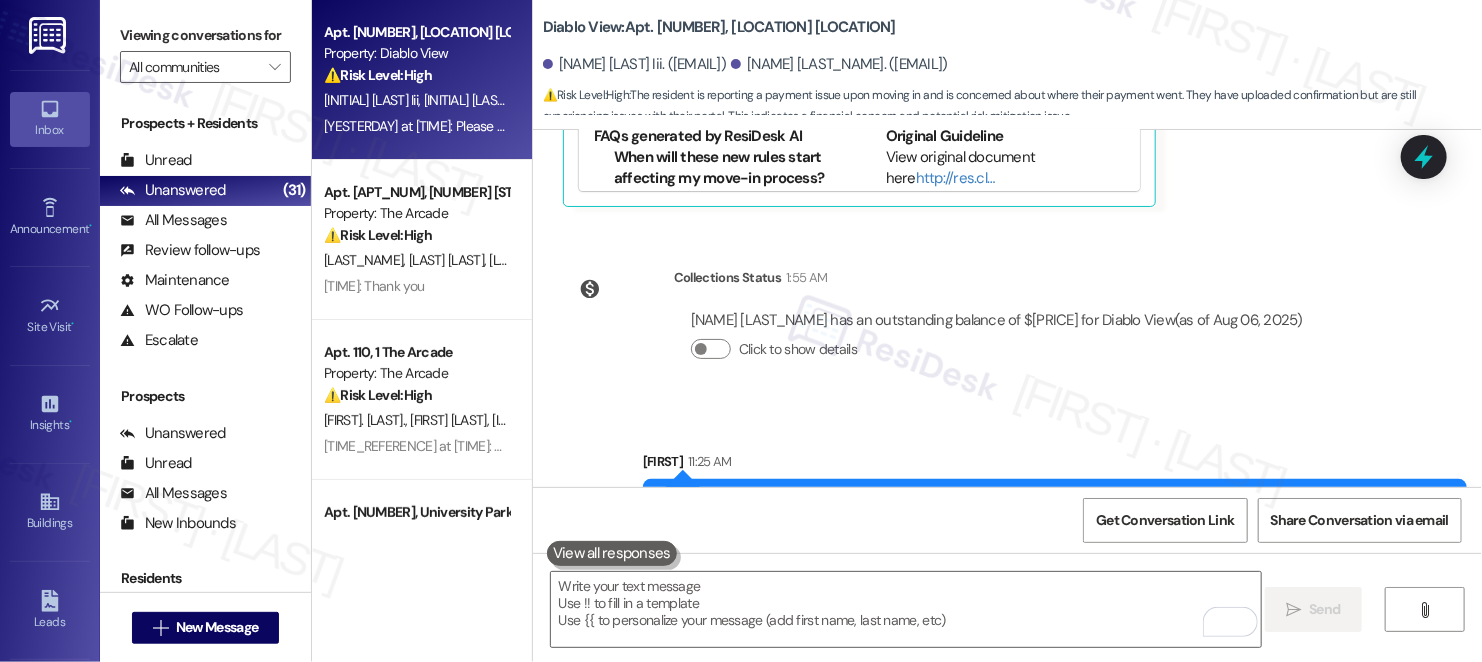 scroll, scrollTop: 5136, scrollLeft: 0, axis: vertical 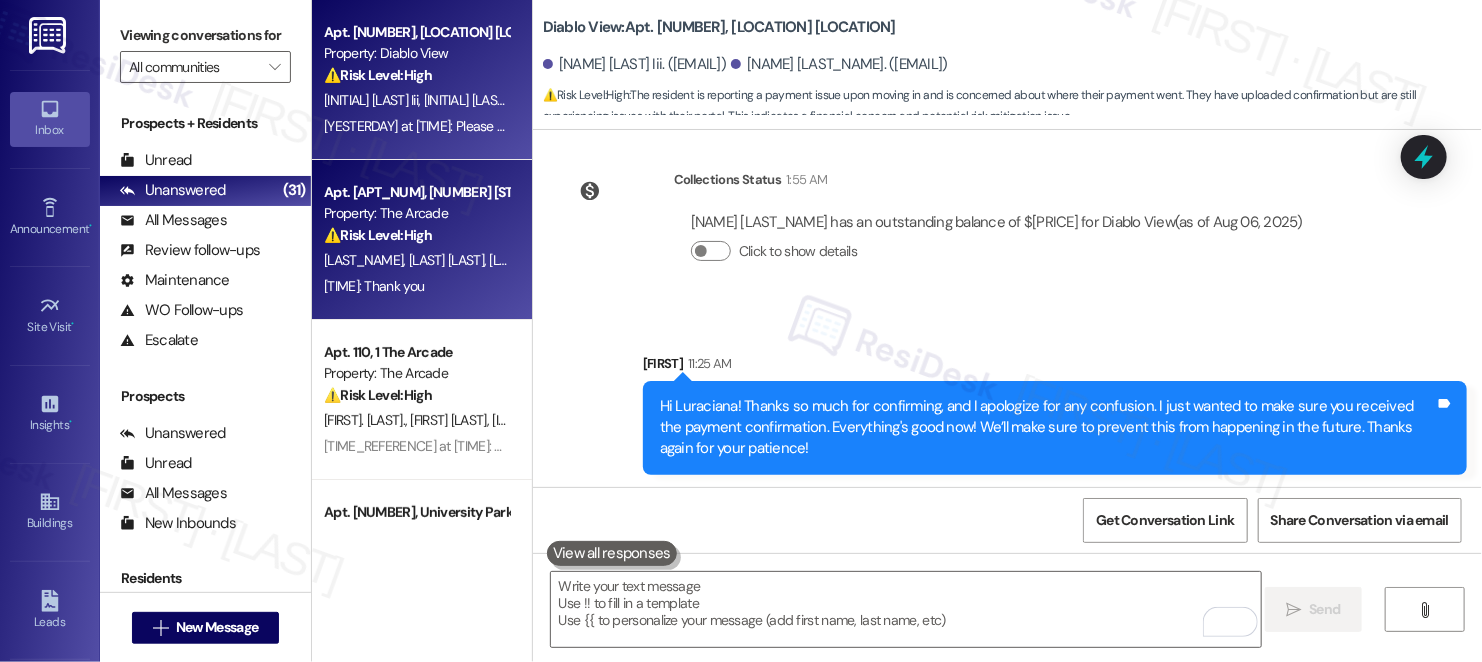 click on "⚠️  Risk Level:  High The resident is reporting a billing issue (double charge for utilities) and expresses frustration at not being able to reach the office during business hours. This constitutes a financial concern and a potential customer service failure, requiring timely investigation and resolution." at bounding box center [416, 235] 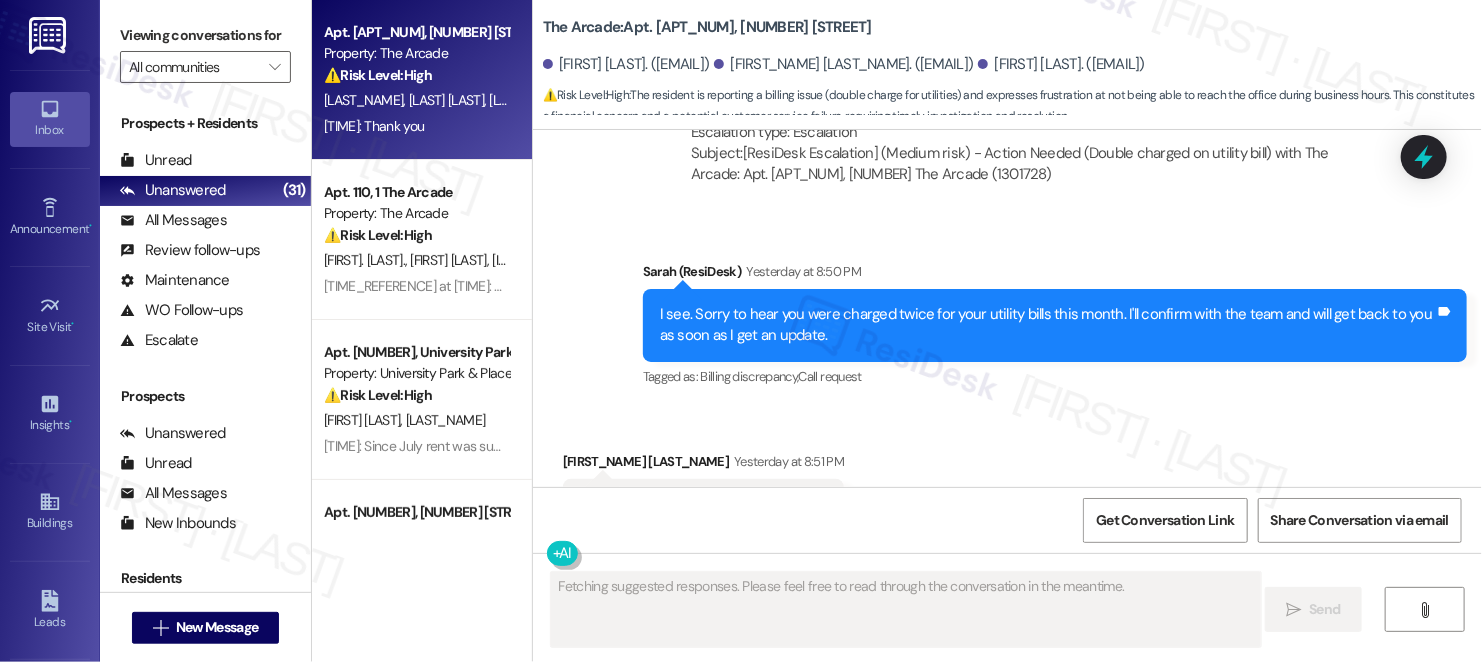 scroll, scrollTop: 3128, scrollLeft: 0, axis: vertical 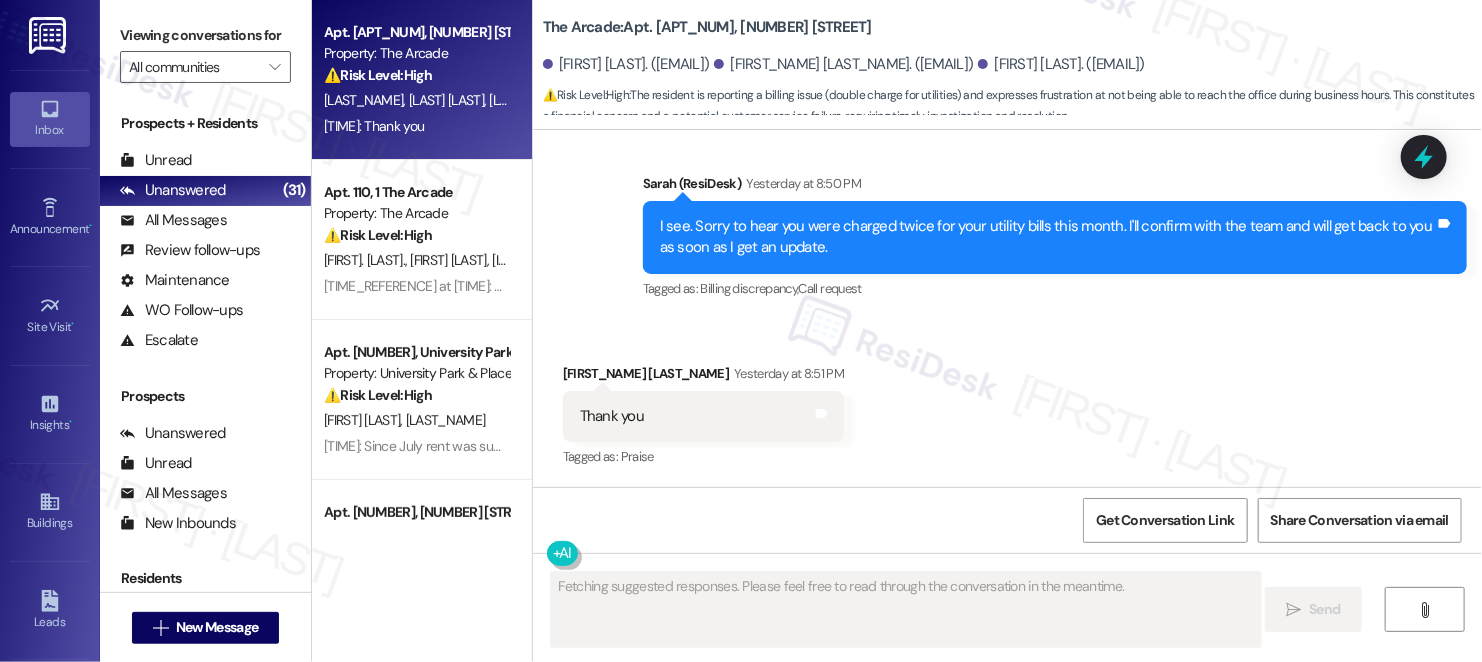 click on "Yesterday at [TIME]: Thank you  Yesterday at [TIME]: Thank you" at bounding box center [374, 126] 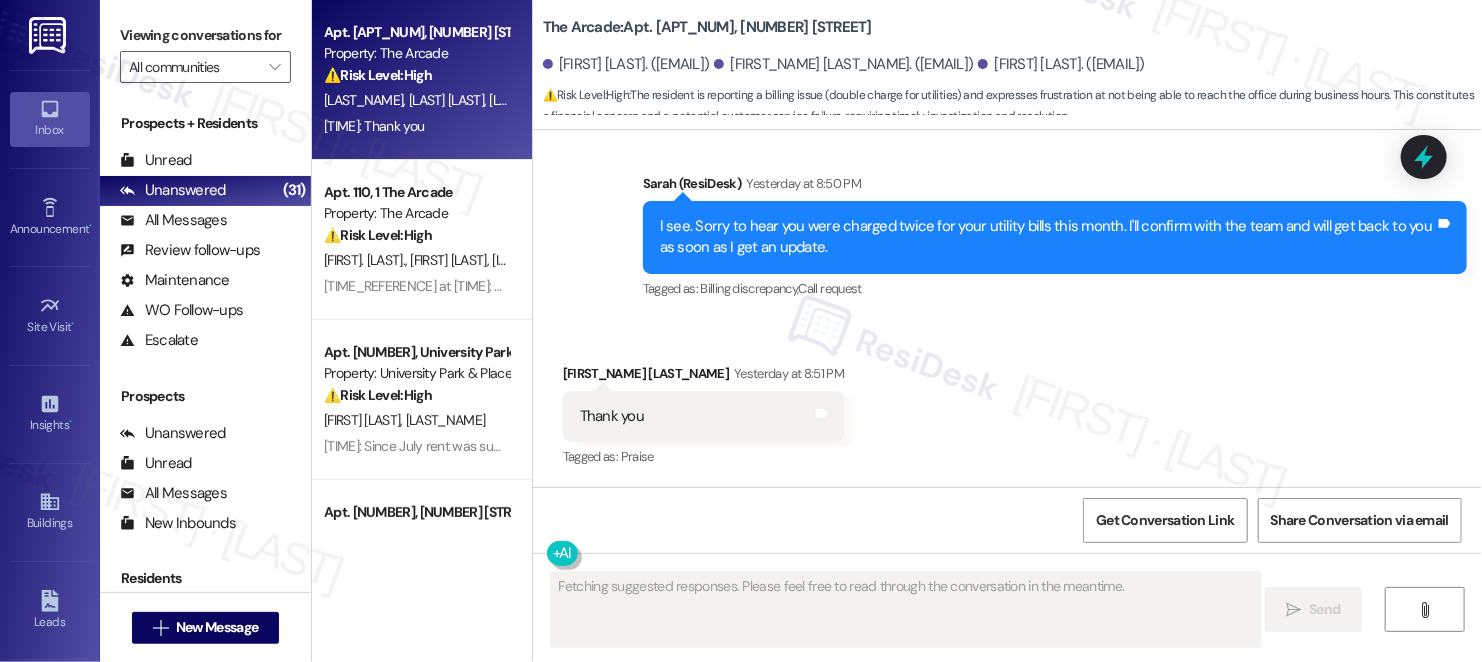 click on "I see. Sorry to hear you were charged twice for your utility bills this month. I'll confirm with the team and will get back to you as soon as I get an update." at bounding box center [1047, 237] 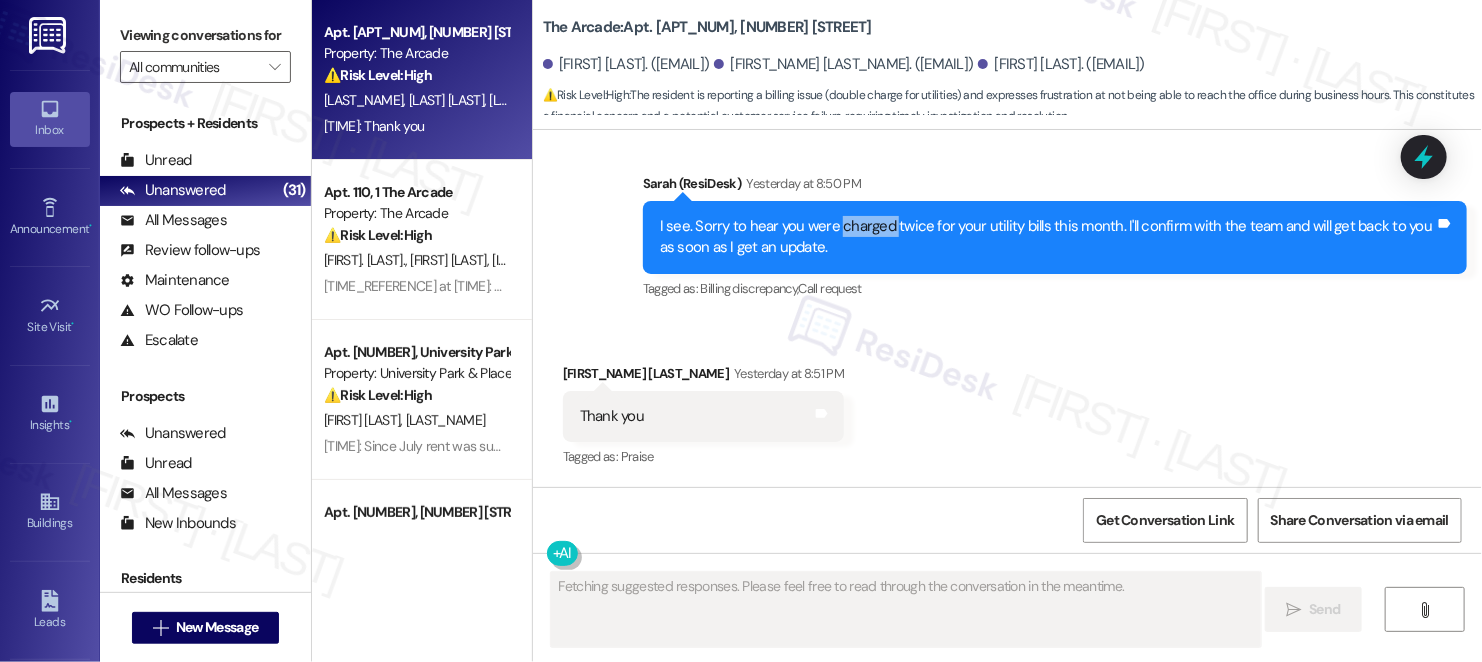 click on "I see. Sorry to hear you were charged twice for your utility bills this month. I'll confirm with the team and will get back to you as soon as I get an update." at bounding box center (1047, 237) 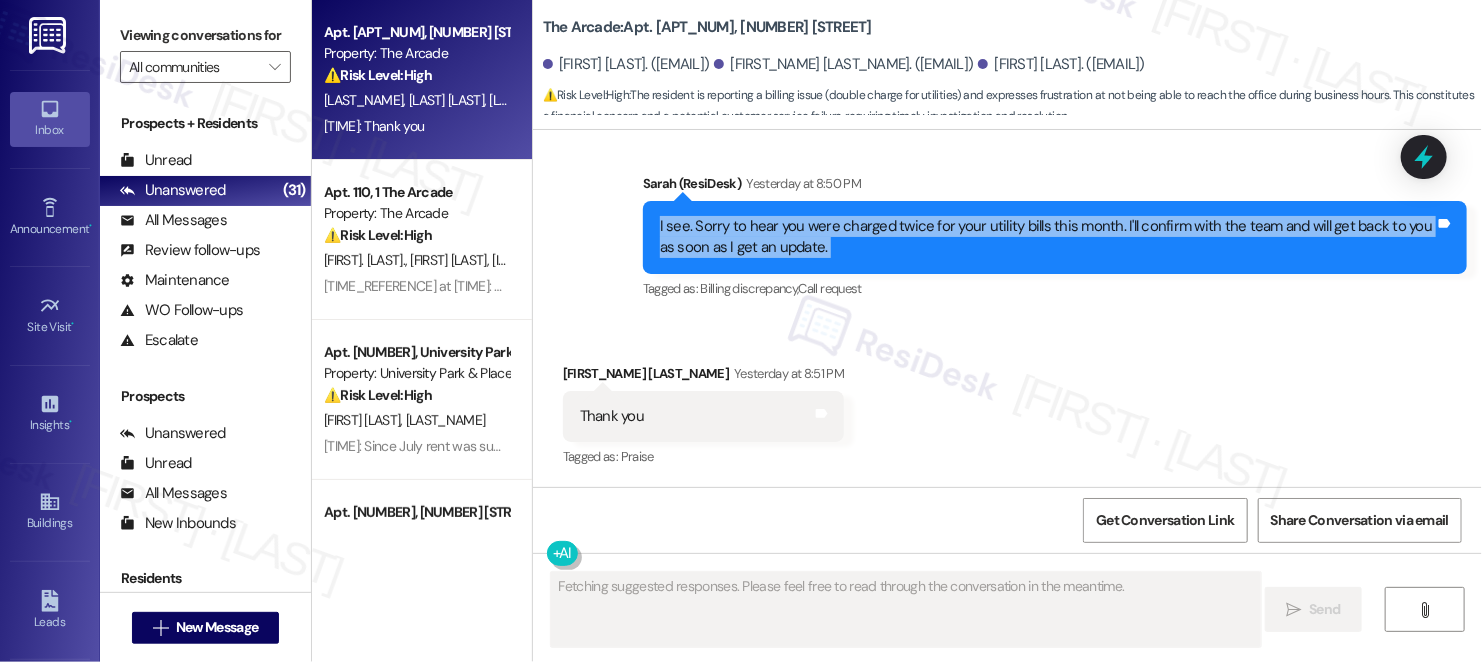 click on "I see. Sorry to hear you were charged twice for your utility bills this month. I'll confirm with the team and will get back to you as soon as I get an update." at bounding box center [1047, 237] 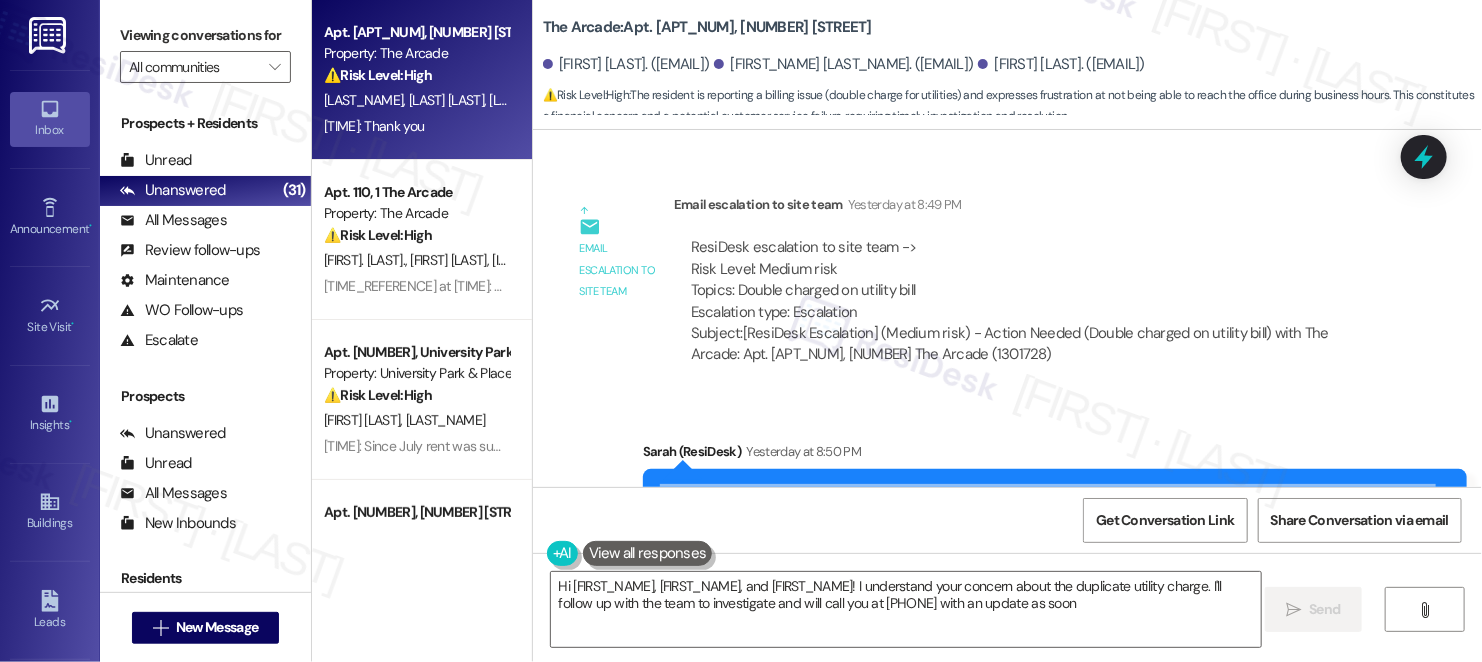 scroll, scrollTop: 3128, scrollLeft: 0, axis: vertical 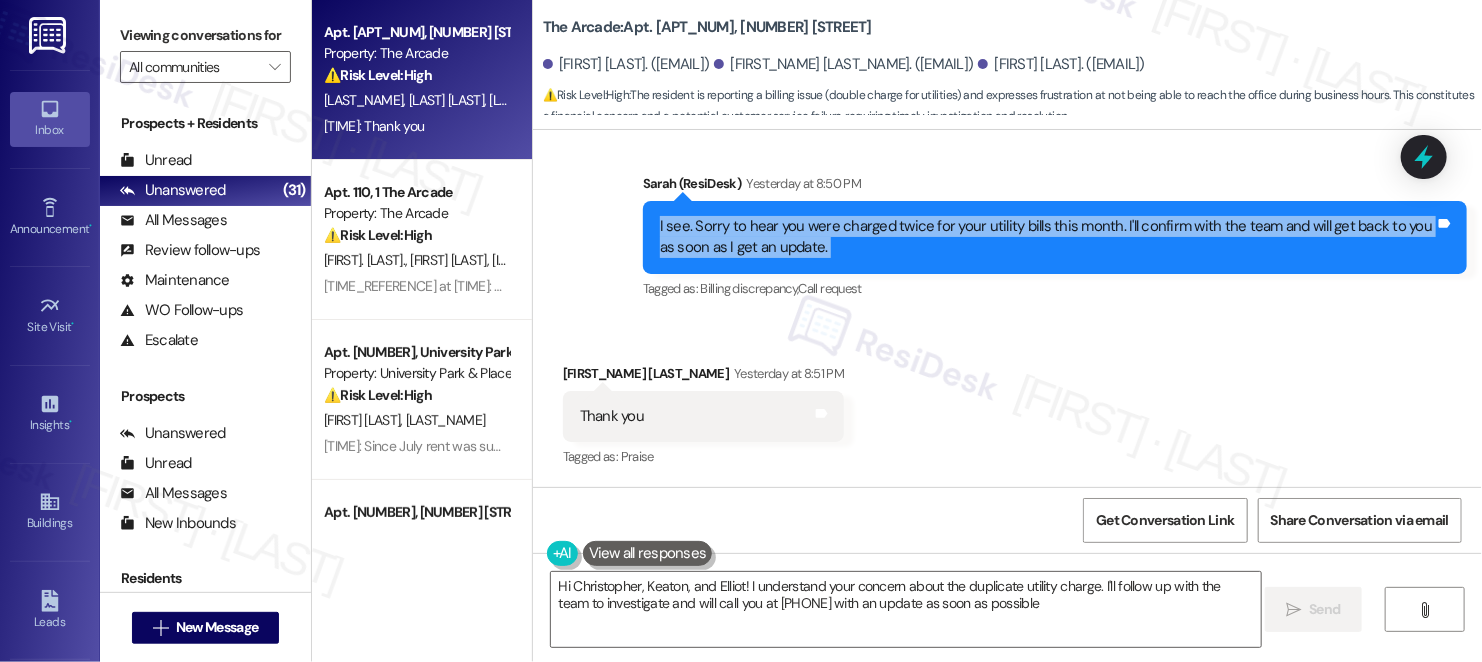 type on "Hi [FIRST], [FIRST], and [FIRST]! I understand your concern about the duplicate utility charge. I'll follow up with the team to investigate and will call you at [PHONE] with an update as soon as possible." 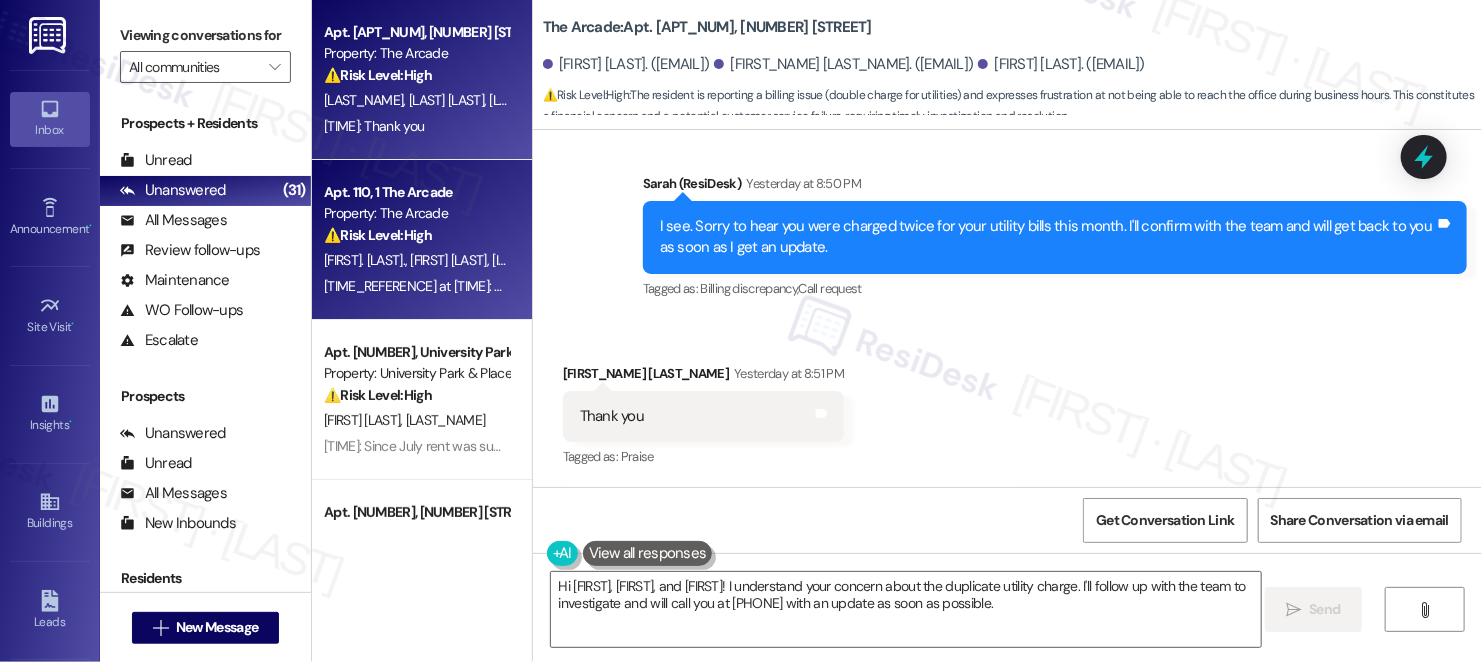 click on "[INITIALS]. [INITIALS]" at bounding box center (547, 260) 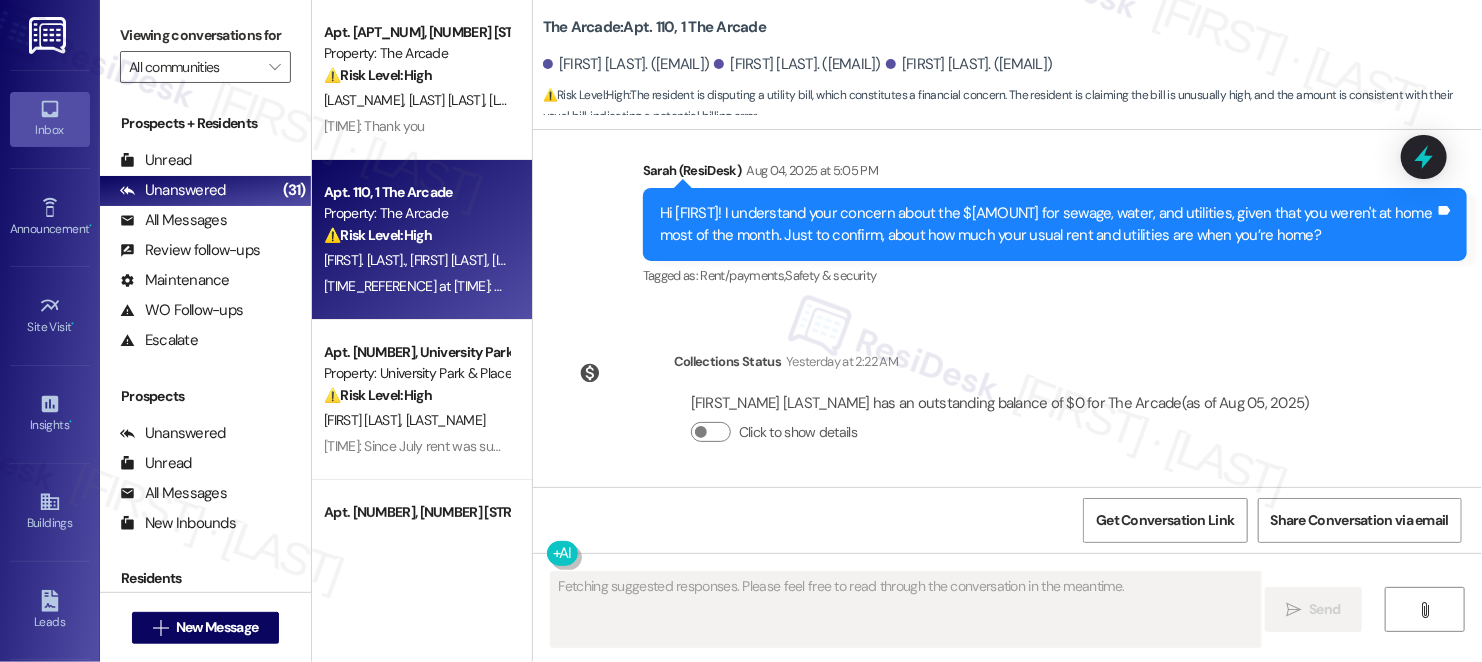 scroll, scrollTop: 3126, scrollLeft: 0, axis: vertical 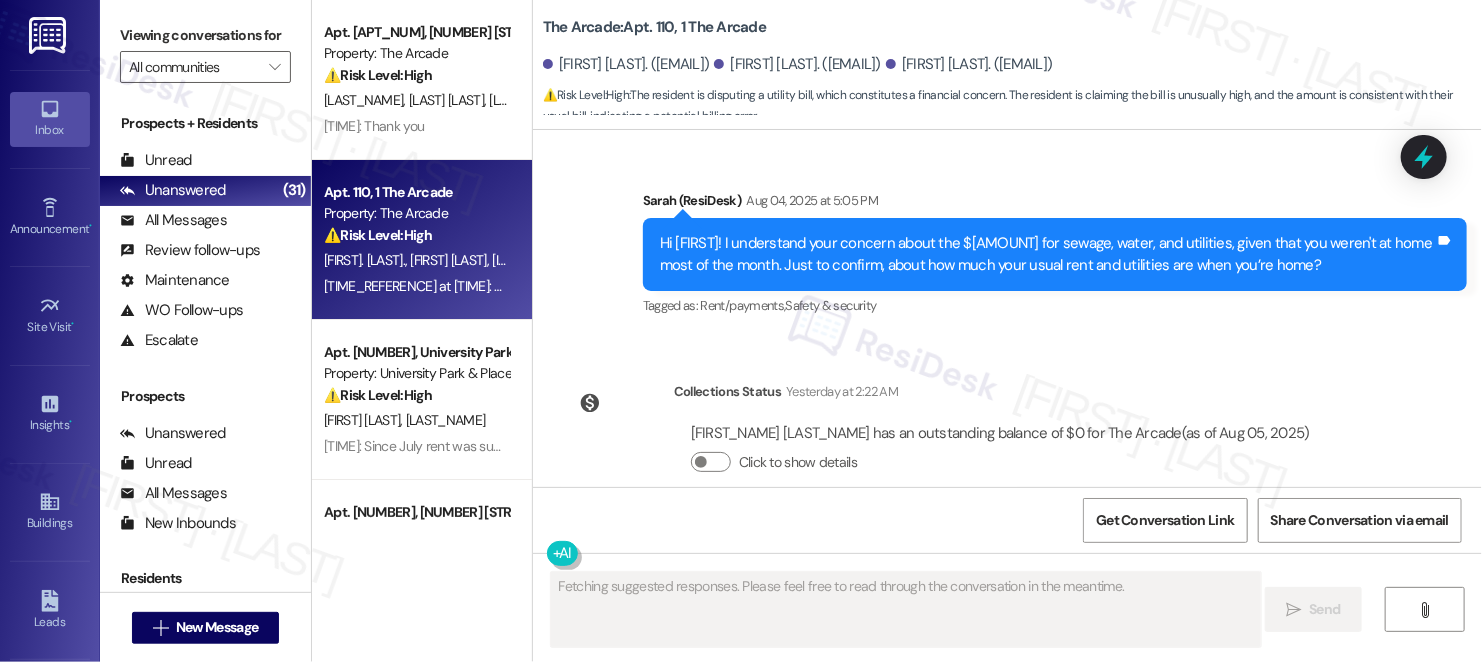 click on "Hi [FIRST]! I understand your concern about the $[AMOUNT] for sewage, water, and utilities, given that you weren't at home most of the month. Just to confirm, about how much your usual rent and utilities are when you’re home?" at bounding box center (1047, 254) 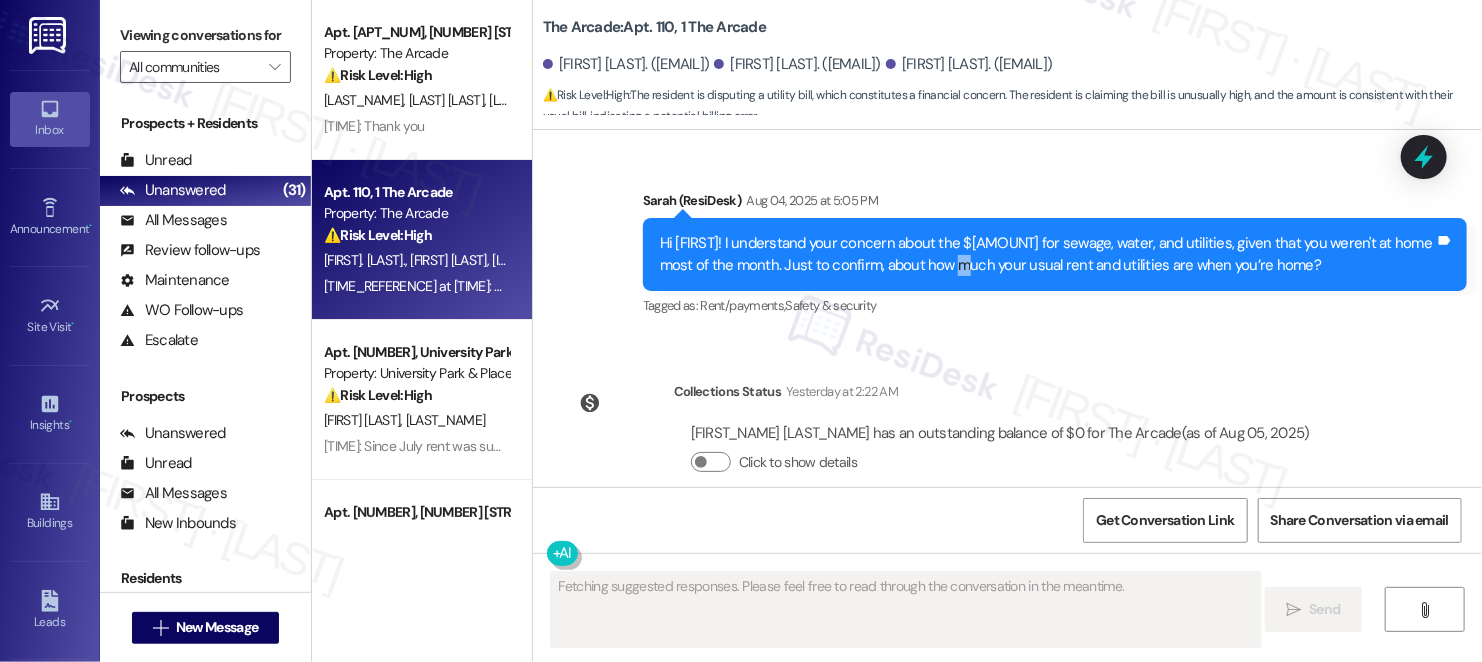 click on "Hi [FIRST]! I understand your concern about the $[AMOUNT] for sewage, water, and utilities, given that you weren't at home most of the month. Just to confirm, about how much your usual rent and utilities are when you’re home?" at bounding box center (1047, 254) 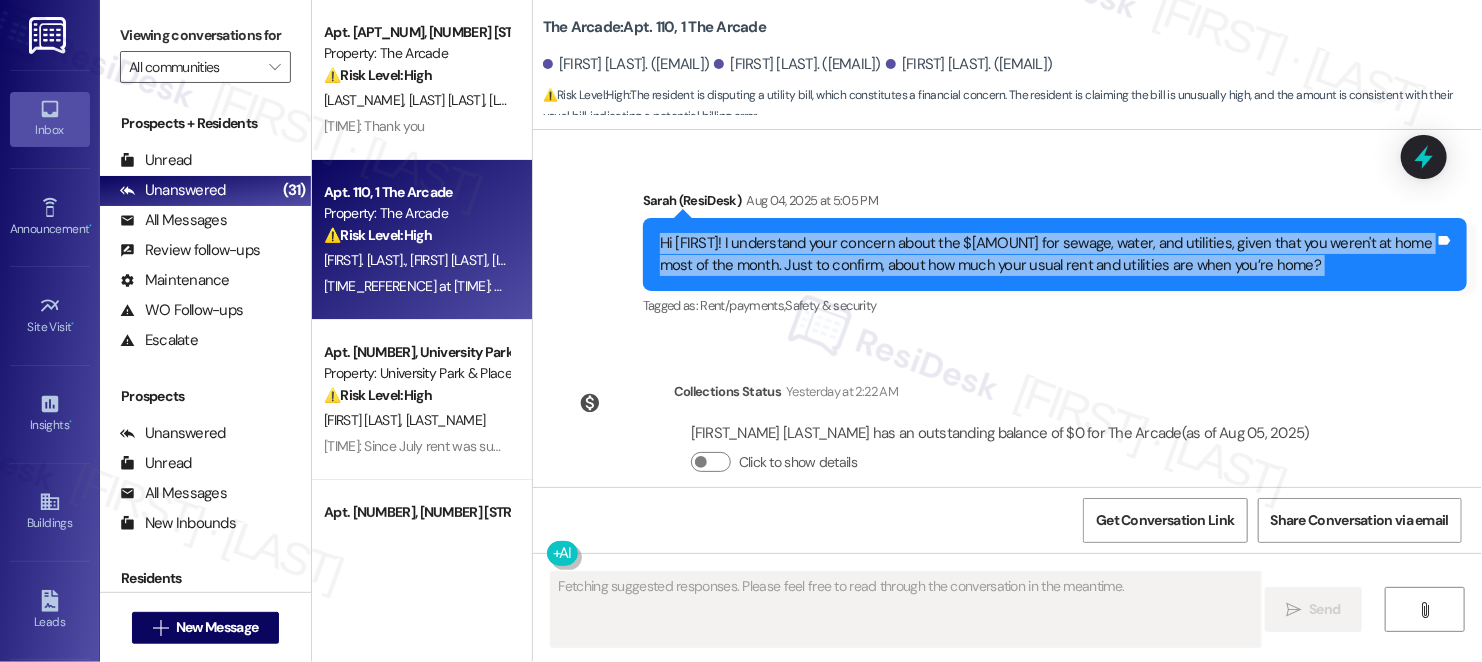 click on "Hi [FIRST]! I understand your concern about the $[AMOUNT] for sewage, water, and utilities, given that you weren't at home most of the month. Just to confirm, about how much your usual rent and utilities are when you’re home?" at bounding box center (1047, 254) 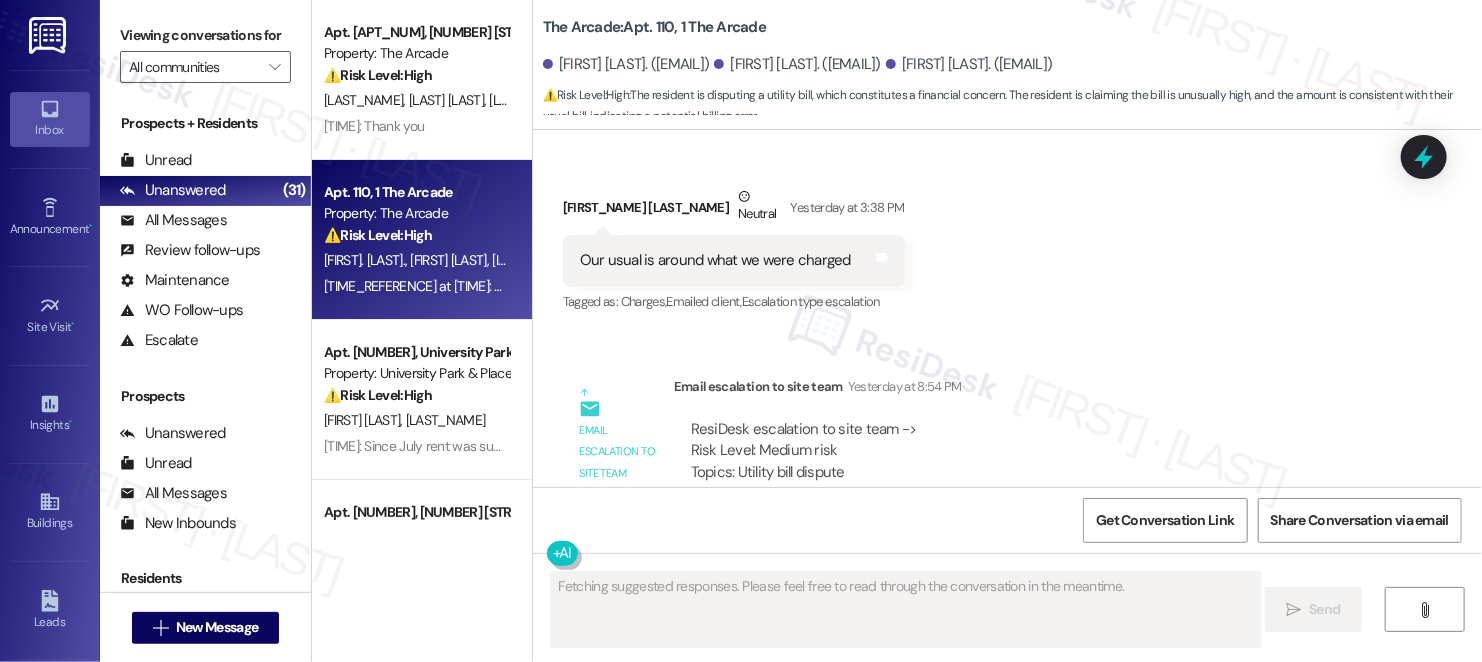 scroll, scrollTop: 3573, scrollLeft: 0, axis: vertical 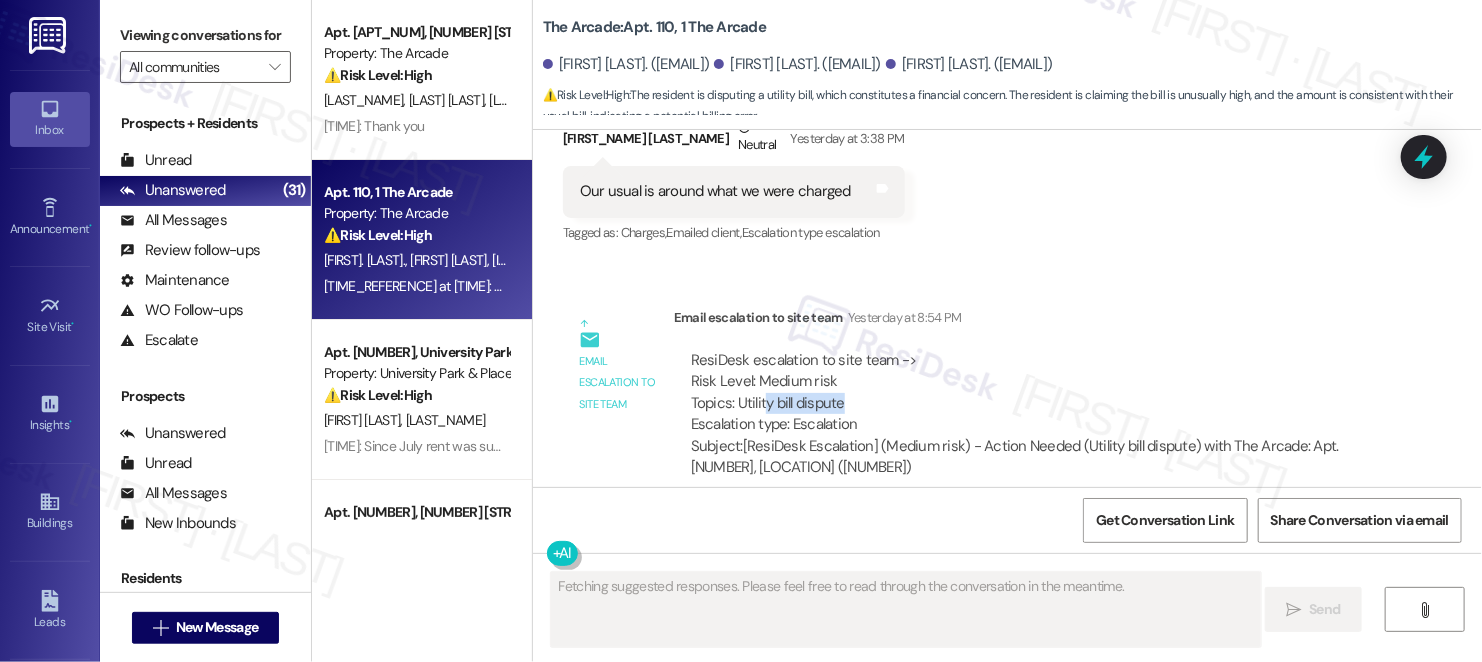 drag, startPoint x: 753, startPoint y: 385, endPoint x: 863, endPoint y: 384, distance: 110.00455 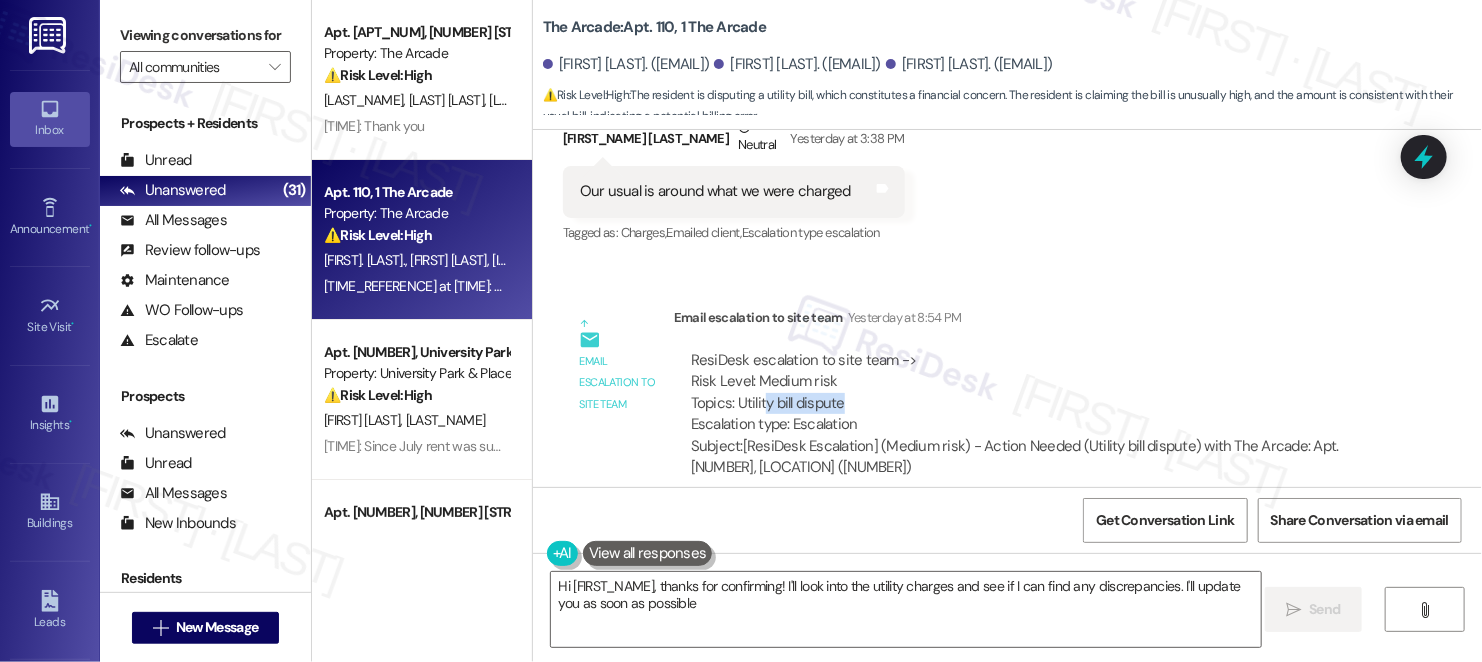 type on "Hi Jared, thanks for confirming! I'll look into the utility charges and see if I can find any discrepancies. I'll update you as soon as possible!" 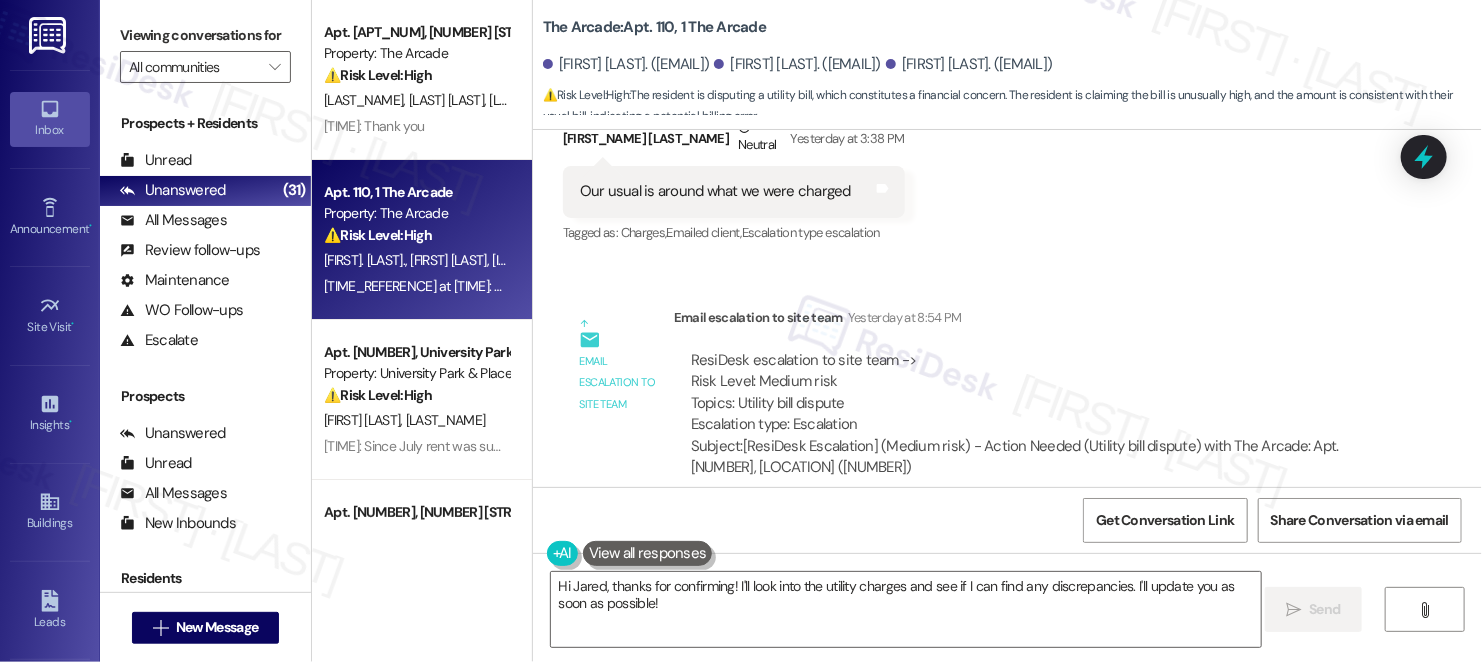 click on "Our usual is around what we were charged" at bounding box center [715, 191] 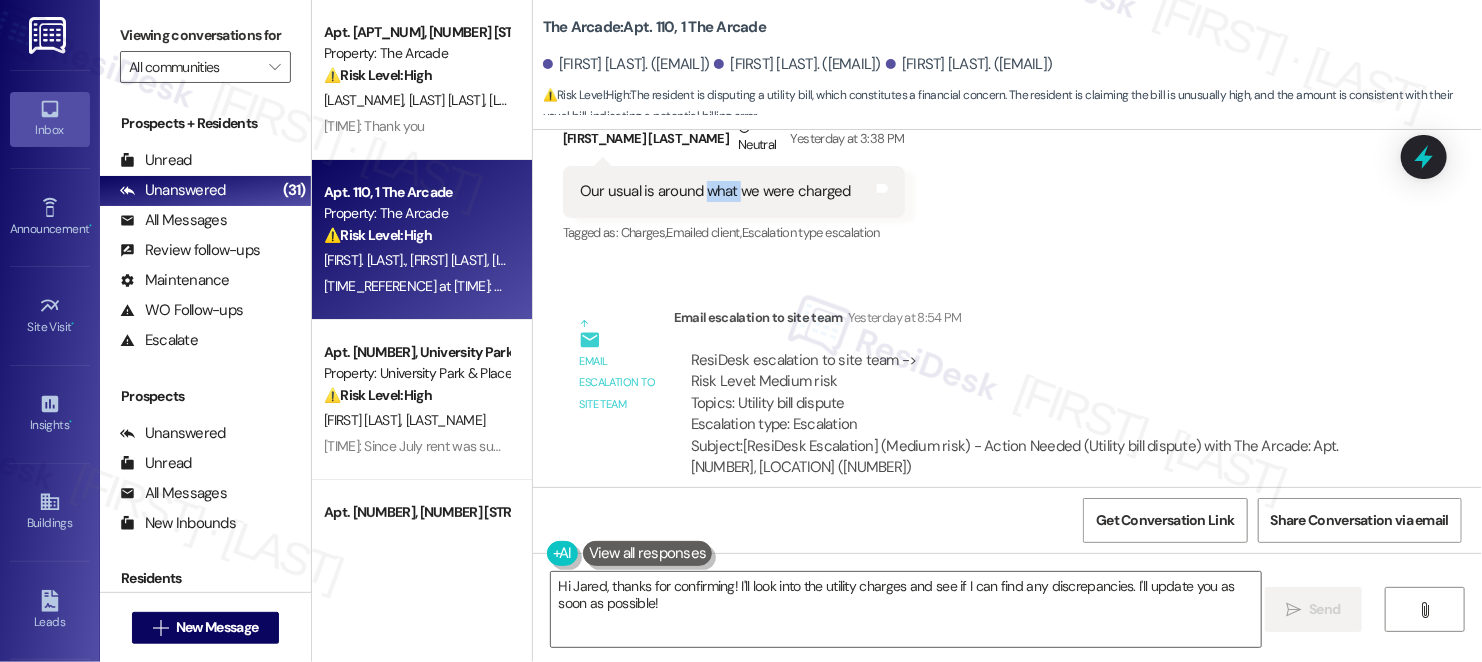 click on "Our usual is around what we were charged" at bounding box center (715, 191) 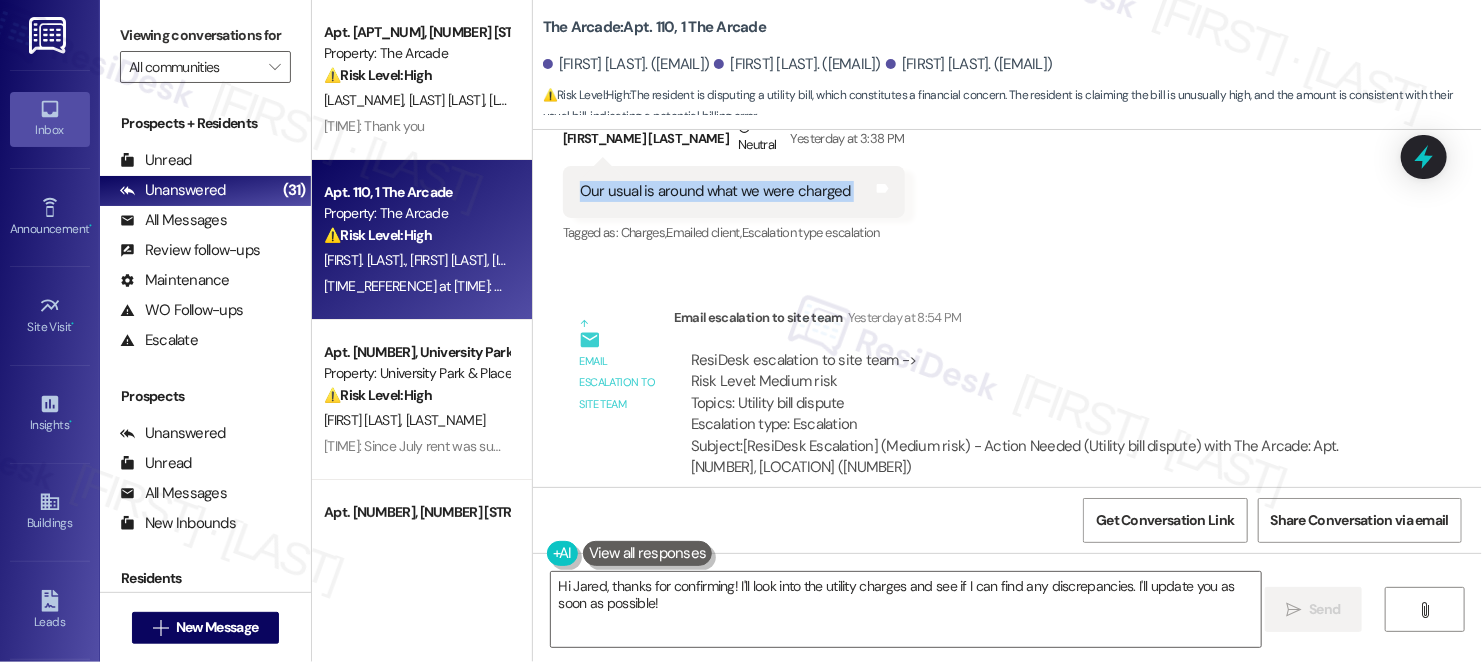 click on "Our usual is around what we were charged" at bounding box center (715, 191) 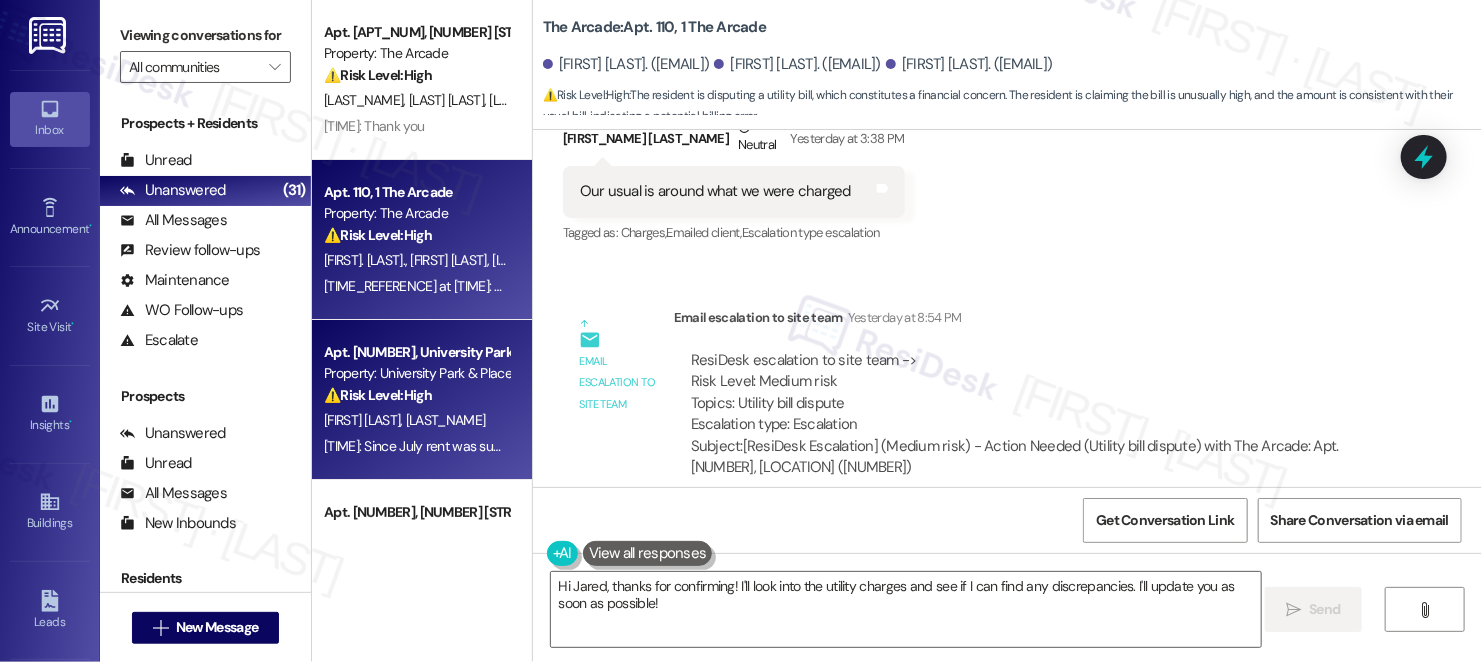 click on "Property: University Park & Place" at bounding box center [416, 373] 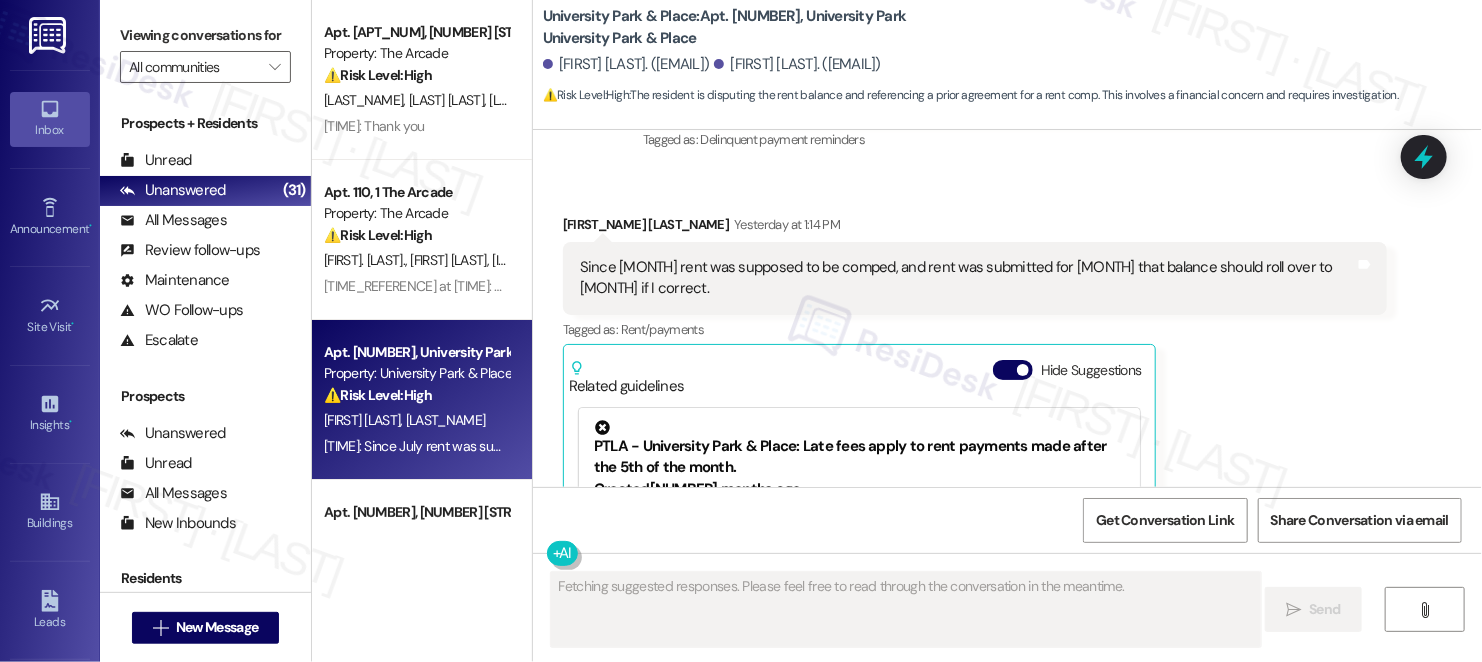 scroll, scrollTop: 3432, scrollLeft: 0, axis: vertical 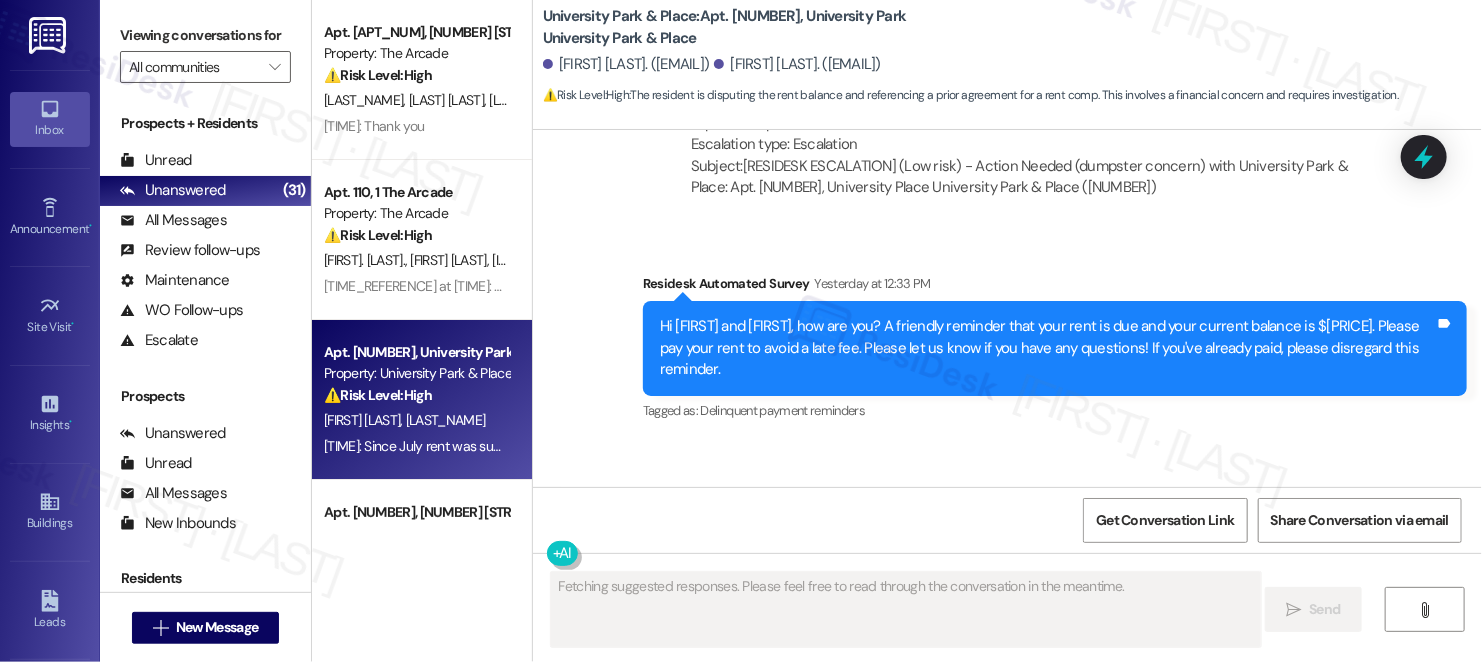 click on "Hi [FIRST] and [FIRST], how are you? A friendly reminder that your rent is due and your current balance is $[PRICE]. Please pay your rent to avoid a late fee. Please let us know if you have any questions! If you've already paid, please disregard this reminder." at bounding box center [1047, 348] 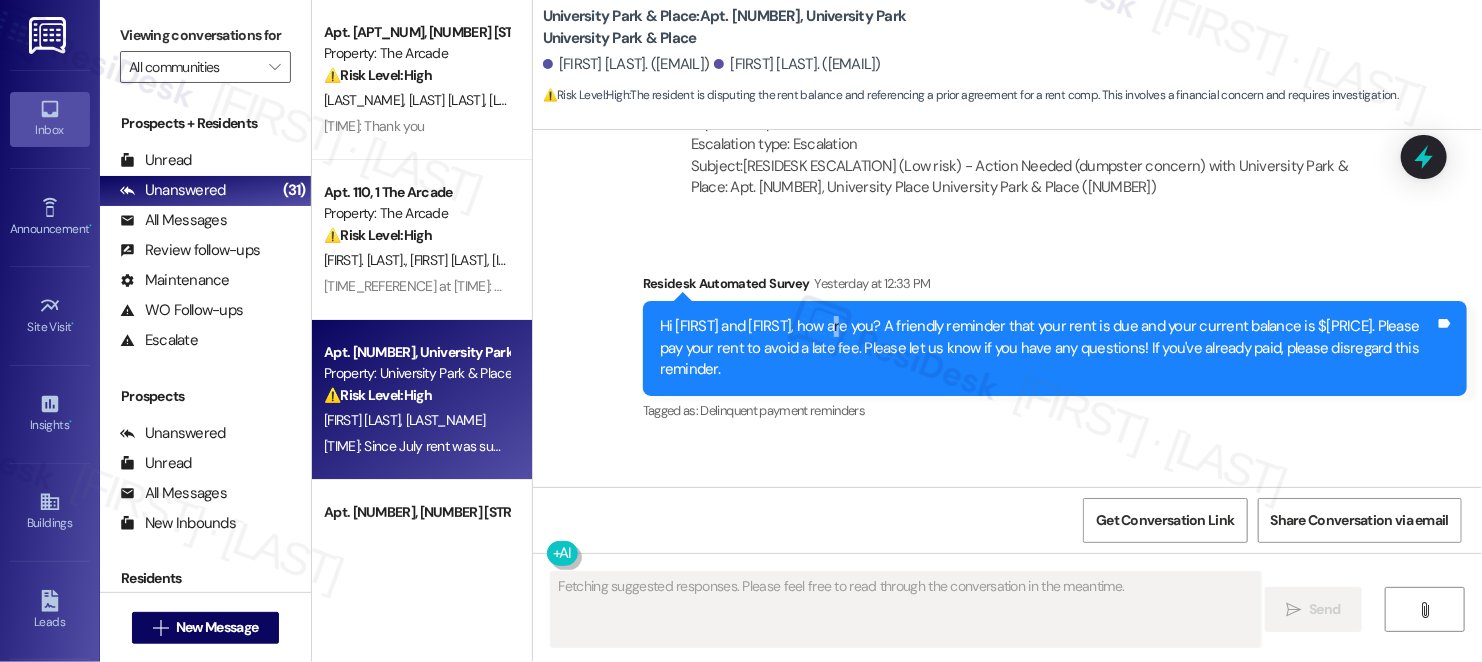 click on "Hi [FIRST] and [FIRST], how are you? A friendly reminder that your rent is due and your current balance is $[PRICE]. Please pay your rent to avoid a late fee. Please let us know if you have any questions! If you've already paid, please disregard this reminder." at bounding box center [1047, 348] 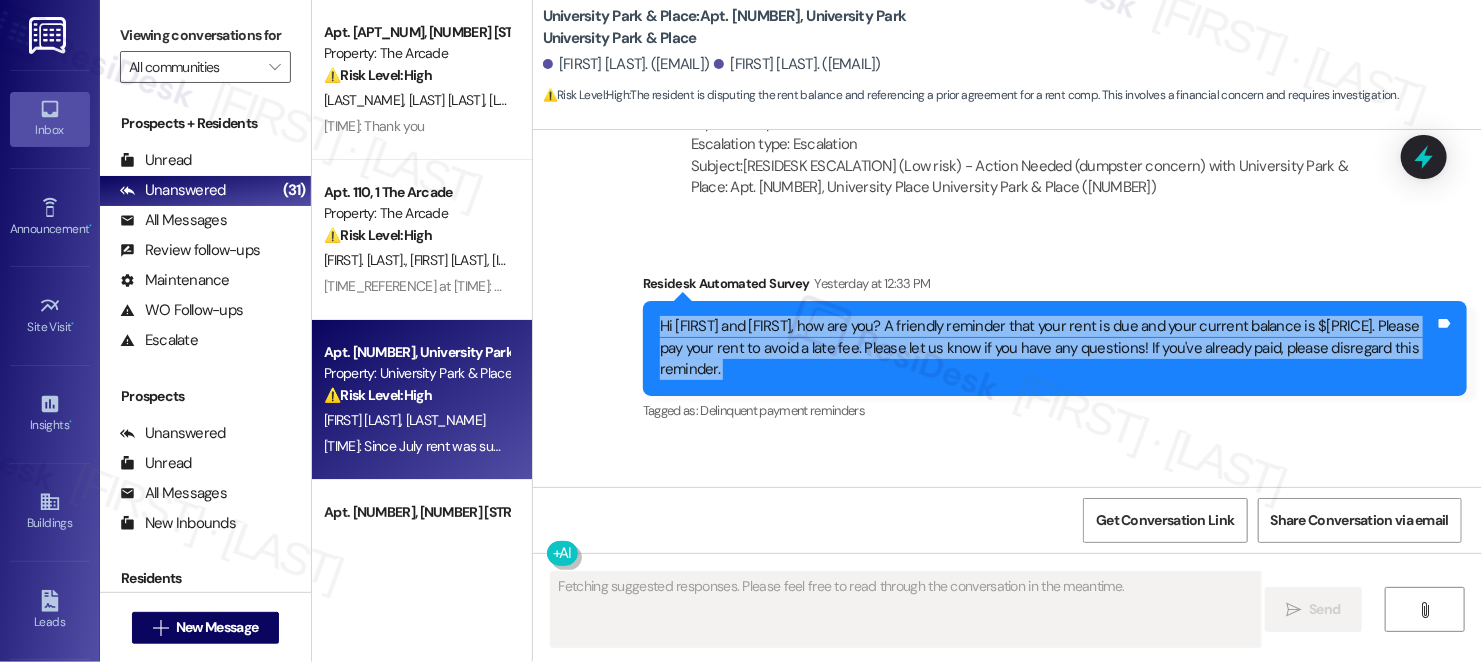 click on "Hi [FIRST] and [FIRST], how are you? A friendly reminder that your rent is due and your current balance is $[PRICE]. Please pay your rent to avoid a late fee. Please let us know if you have any questions! If you've already paid, please disregard this reminder." at bounding box center (1047, 348) 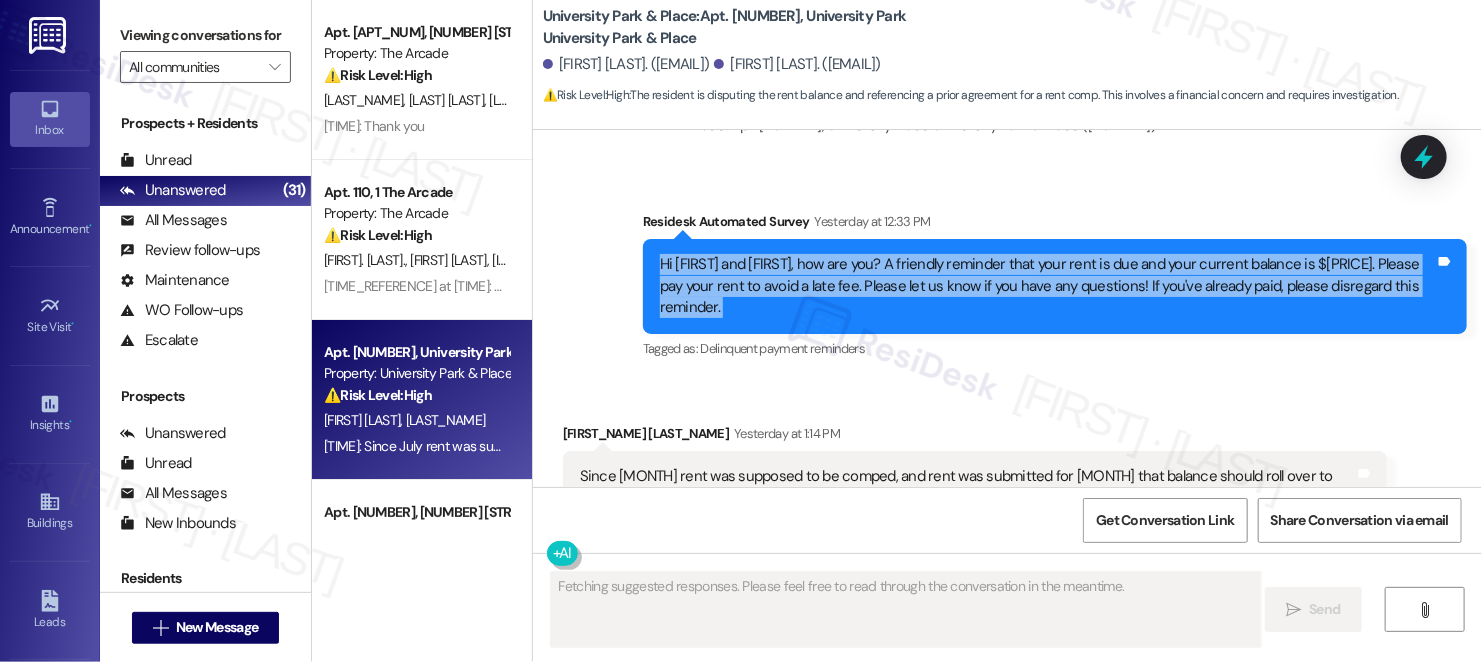 scroll, scrollTop: 3732, scrollLeft: 0, axis: vertical 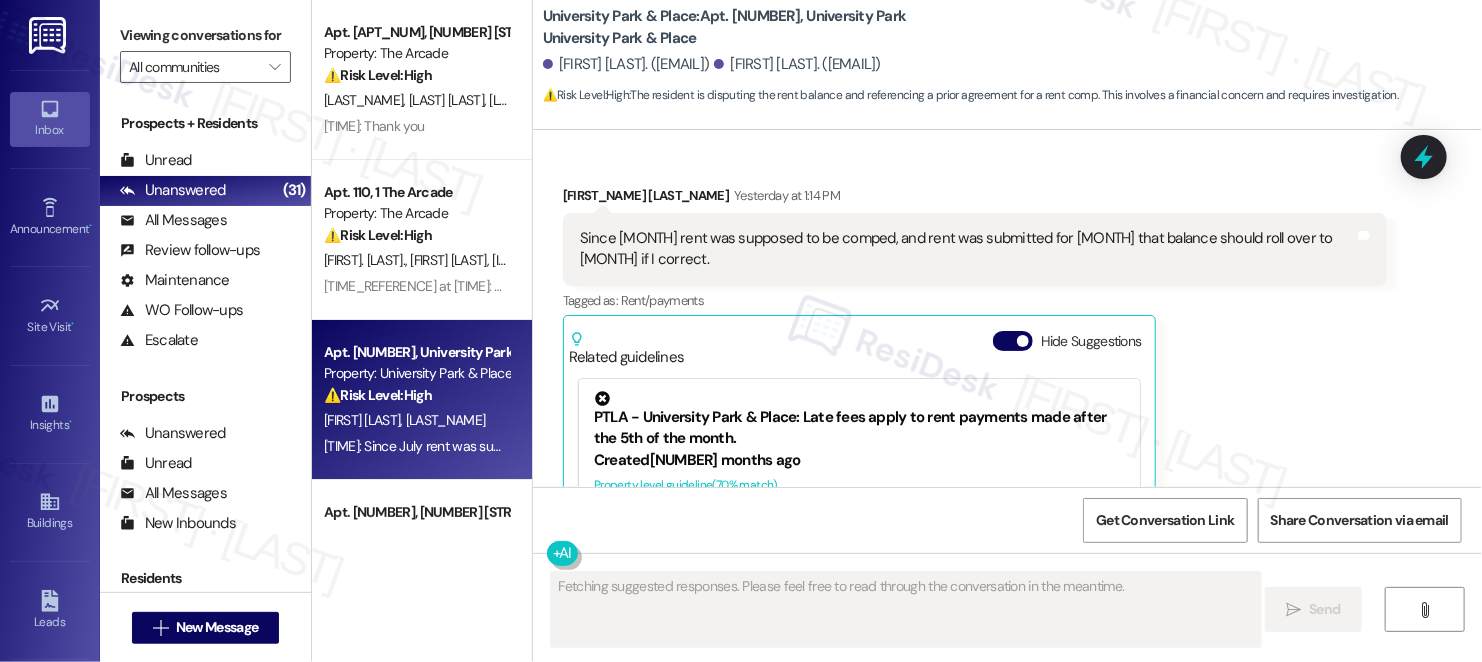 click on "Since [MONTH] rent was supposed to be comped, and rent was submitted for [MONTH] that balance should roll over to [MONTH] if I correct." at bounding box center [967, 249] 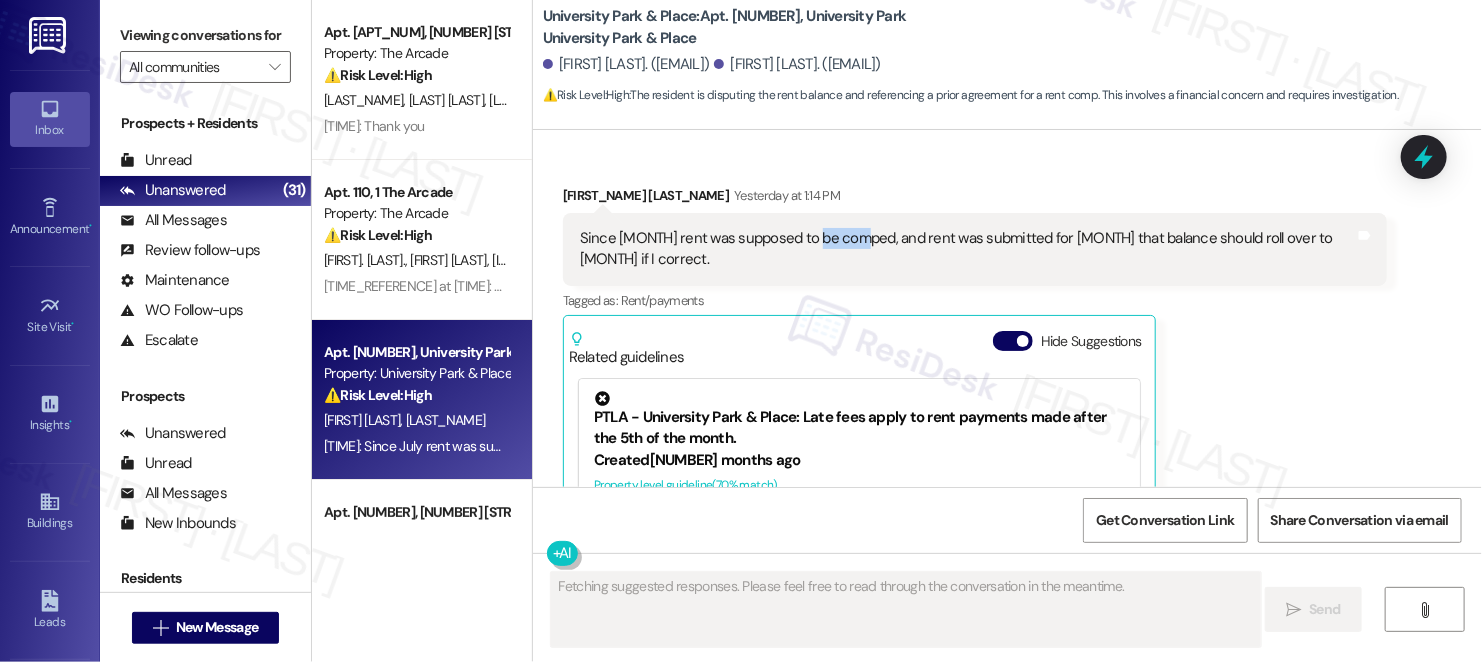 click on "Since [MONTH] rent was supposed to be comped, and rent was submitted for [MONTH] that balance should roll over to [MONTH] if I correct." at bounding box center (967, 249) 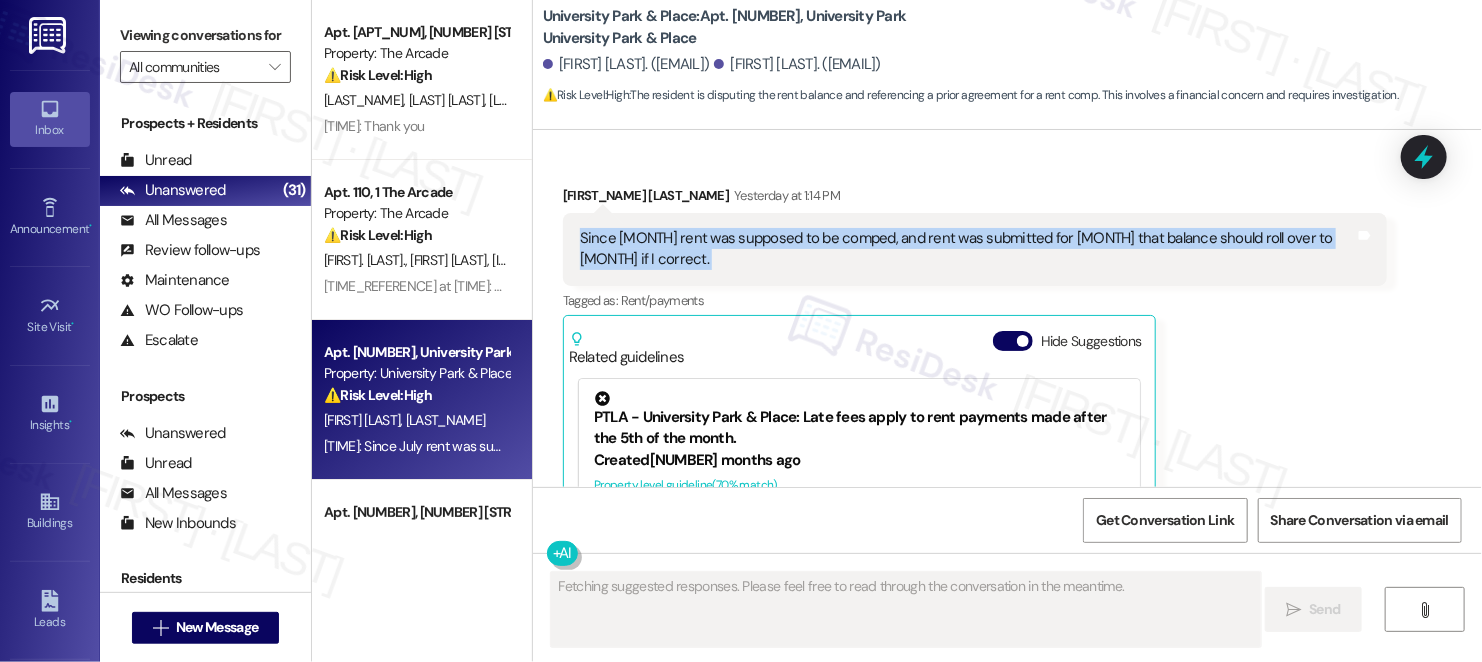 click on "Since [MONTH] rent was supposed to be comped, and rent was submitted for [MONTH] that balance should roll over to [MONTH] if I correct." at bounding box center [967, 249] 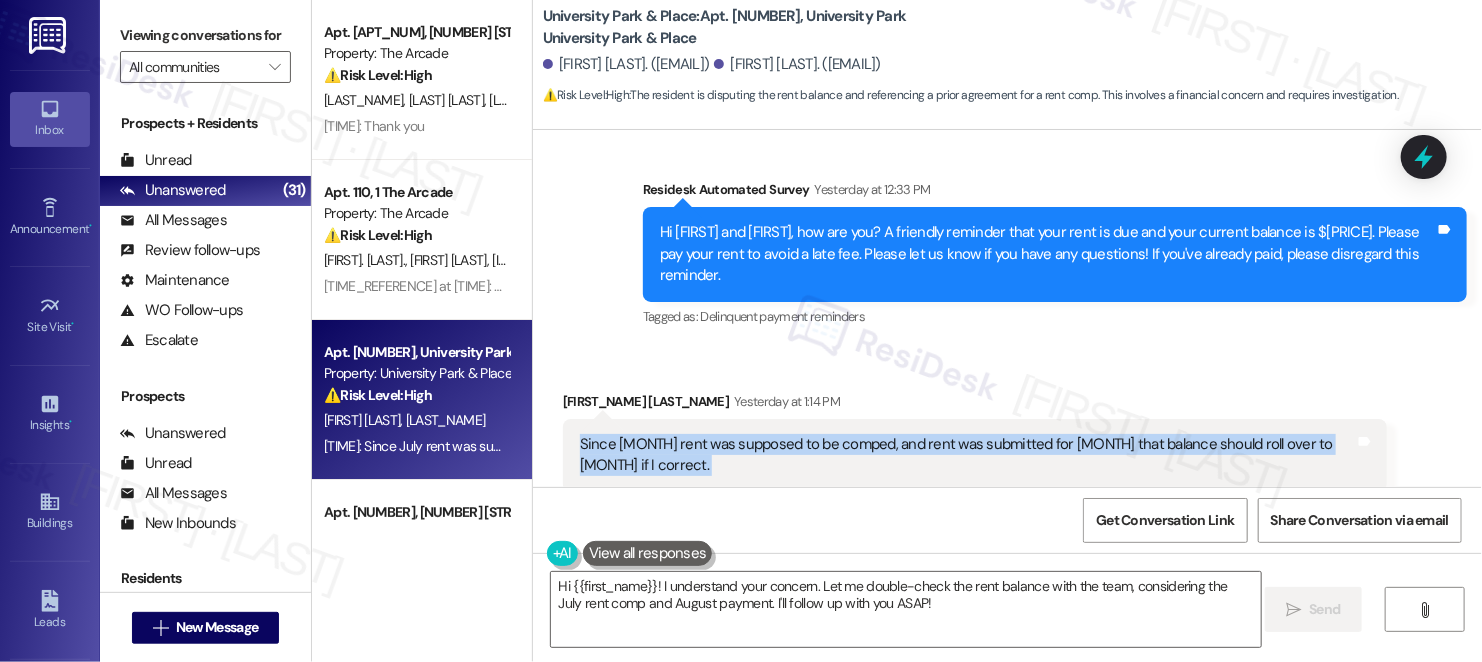 scroll, scrollTop: 3517, scrollLeft: 0, axis: vertical 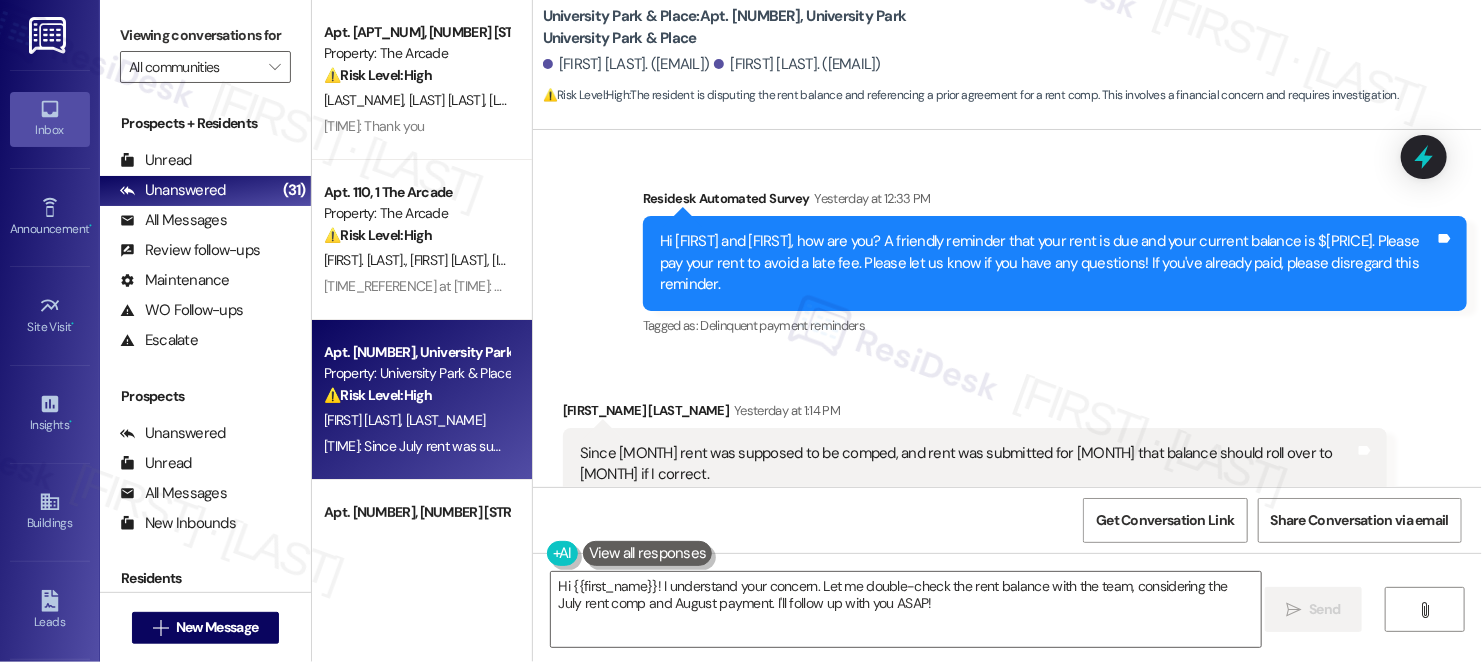 click on "[FIRST_NAME] [LAST_NAME] Yesterday at [TIME]" at bounding box center [975, 414] 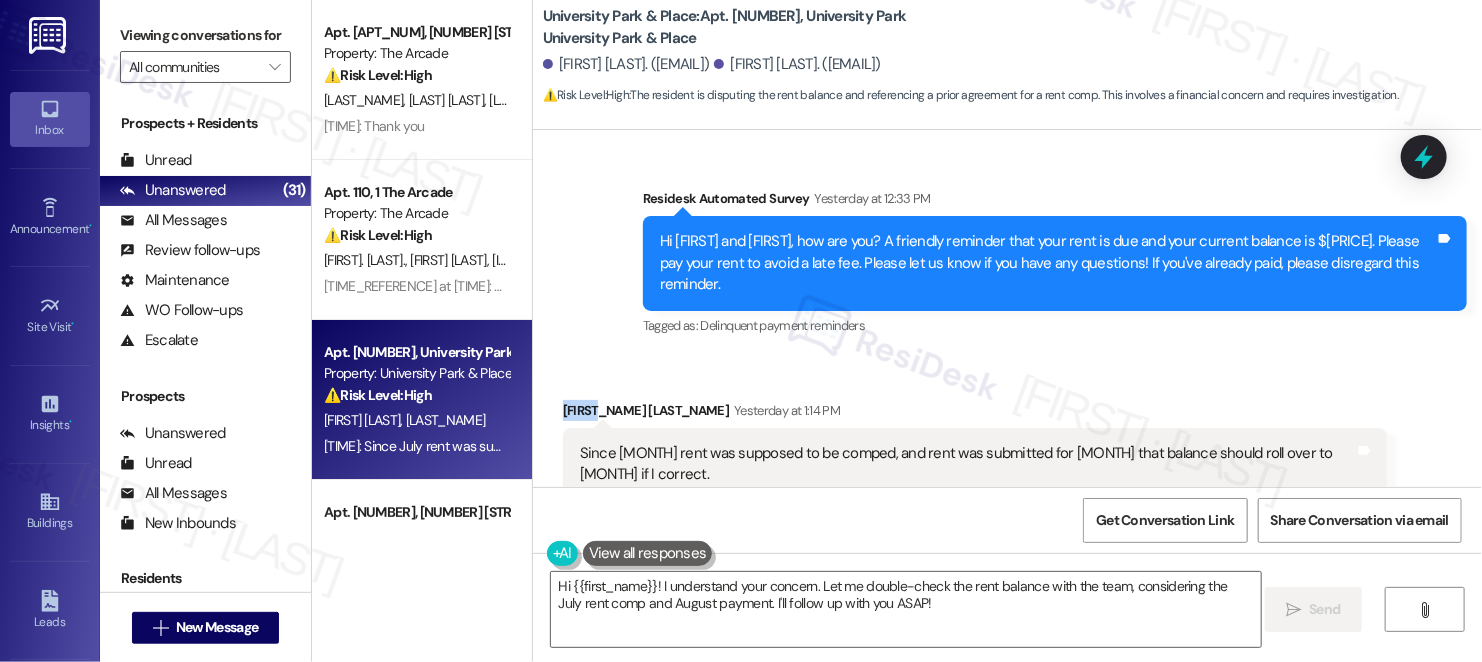 click on "[FIRST_NAME] [LAST_NAME] Yesterday at [TIME]" at bounding box center (975, 414) 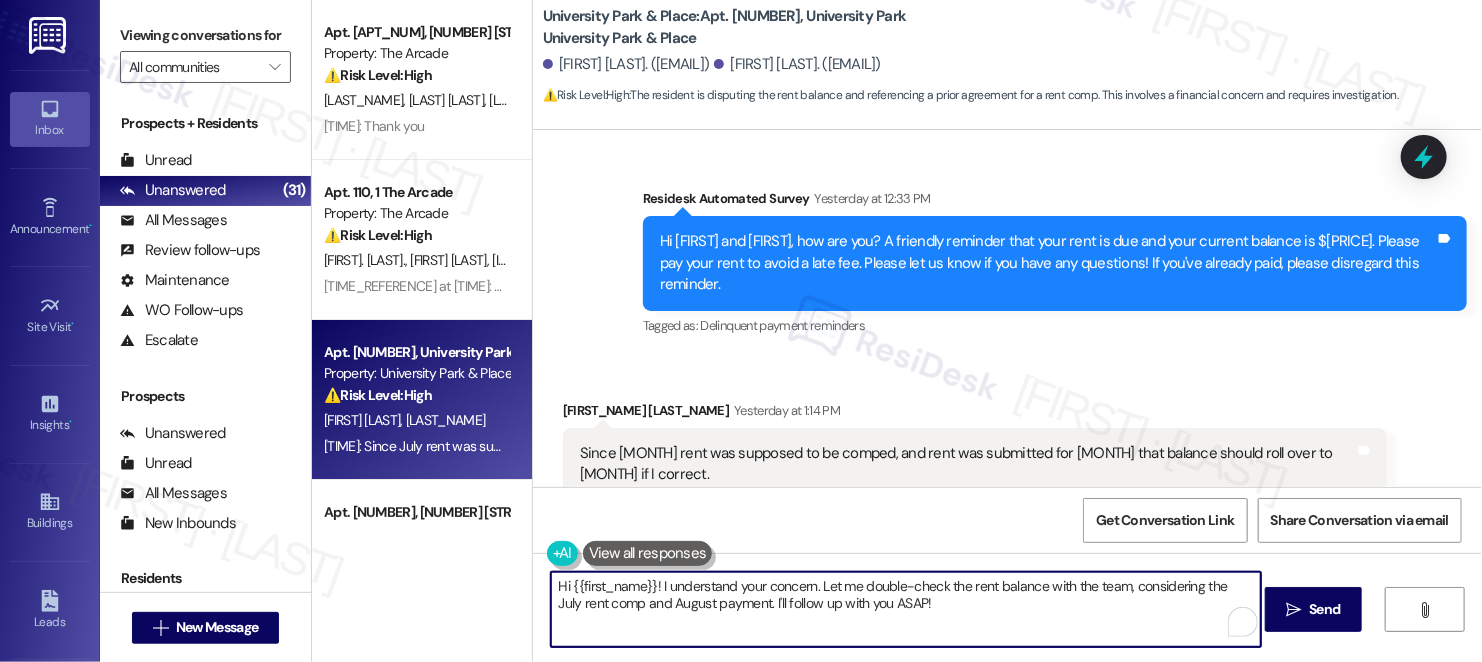 drag, startPoint x: 562, startPoint y: 584, endPoint x: 645, endPoint y: 582, distance: 83.02409 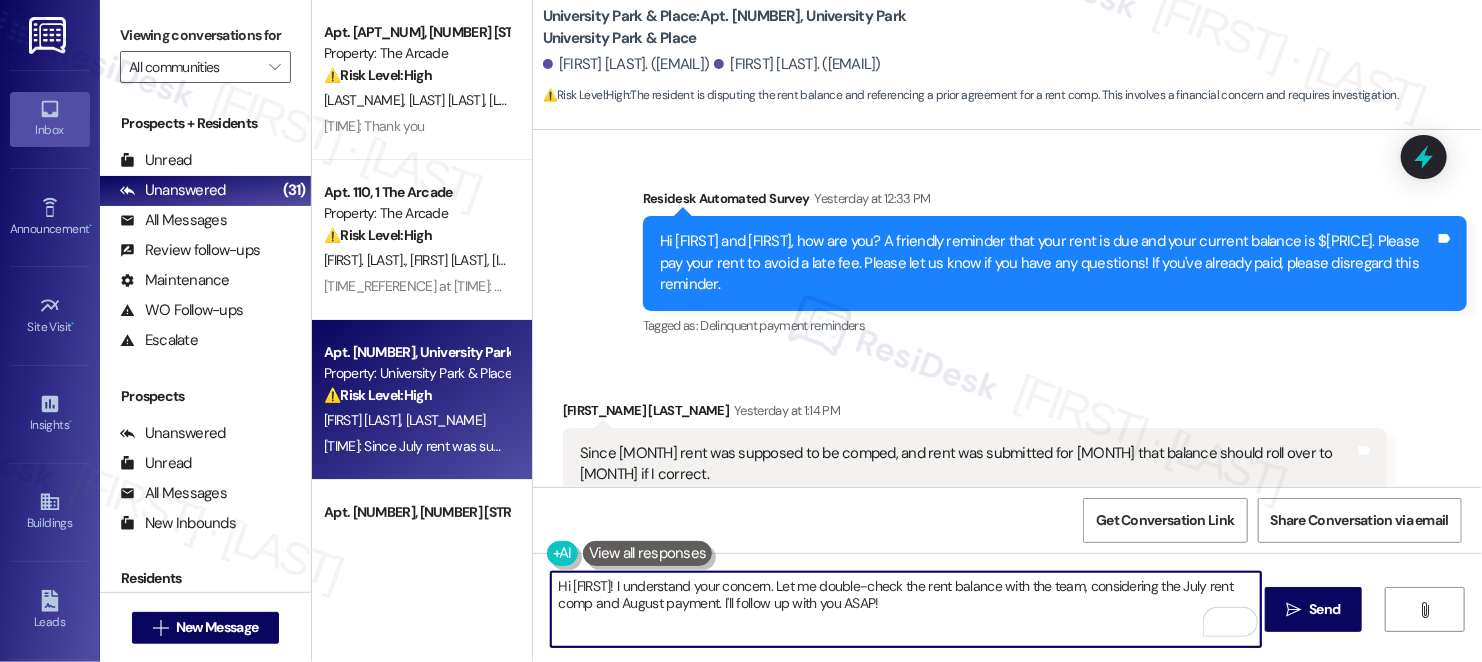 click on "Hi [FIRST]! I understand your concern. Let me double-check the rent balance with the team, considering the July rent comp and August payment. I'll follow up with you ASAP!" at bounding box center (906, 609) 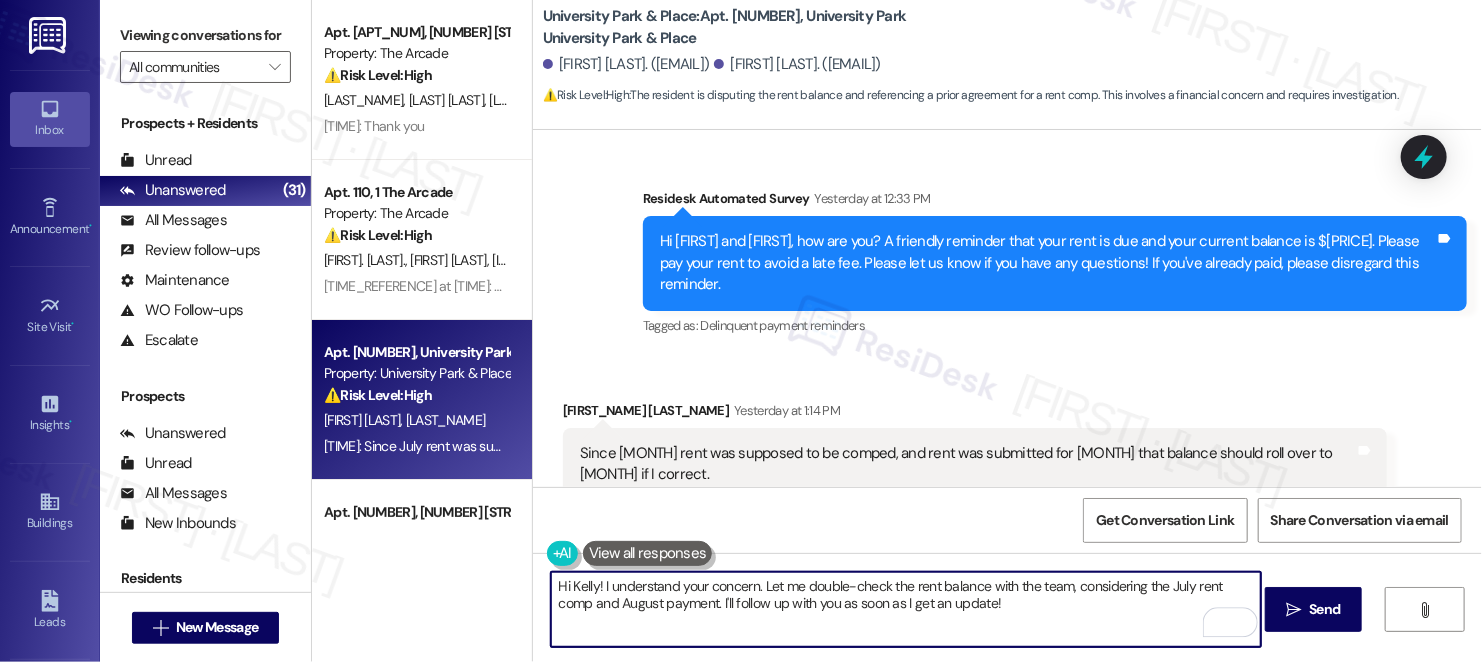 click on "Hi Kelly! I understand your concern. Let me double-check the rent balance with the team, considering the July rent comp and August payment. I'll follow up with you as soon as I get an update!" at bounding box center (906, 609) 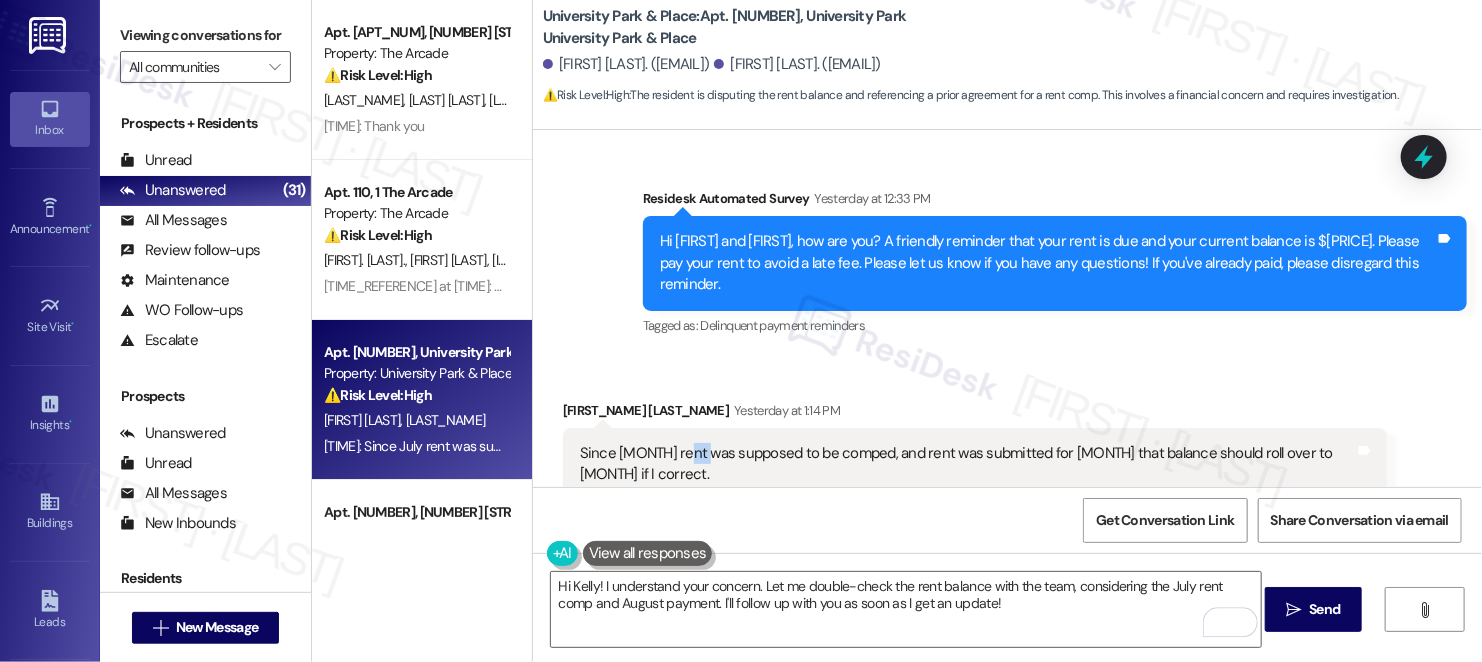 click on "Since [MONTH] rent was supposed to be comped, and rent was submitted for [MONTH] that balance should roll over to [MONTH] if I correct." at bounding box center (967, 464) 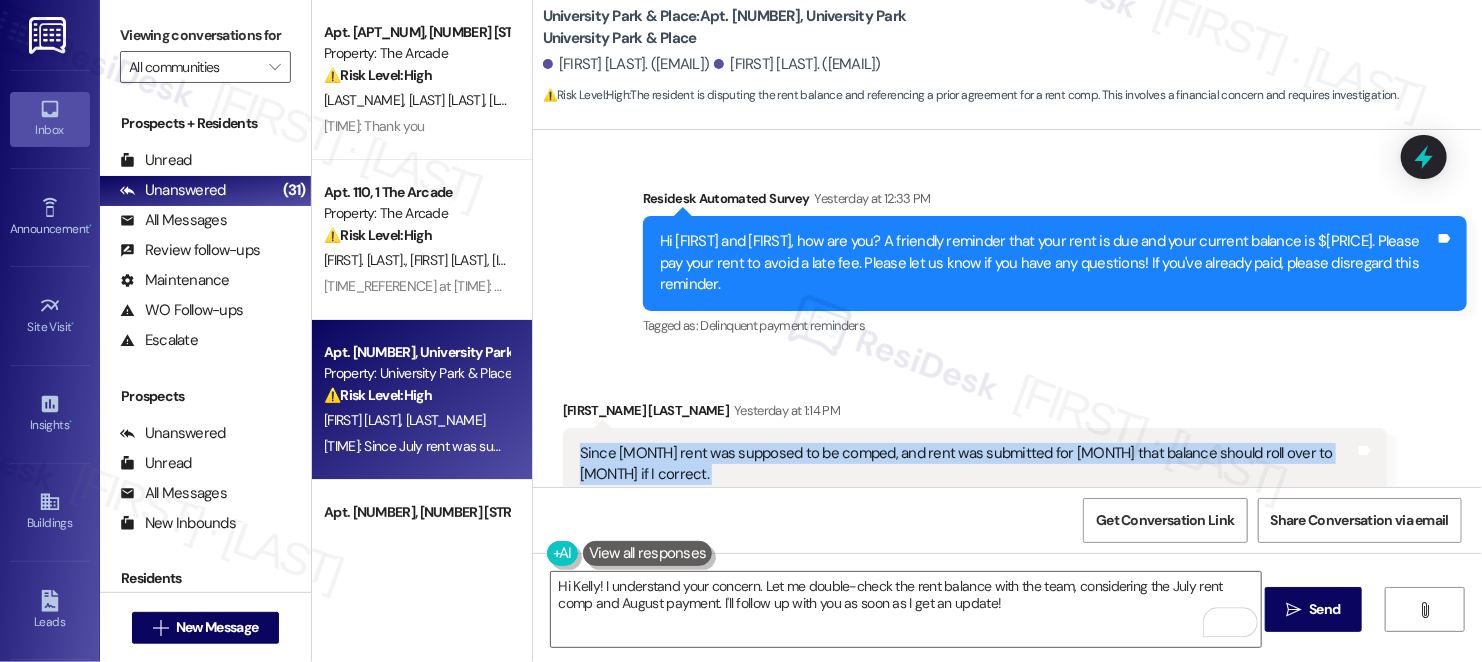 click on "Since [MONTH] rent was supposed to be comped, and rent was submitted for [MONTH] that balance should roll over to [MONTH] if I correct." at bounding box center [967, 464] 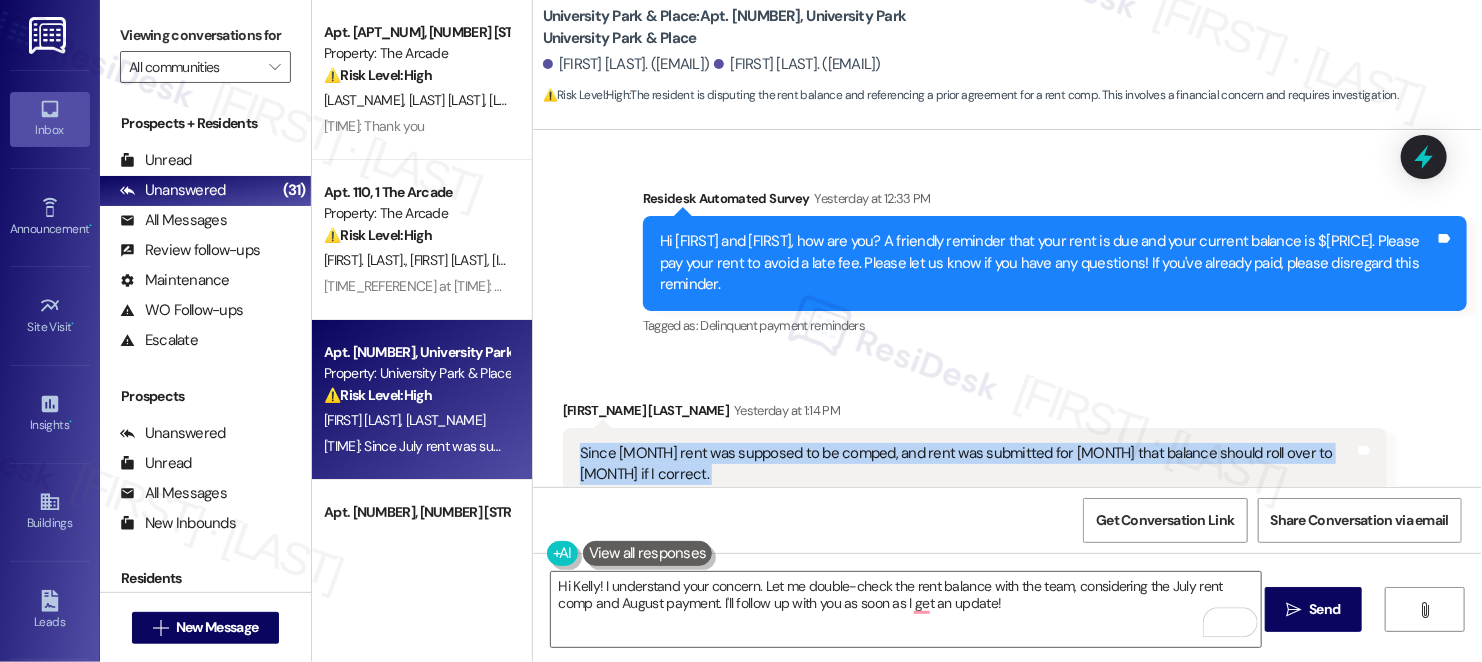 copy on "Since July rent was supposed to be comped, and rent was submitted for August that balance should roll over to September if I correct. Tags and notes" 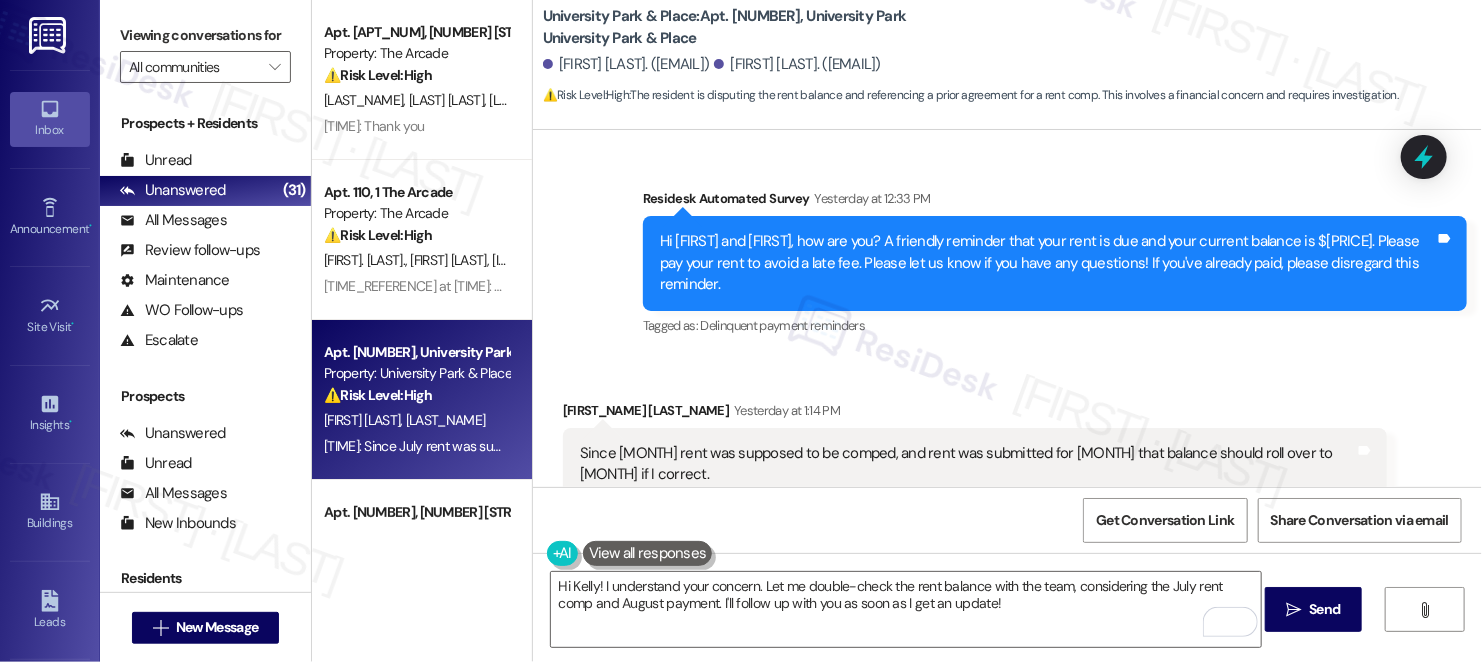 click on "Received via SMS [FIRST] [LAST] Yesterday at 1:14 PM Since July rent was supposed to be comped, and rent was submitted for August that balance should roll over to September if I correct. Tags and notes Tagged as:   Rent/payments Click to highlight conversations about Rent/payments  Related guidelines Hide Suggestions PTLA - University Park & Place: Late fees apply to rent payments made after the 5th of the month.
Created  5 months ago Property level guideline  ( 70 % match) FAQs generated by ResiDesk AI What is the grace period for rent payment? The grace period for rent payment ends on the 5th of the month. When will I be charged a late fee? You will be charged a late fee if your payment is made after the 5th of the month. What is the exact amount of the late fee? The exact amount of the late fee is not specified in the given information. Please check your lease agreement or contact the property management for the specific amount. Is there a way to request an extension on the grace period? Original Guideline" at bounding box center [1007, 612] 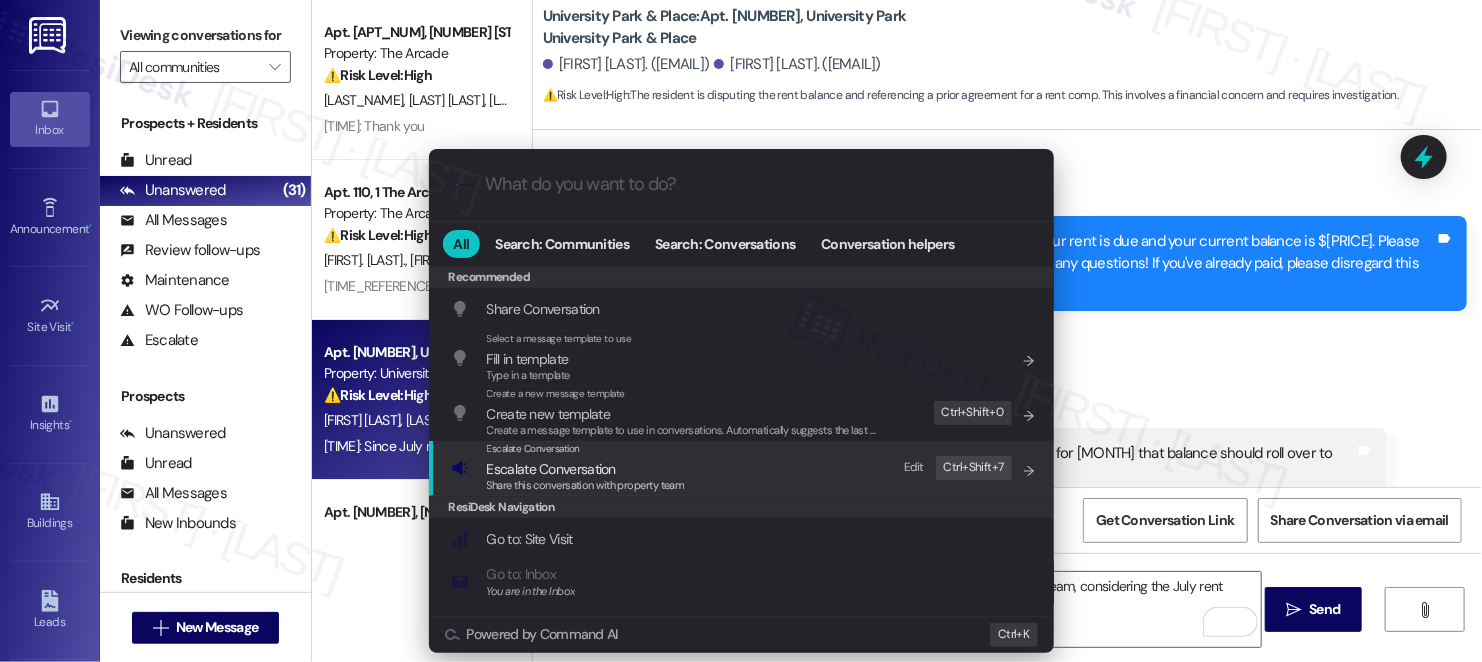 click on "Escalate Conversation" at bounding box center [586, 469] 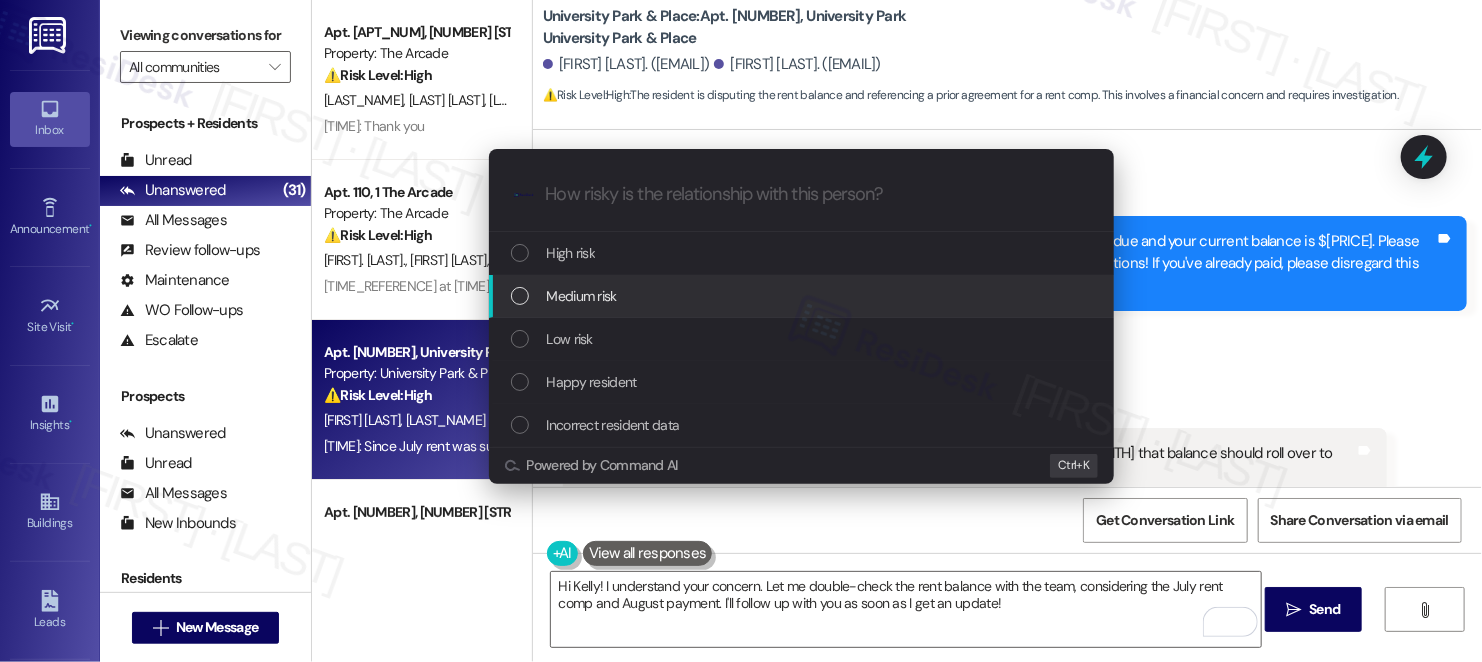 click on "Medium risk" at bounding box center (582, 296) 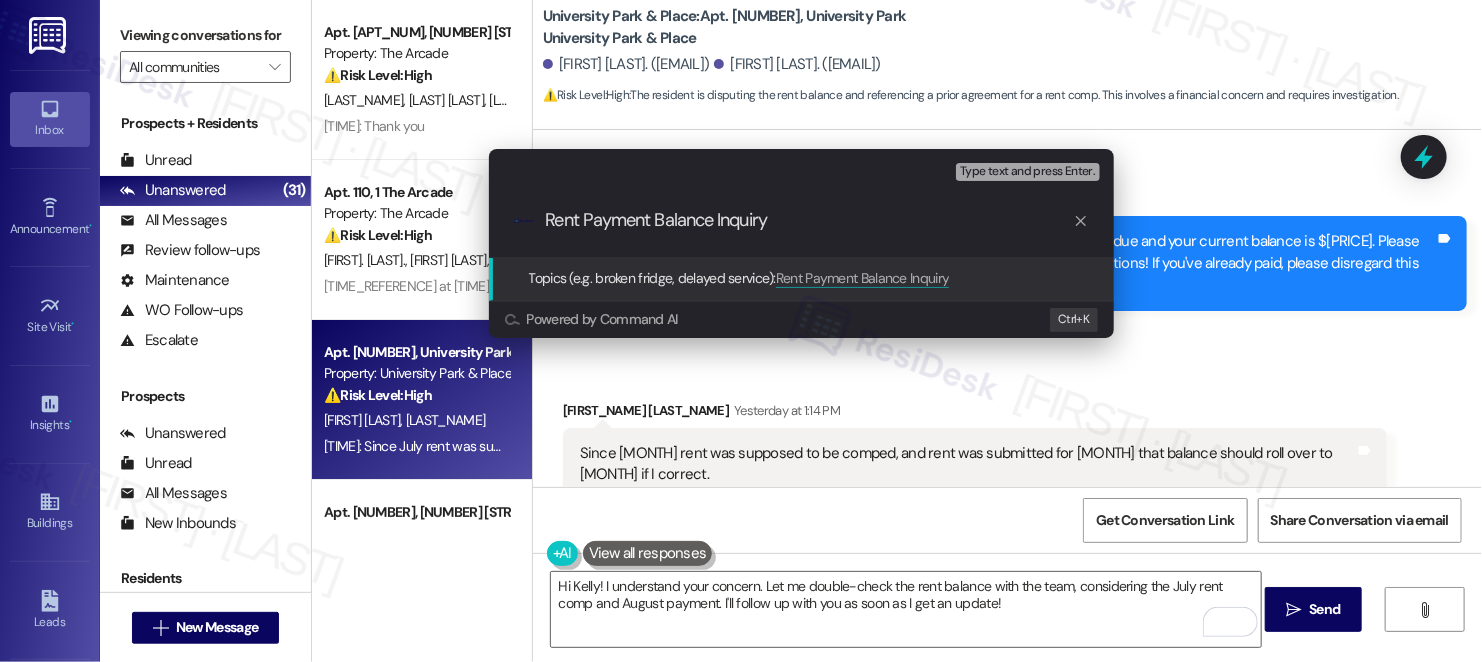 click on "Rent Payment Balance Inquiry" at bounding box center [809, 220] 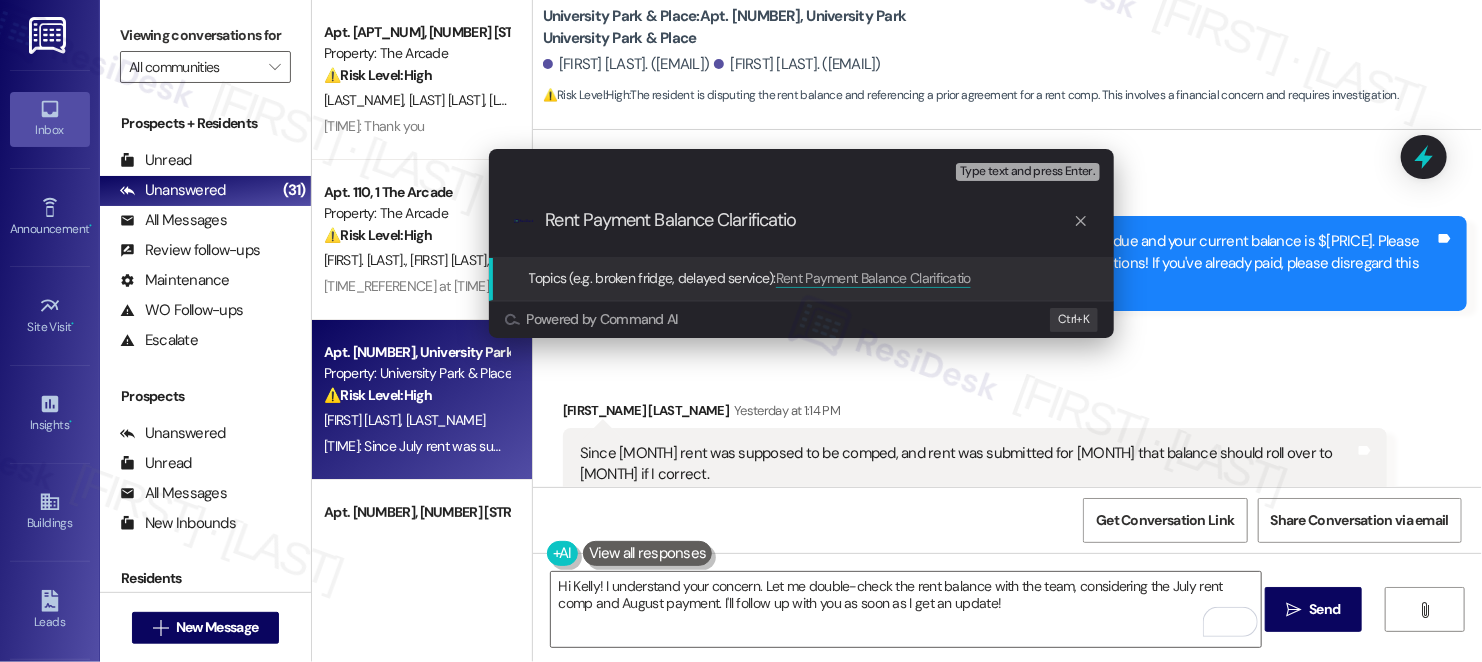 type on "Rent Payment Balance Clarification" 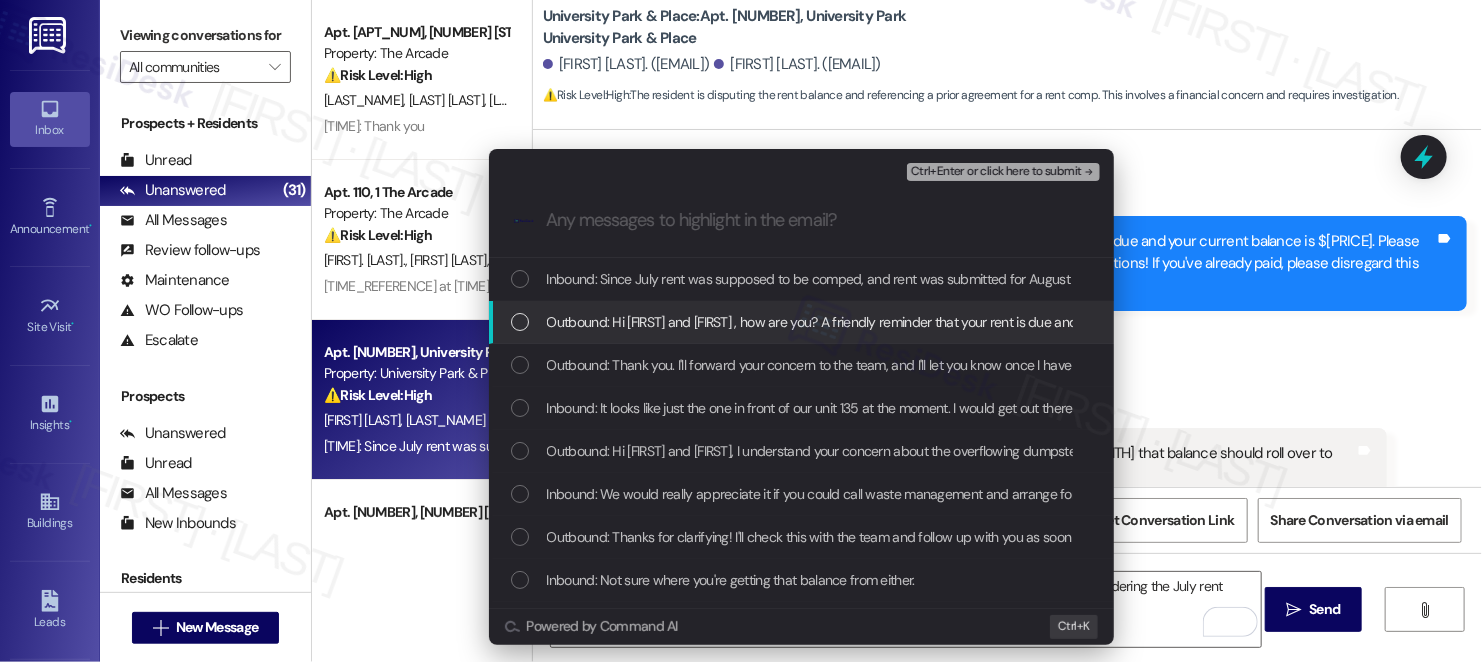 click on "Outbound: Hi [FIRST] and [FIRST] , how are you? A friendly reminder that your rent is due and your current balance is $445.33. Please pay your rent to avoid a late fee. Please let us know if you have any questions! If you've already paid, please disregard this reminder." at bounding box center (1310, 322) 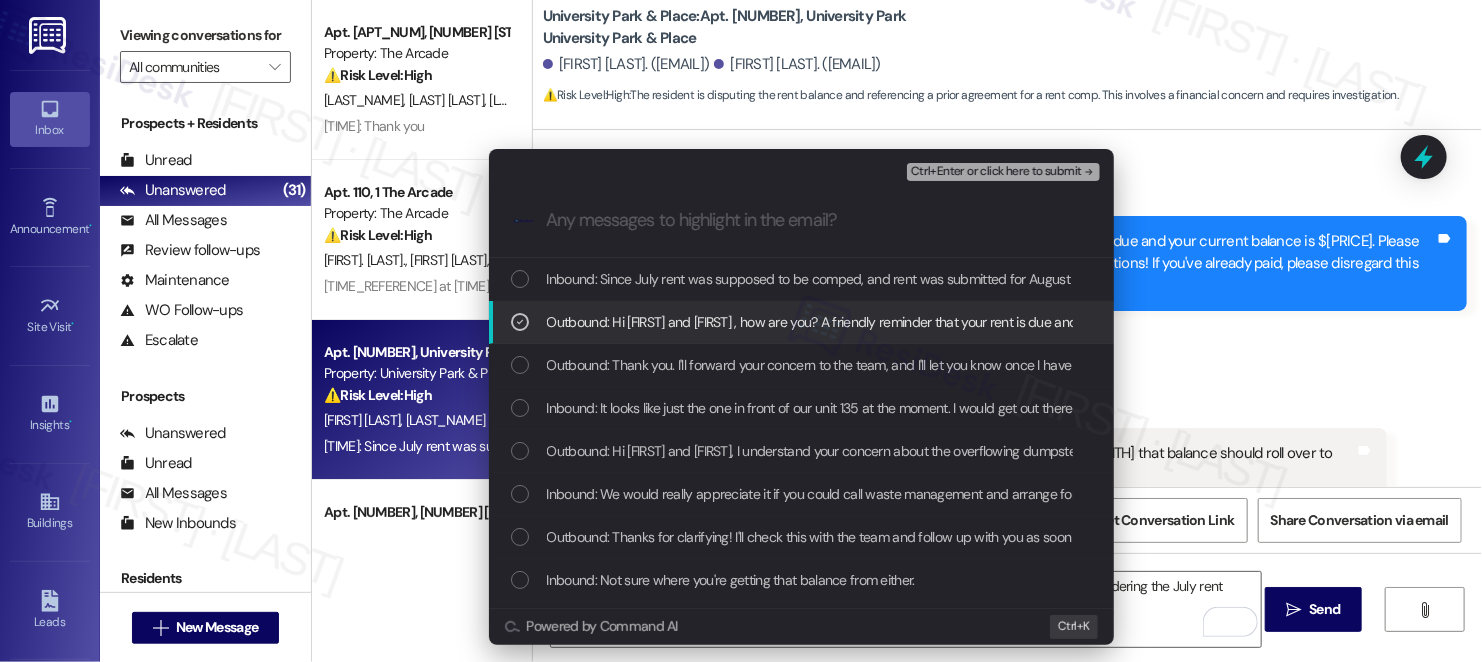 click on "Outbound: Hi [FIRST] and [FIRST] , how are you? A friendly reminder that your rent is due and your current balance is $445.33. Please pay your rent to avoid a late fee. Please let us know if you have any questions! If you've already paid, please disregard this reminder." at bounding box center [1310, 322] 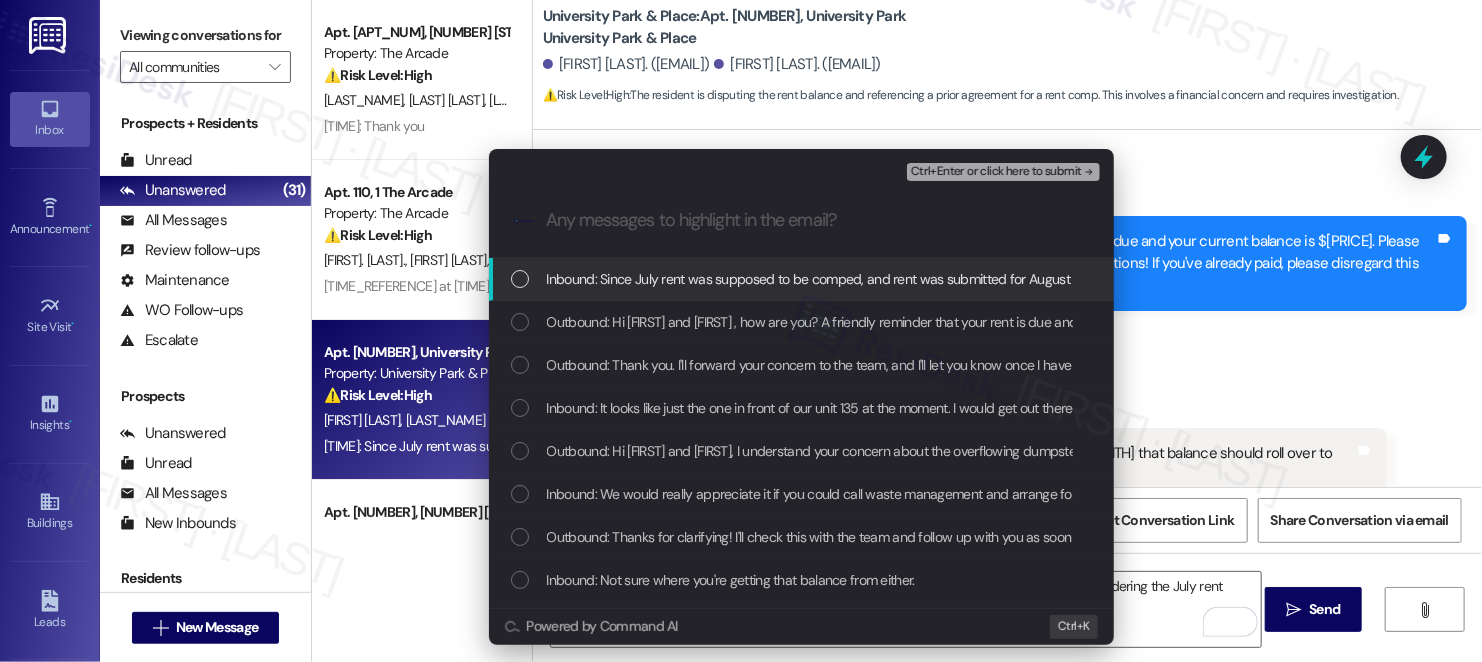 click on "Inbound: Since July rent was supposed to be comped, and rent was submitted for August that balance should roll over to September if I correct." at bounding box center (966, 279) 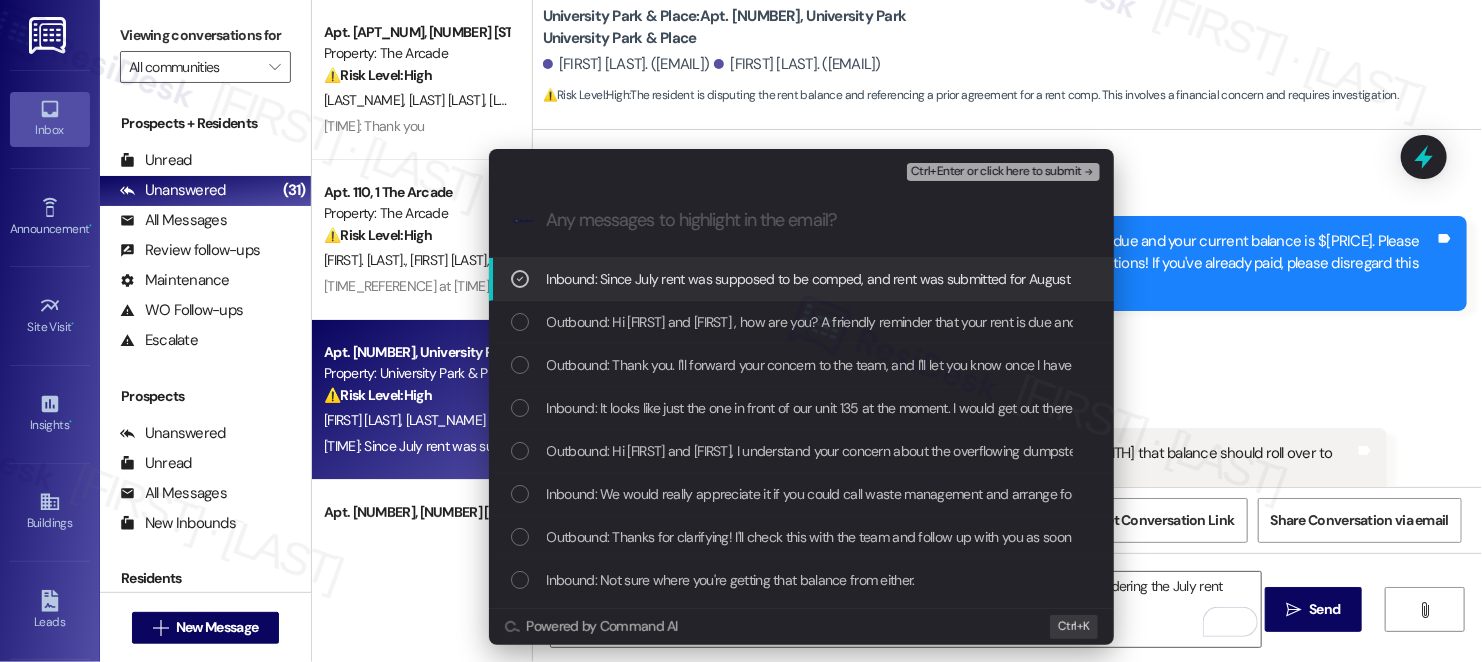 click on "Ctrl+Enter or click here to submit" at bounding box center [996, 172] 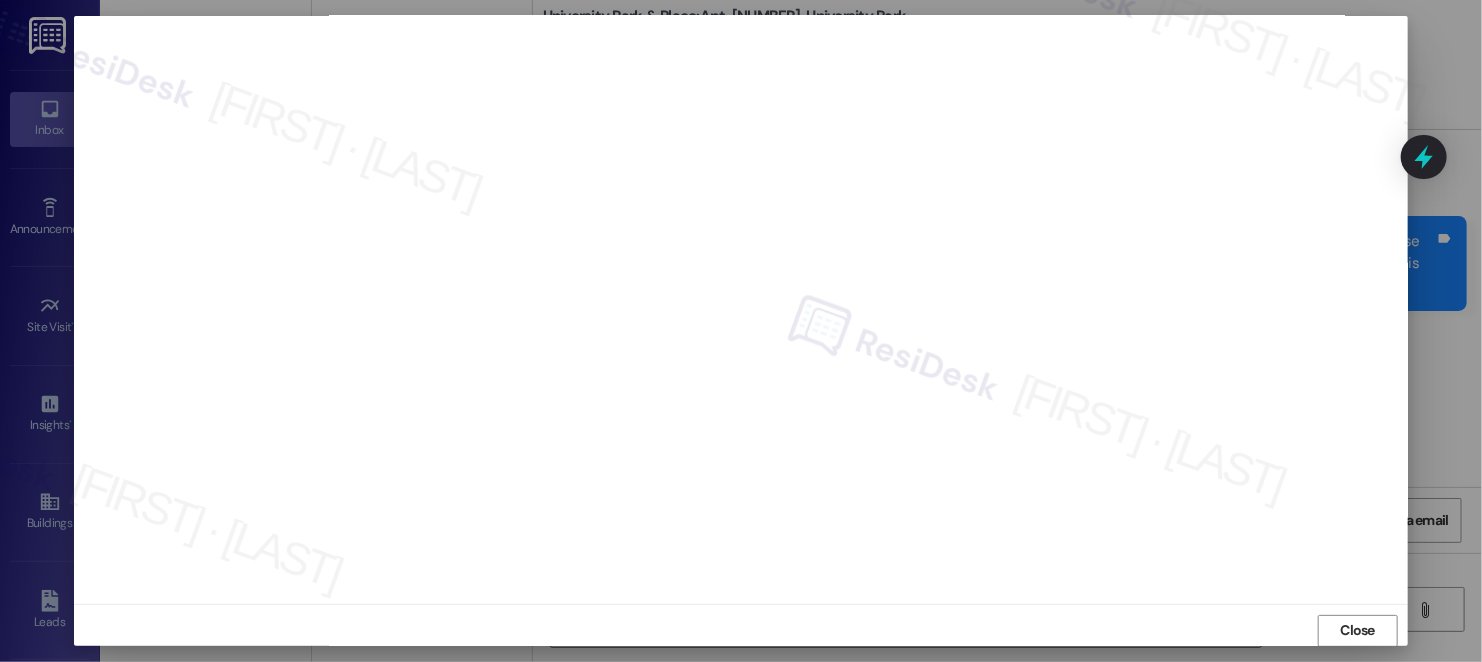 scroll, scrollTop: 18, scrollLeft: 0, axis: vertical 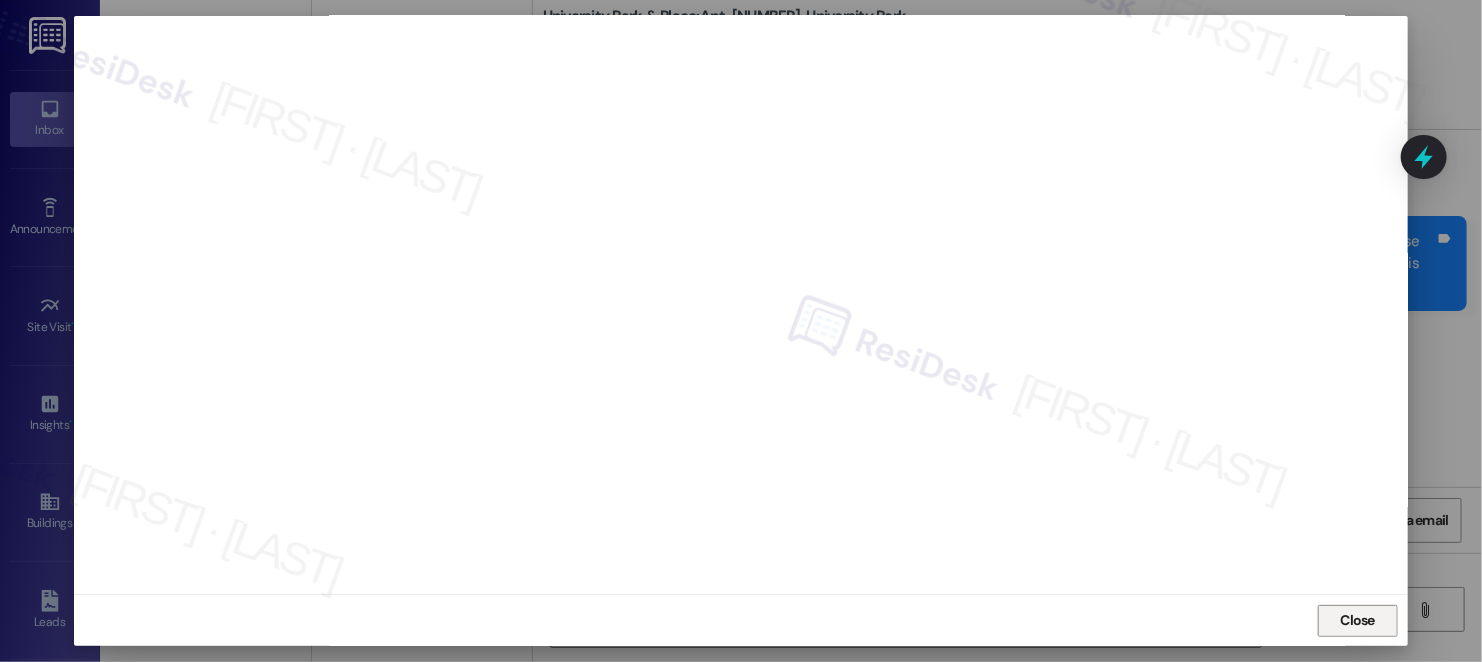 click on "Close" at bounding box center (1358, 620) 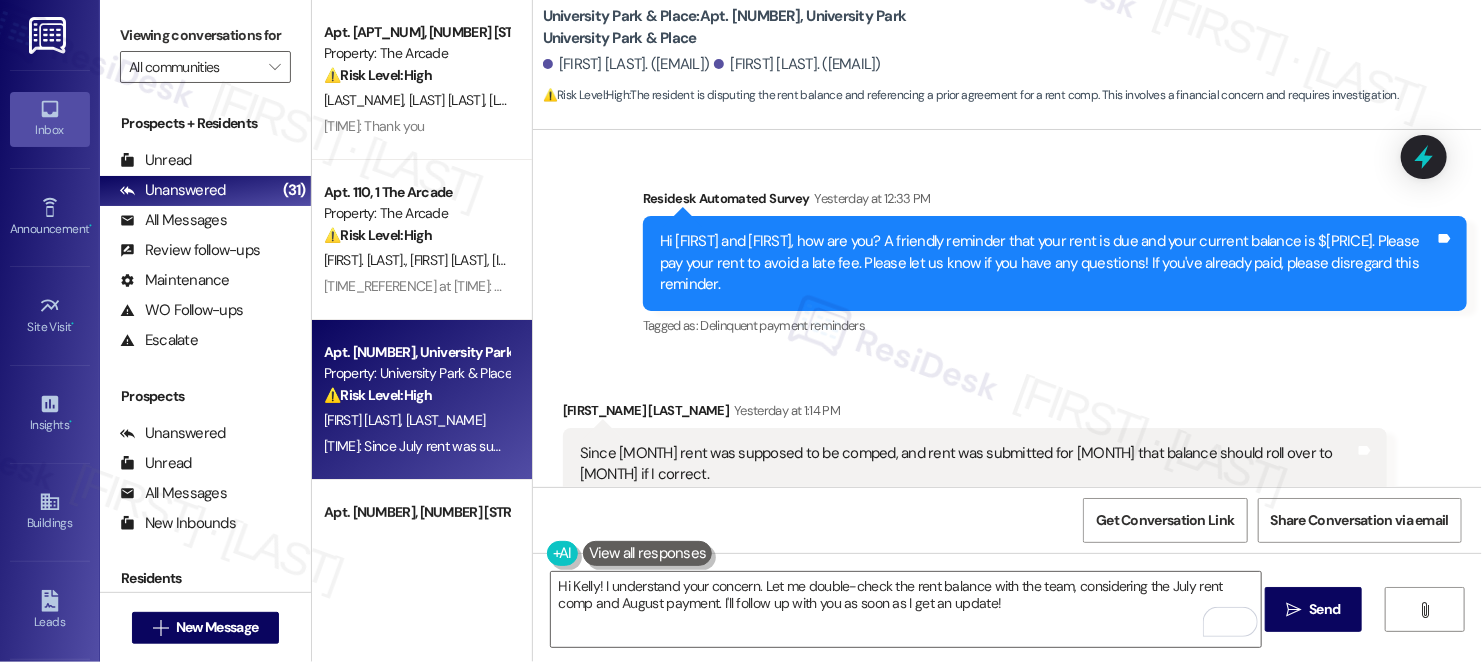 click on "Survey, sent via SMS Residesk Automated Survey Yesterday at [TIME] Hi Jamison and Kelly, how are you? A friendly reminder that your rent is due and your current balance is $445.33. Please pay your rent to avoid a late fee. Please let us know if you have any questions! If you've already paid, please disregard this reminder. Tags and notes Tagged as:   Delinquent payment reminders Click to highlight conversations about Delinquent payment reminders" at bounding box center (1055, 264) 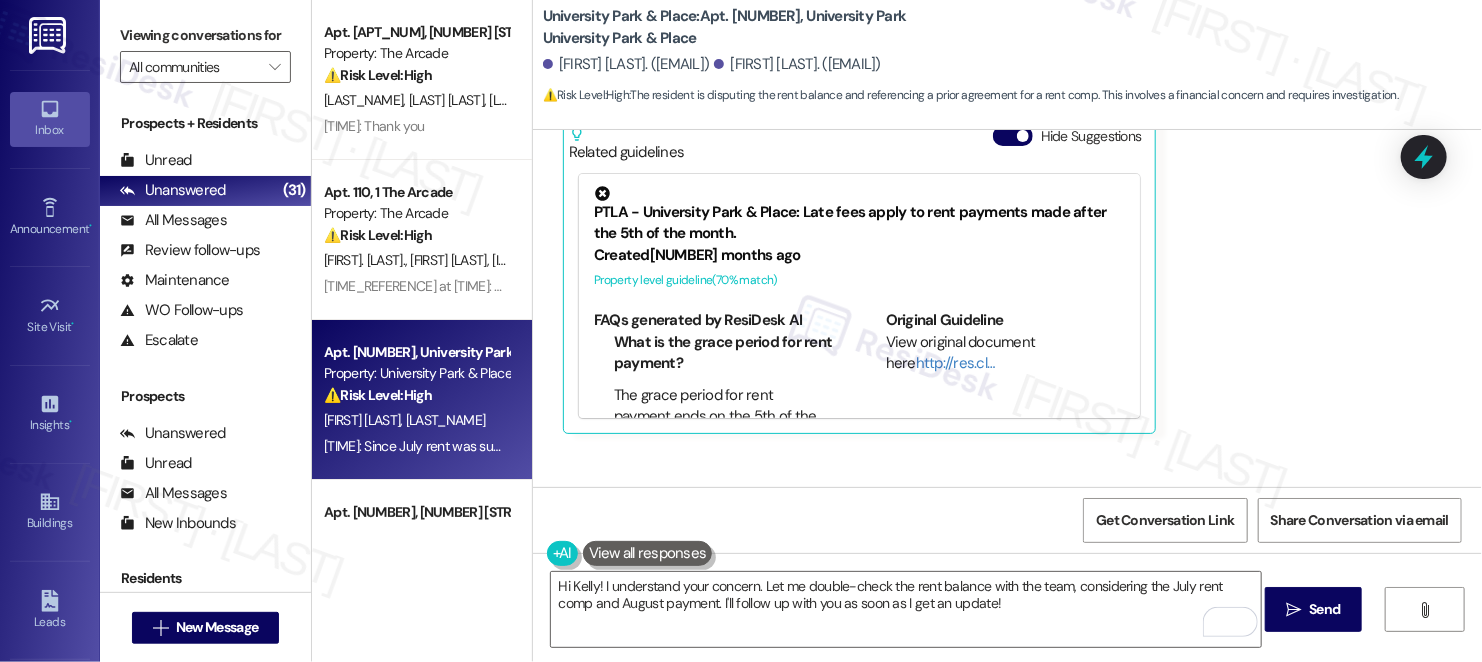 scroll, scrollTop: 4017, scrollLeft: 0, axis: vertical 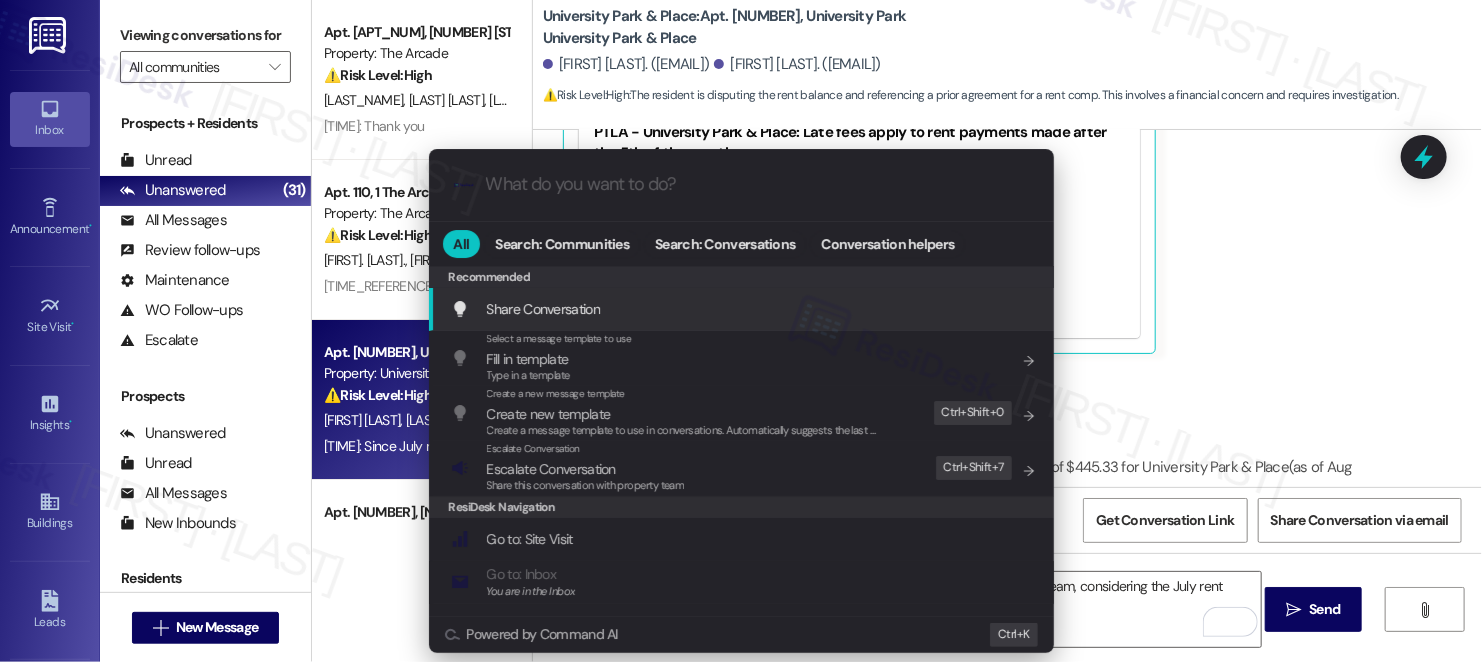 click on ".cls-1{fill:#0a055f;}.cls-2{fill:#0cc4c4;} resideskLogoBlueOrange All Search: Communities Search: Conversations Conversation helpers Recommended Recommended Share Conversation Add shortcut Select a message template to use Fill in template Type in a template Add shortcut Create a new message template Create new template Create a message template to use in conversations. Automatically suggests the last message you sent. Edit Ctrl+ Shift+ 0 Escalate Conversation Escalate Conversation Share this conversation with property team Edit Ctrl+ Shift+ 7 ResiDesk Navigation Go to: Site Visit Add shortcut Go to: Inbox You are in the Inbox Add shortcut Go to: Settings Add shortcut Go to: Message Templates Add shortcut Go to: Buildings Add shortcut Help Getting Started: What you can do with ResiDesk Add shortcut Settings Powered by Command AI Ctrl+ K" at bounding box center (741, 331) 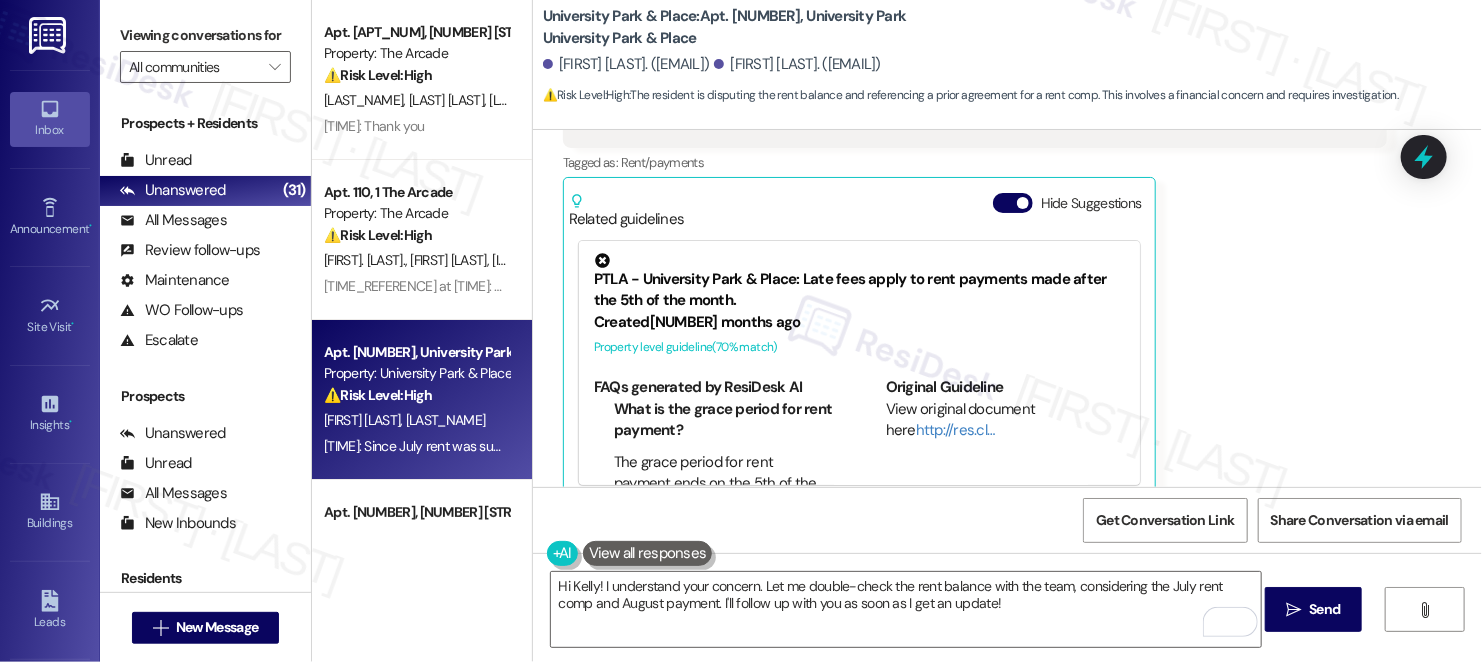 scroll, scrollTop: 4017, scrollLeft: 0, axis: vertical 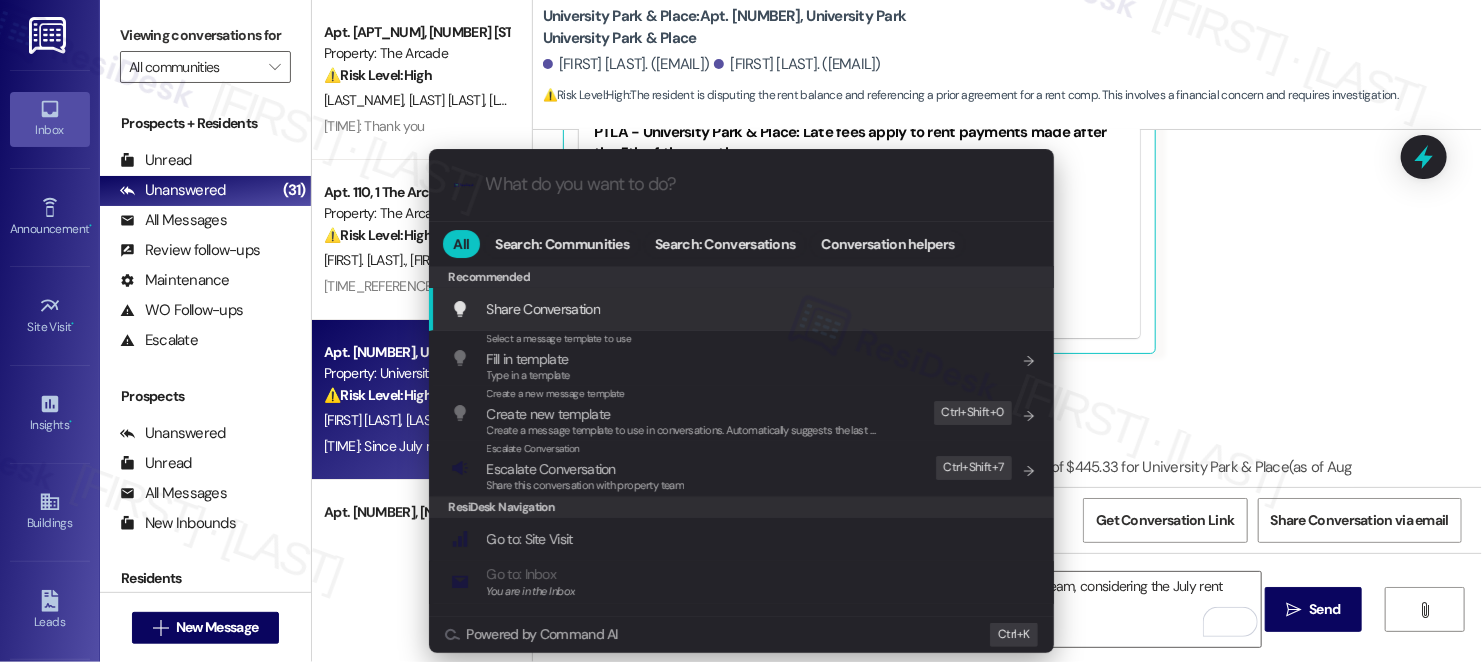 click on ".cls-1{fill:#0a055f;}.cls-2{fill:#0cc4c4;} resideskLogoBlueOrange All Search: Communities Search: Conversations Conversation helpers Recommended Recommended Share Conversation Add shortcut Select a message template to use Fill in template Type in a template Add shortcut Create a new message template Create new template Create a message template to use in conversations. Automatically suggests the last message you sent. Edit Ctrl+ Shift+ 0 Escalate Conversation Escalate Conversation Share this conversation with property team Edit Ctrl+ Shift+ 7 ResiDesk Navigation Go to: Site Visit Add shortcut Go to: Inbox You are in the Inbox Add shortcut Go to: Settings Add shortcut Go to: Message Templates Add shortcut Go to: Buildings Add shortcut Help Getting Started: What you can do with ResiDesk Add shortcut Settings Powered by Command AI Ctrl+ K" at bounding box center [741, 331] 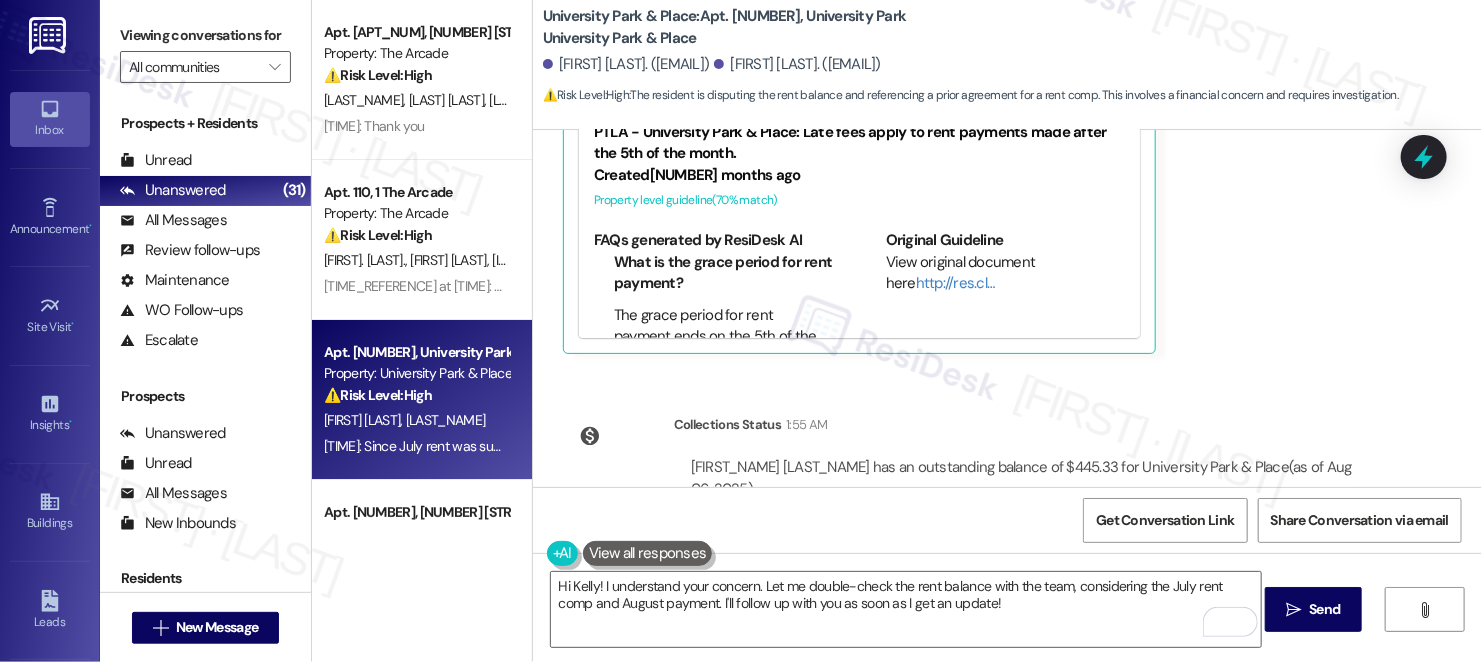 click on "Click to show details" at bounding box center [711, 518] 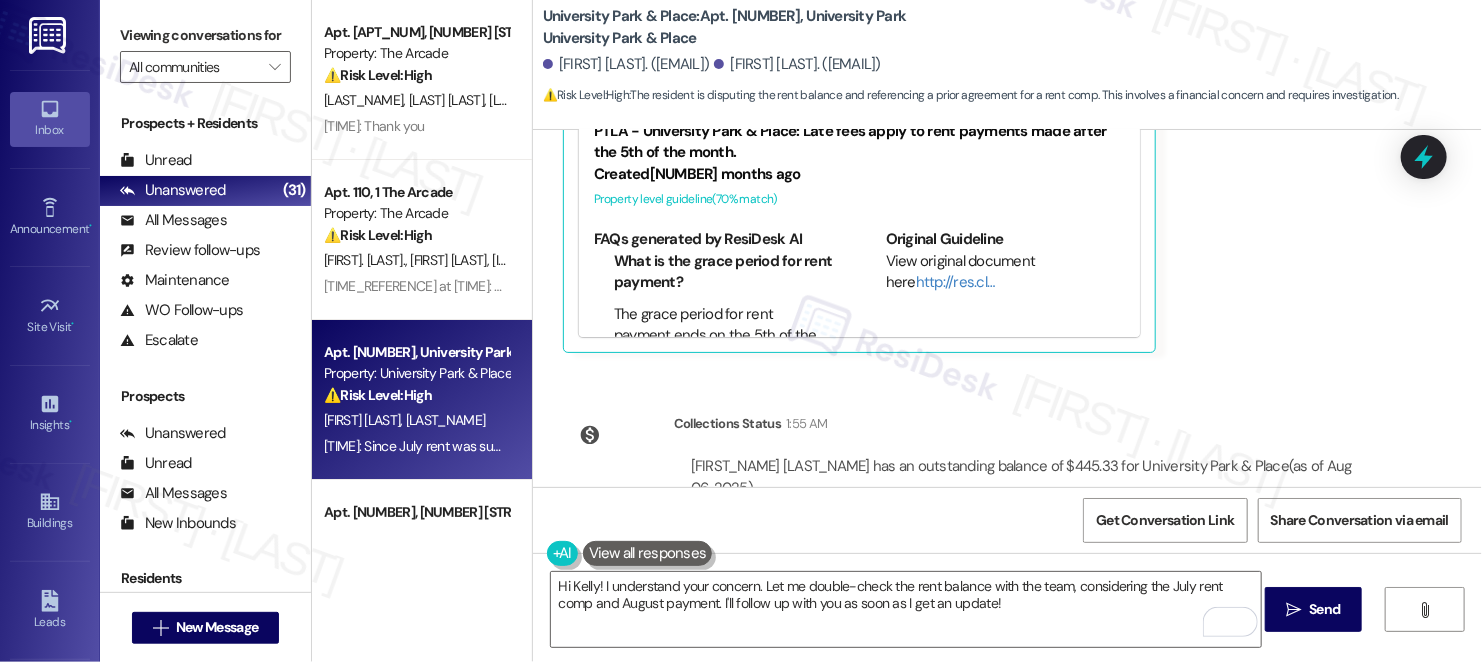 scroll, scrollTop: 3917, scrollLeft: 0, axis: vertical 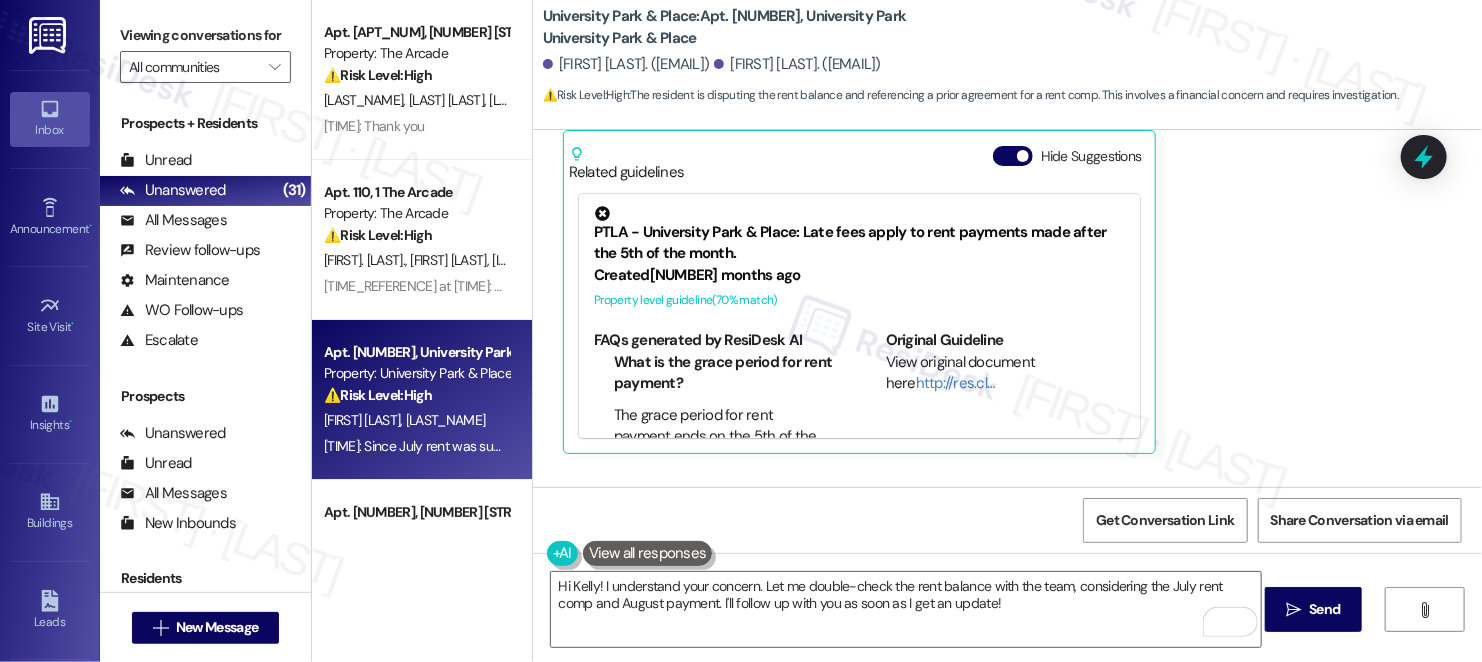 click on "[FIRST] [LAST] Yesterday at [TIME] Since July rent was supposed to be comped, and rent was submitted for August that balance should roll over to September if I correct. Tags and notes Tagged as:   Rent/payments Click to highlight conversations about Rent/payments  Related guidelines Hide Suggestions PTLA - University Park & Place: Late fees apply to rent payments made after the 5th of the month. Created  5 months ago Property level guideline  ( 70 % match) FAQs generated by ResiDesk AI What is the grace period for rent payment? The grace period for rent payment ends on the 5th of the month. When will I be charged a late fee? You will be charged a late fee if your payment is made after the 5th of the month. What is the exact amount of the late fee? The exact amount of the late fee is not specified in the given information. Please check your lease agreement or contact the property management for the specific amount. Is there a way to request an extension on the grace period? Original Guideline http://res.cl…" at bounding box center [975, 227] 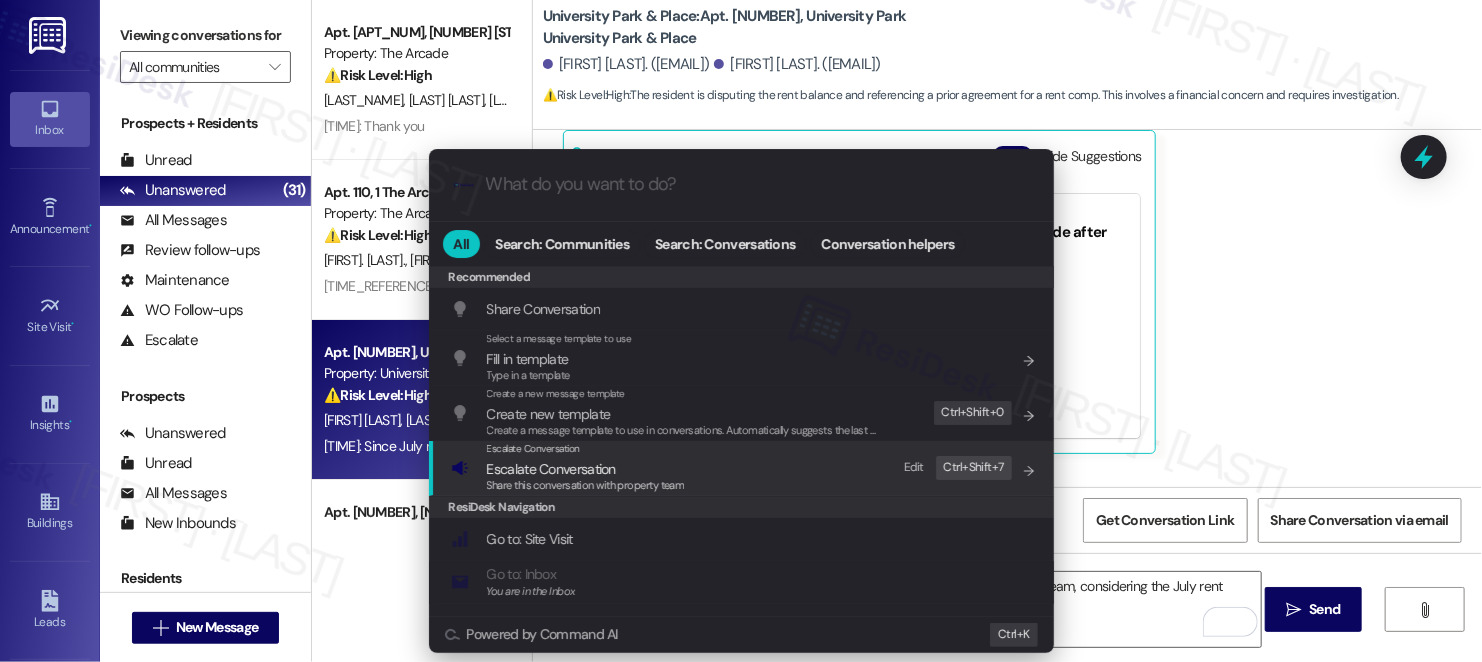 click on "Escalate Conversation Escalate Conversation Share this conversation with property team Edit Ctrl+ Shift+ 7" at bounding box center (743, 468) 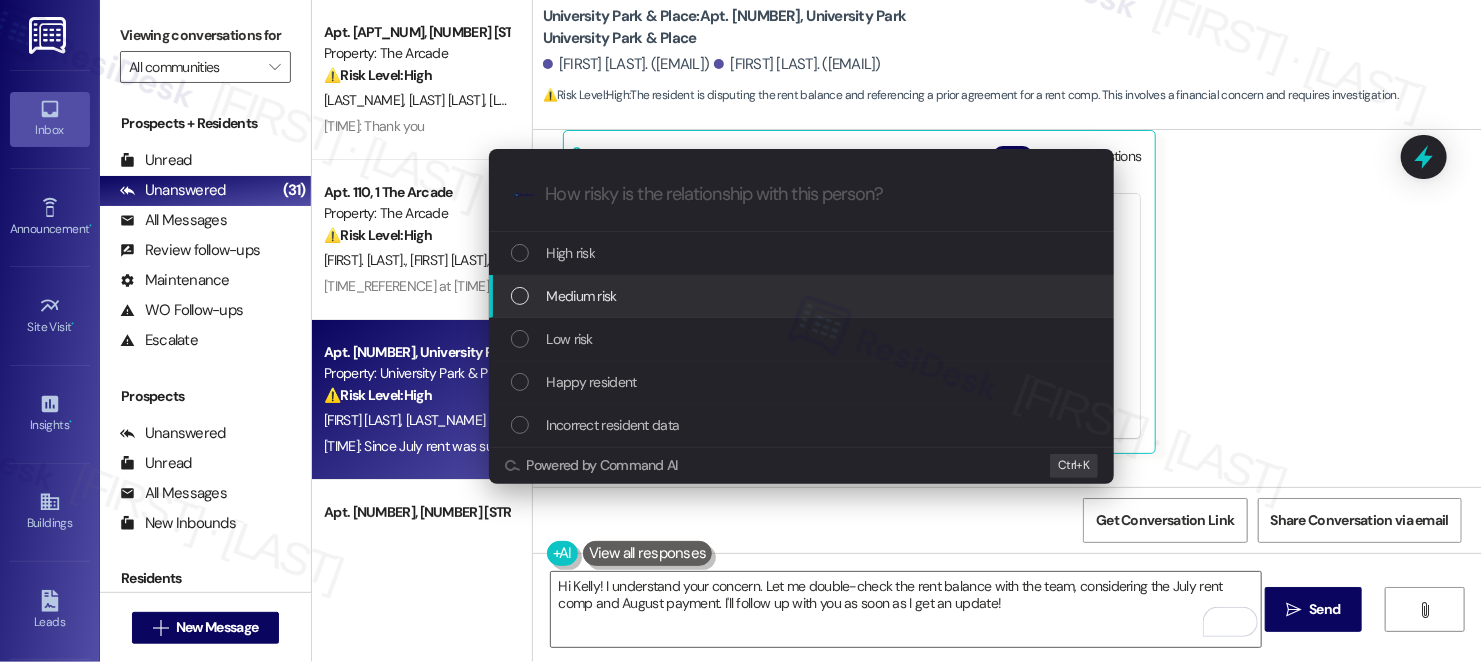 click on "Medium risk" at bounding box center (803, 296) 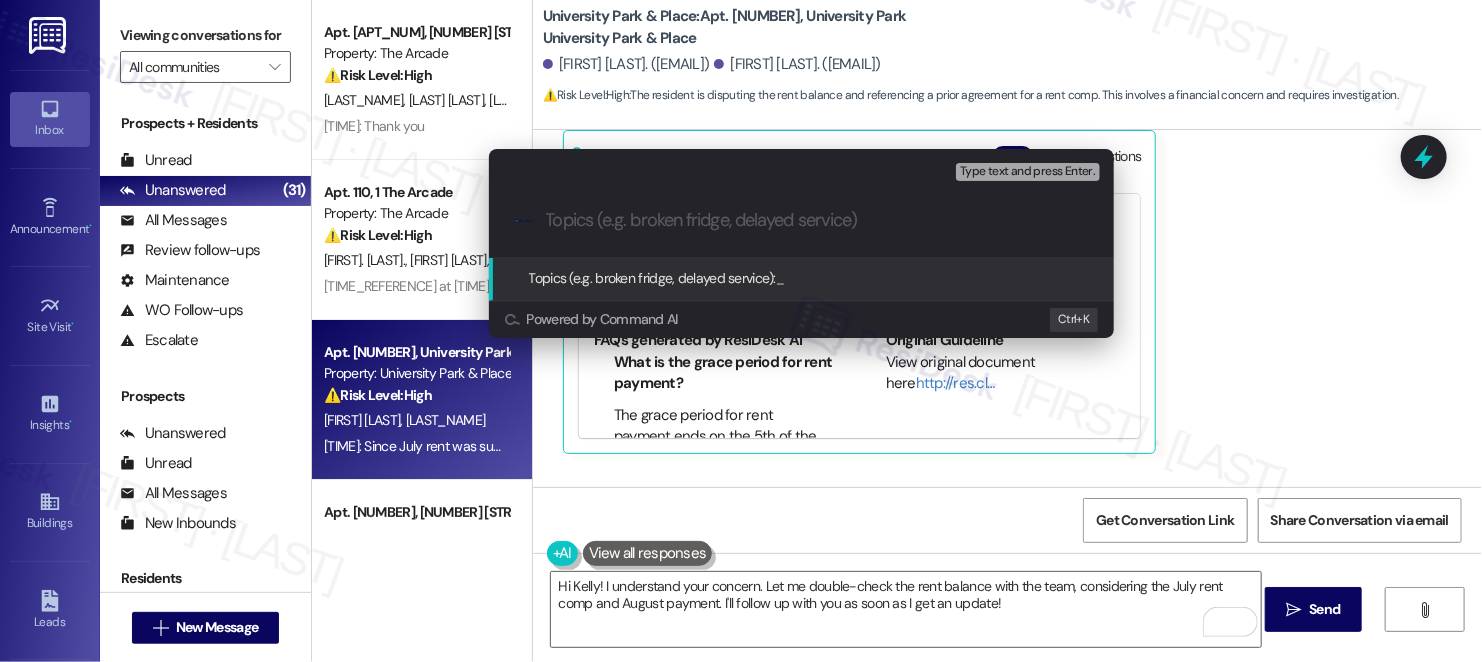 paste on "Rent Payment Balance Clarification" 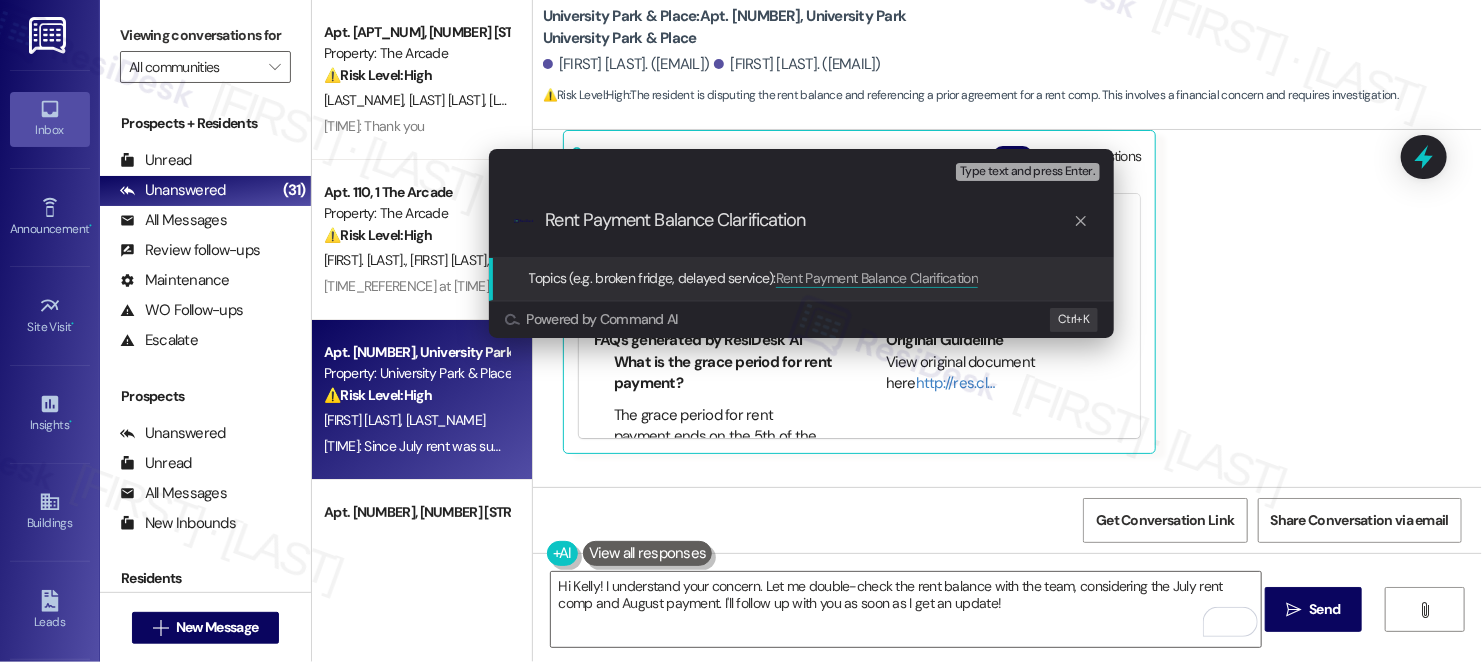 type 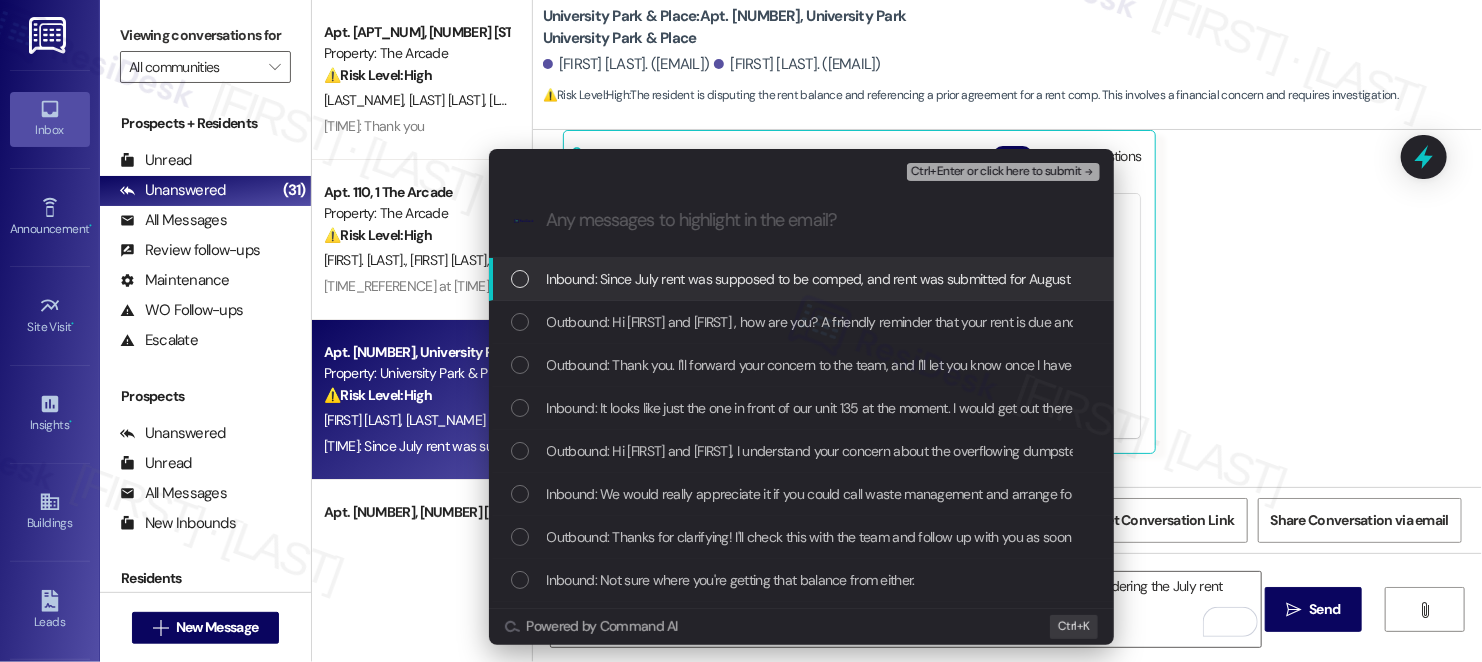 click on "Inbound: Since July rent was supposed to be comped, and rent was submitted for August that balance should roll over to September if I correct." at bounding box center (966, 279) 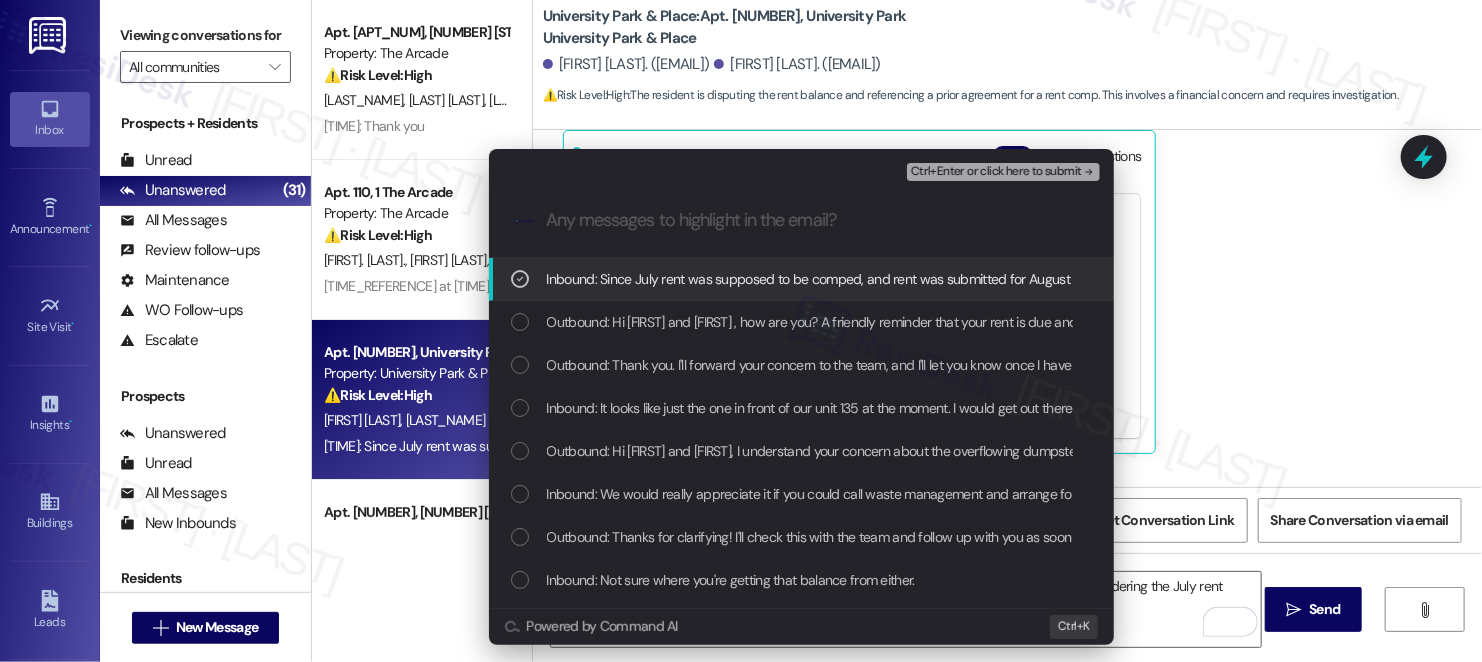 click on "Ctrl+Enter or click here to submit" at bounding box center (996, 172) 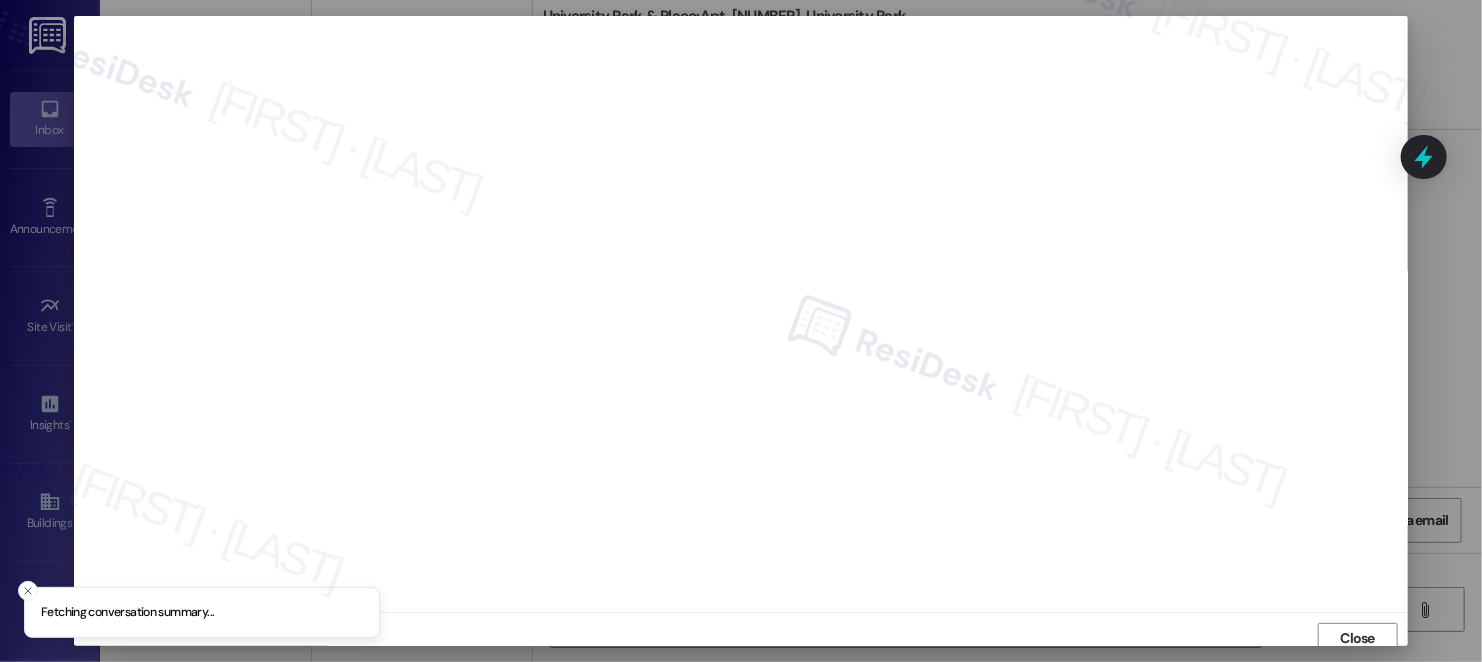 scroll, scrollTop: 8, scrollLeft: 0, axis: vertical 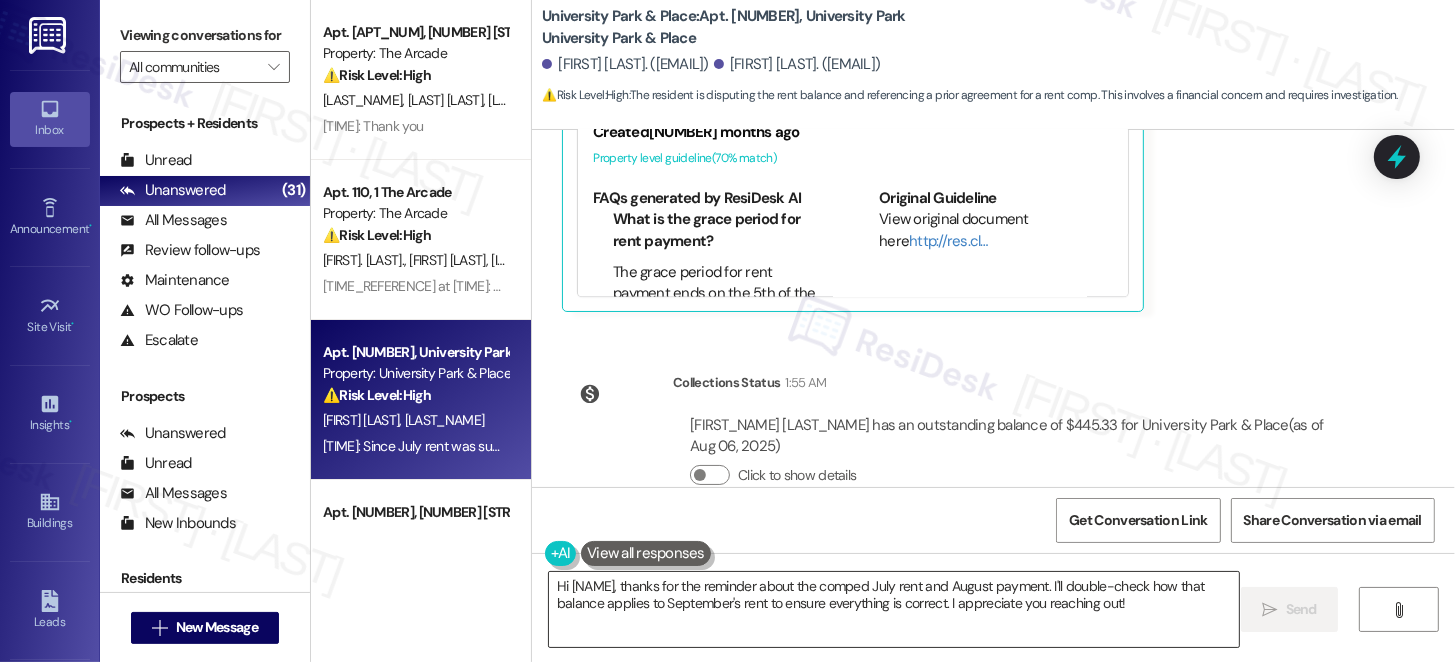 click on "Hi [NAME], thanks for the reminder about the comped July rent and August payment. I'll double-check how that balance applies to September's rent to ensure everything is correct. I appreciate you reaching out!" at bounding box center [894, 609] 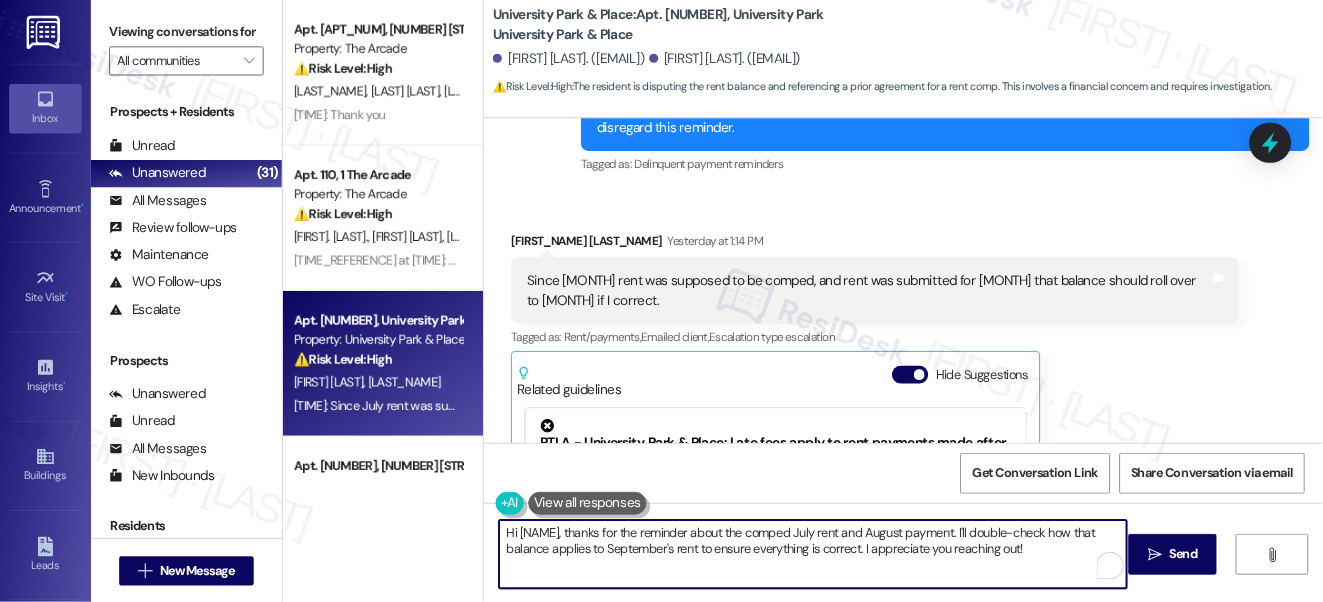scroll, scrollTop: 3681, scrollLeft: 0, axis: vertical 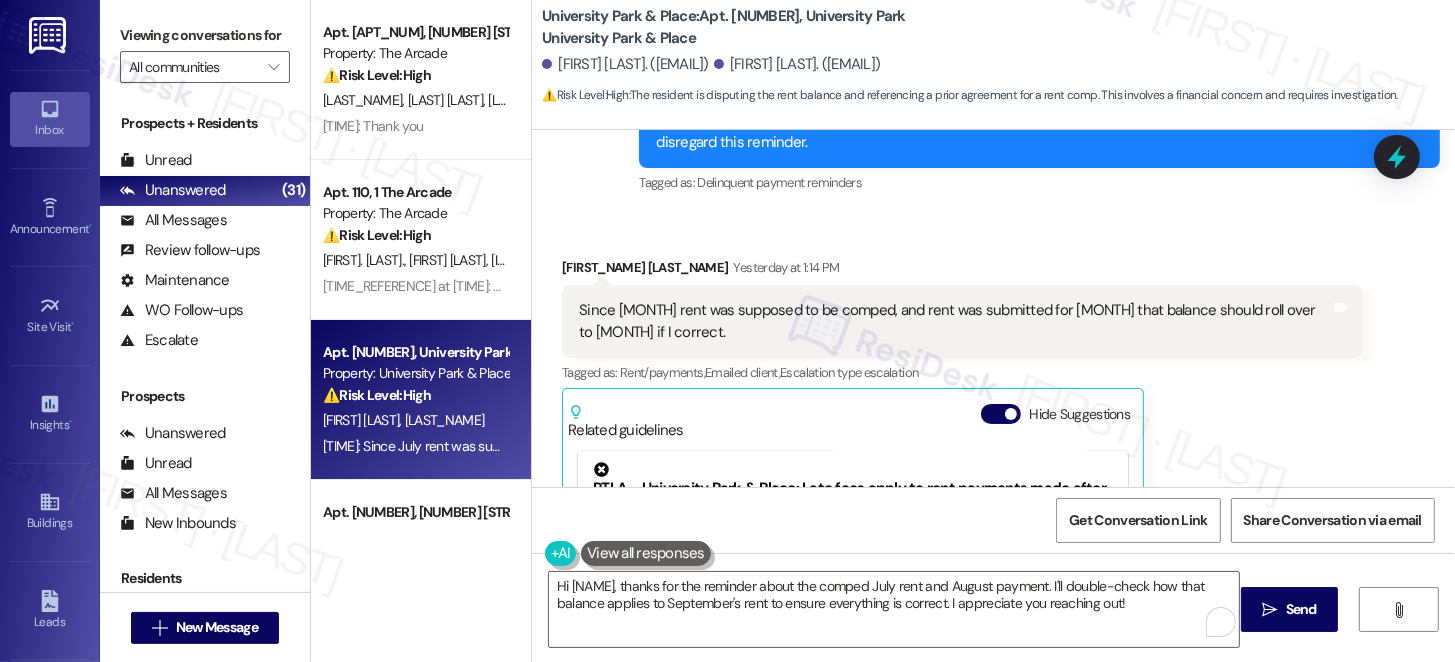 click on "[FIRST_NAME] [LAST_NAME] Yesterday at [TIME]" at bounding box center [962, 271] 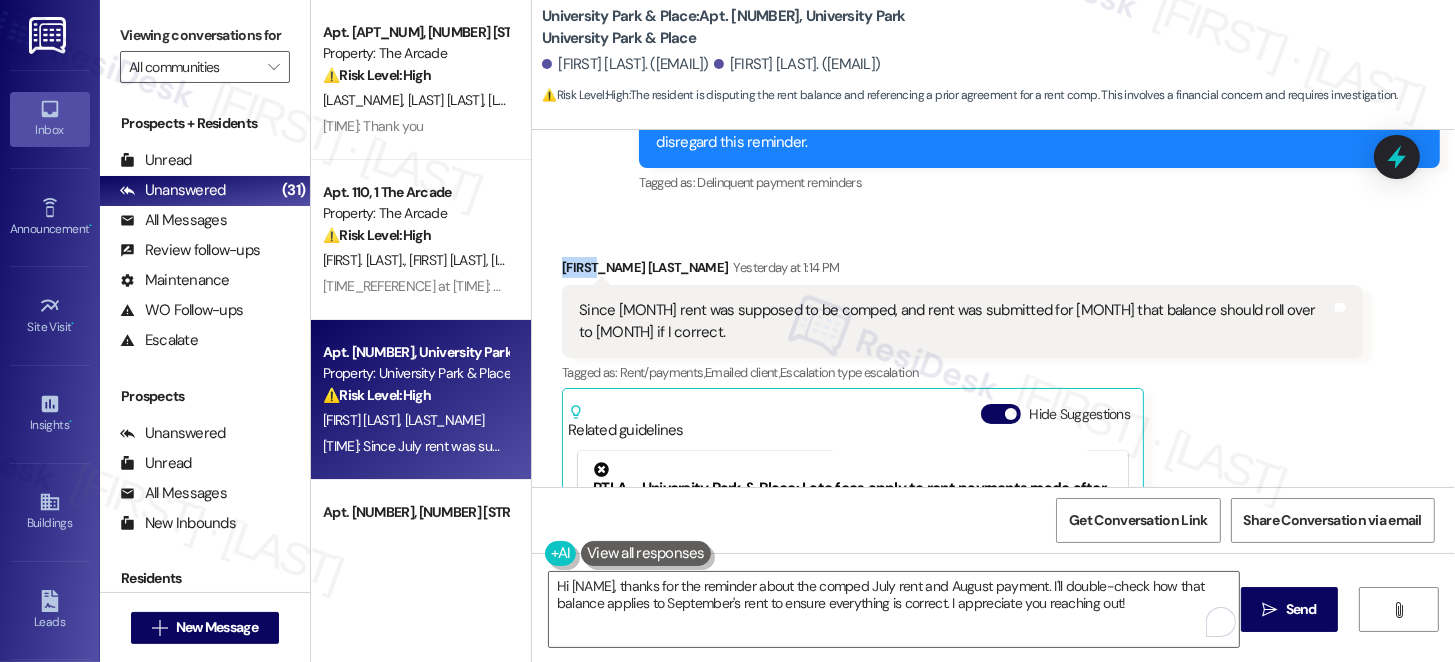 click on "[FIRST_NAME] [LAST_NAME] Yesterday at [TIME]" at bounding box center (962, 271) 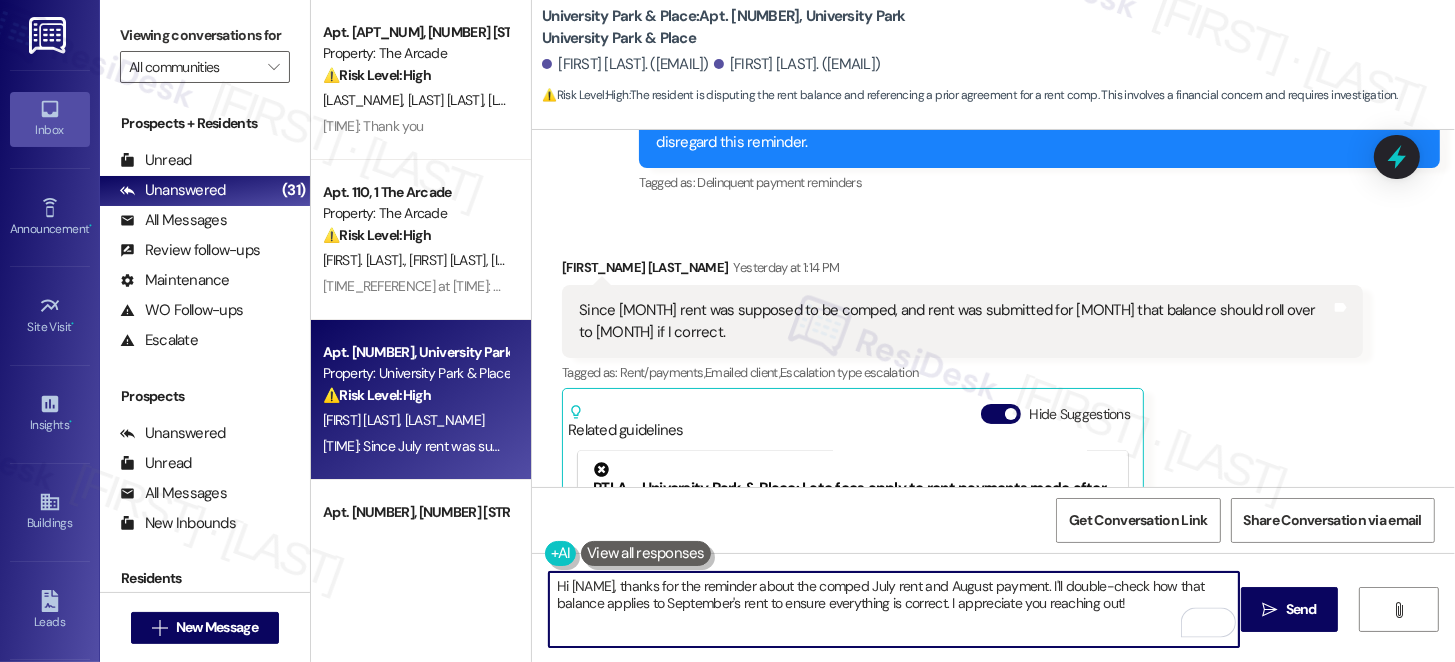 drag, startPoint x: 558, startPoint y: 581, endPoint x: 645, endPoint y: 571, distance: 87.57283 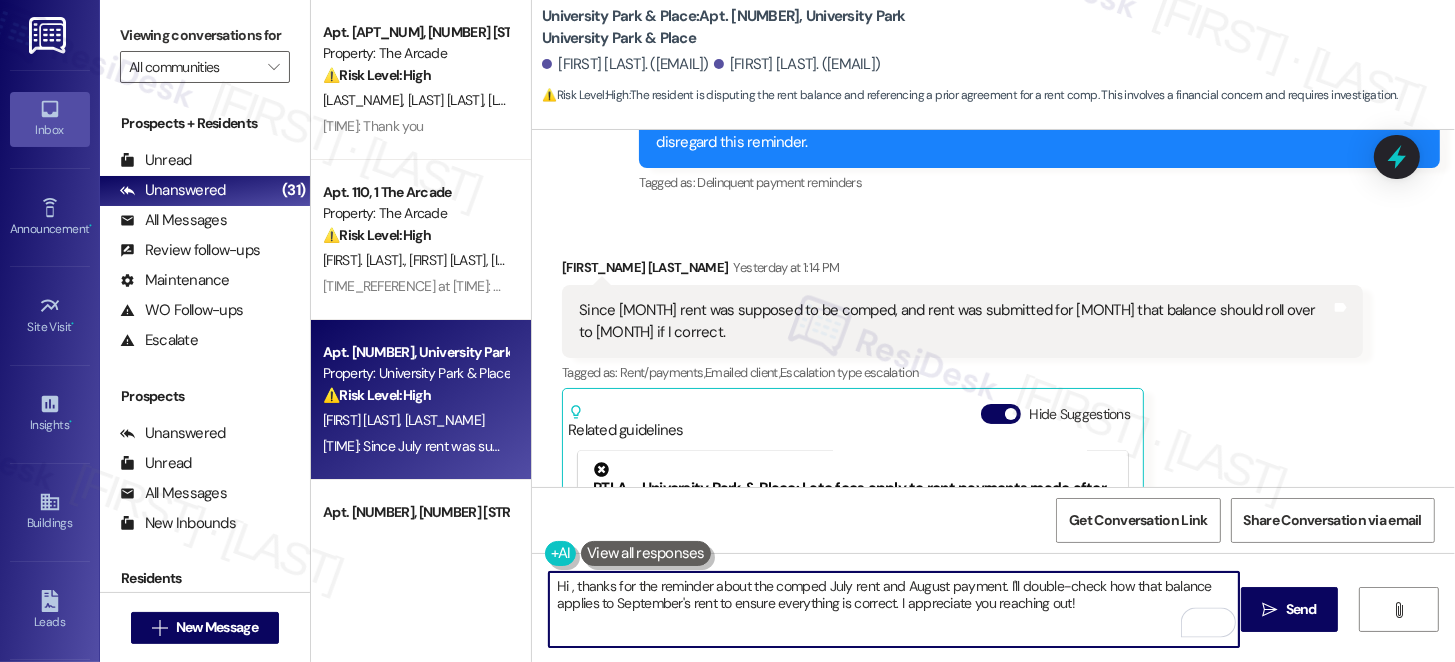 paste on "[NAME]" 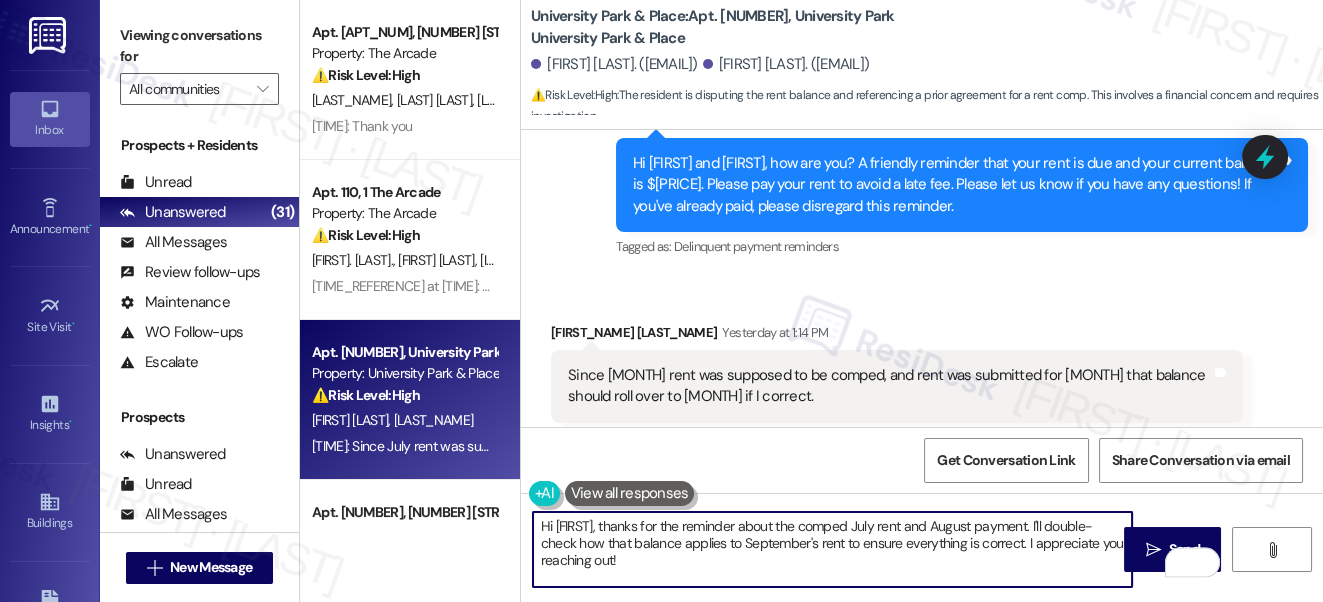 scroll, scrollTop: 3681, scrollLeft: 0, axis: vertical 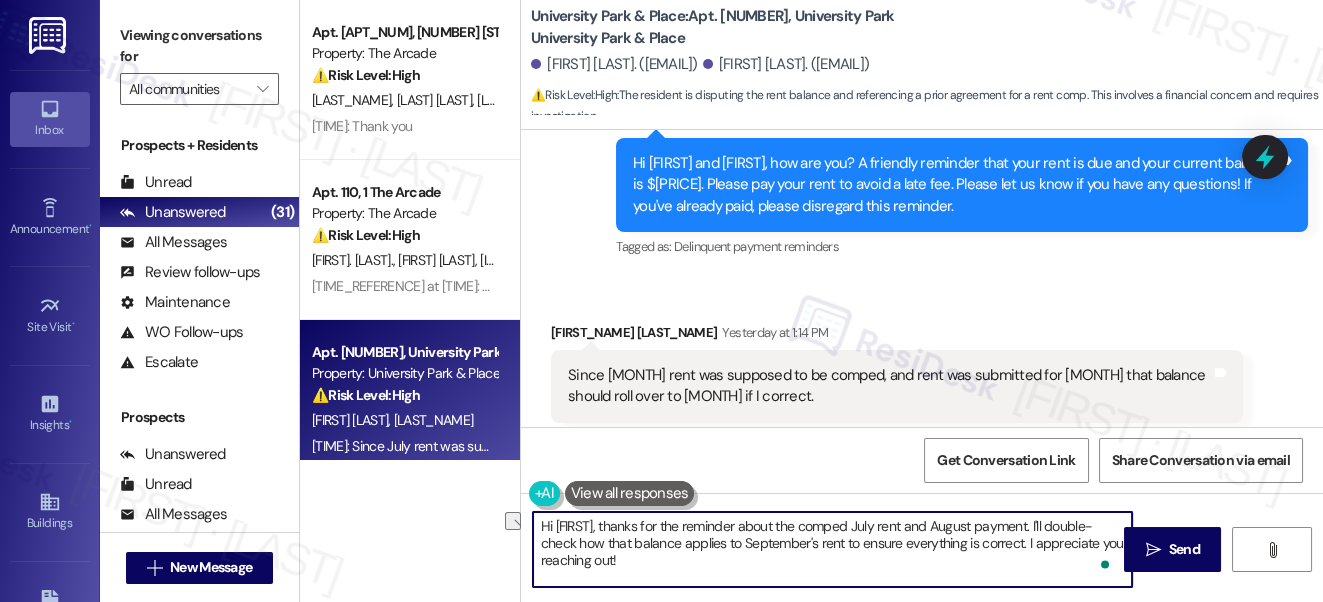 drag, startPoint x: 566, startPoint y: 541, endPoint x: 957, endPoint y: 549, distance: 391.08182 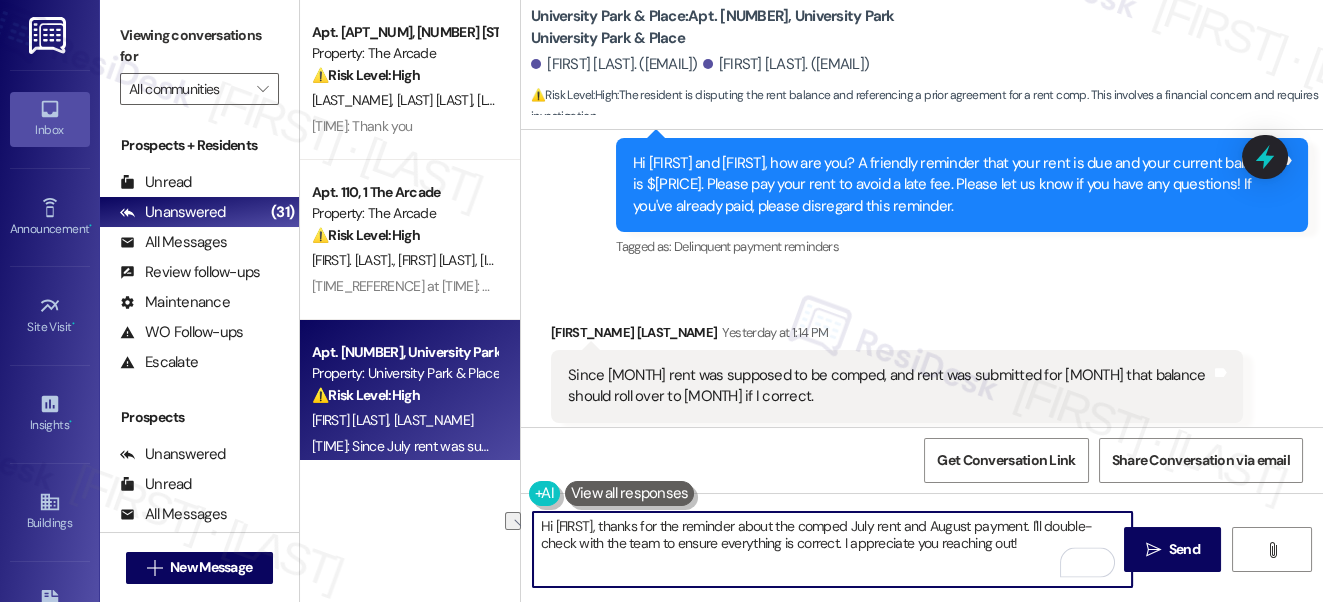 drag, startPoint x: 997, startPoint y: 545, endPoint x: 861, endPoint y: 540, distance: 136.09187 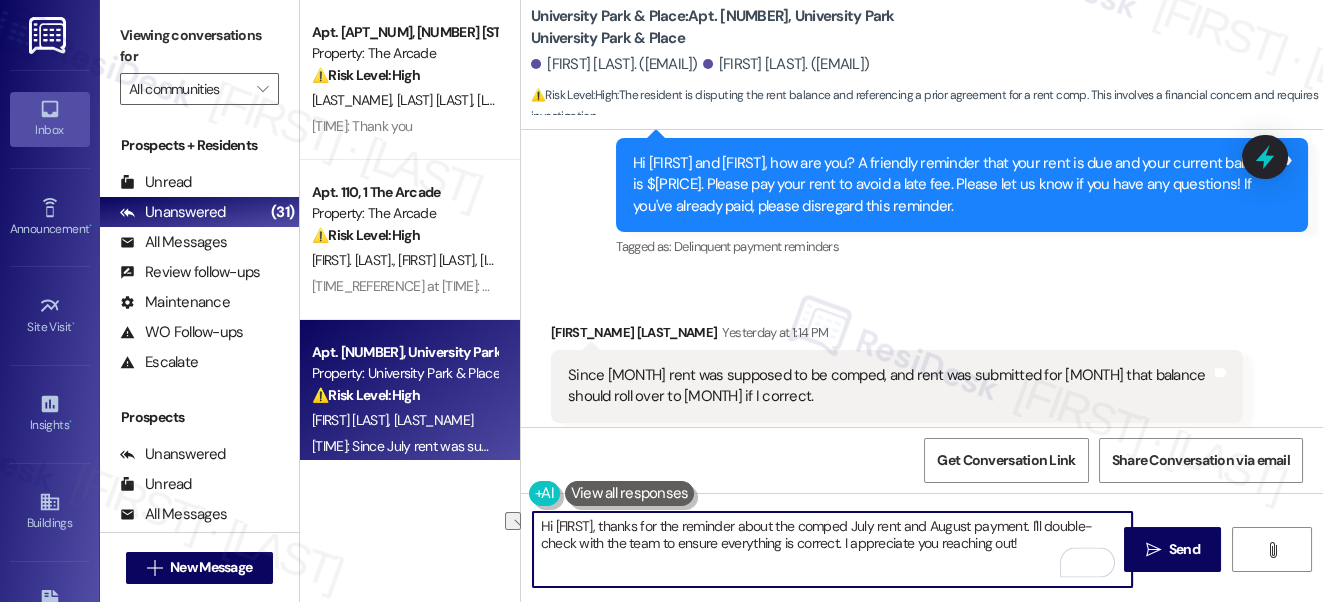 drag, startPoint x: 989, startPoint y: 547, endPoint x: 808, endPoint y: 547, distance: 181 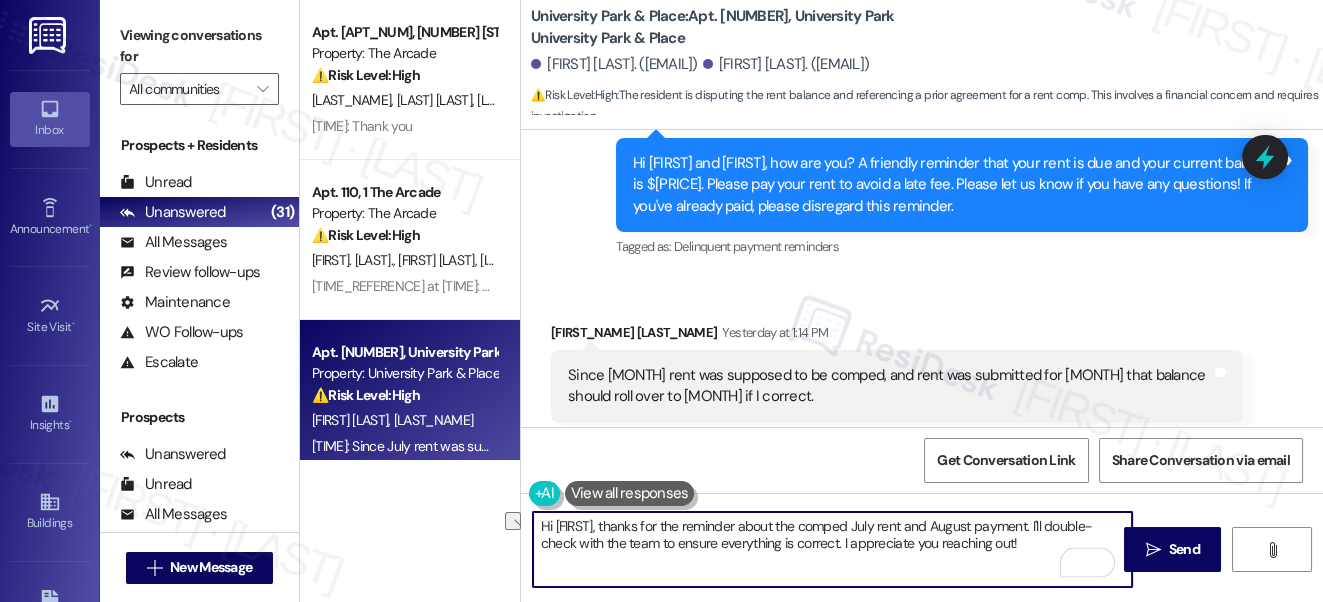 click on "Hi [FIRST], thanks for the reminder about the comped July rent and August payment. I'll double-check with the team to ensure everything is correct. I appreciate you reaching out!" at bounding box center [833, 549] 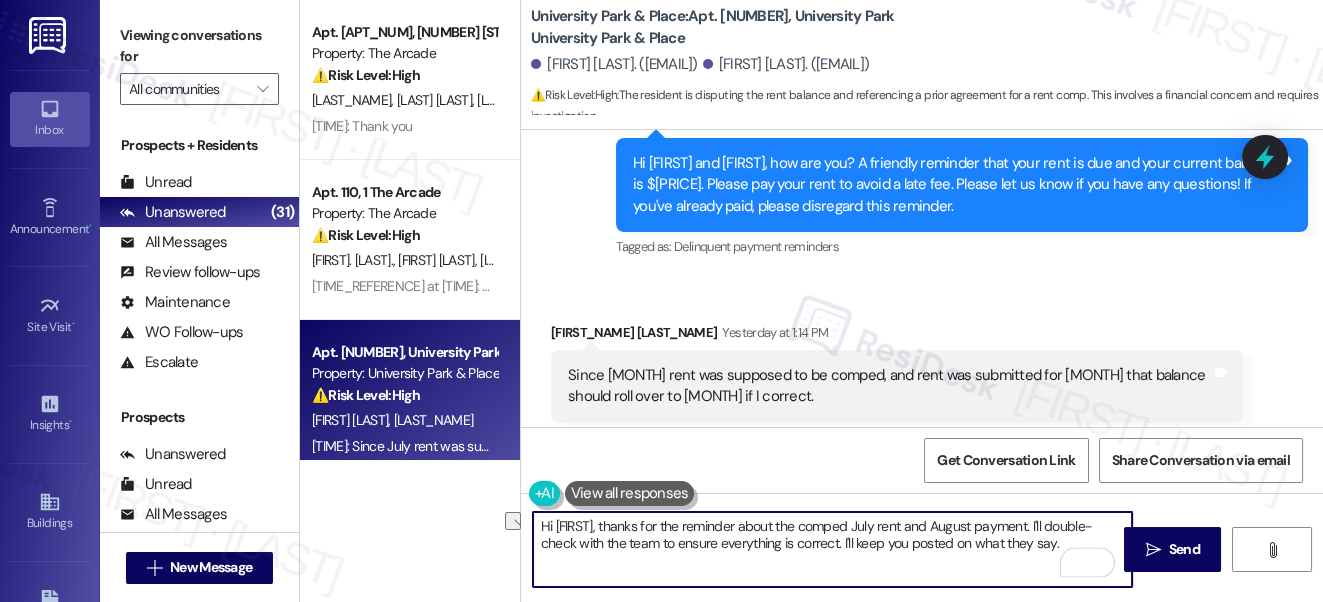 drag, startPoint x: 1035, startPoint y: 541, endPoint x: 942, endPoint y: 541, distance: 93 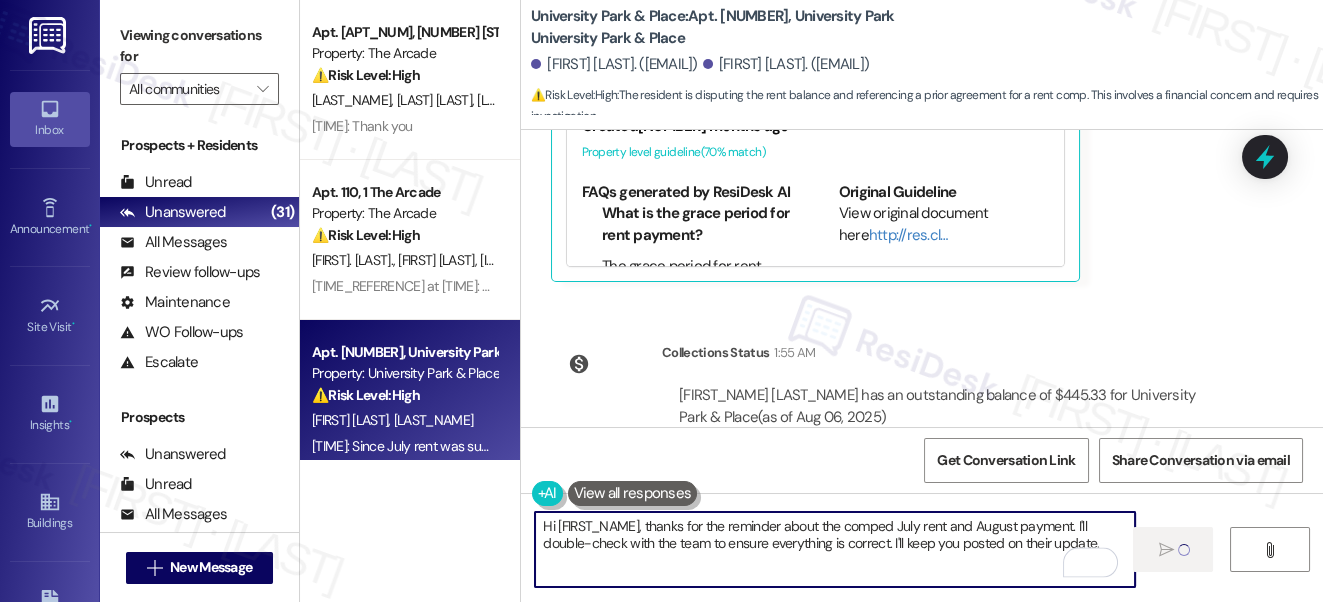 scroll, scrollTop: 4202, scrollLeft: 0, axis: vertical 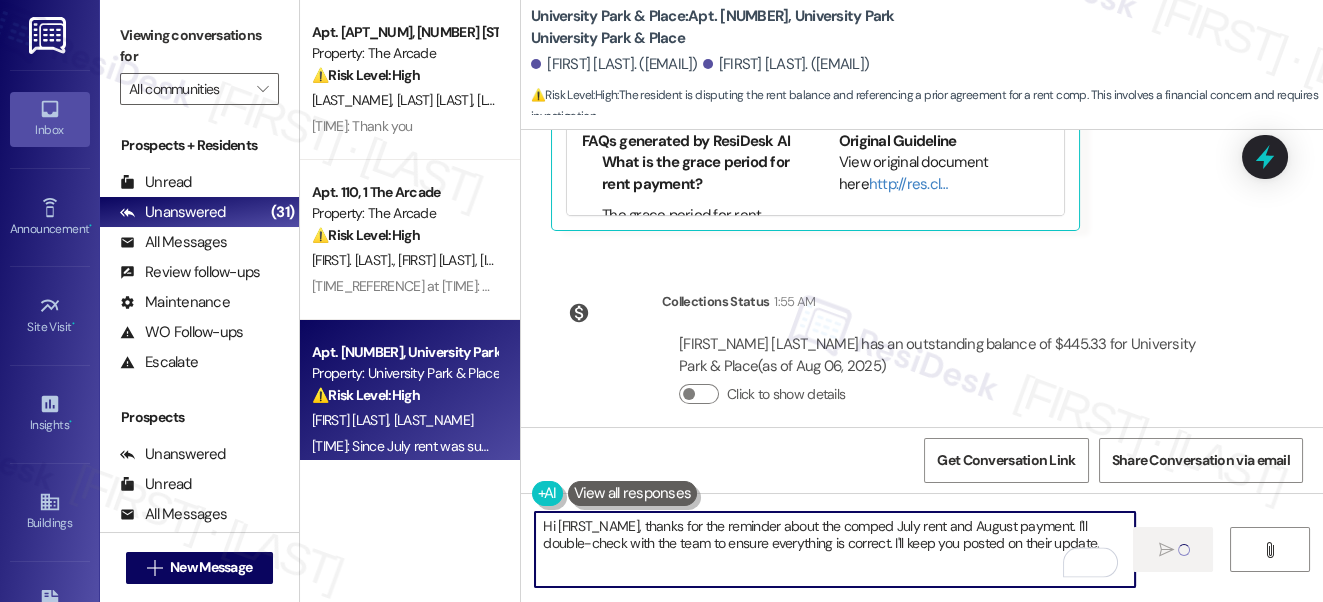 type on "Hi [FIRST_NAME], thanks for the reminder about the comped July rent and August payment. I'll double-check with the team to ensure everything is correct. I'll keep you posted on their update." 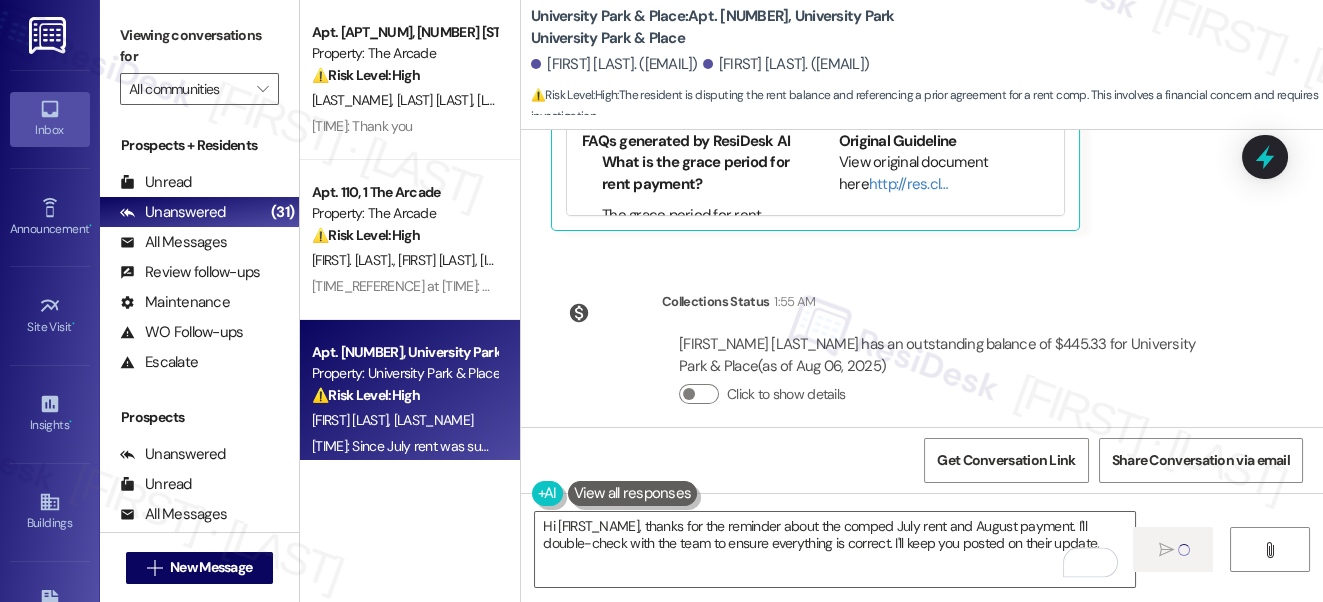 type 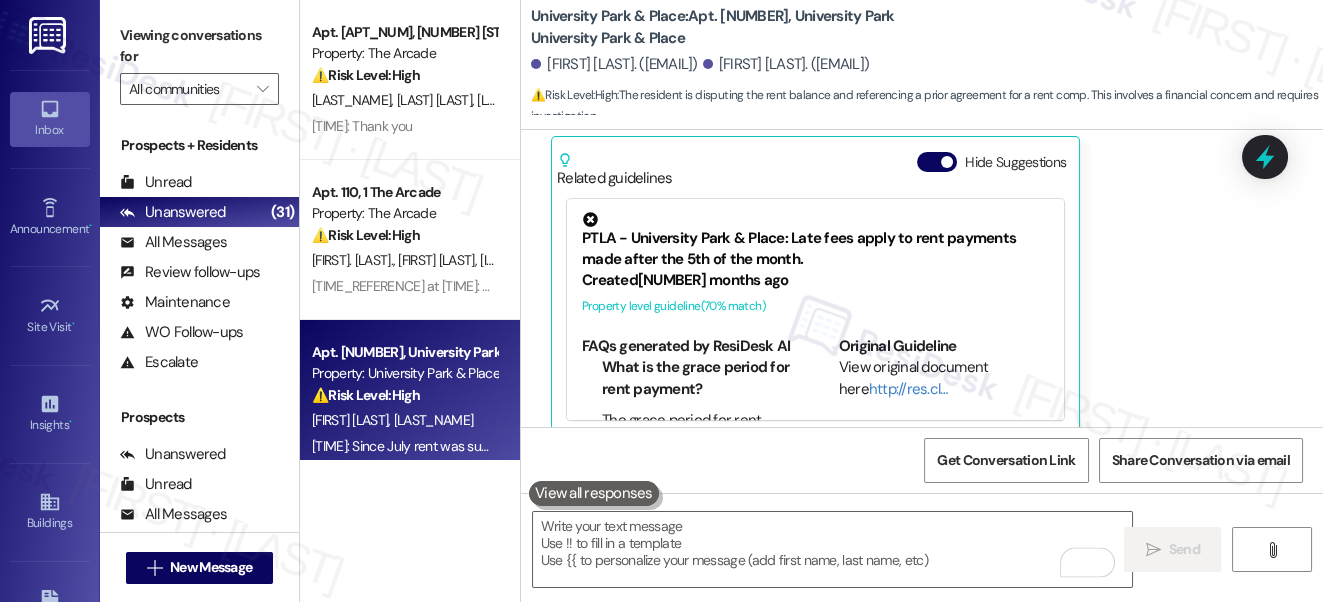 scroll, scrollTop: 3997, scrollLeft: 0, axis: vertical 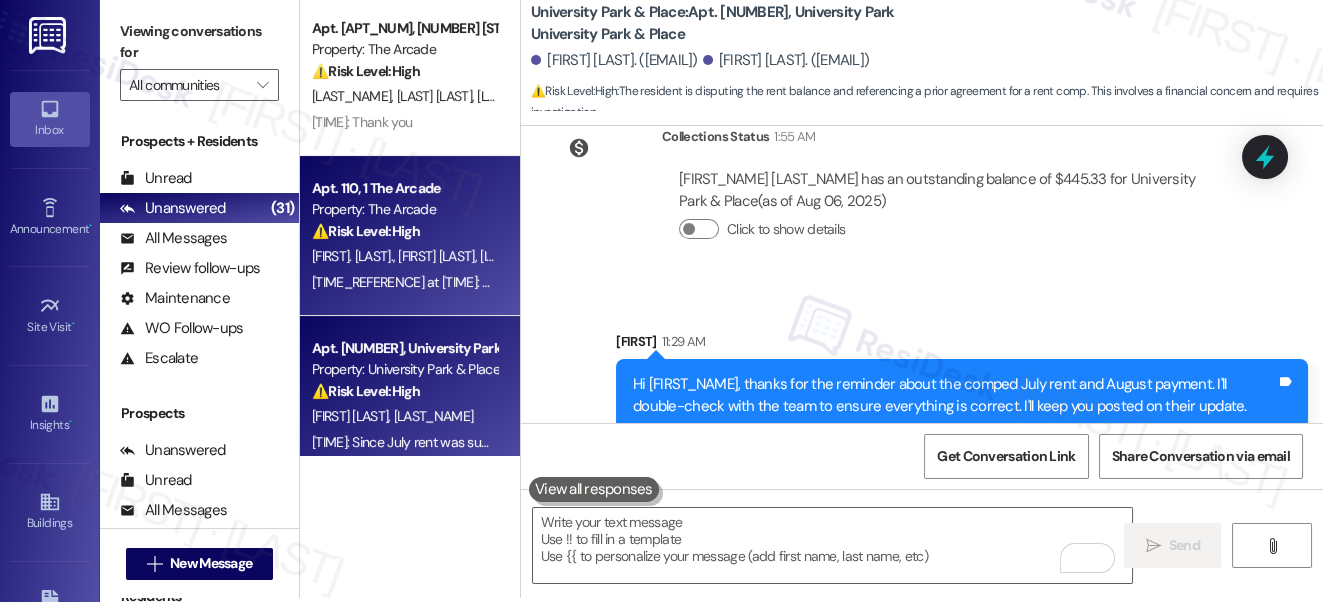 click on "⚠️  Risk Level:  High The resident is disputing a utility bill, which constitutes a financial concern. The resident is claiming the bill is unusually high, and the amount is consistent with their usual bill, indicating a potential billing error." at bounding box center (404, 231) 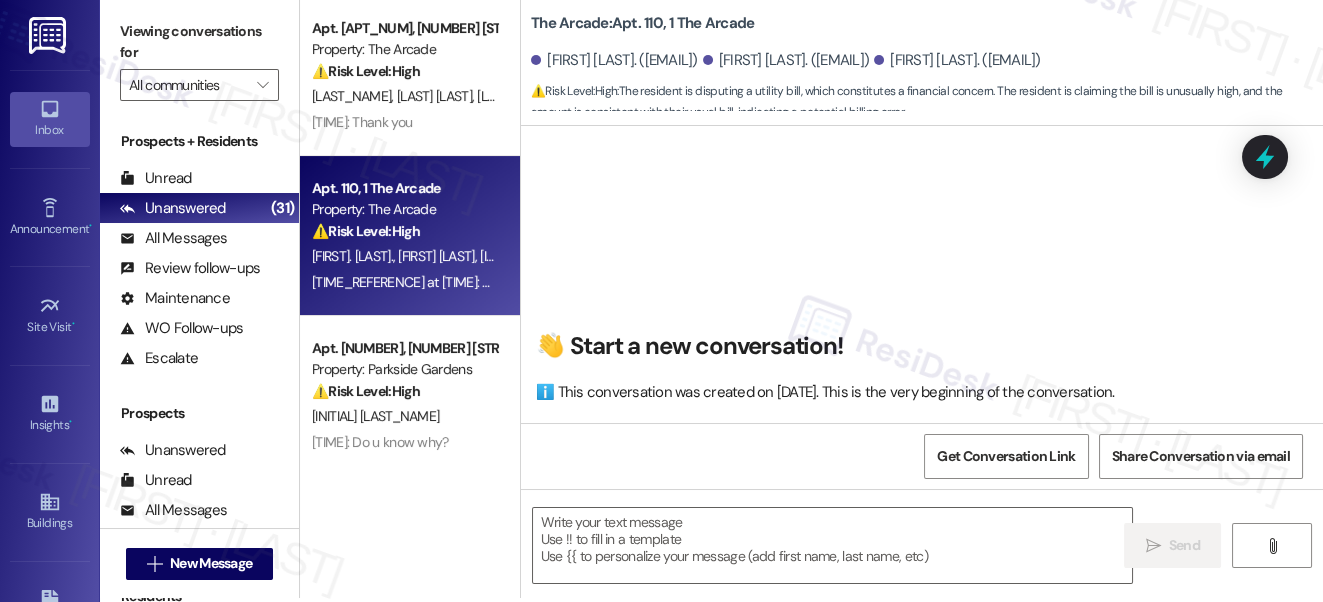 scroll, scrollTop: 200, scrollLeft: 0, axis: vertical 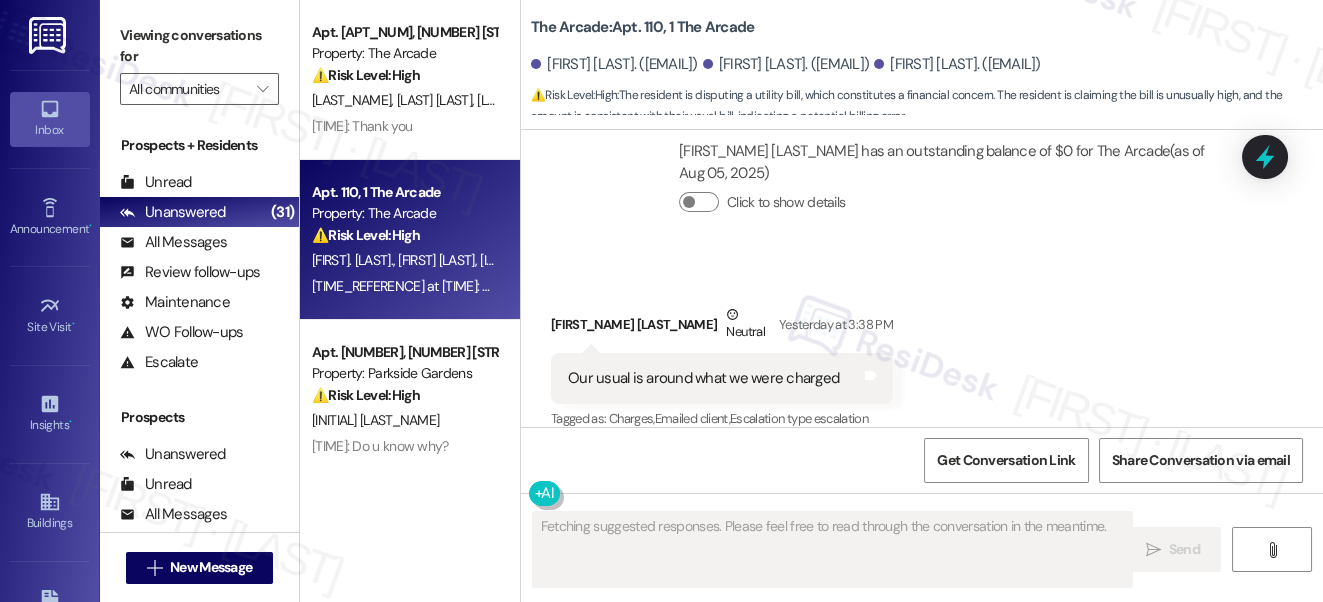 click on "Our usual is around what we were charged" at bounding box center [703, 378] 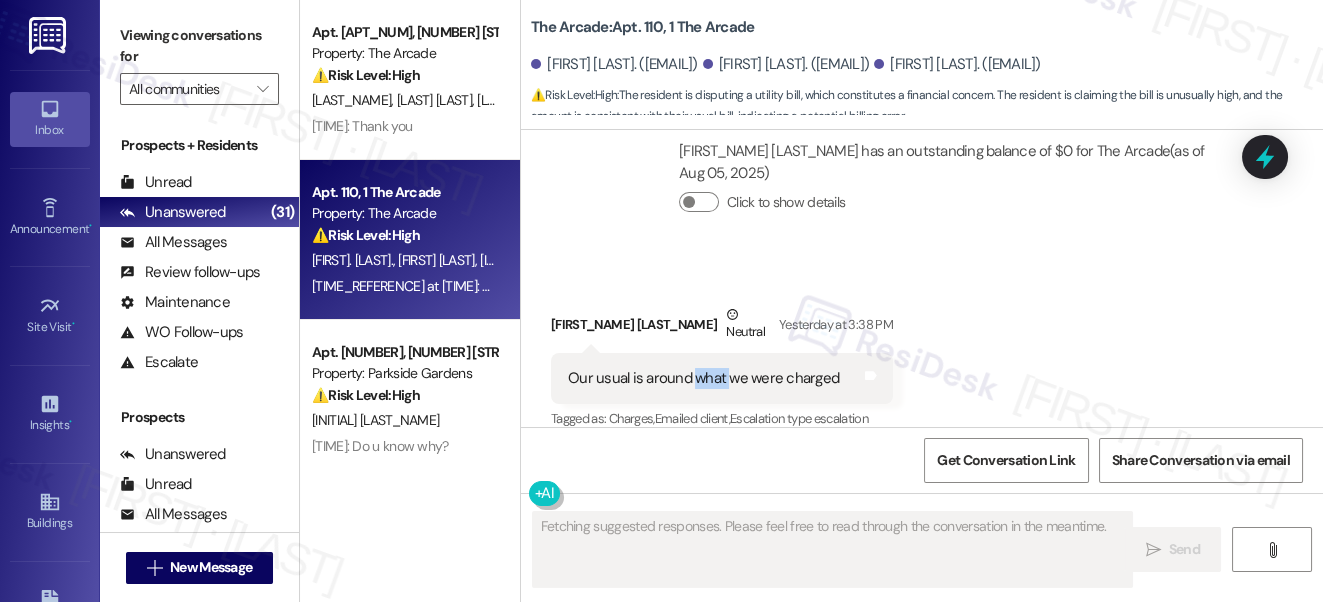 click on "Our usual is around what we were charged" at bounding box center [703, 378] 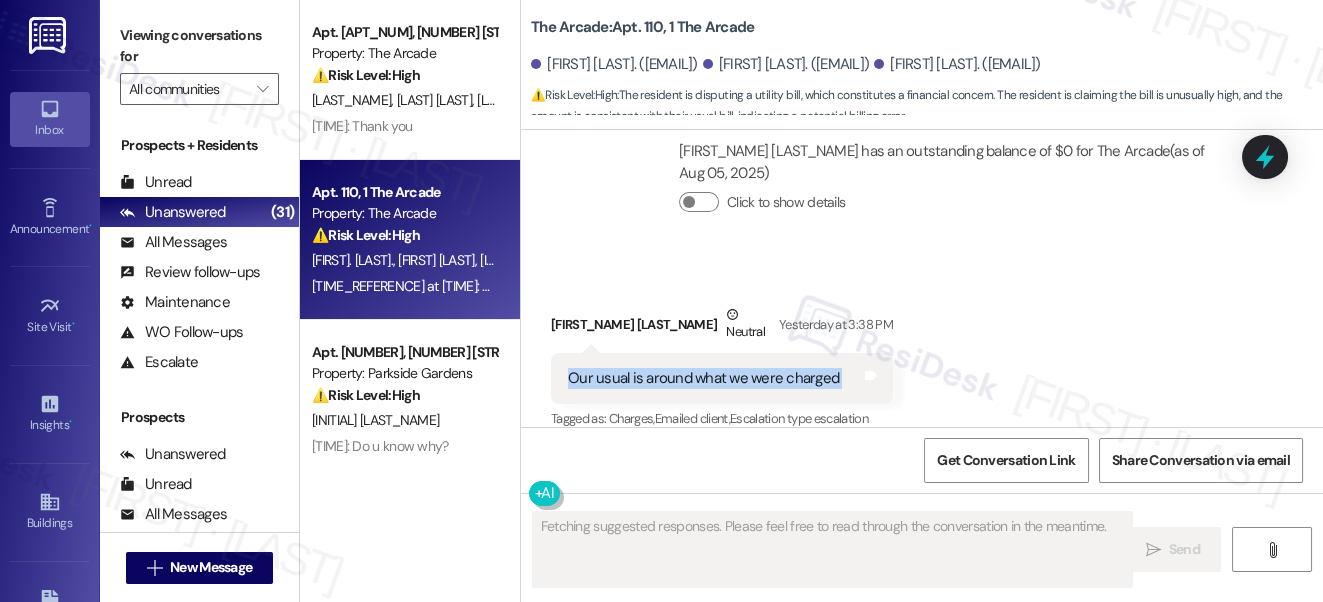 click on "Our usual is around what we were charged" at bounding box center (703, 378) 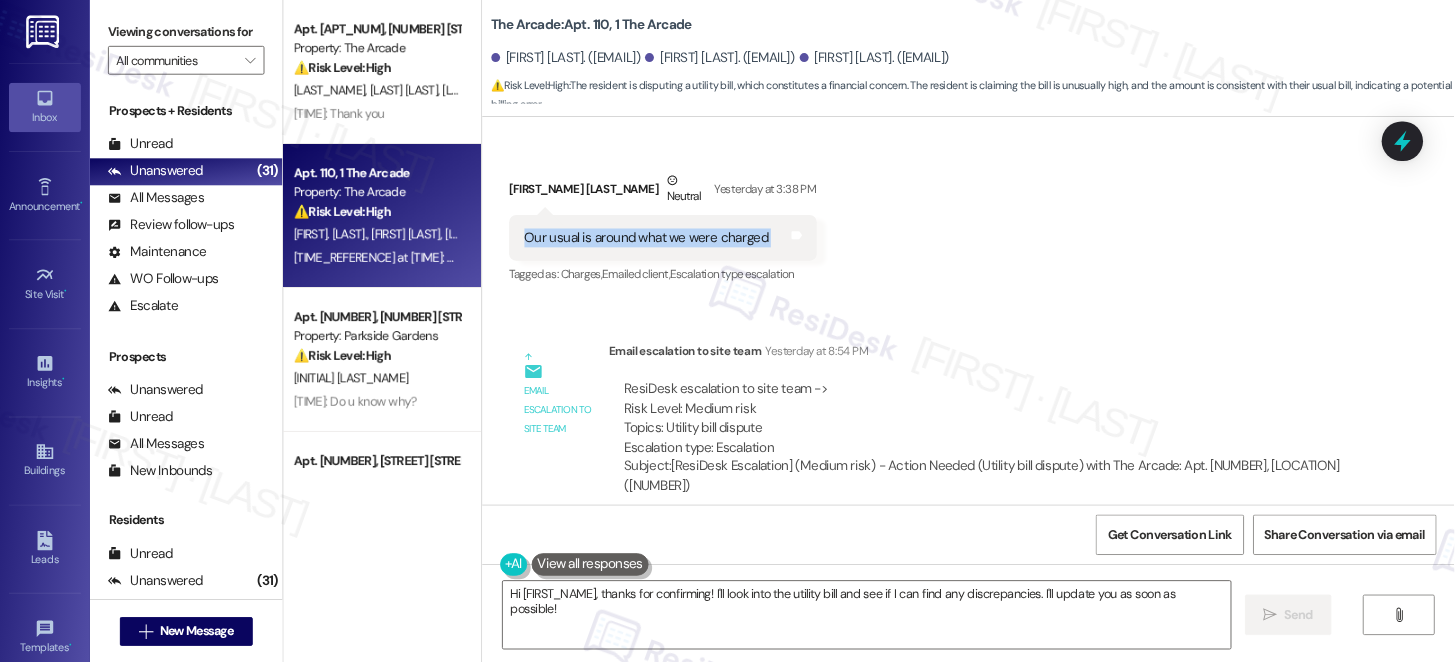 scroll, scrollTop: 3372, scrollLeft: 0, axis: vertical 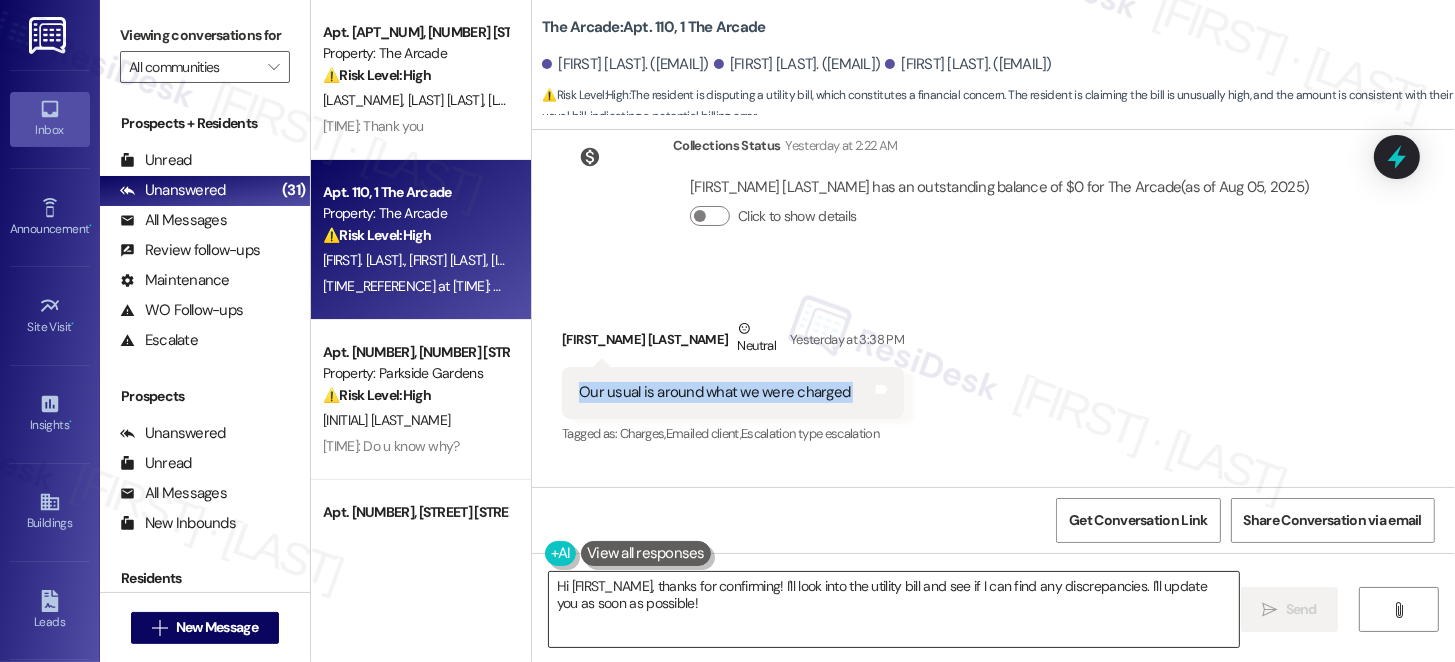click on "Hi [FIRST_NAME], thanks for confirming! I'll look into the utility bill and see if I can find any discrepancies. I'll update you as soon as possible!" at bounding box center [894, 609] 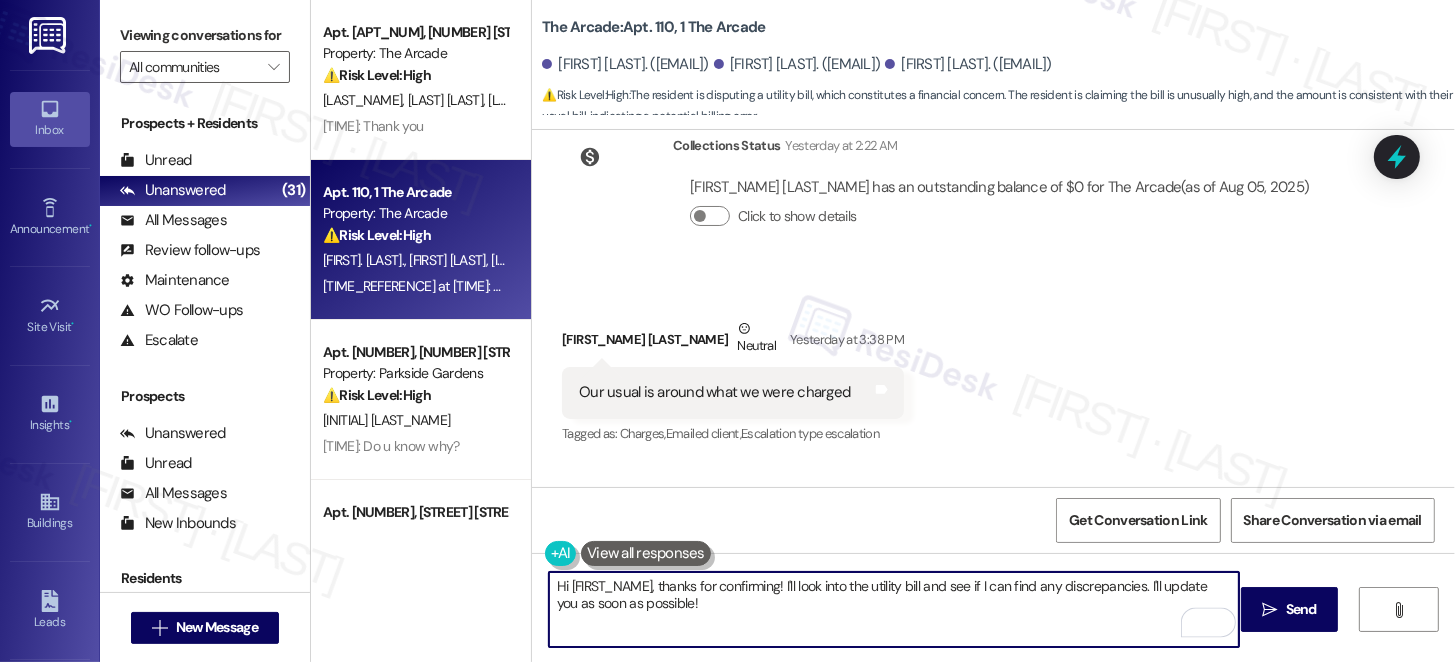drag, startPoint x: 860, startPoint y: 587, endPoint x: 961, endPoint y: 587, distance: 101 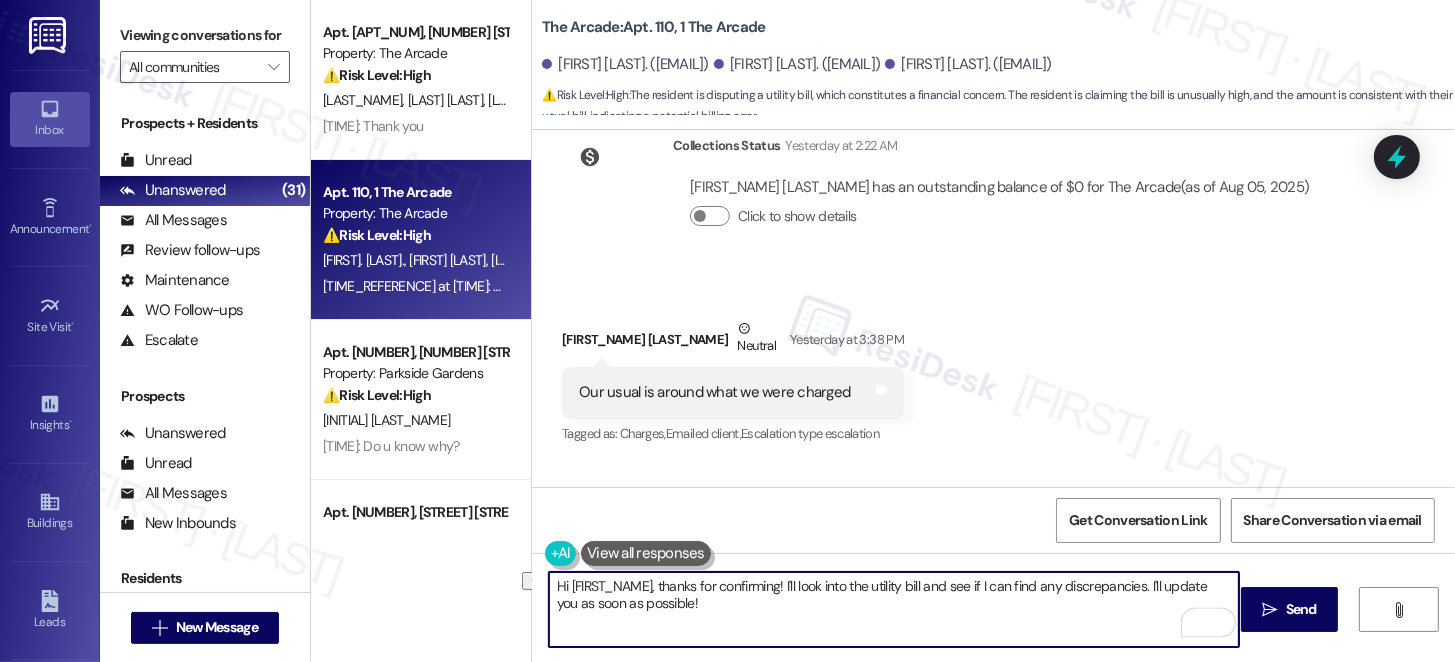 click on "Hi [FIRST_NAME], thanks for confirming! I'll look into the utility bill and see if I can find any discrepancies. I'll update you as soon as possible!" at bounding box center (894, 609) 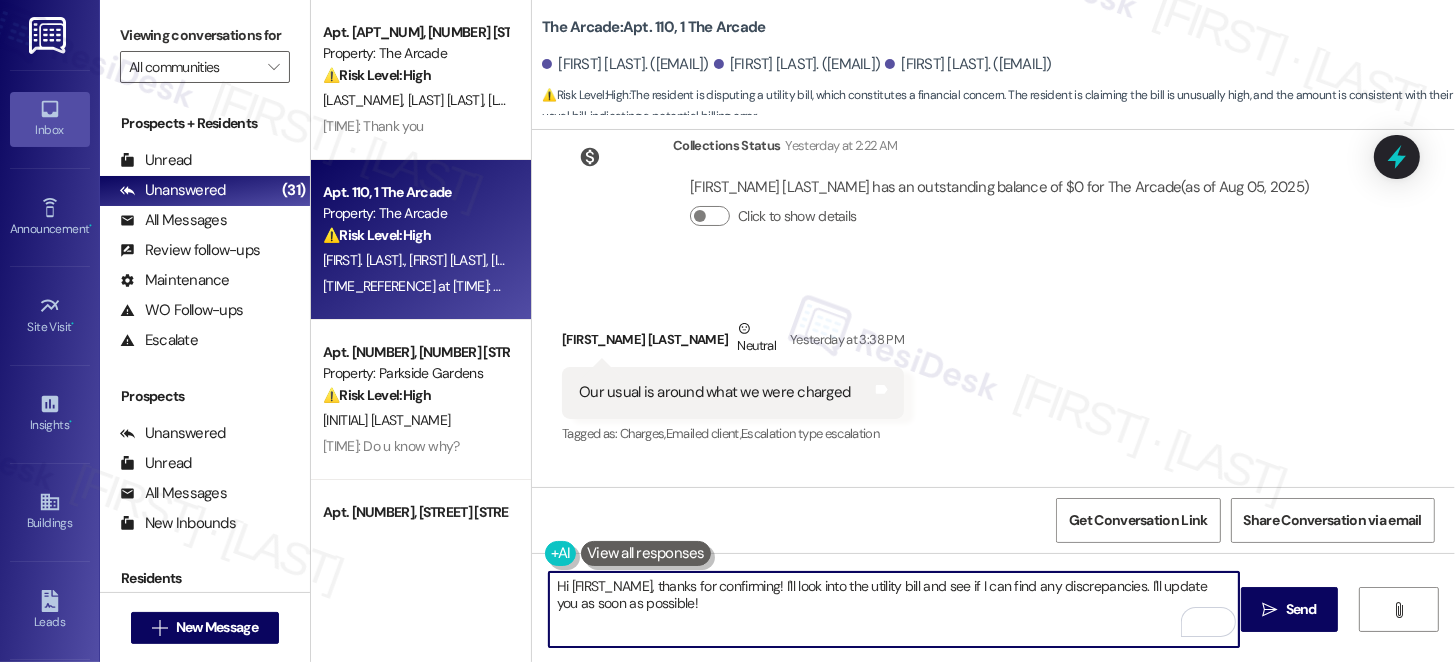 drag, startPoint x: 866, startPoint y: 587, endPoint x: 913, endPoint y: 584, distance: 47.095646 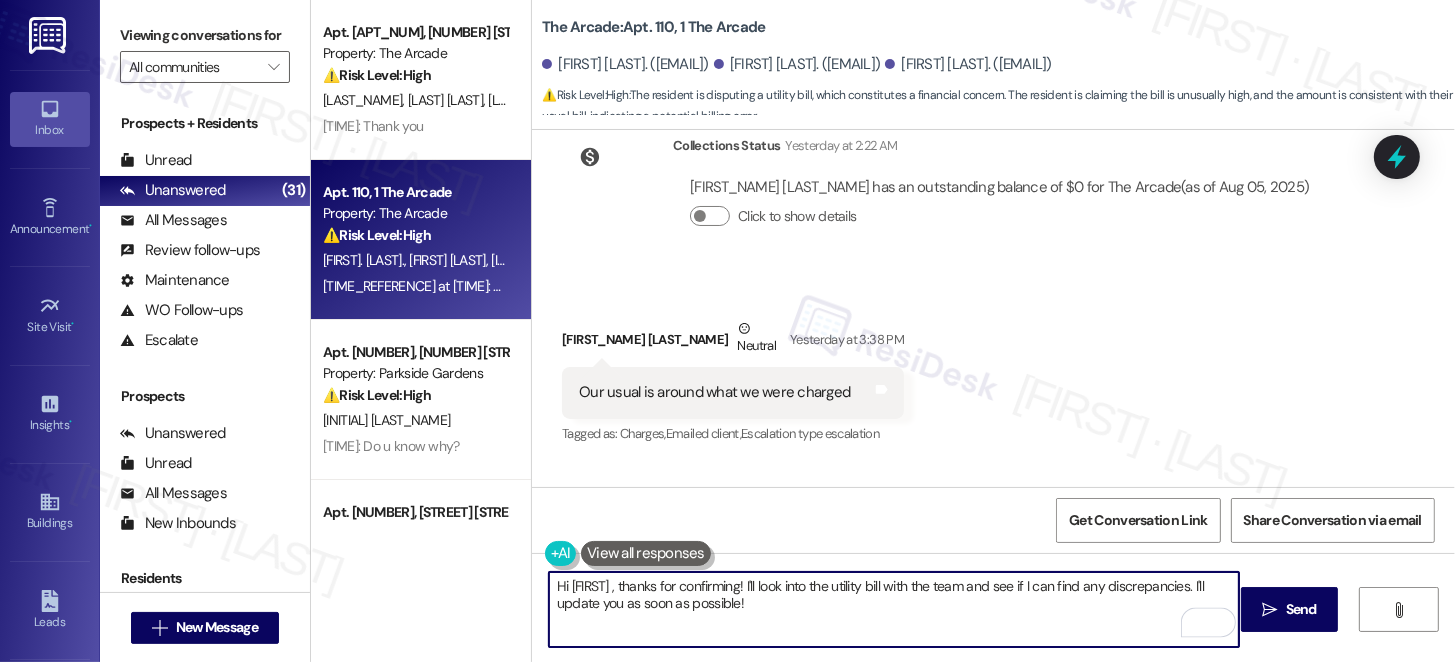 click on "Hi [FIRST] , thanks for confirming! I'll look into the utility bill with the team and see if I can find any discrepancies. I'll update you as soon as possible!" at bounding box center [894, 609] 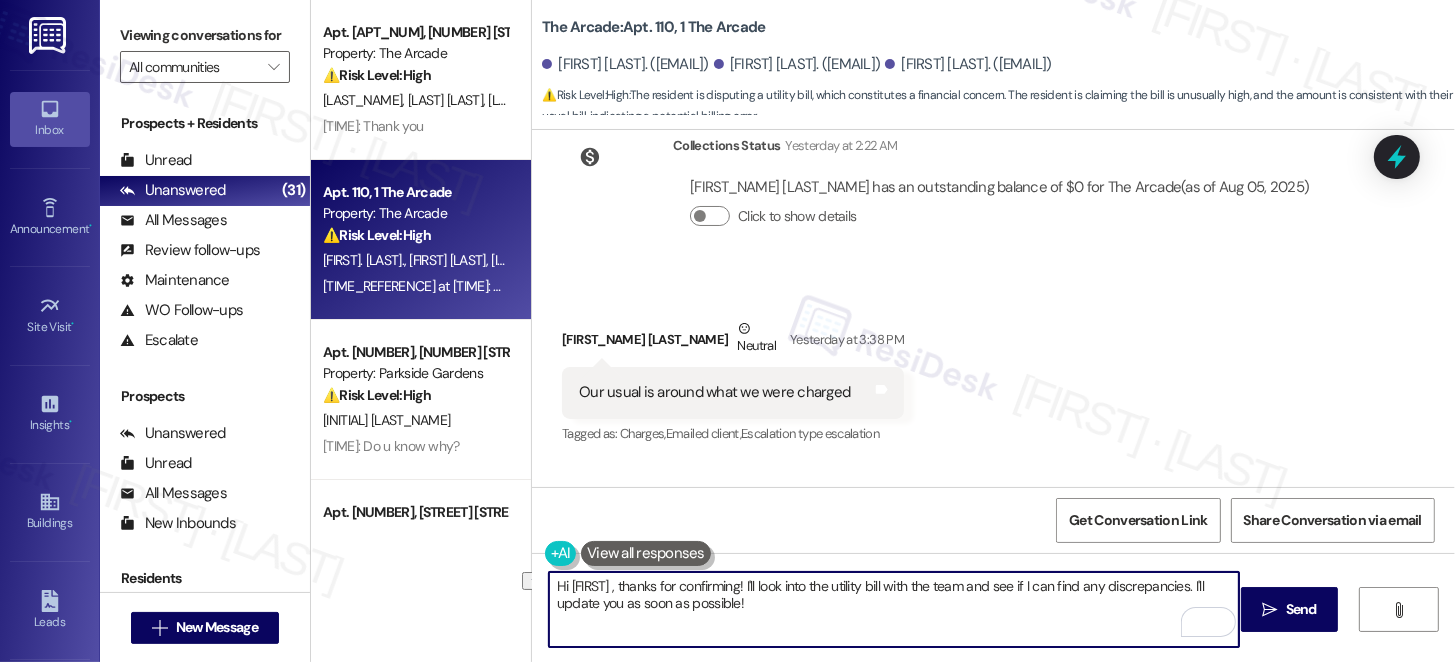 drag, startPoint x: 738, startPoint y: 585, endPoint x: 784, endPoint y: 584, distance: 46.010868 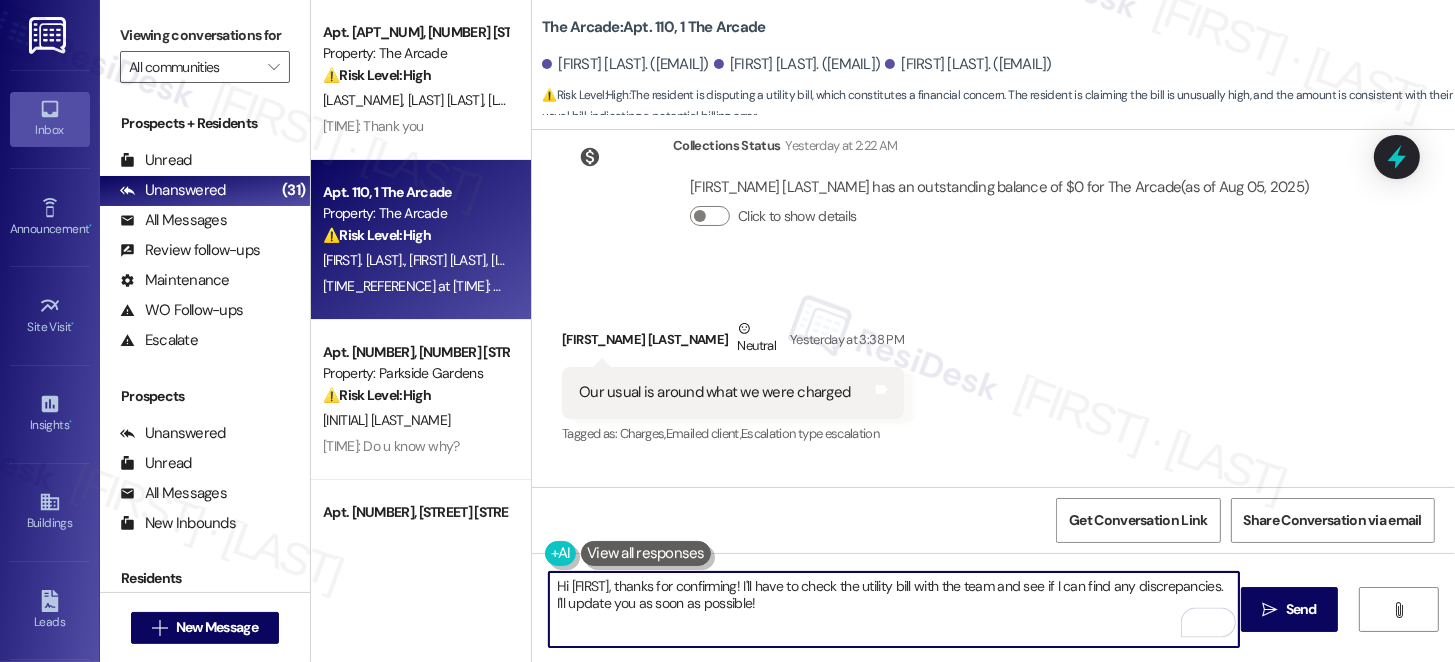click on "The Arcade: Apt. [APT_NUM], [NUMBER] The Arcade" at bounding box center [653, 27] 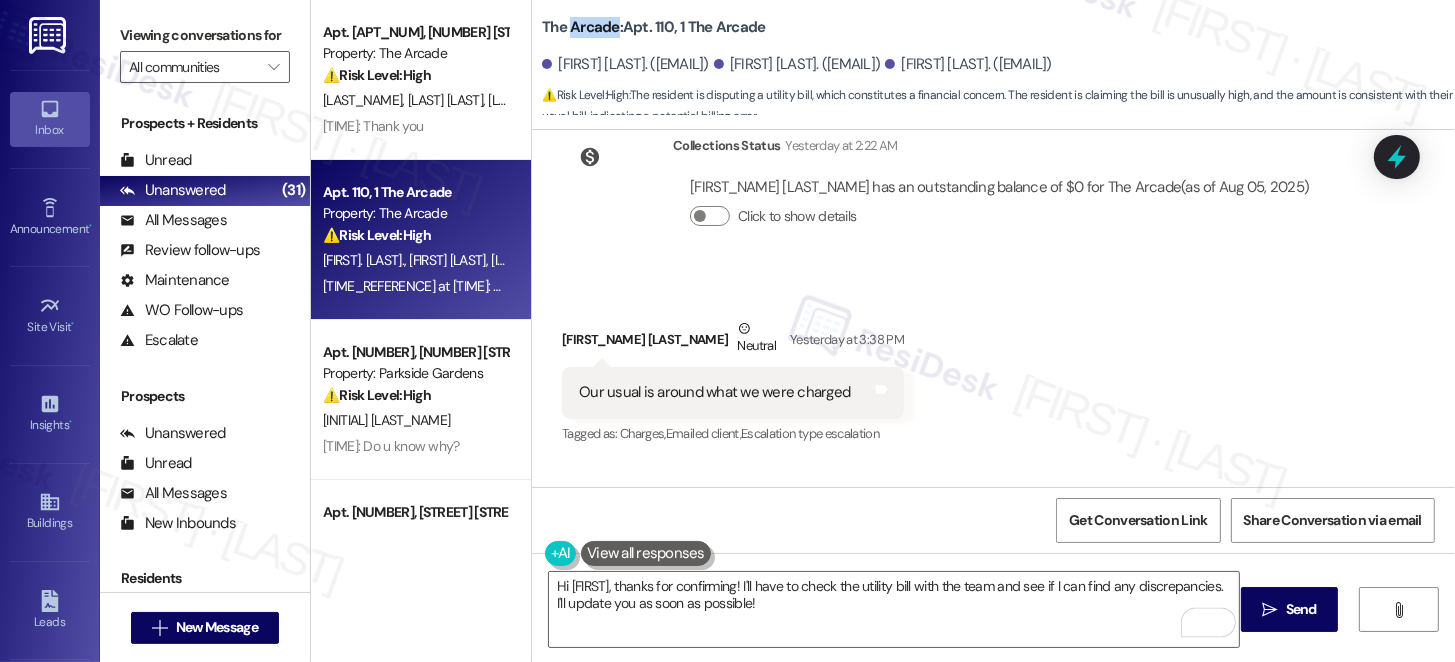 click on "The Arcade: Apt. [APT_NUM], [NUMBER] The Arcade" at bounding box center [653, 27] 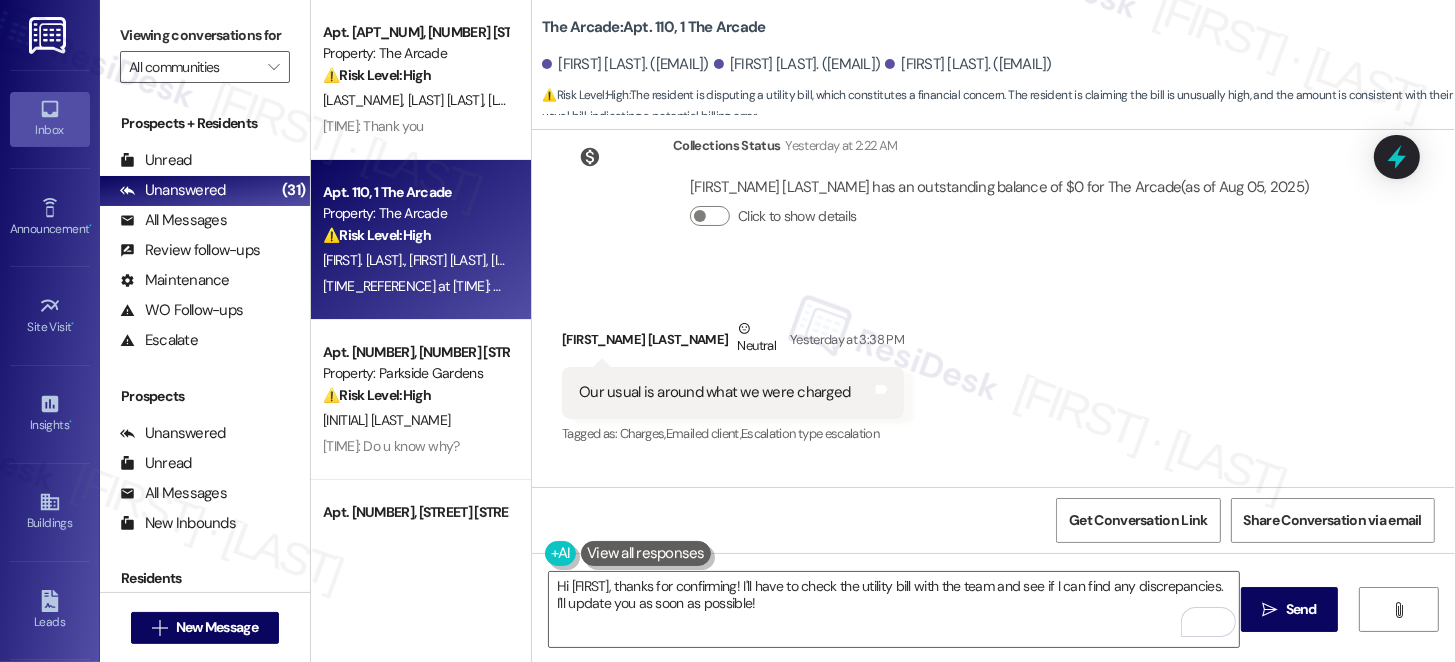 click on "Viewing conversations for" at bounding box center (205, 35) 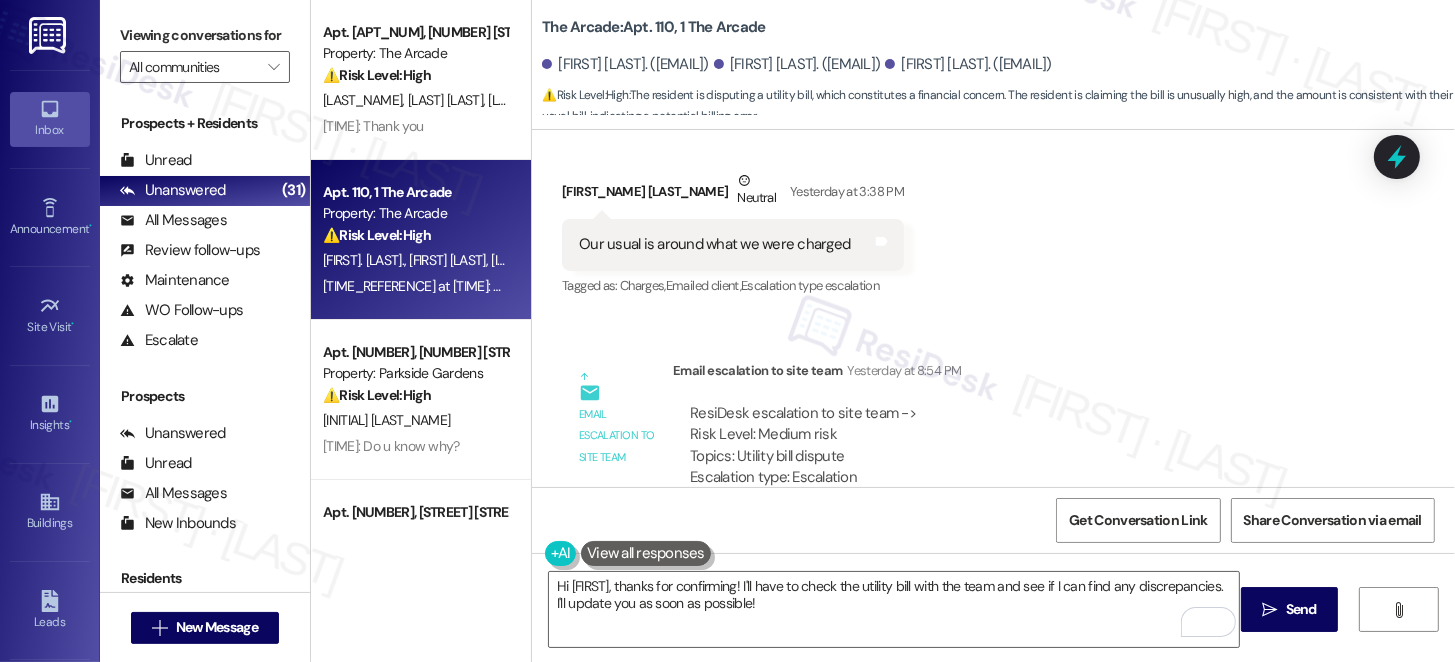scroll, scrollTop: 3595, scrollLeft: 0, axis: vertical 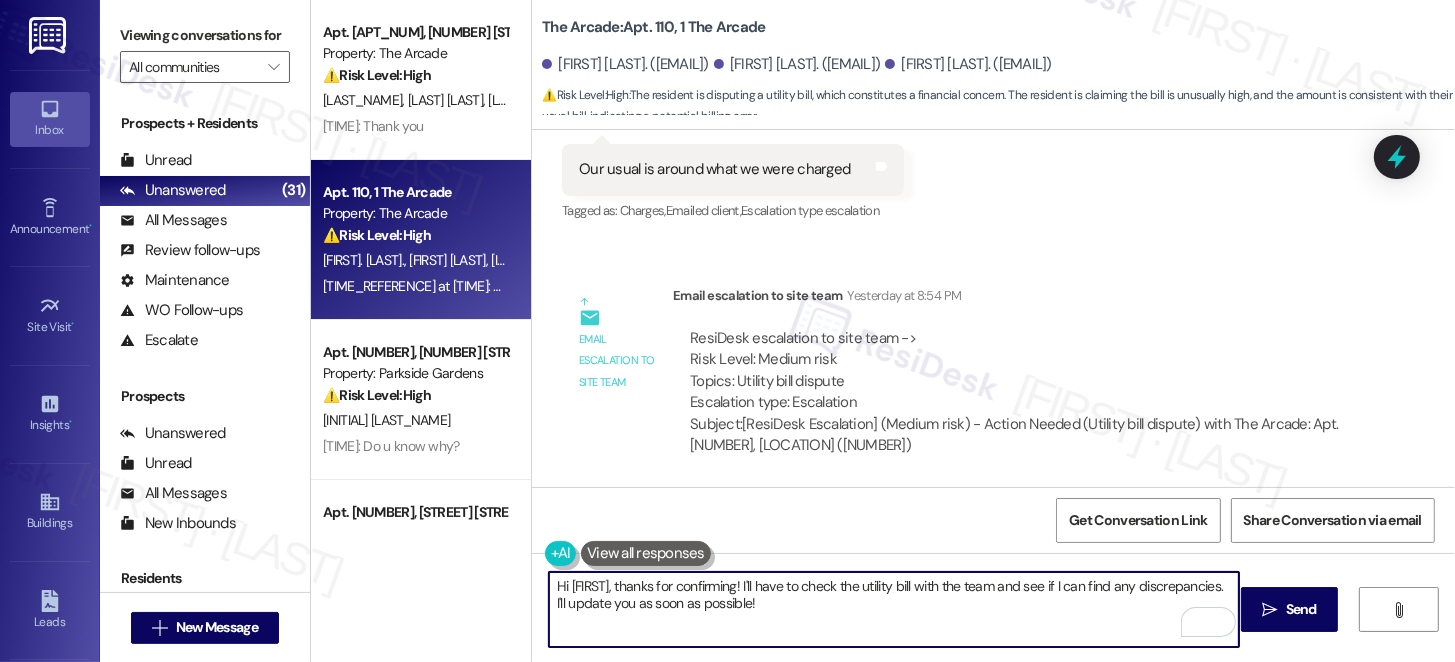 click on "Hi [FIRST], thanks for confirming! I'll have to check the utility bill with the team and see if I can find any discrepancies. I'll update you as soon as possible!" at bounding box center [894, 609] 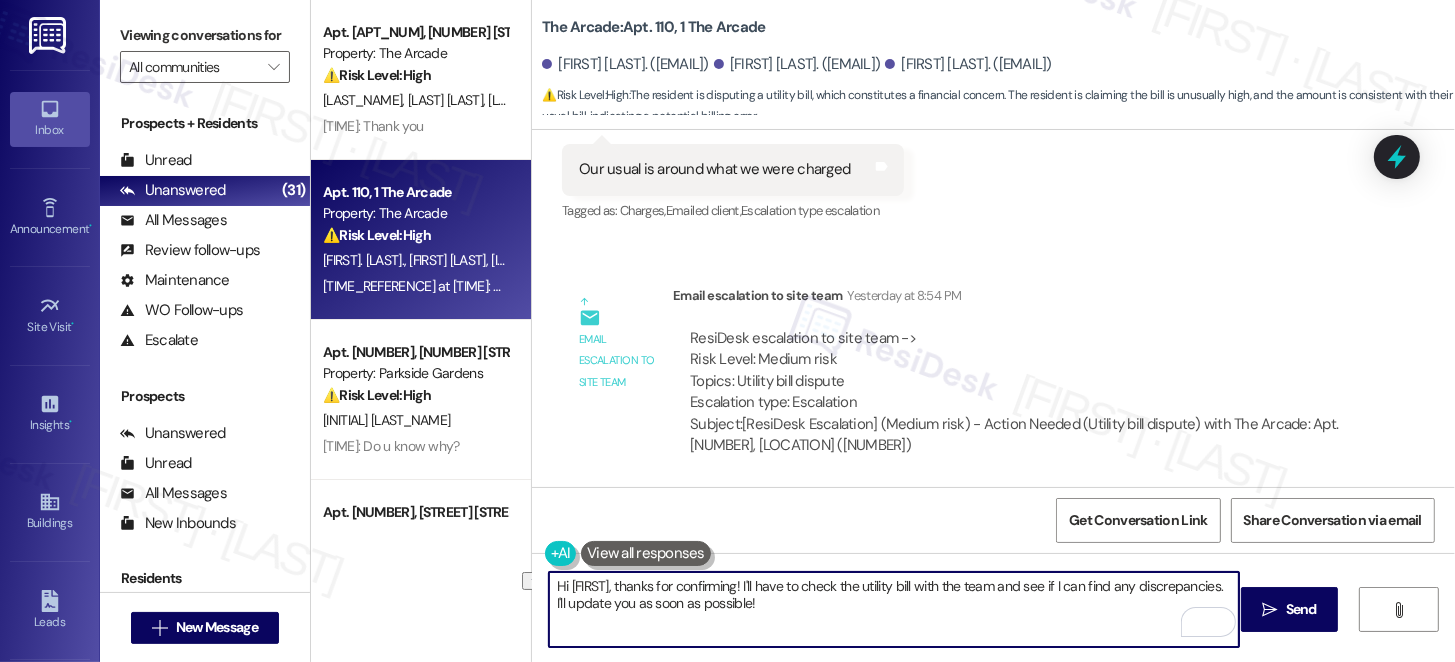 drag, startPoint x: 1008, startPoint y: 587, endPoint x: 1224, endPoint y: 579, distance: 216.1481 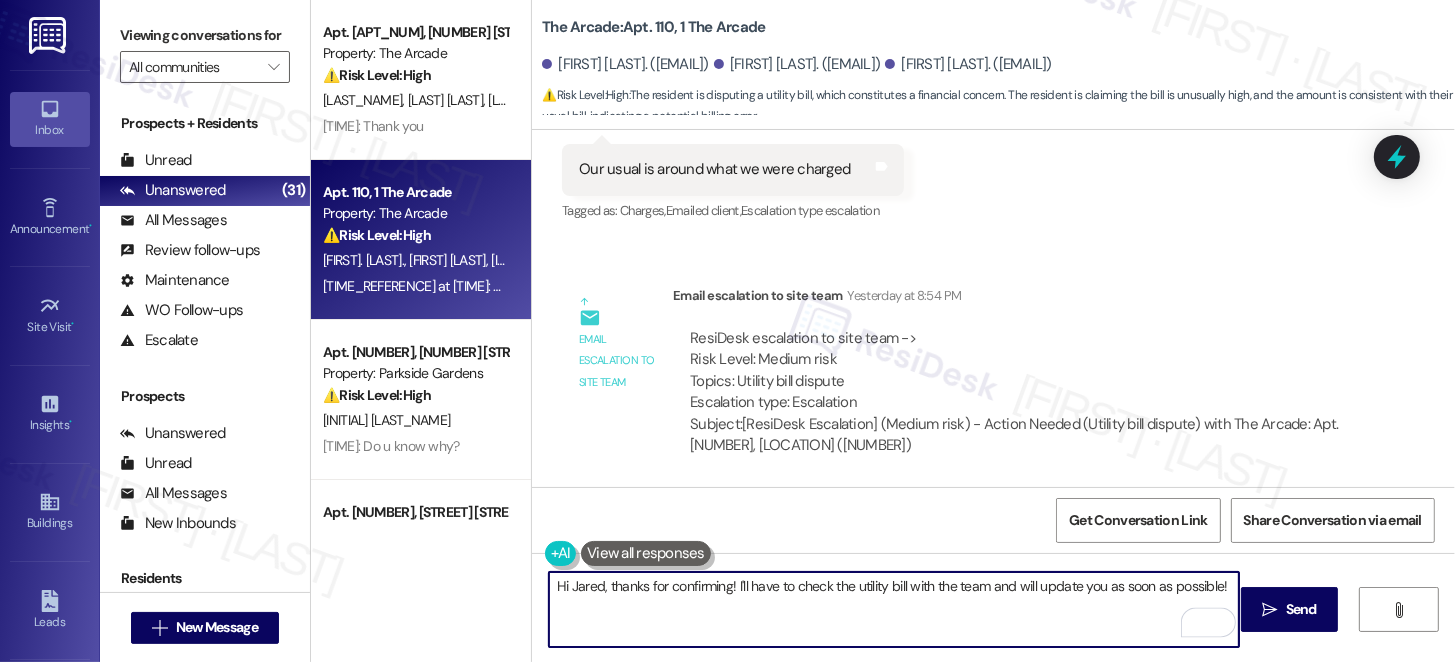 click on "Hi Jared, thanks for confirming! I'll have to check the utility bill with the team and will update you as soon as possible!" at bounding box center (894, 609) 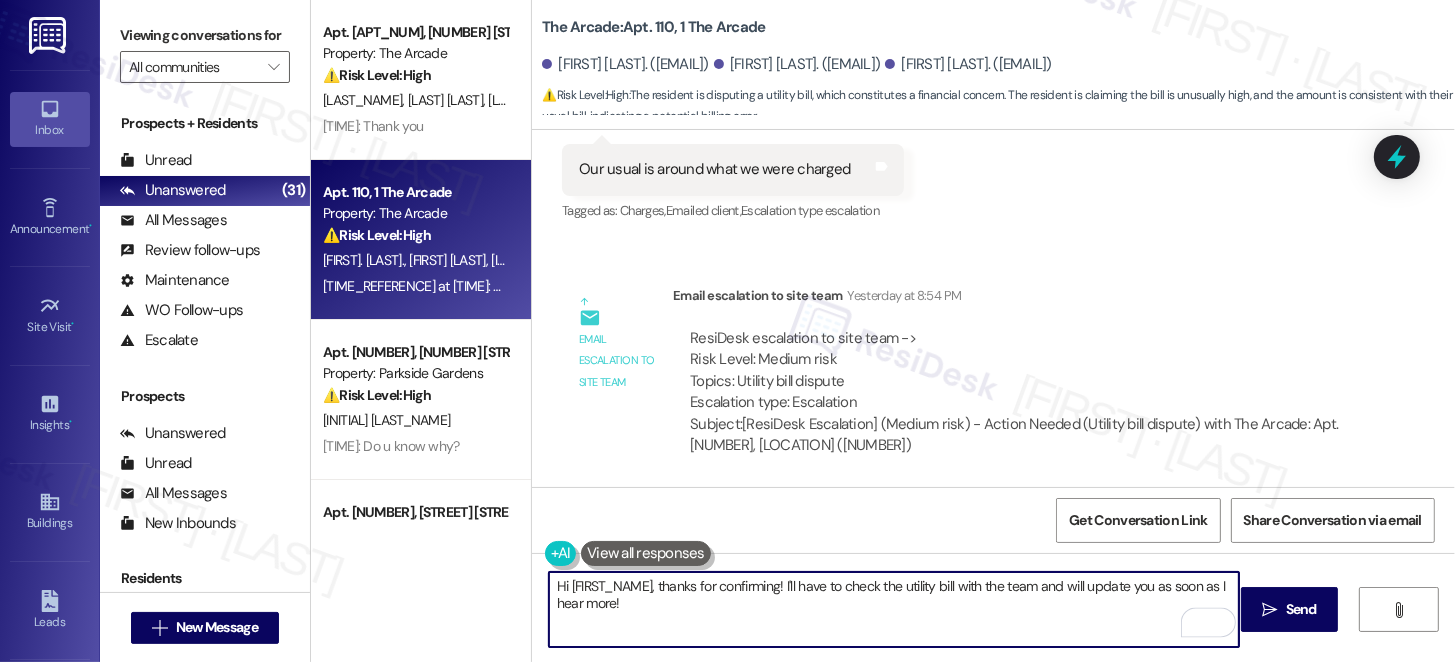 click on "Hi [FIRST_NAME], thanks for confirming! I'll have to check the utility bill with the team and will update you as soon as I hear more!" at bounding box center (894, 609) 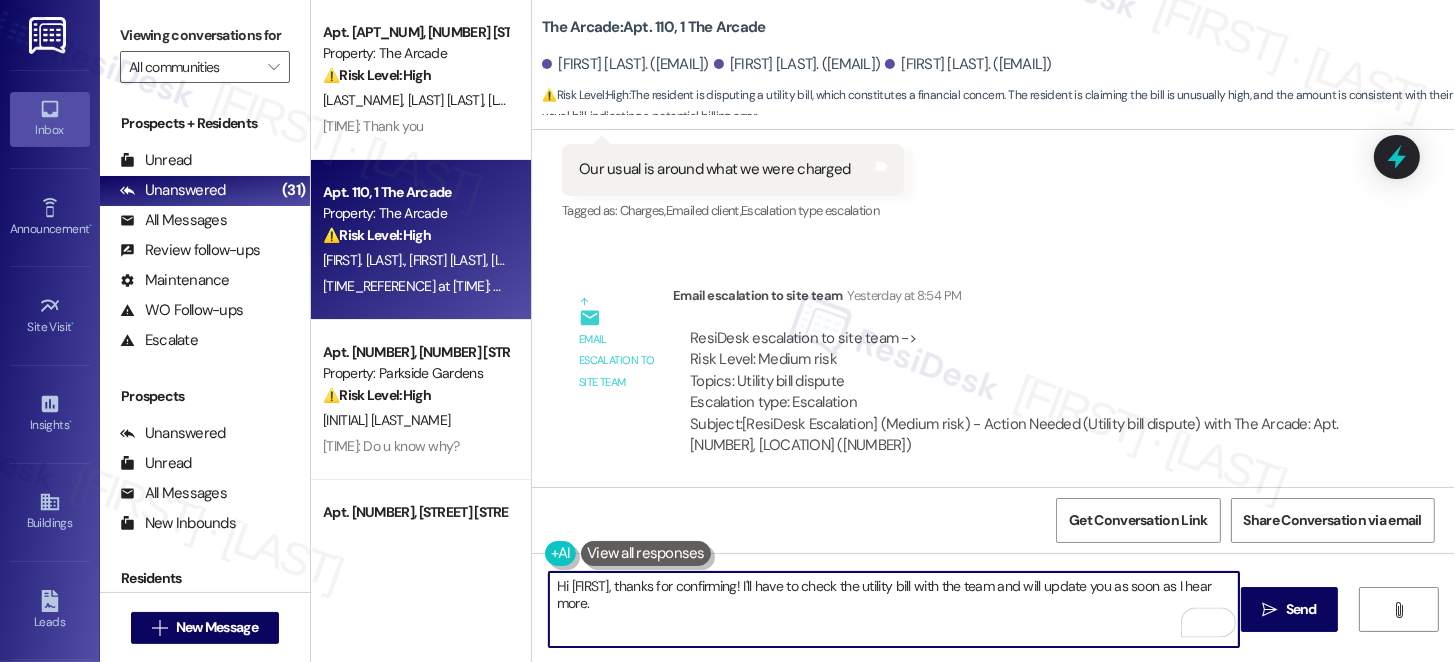 click on "Hi [FIRST], thanks for confirming! I'll have to check the utility bill with the team and will update you as soon as I hear more." at bounding box center (894, 609) 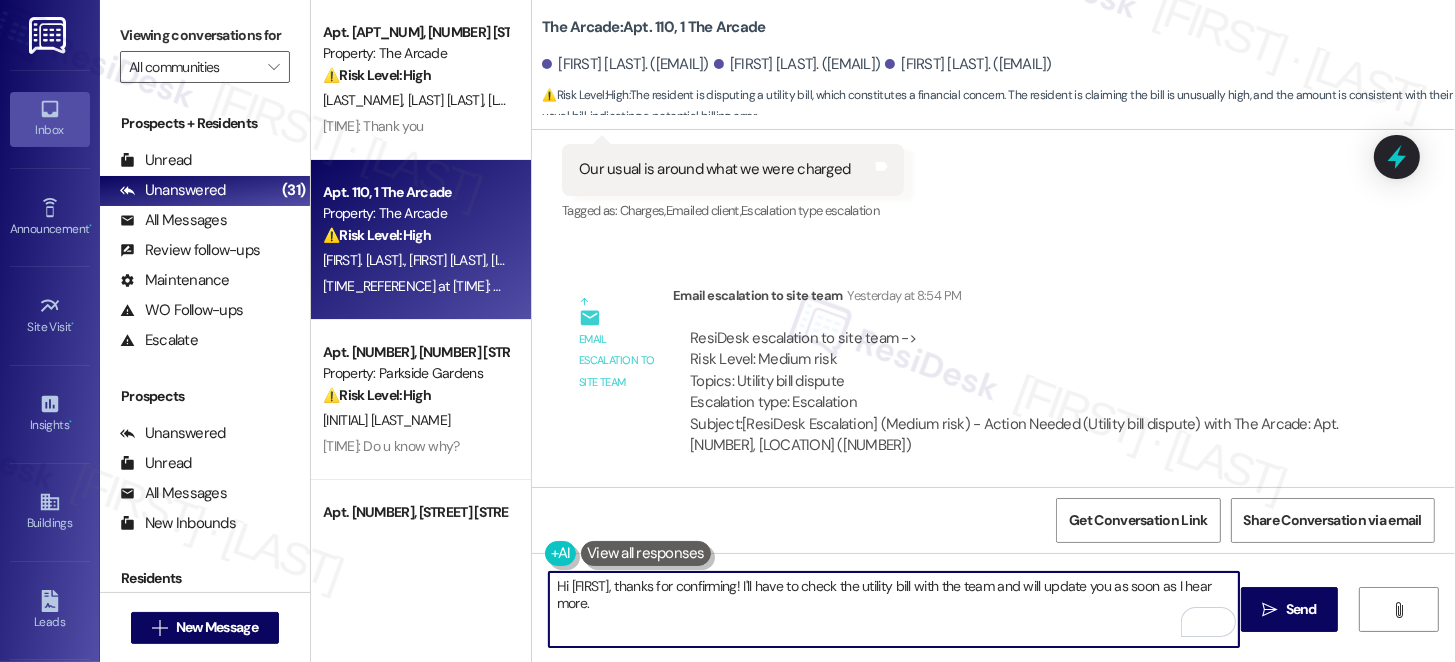 click on "Hi [FIRST], thanks for confirming! I'll have to check the utility bill with the team and will update you as soon as I hear more." at bounding box center (894, 609) 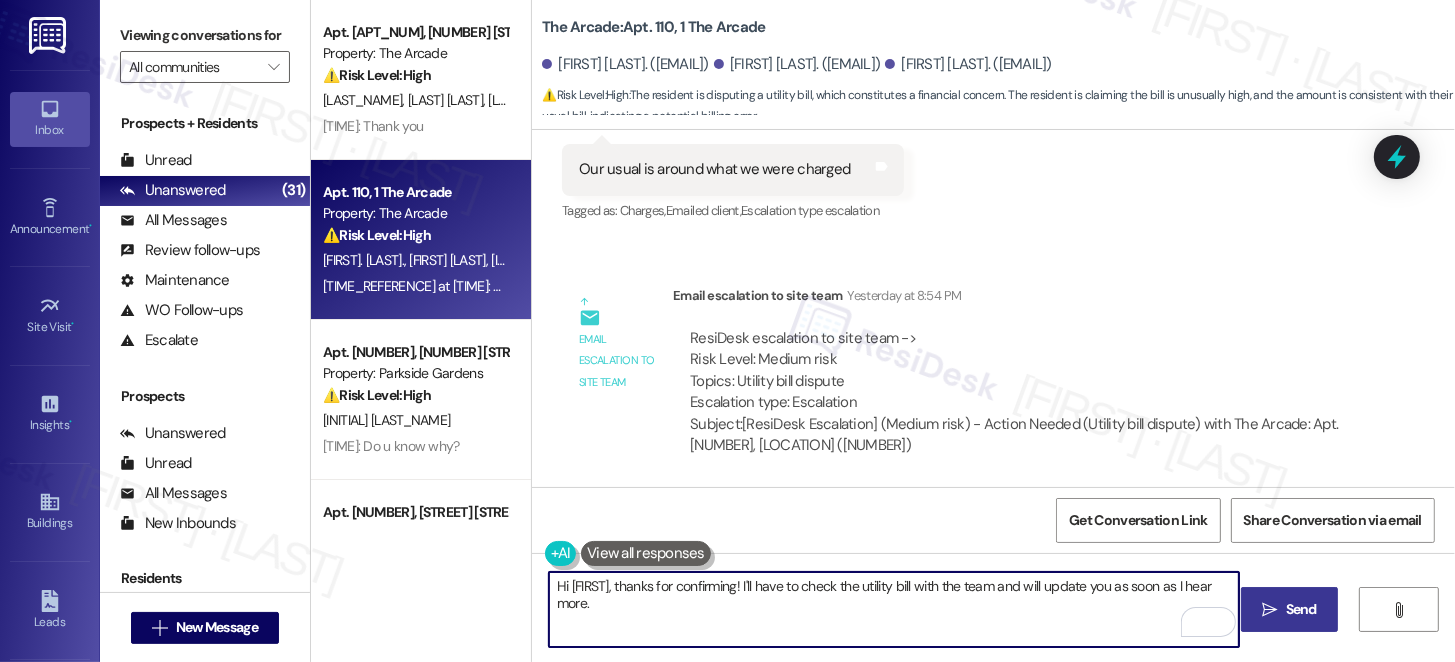 type on "Hi [FIRST], thanks for confirming! I'll have to check the utility bill with the team and will update you as soon as I hear more." 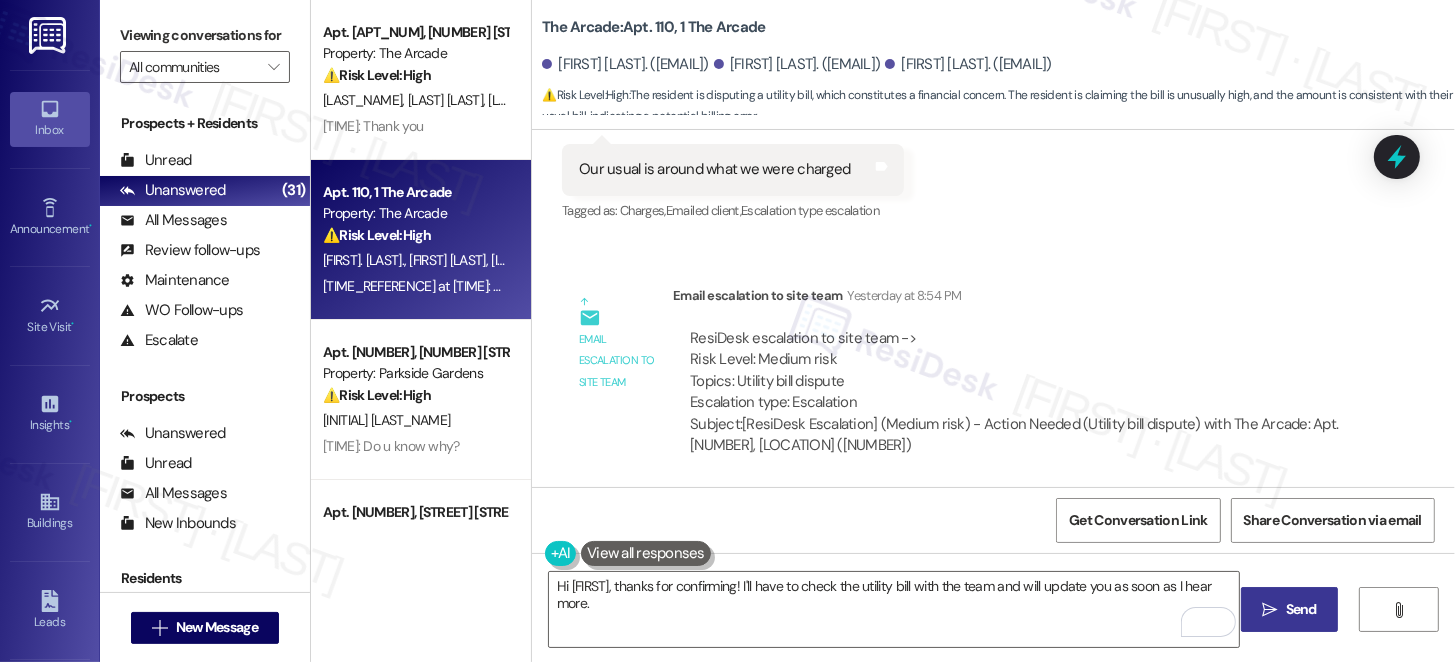 click on "" at bounding box center [1269, 610] 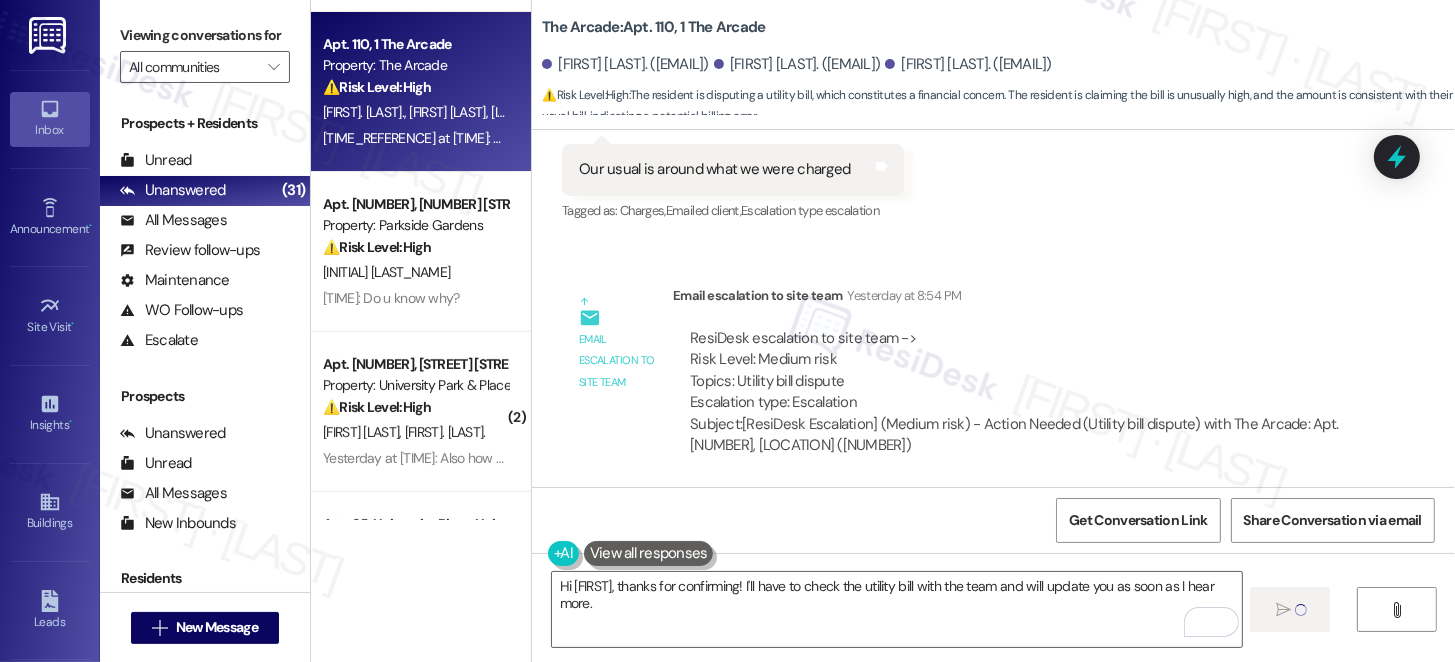 scroll, scrollTop: 100, scrollLeft: 0, axis: vertical 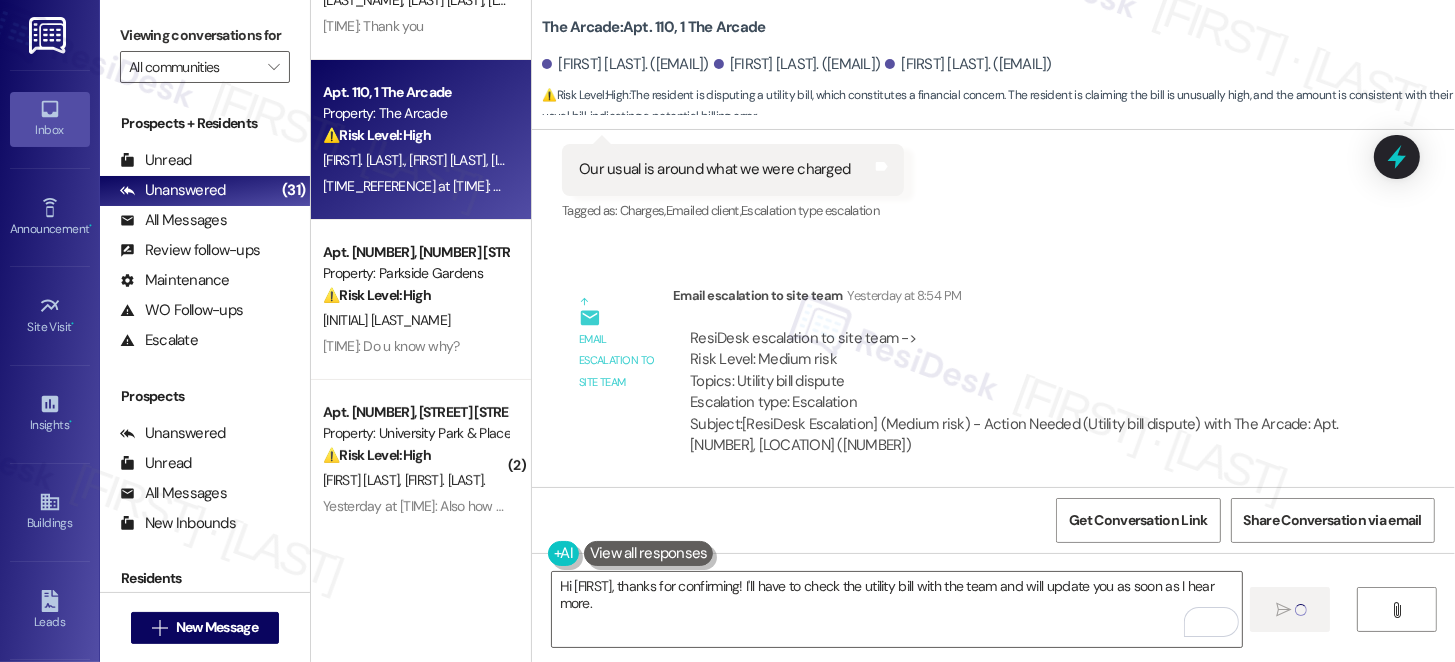 click on "[TIME]: Do u know why? [TIME]: Do u know why?" at bounding box center [391, 346] 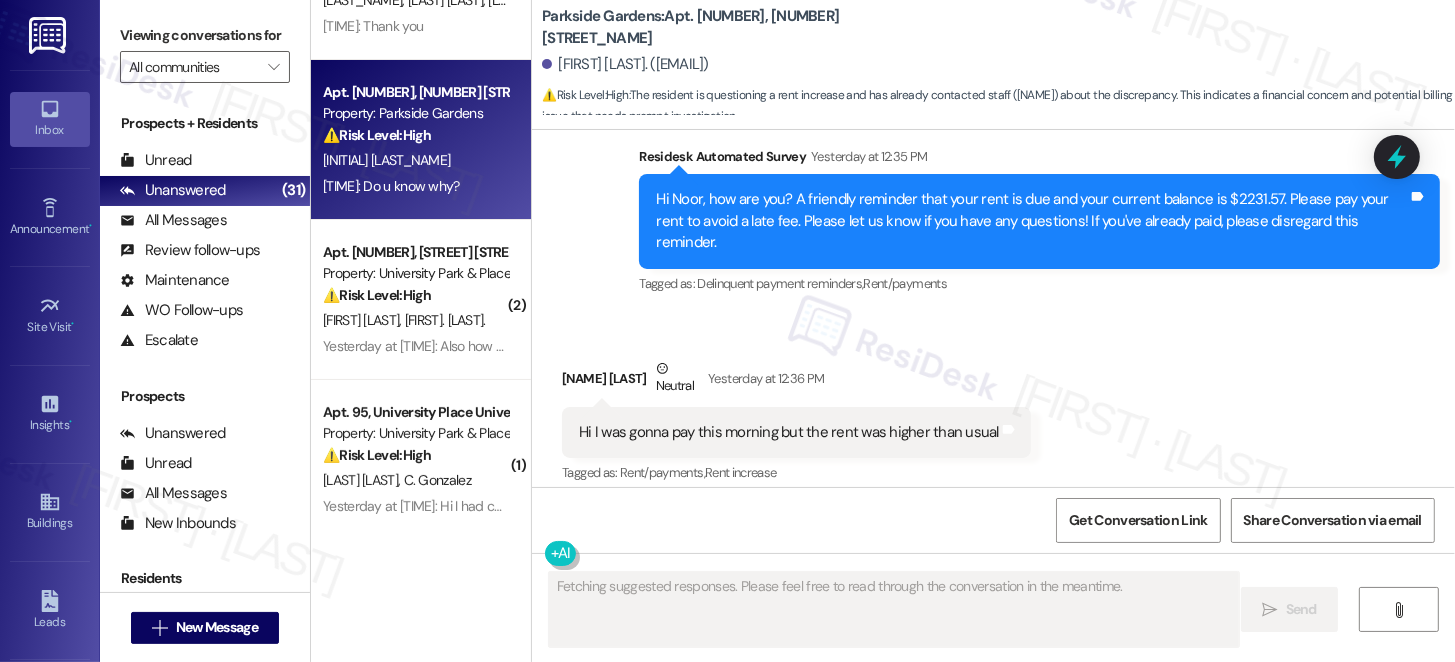 scroll, scrollTop: 1727, scrollLeft: 0, axis: vertical 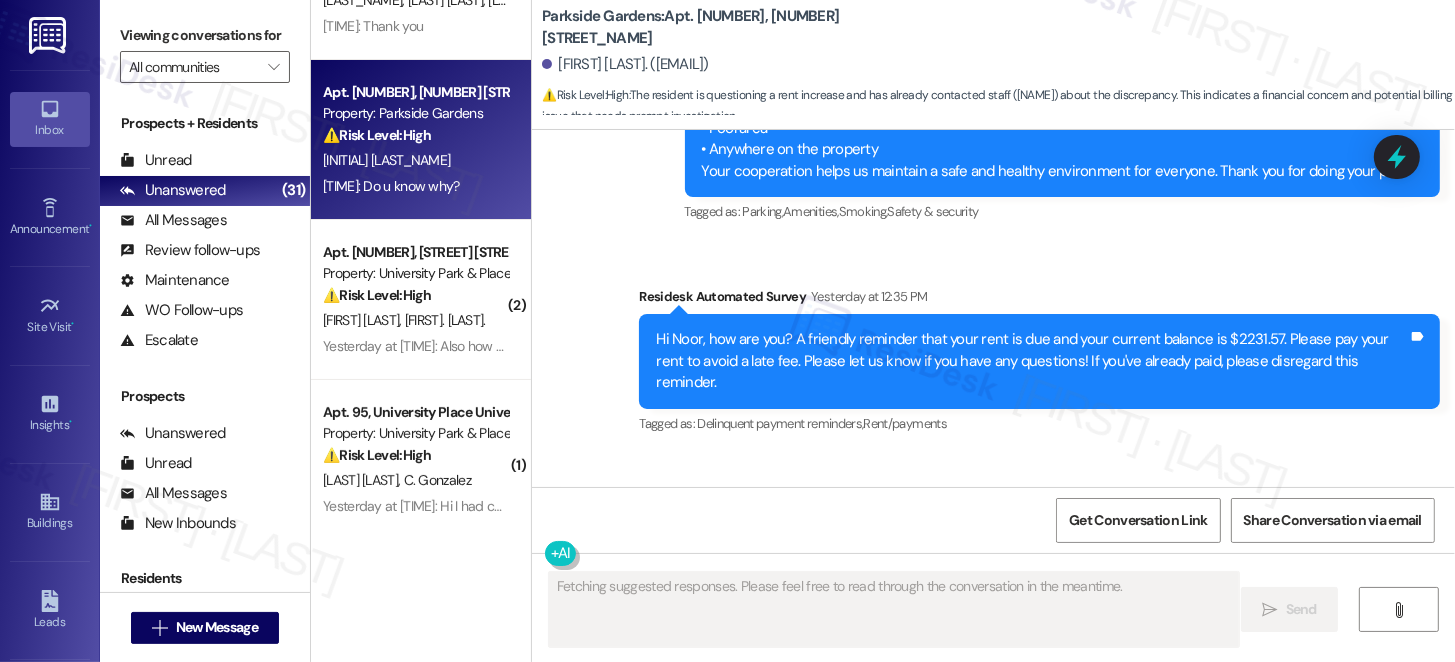 click on "Hi Noor, how are you? A friendly reminder that your rent is due and your current balance is $2231.57. Please pay your rent to avoid a late fee. Please let us know if you have any questions! If you've already paid, please disregard this reminder." at bounding box center (1032, 361) 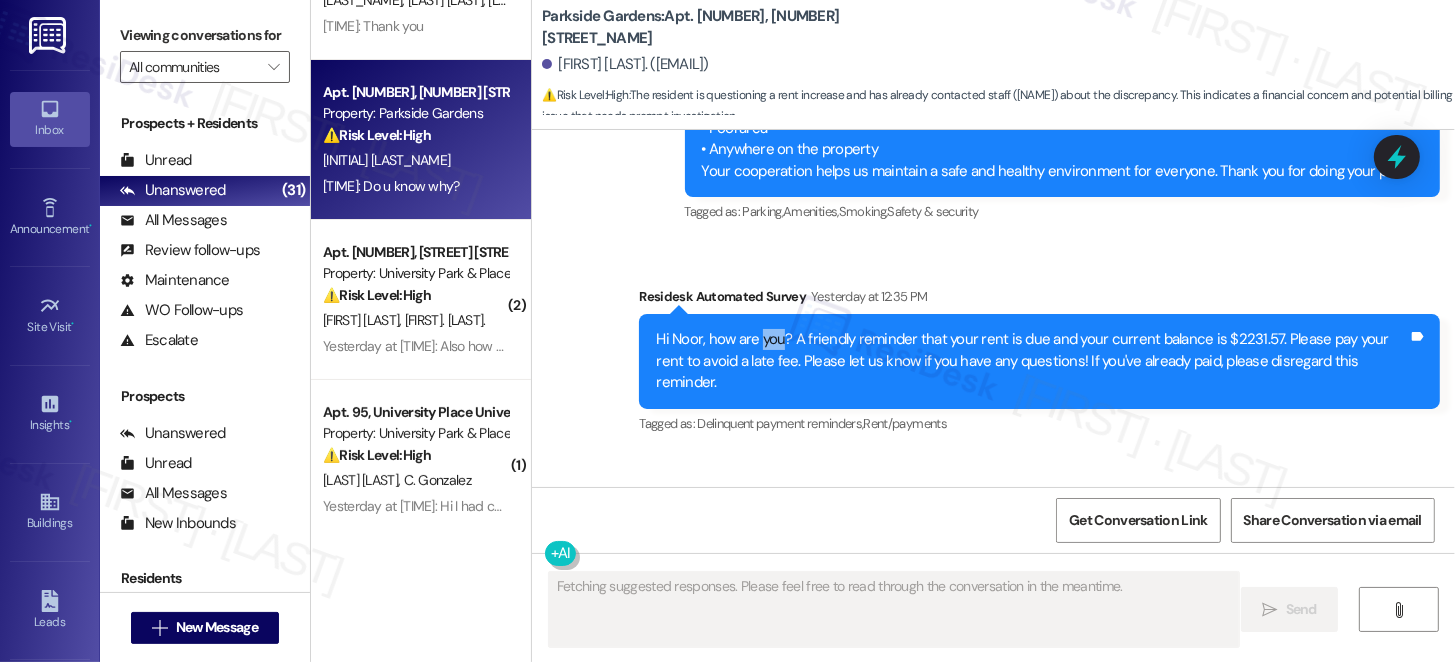 click on "Hi Noor, how are you? A friendly reminder that your rent is due and your current balance is $2231.57. Please pay your rent to avoid a late fee. Please let us know if you have any questions! If you've already paid, please disregard this reminder." at bounding box center [1032, 361] 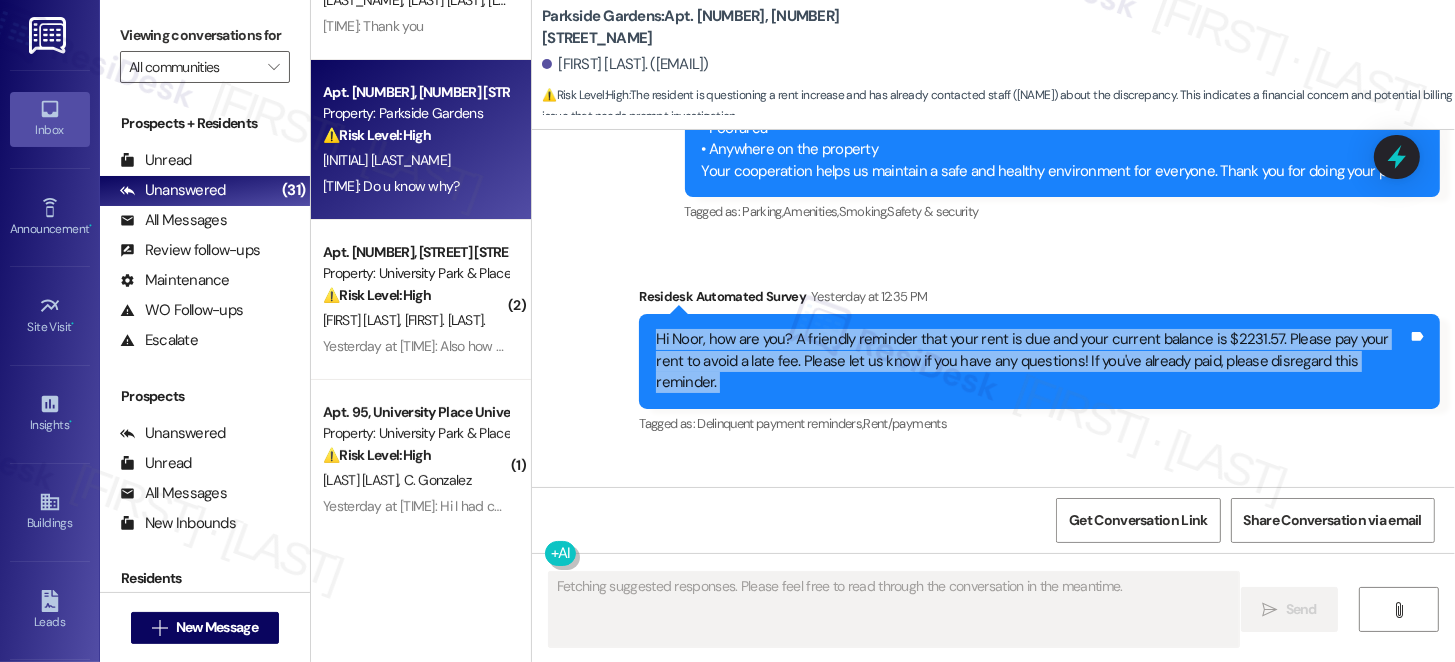 click on "Hi Noor, how are you? A friendly reminder that your rent is due and your current balance is $2231.57. Please pay your rent to avoid a late fee. Please let us know if you have any questions! If you've already paid, please disregard this reminder." at bounding box center (1032, 361) 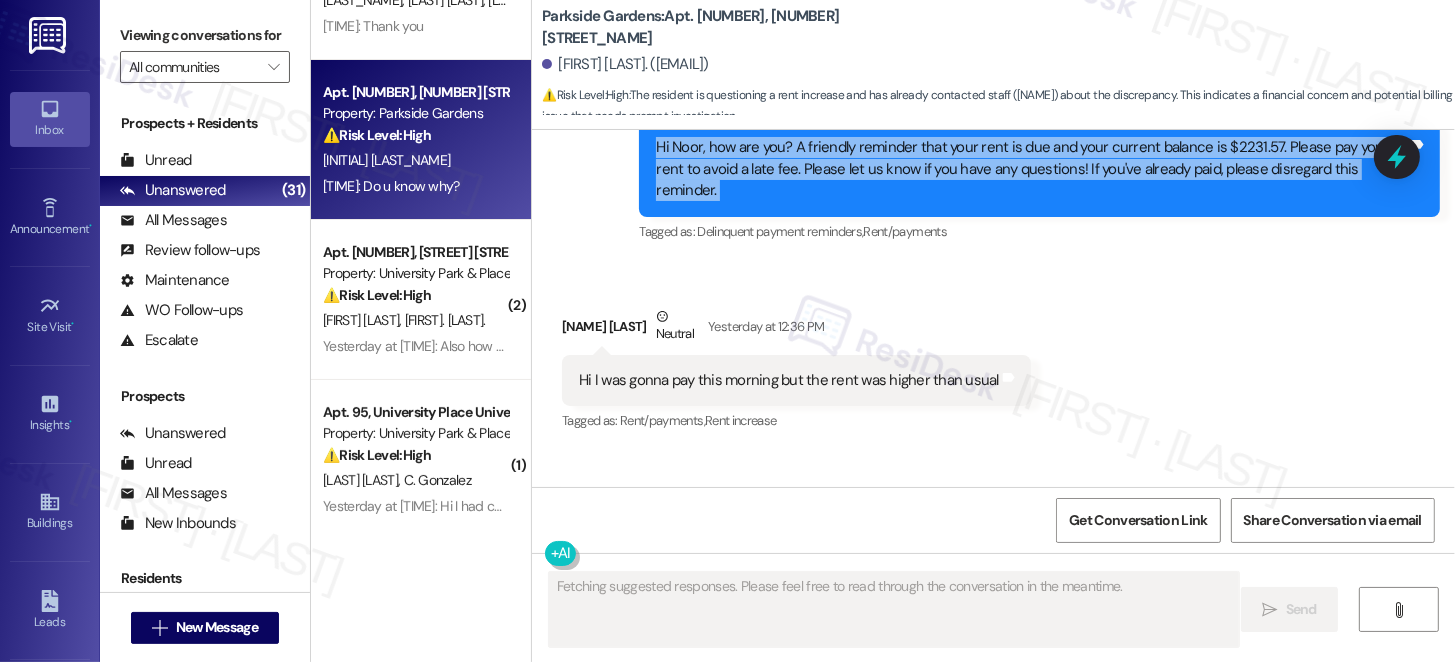 scroll, scrollTop: 1927, scrollLeft: 0, axis: vertical 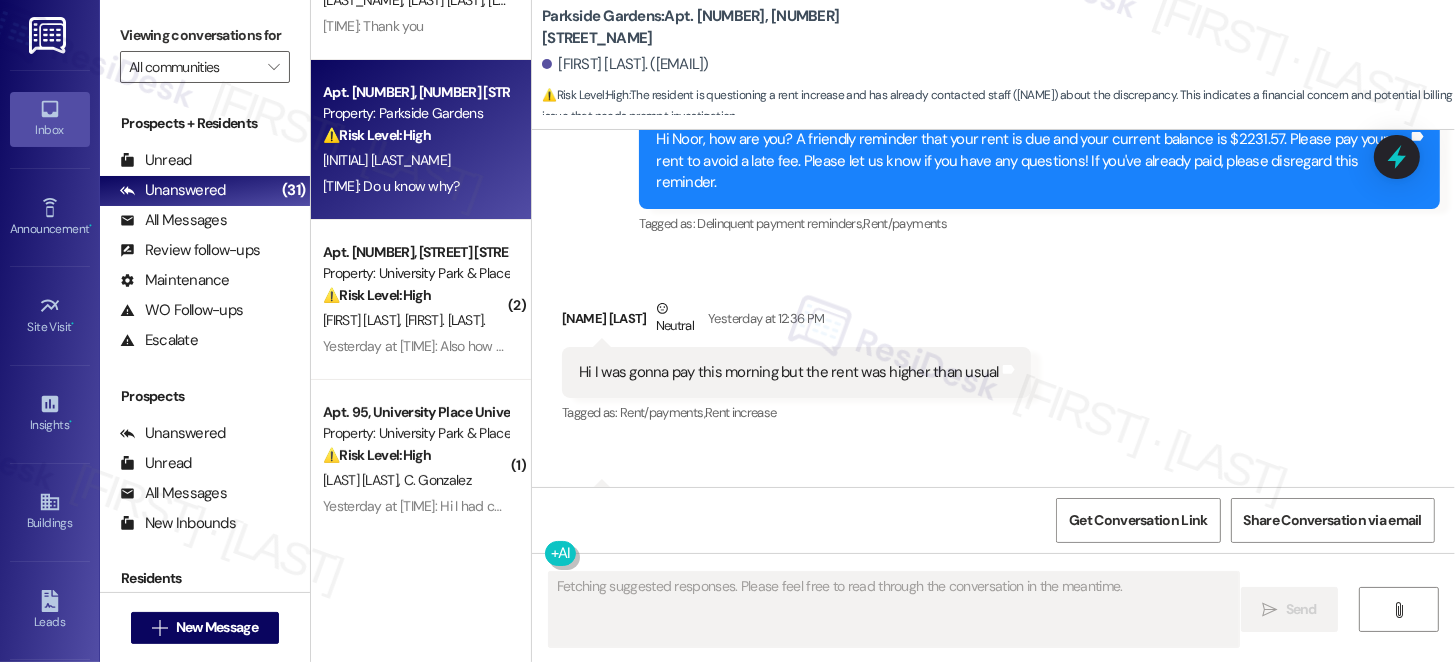 click on "Hi I was gonna pay this morning but the rent was higher than usual" at bounding box center (789, 372) 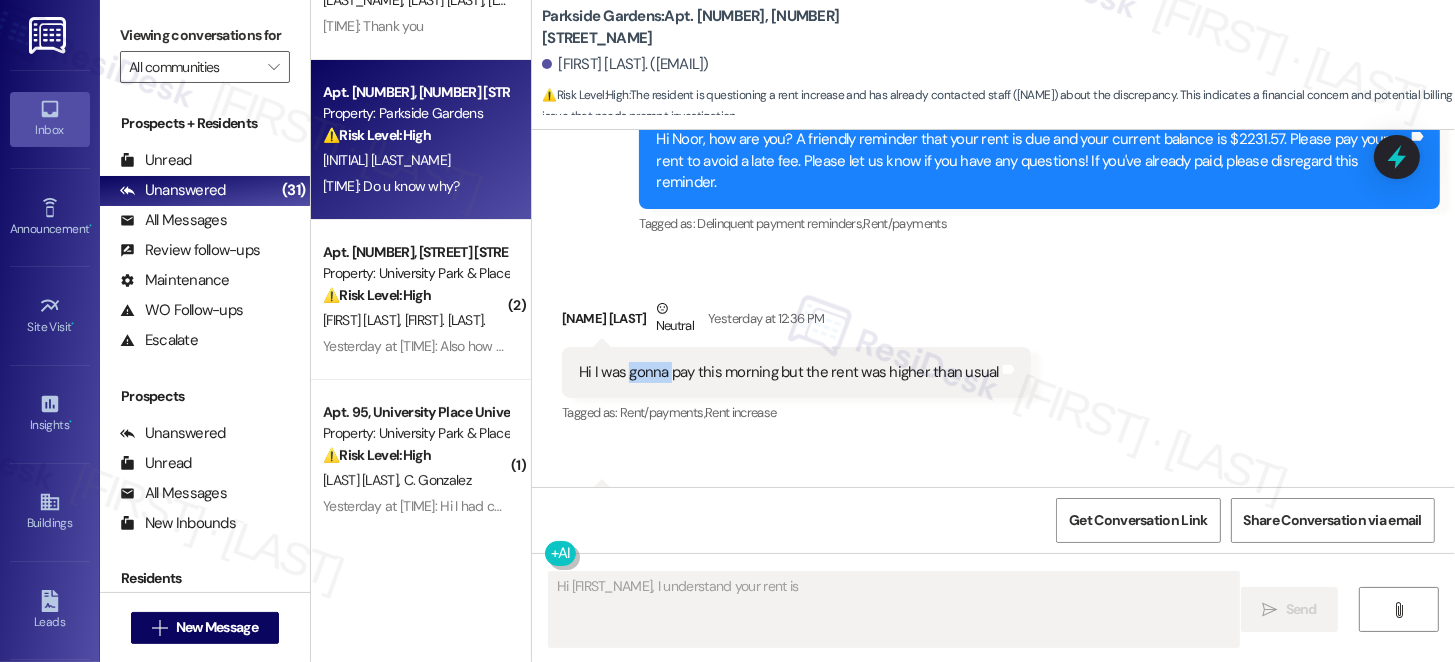 click on "Hi I was gonna pay this morning but the rent was higher than usual" at bounding box center [789, 372] 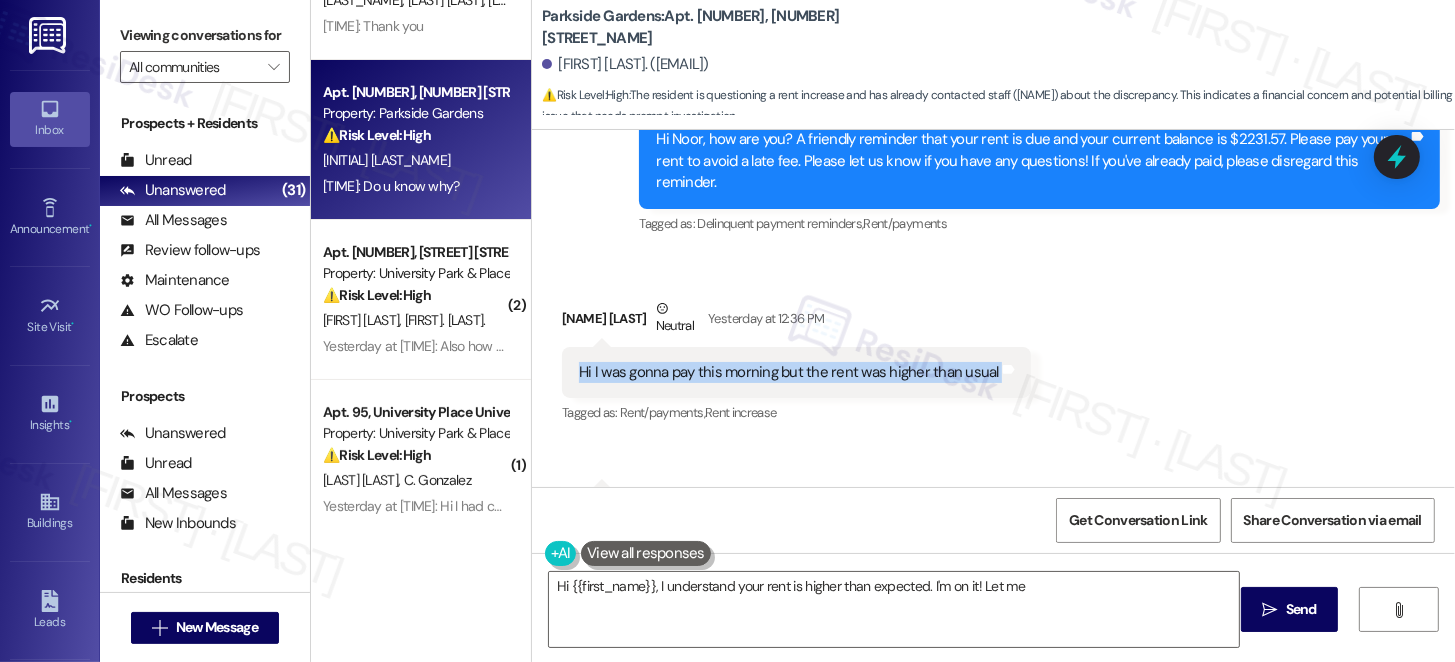click on "Hi I was gonna pay this morning but the rent was higher than usual" at bounding box center (789, 372) 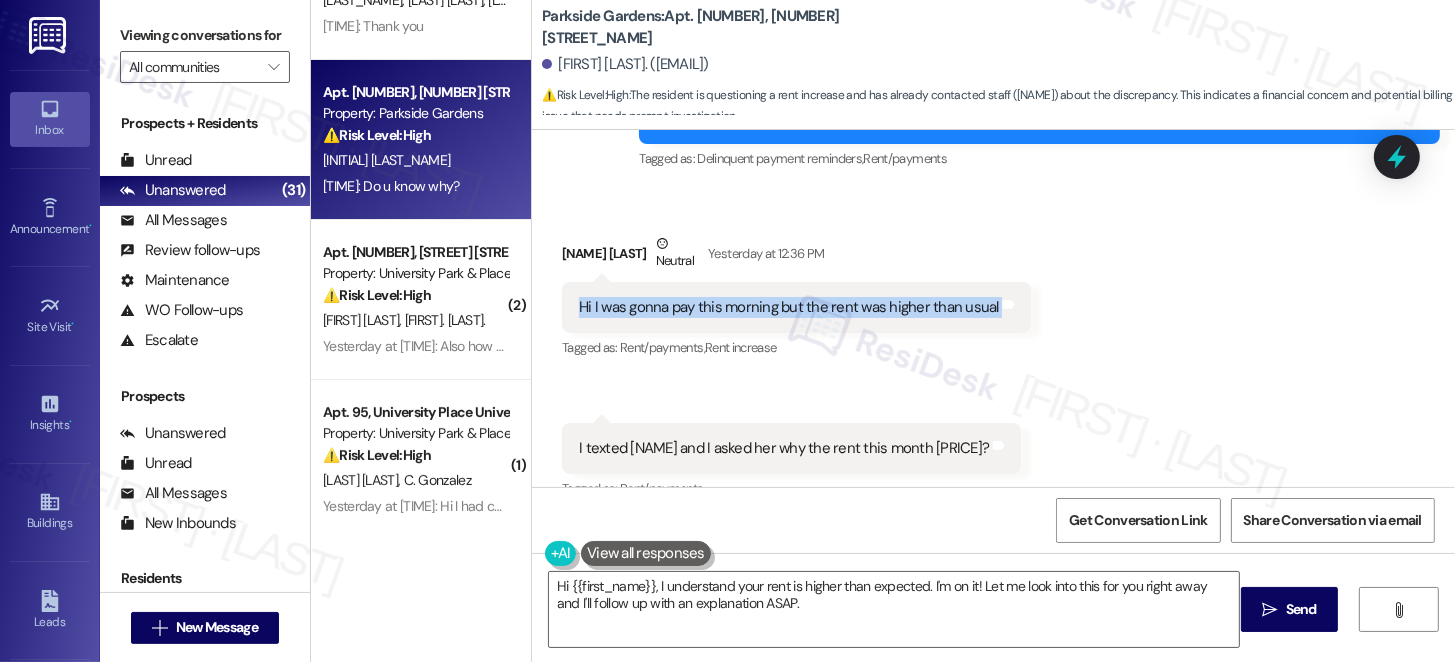 scroll, scrollTop: 2027, scrollLeft: 0, axis: vertical 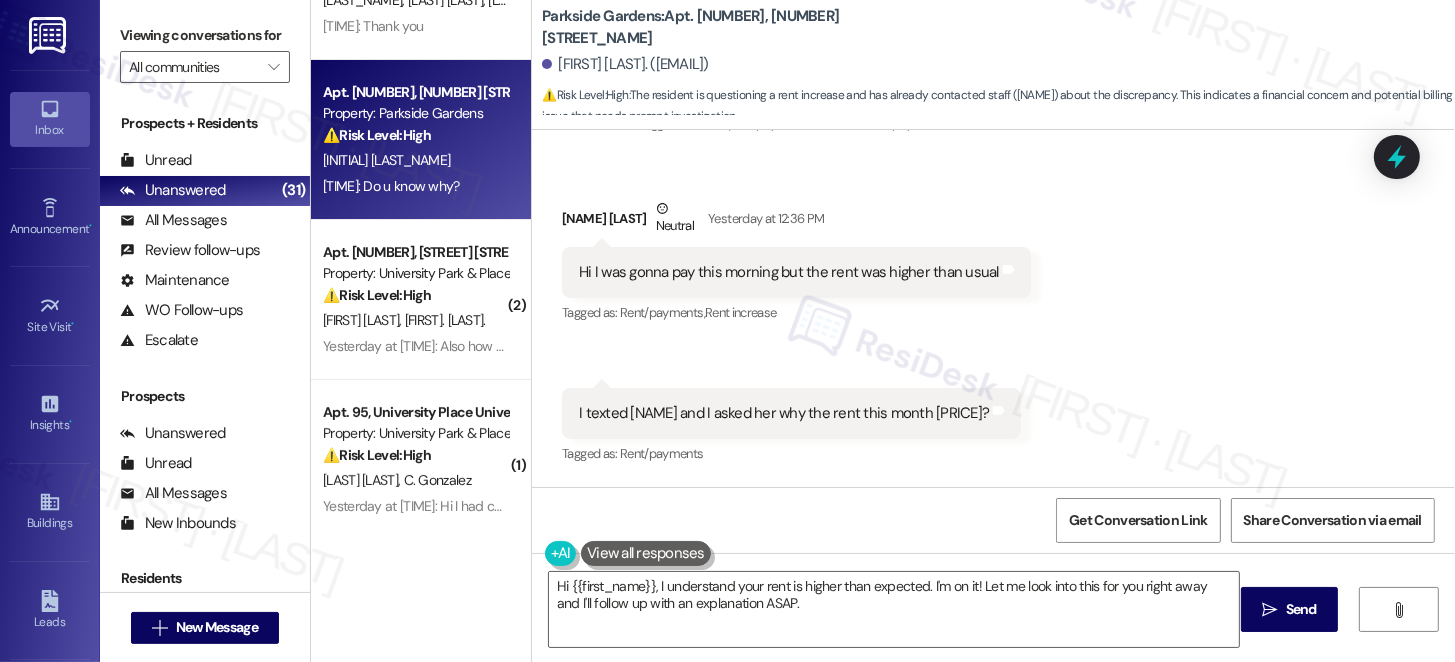 click on "I texted [NAME] and I asked her why the rent this month [PRICE]?" at bounding box center (784, 413) 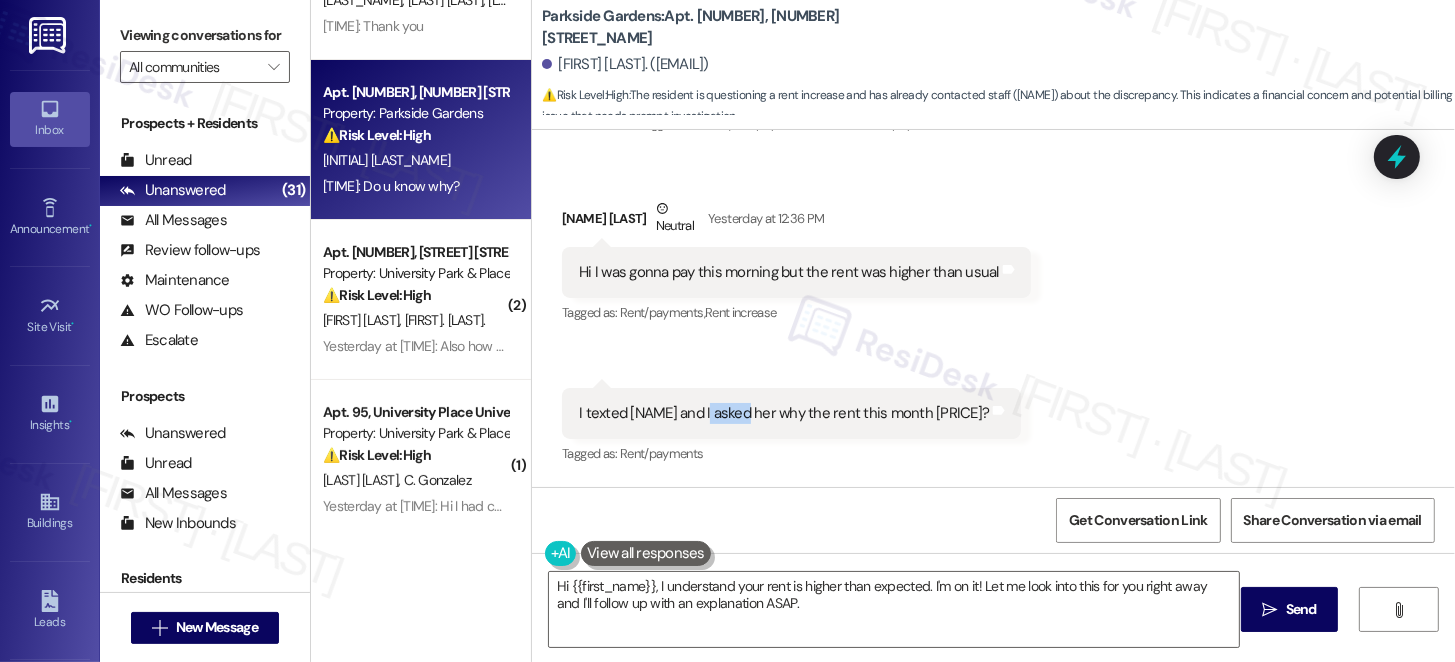 click on "I texted [NAME] and I asked her why the rent this month [PRICE]?" at bounding box center [784, 413] 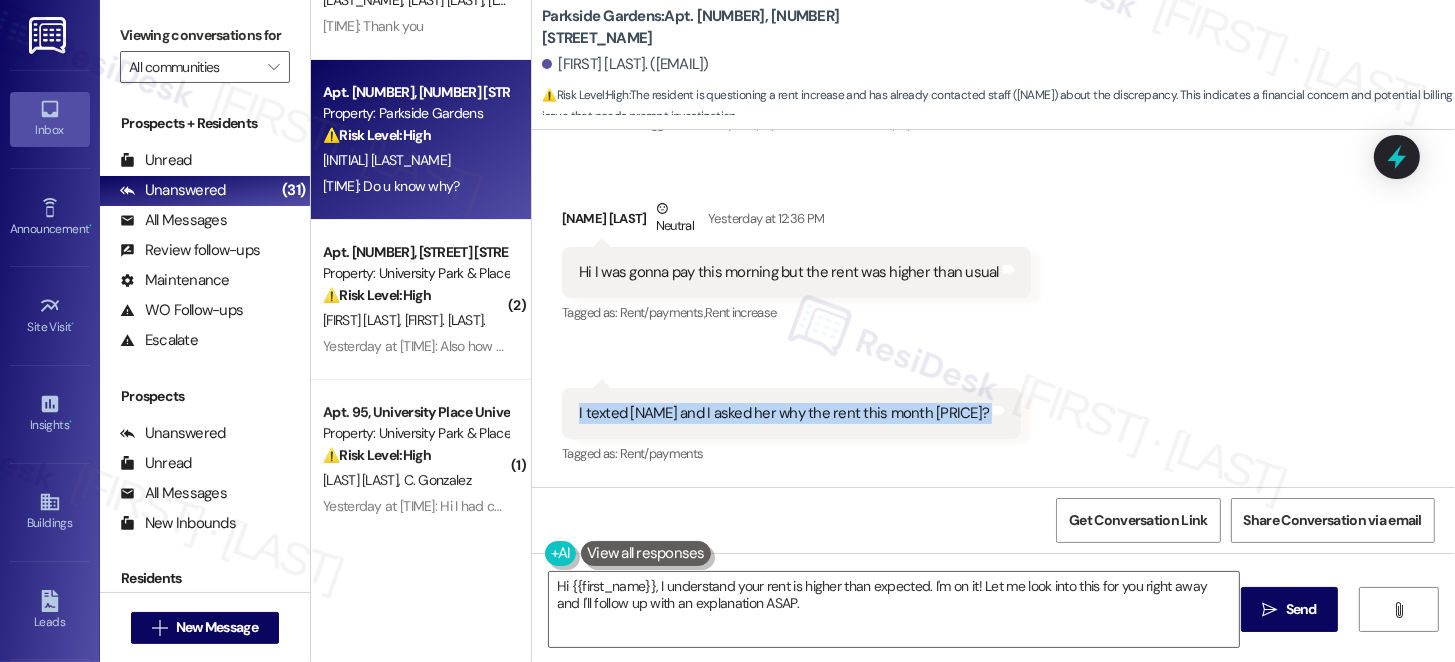 click on "I texted [NAME] and I asked her why the rent this month [PRICE]?" at bounding box center [784, 413] 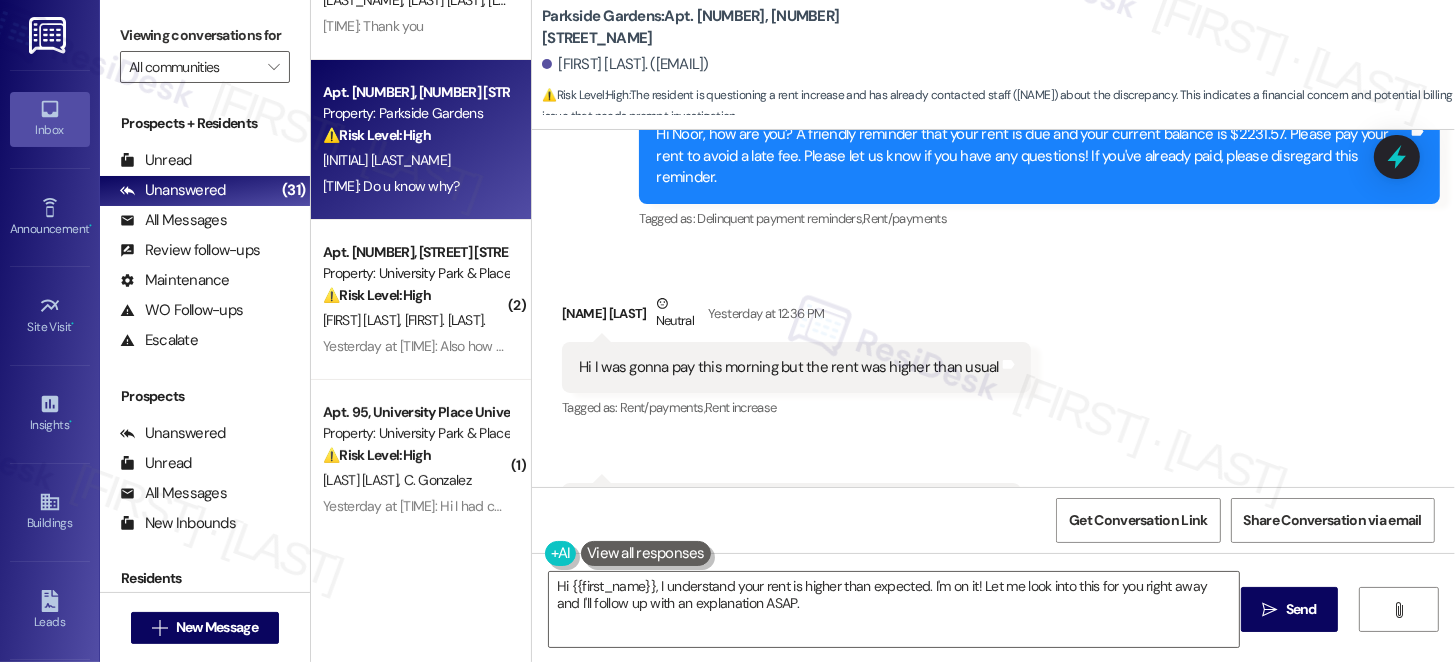 scroll, scrollTop: 1928, scrollLeft: 0, axis: vertical 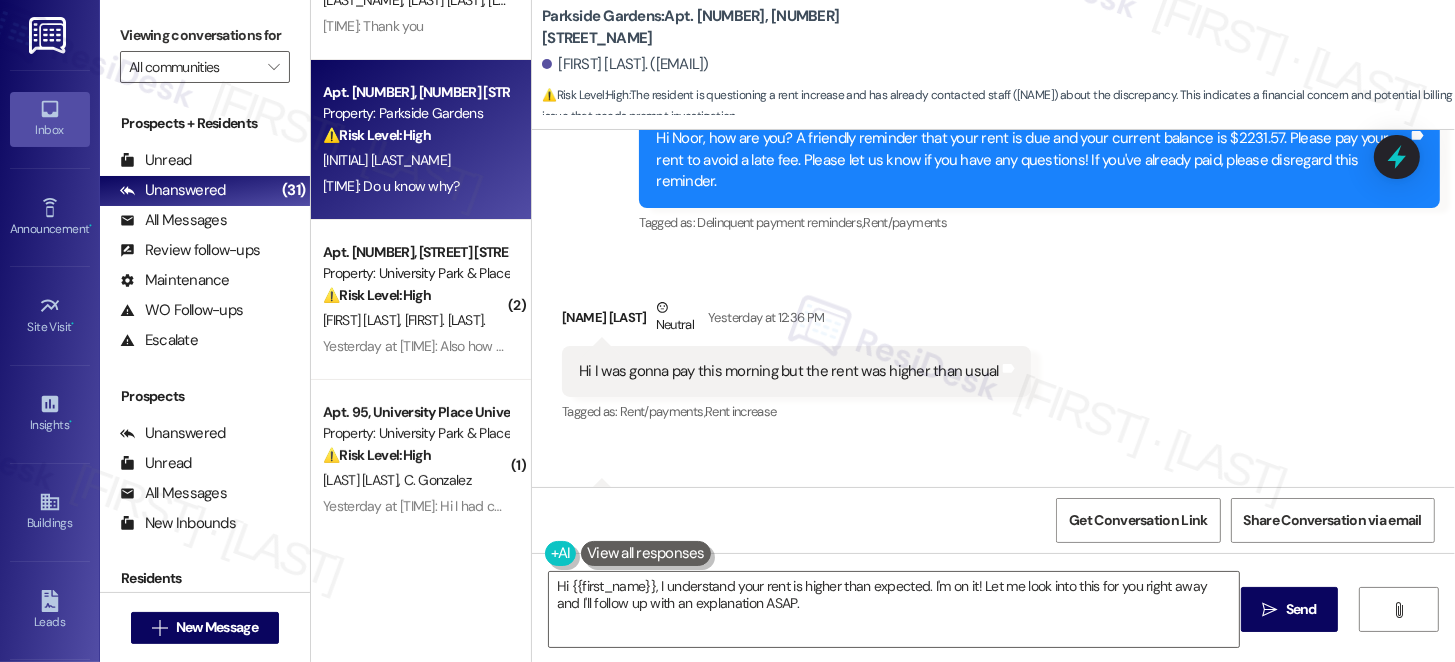 click on "Hi {{first_name}}! I'm happy to help. For payments made after the 5th, late fees apply. The exact amount isn't specified here, so please check your lease or contact the property management. Let me know" at bounding box center [796, 362] 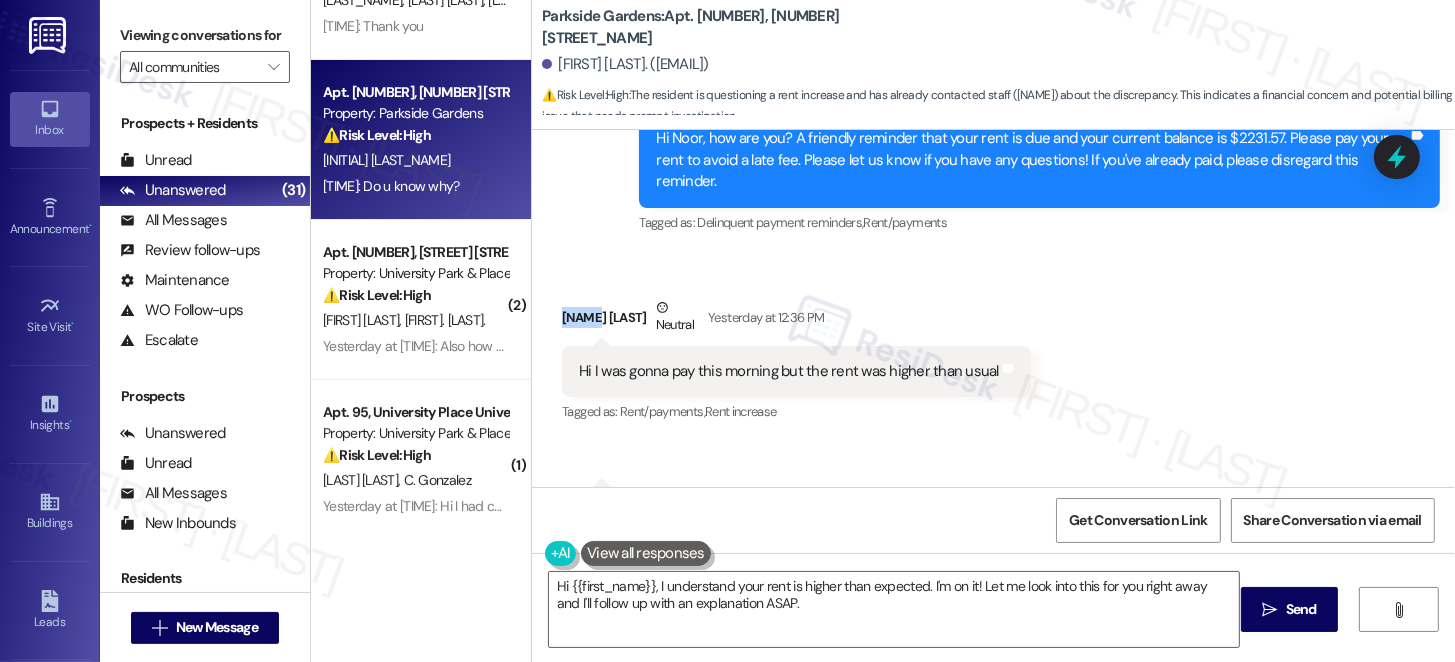 click on "Hi {{first_name}}! I'm happy to help. For payments made after the 5th, late fees apply. The exact amount isn't specified here, so please check your lease or contact the property management. Let me know" at bounding box center [796, 362] 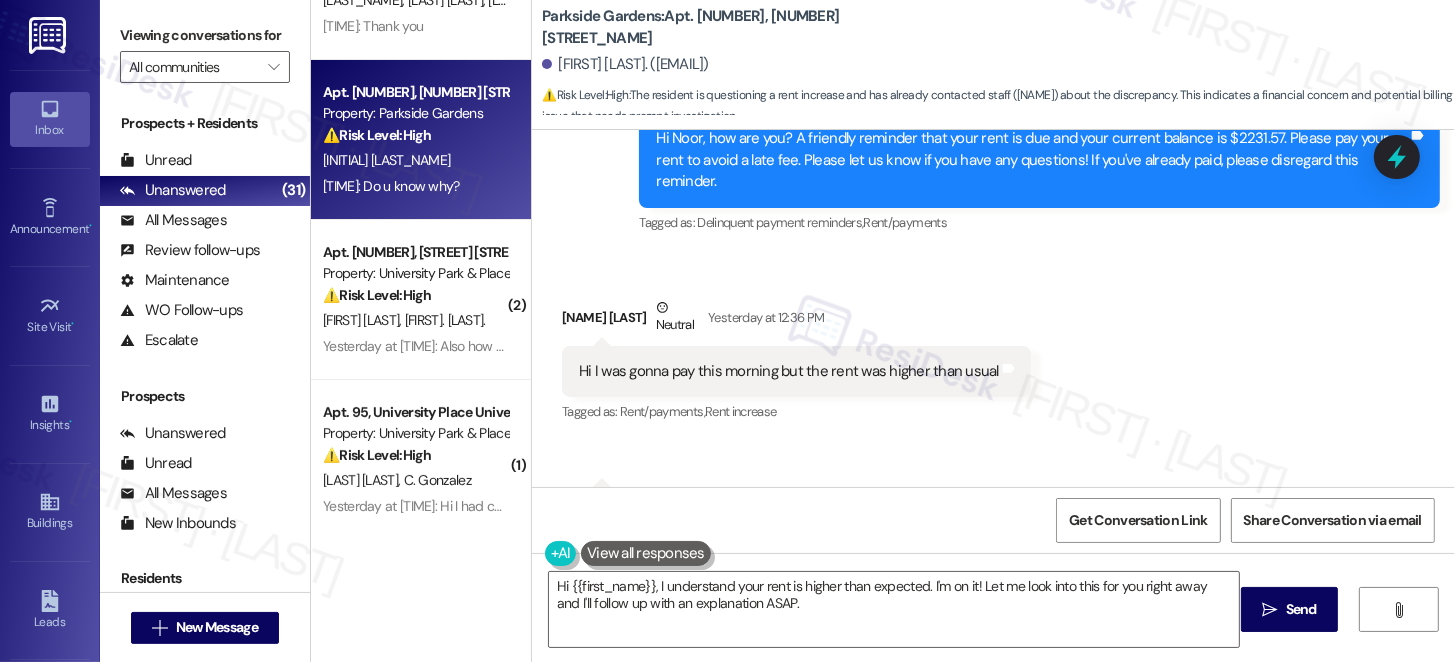 click on "Hi I was gonna pay this morning but the rent was higher than usual Tags and notes" at bounding box center [796, 371] 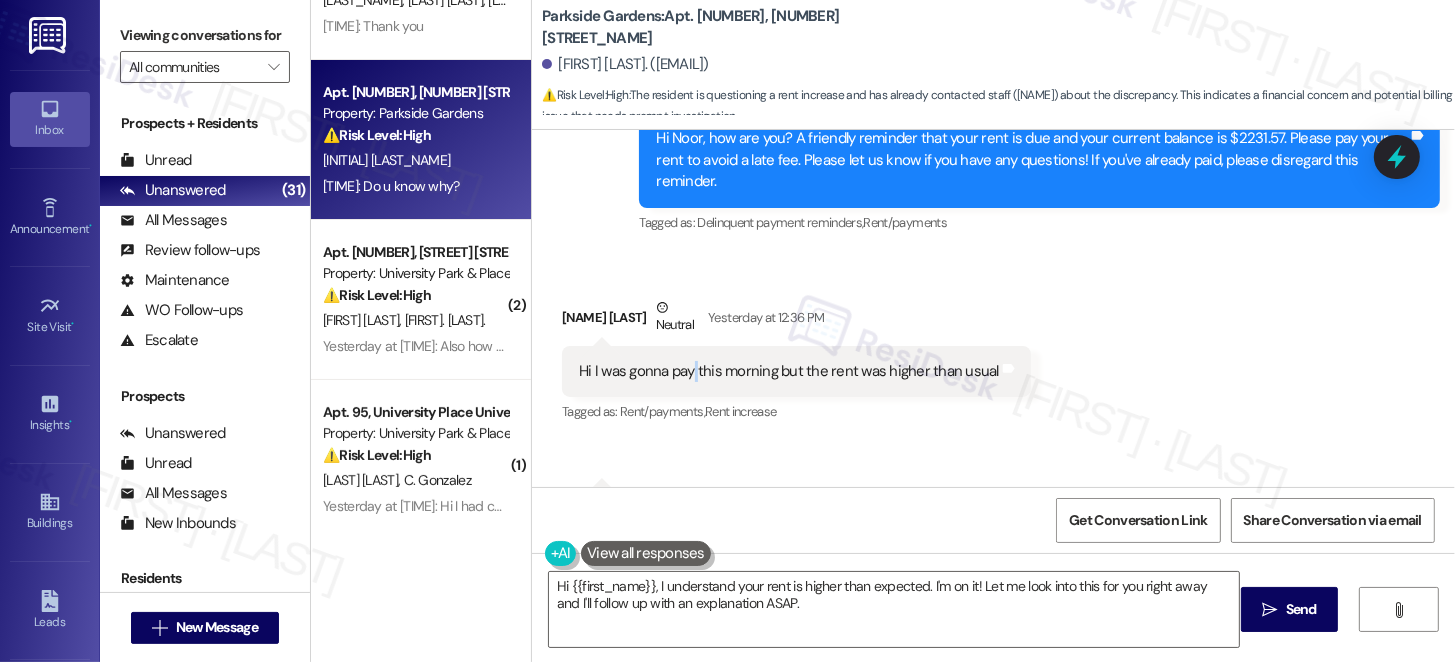 click on "Hi I was gonna pay this morning but the rent was higher than usual" at bounding box center [789, 371] 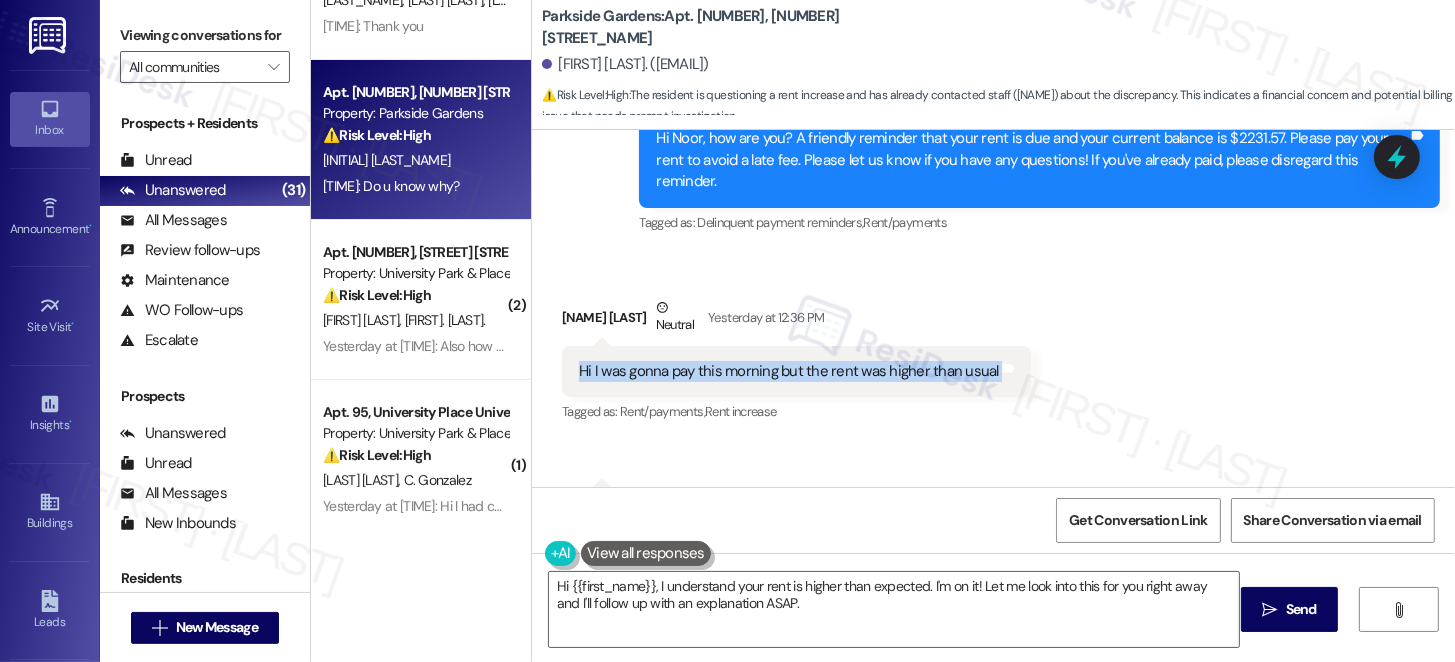 click on "Hi I was gonna pay this morning but the rent was higher than usual" at bounding box center [789, 371] 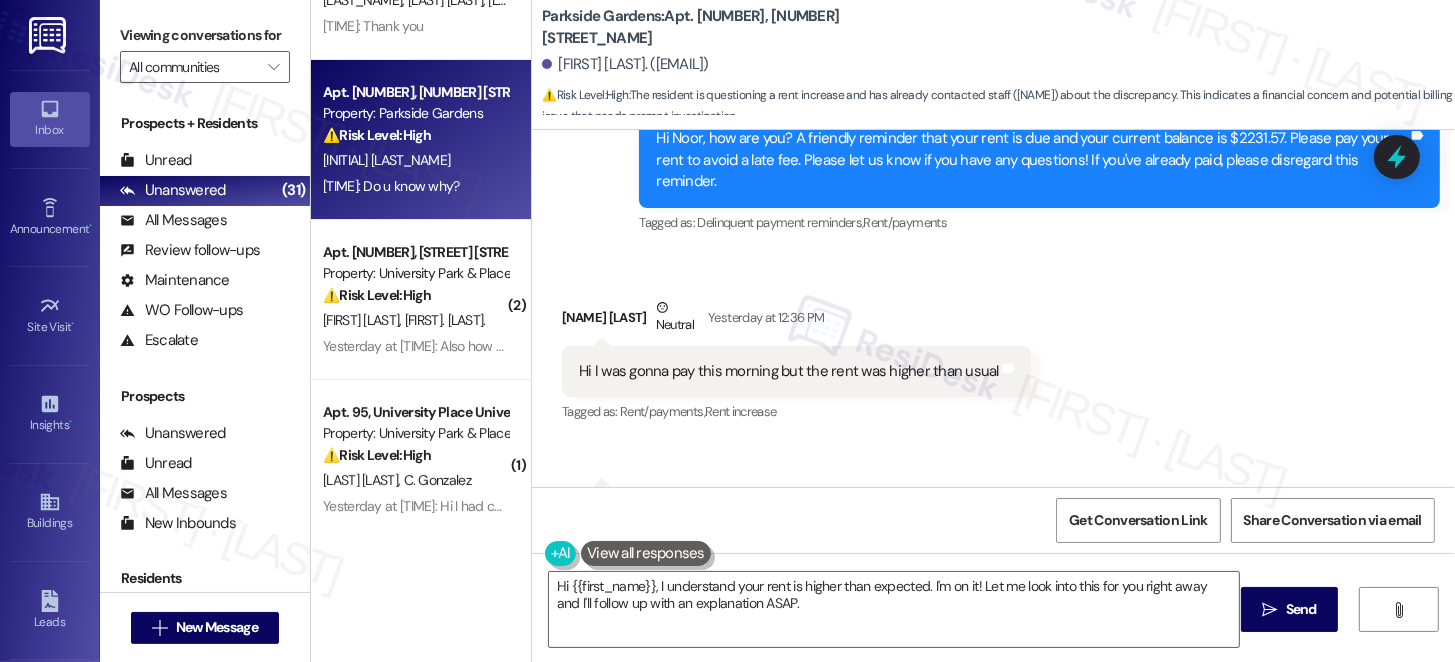 click on "Viewing conversations for" at bounding box center (205, 35) 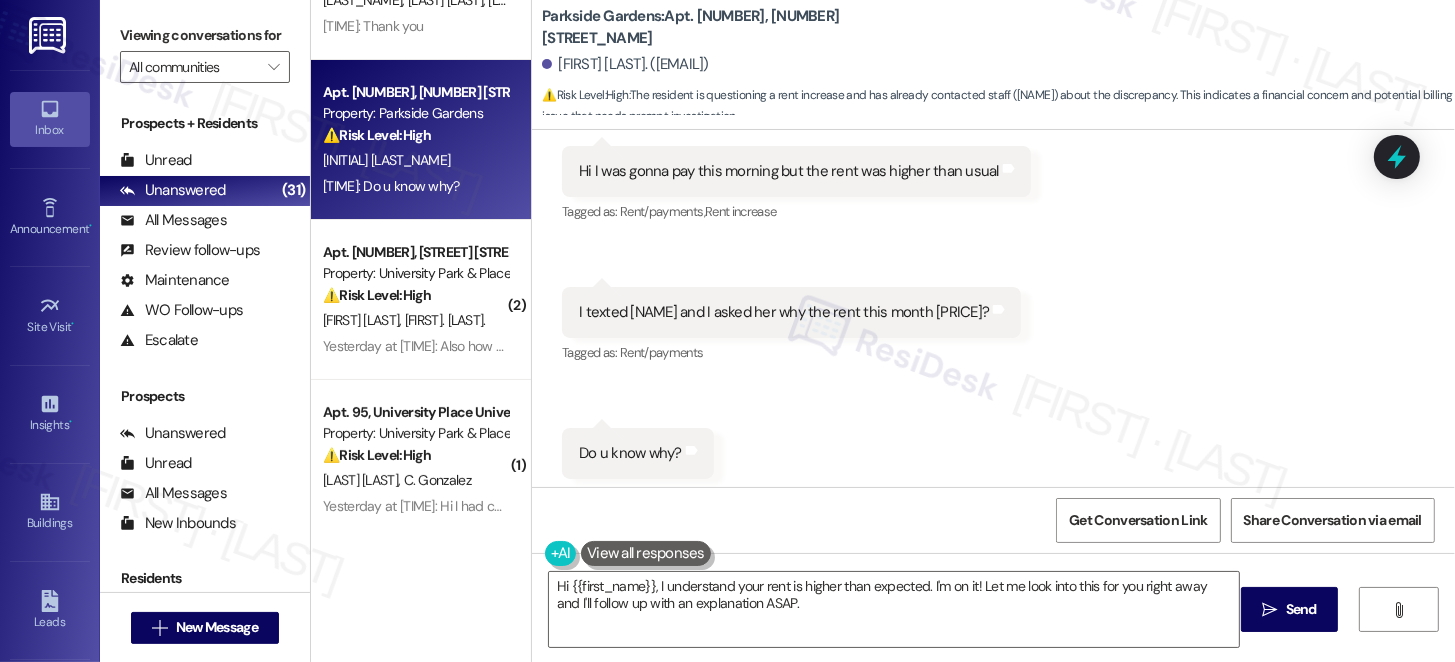 click on "I texted Maria and I asked her why the rent this month 2,150? Tags and notes" at bounding box center [791, 312] 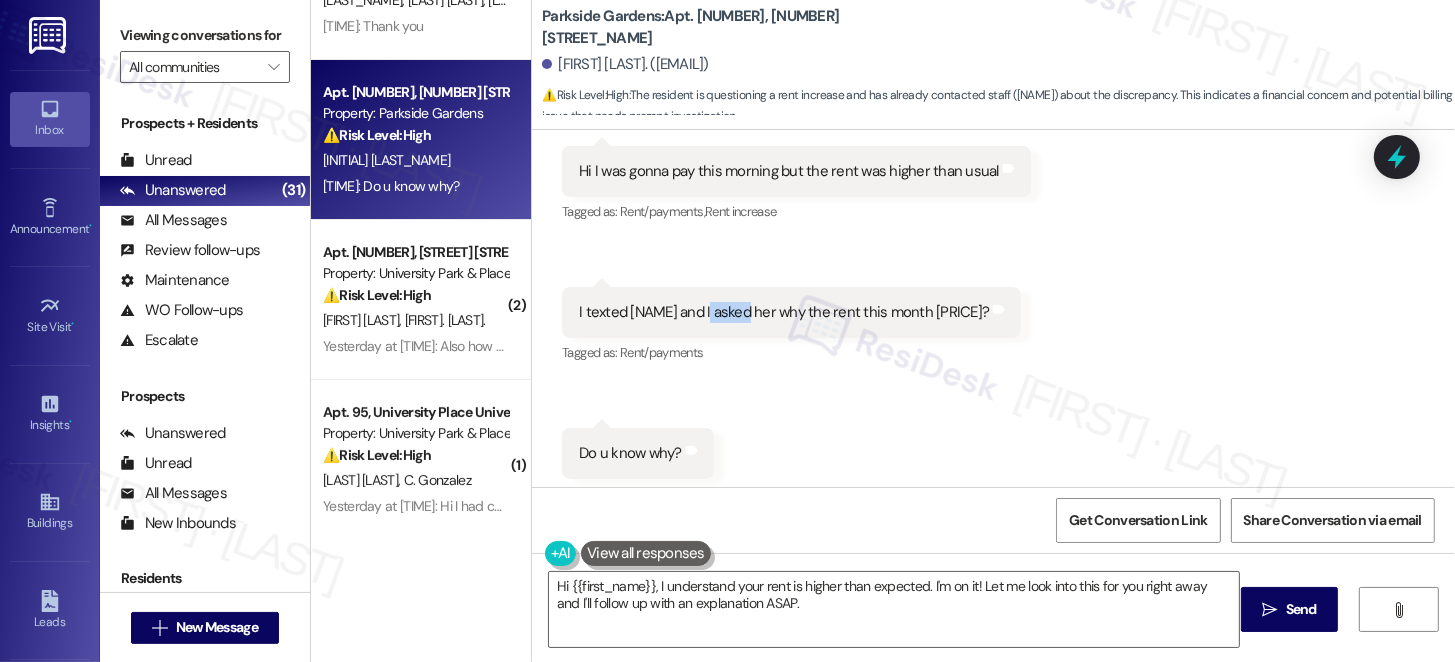 click on "I texted Maria and I asked her why the rent this month 2,150? Tags and notes" at bounding box center (791, 312) 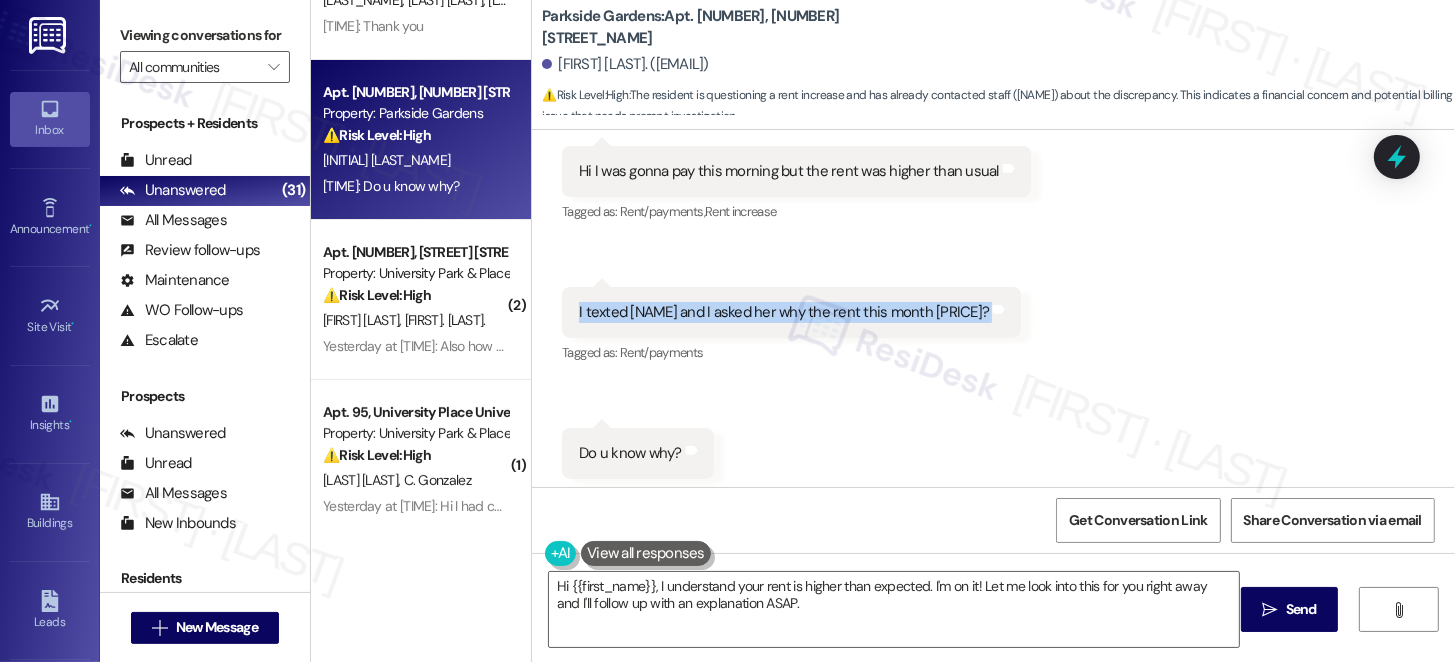 click on "I texted Maria and I asked her why the rent this month 2,150? Tags and notes" at bounding box center [791, 312] 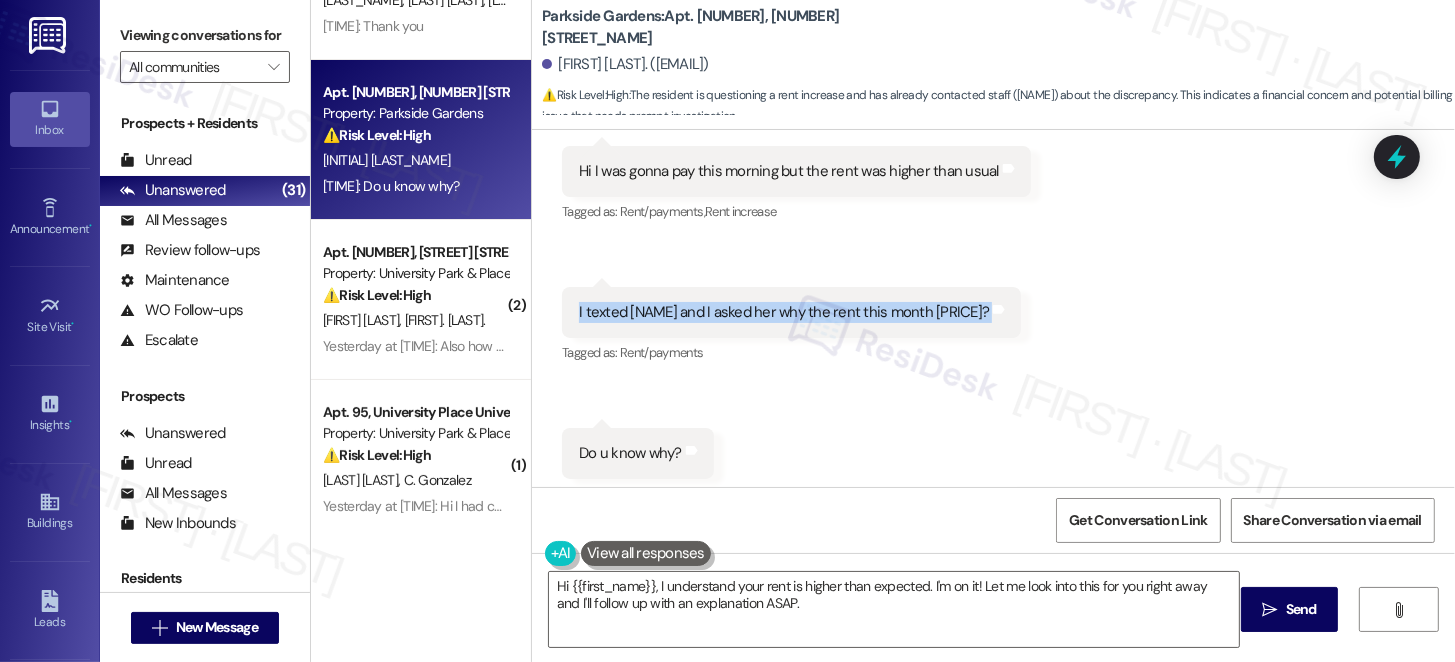 copy on "I texted Maria and I asked her why the rent this month 2,150? Tags and notes" 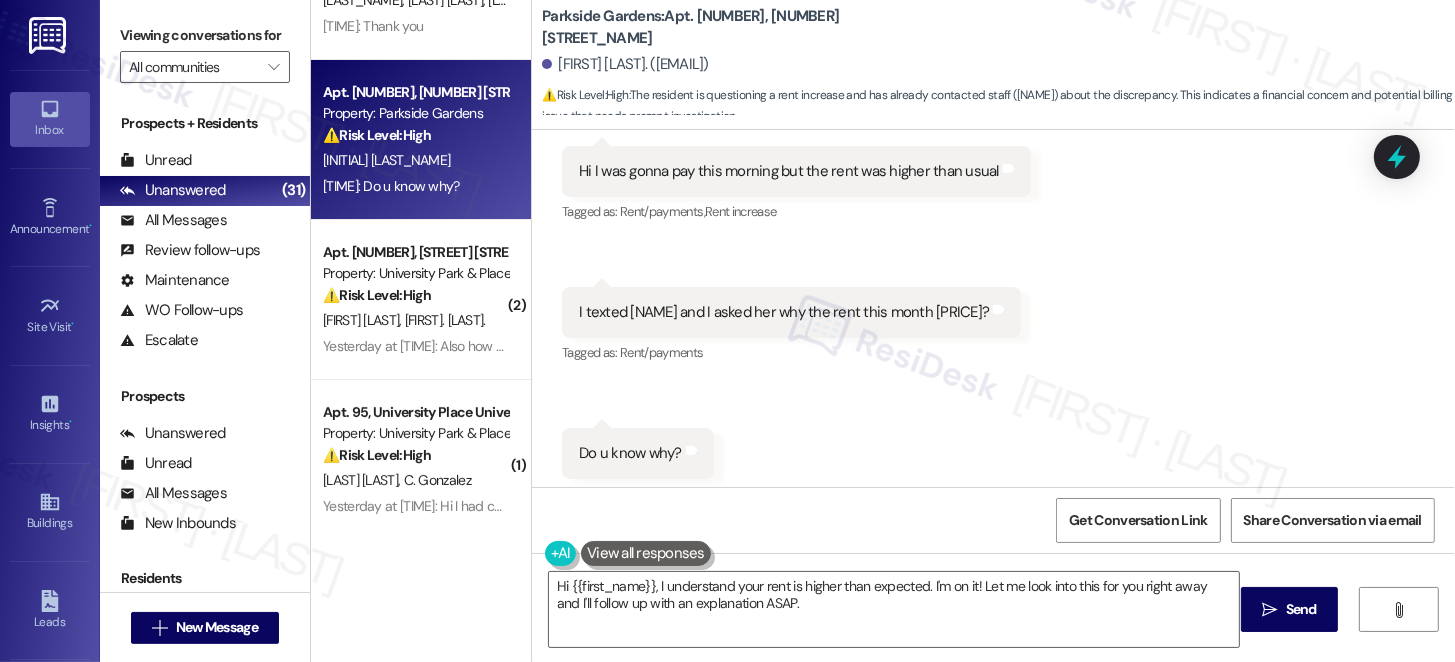 drag, startPoint x: 192, startPoint y: 31, endPoint x: 230, endPoint y: 55, distance: 44.94441 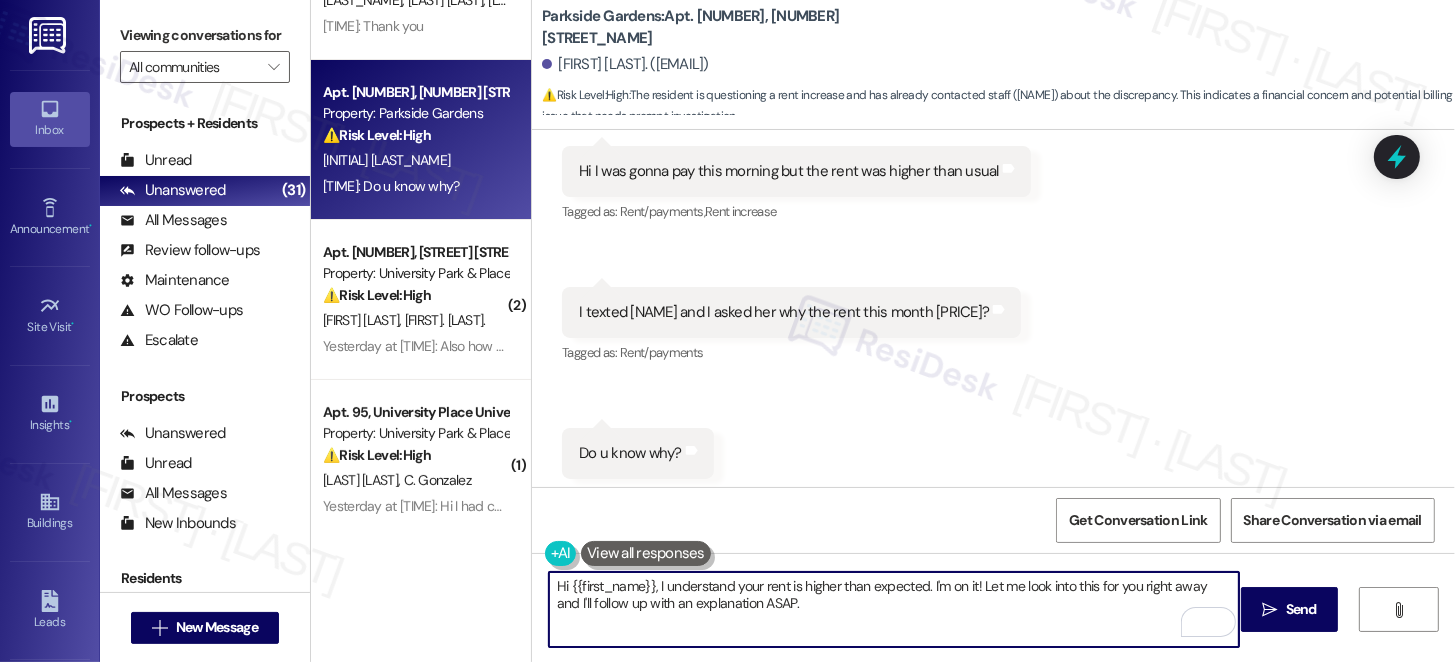drag, startPoint x: 782, startPoint y: 605, endPoint x: 921, endPoint y: 575, distance: 142.20056 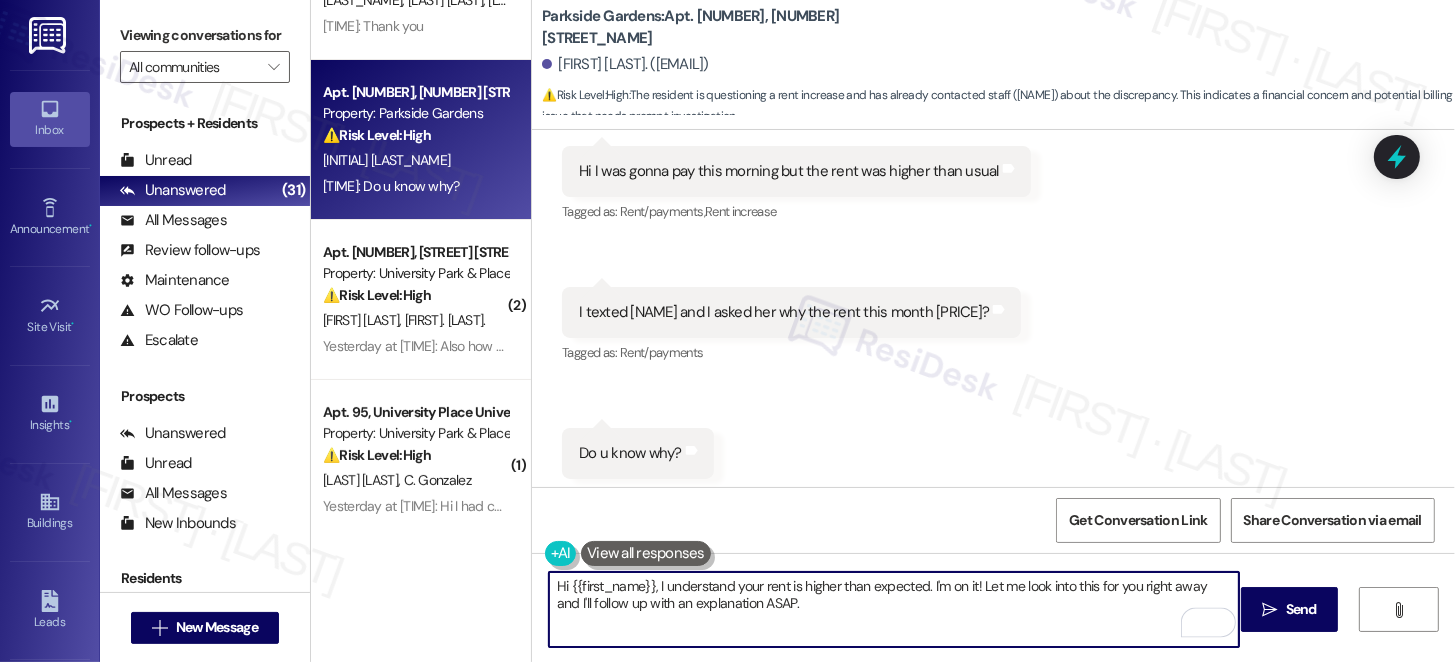 paste on "just wanted to check back with you regarding your rent question. You mentioned the amount was $2,150 this month and that you reached out to Maria. Were you able to get clarification, or would you like me to follow up on this for you?" 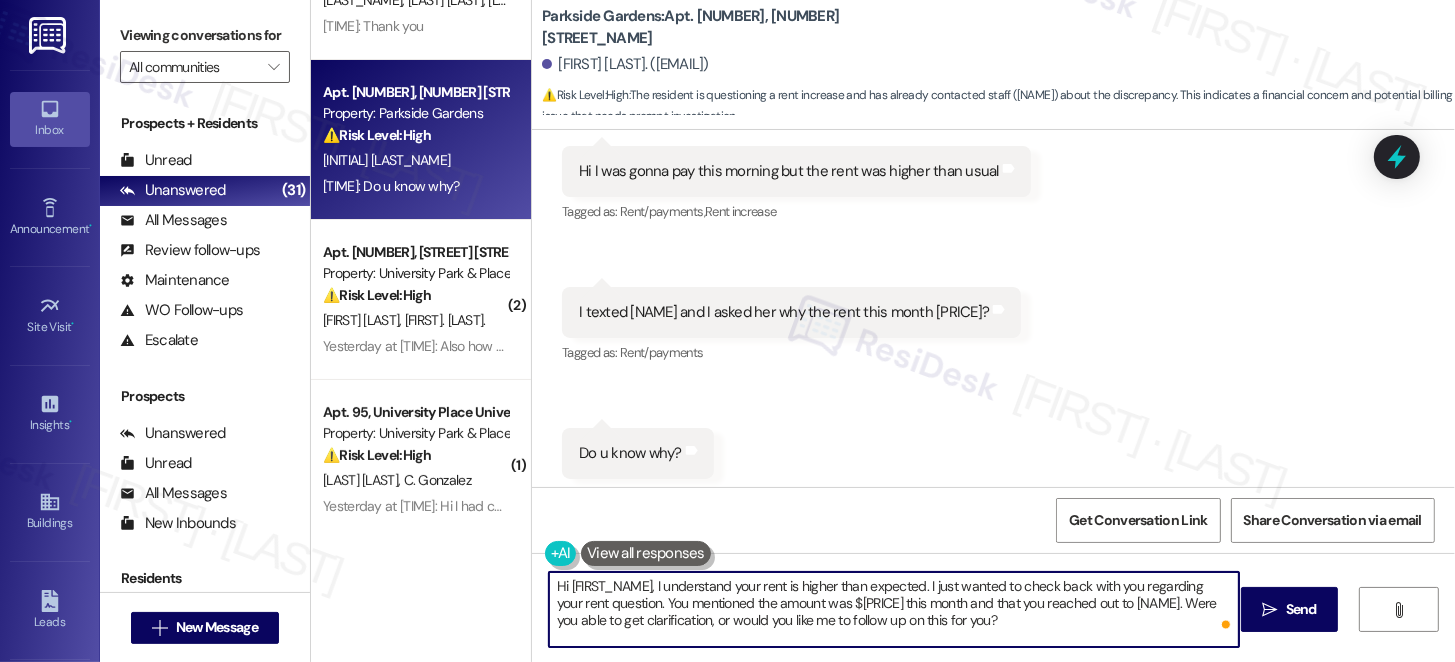 click on "Hi [FIRST_NAME], I understand your rent is higher than expected. I just wanted to check back with you regarding your rent question. You mentioned the amount was $[PRICE] this month and that you reached out to [NAME]. Were you able to get clarification, or would you like me to follow up on this for you?" at bounding box center (894, 609) 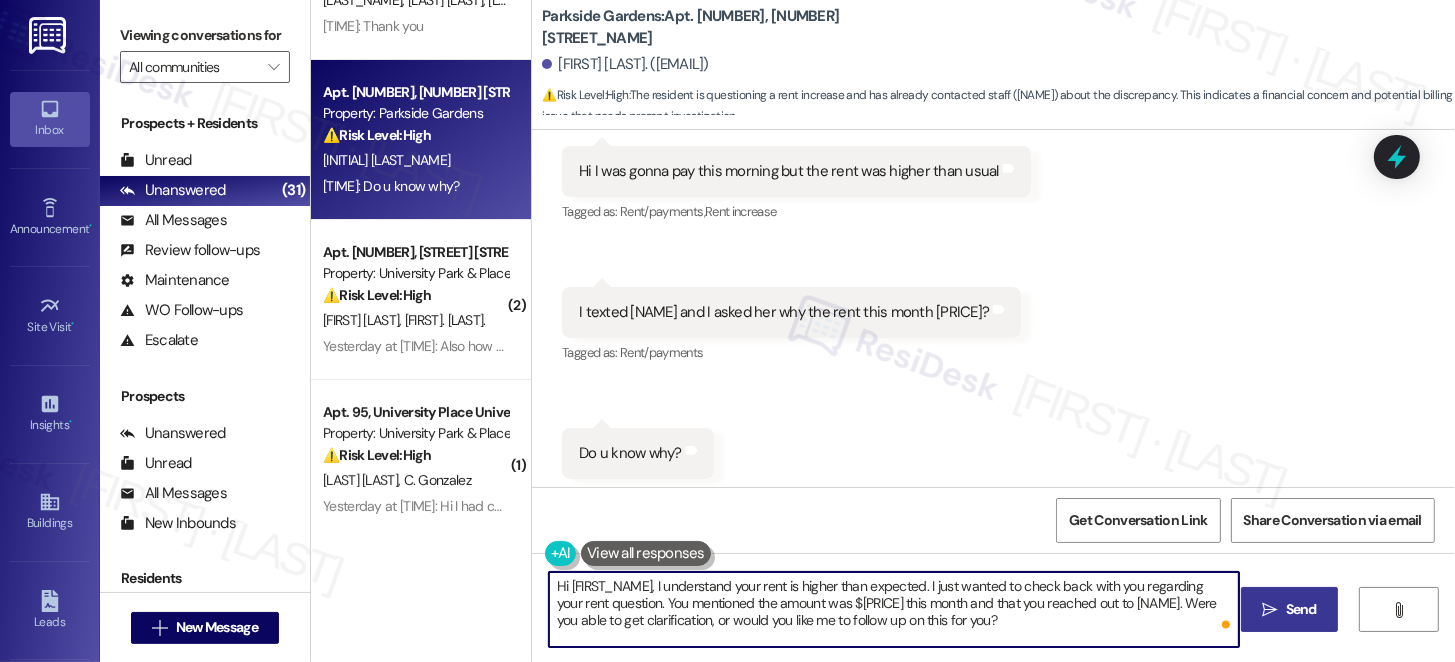 type on "Hi [FIRST_NAME], I understand your rent is higher than expected. I just wanted to check back with you regarding your rent question. You mentioned the amount was $[PRICE] this month and that you reached out to [NAME]. Were you able to get clarification, or would you like me to follow up on this for you?" 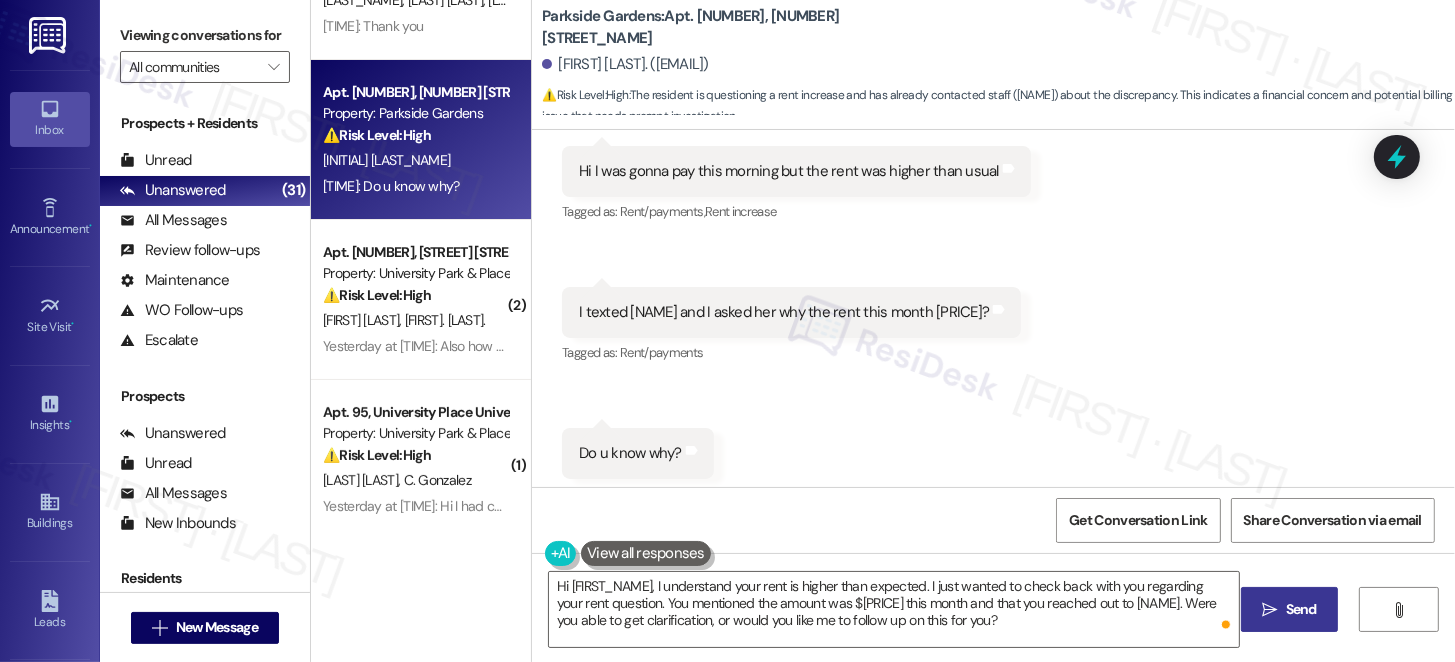 click on " Send" at bounding box center (1289, 609) 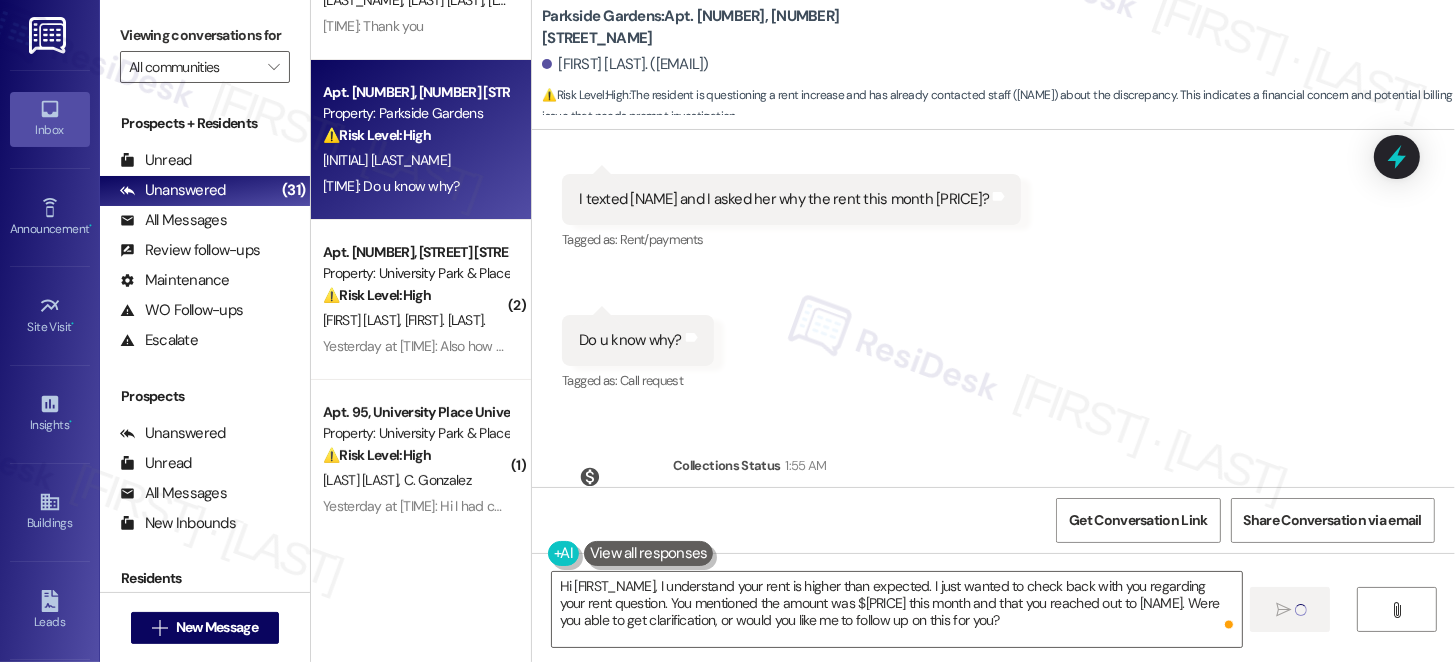 scroll, scrollTop: 2327, scrollLeft: 0, axis: vertical 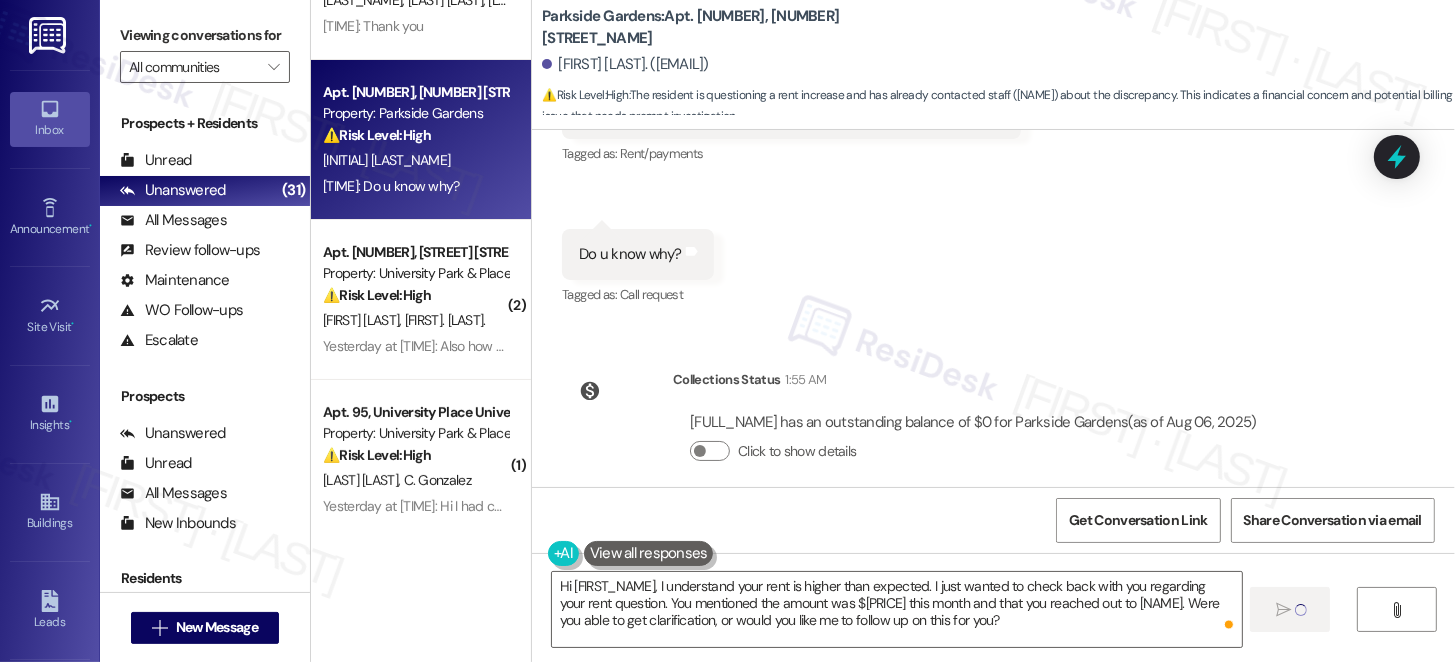 type 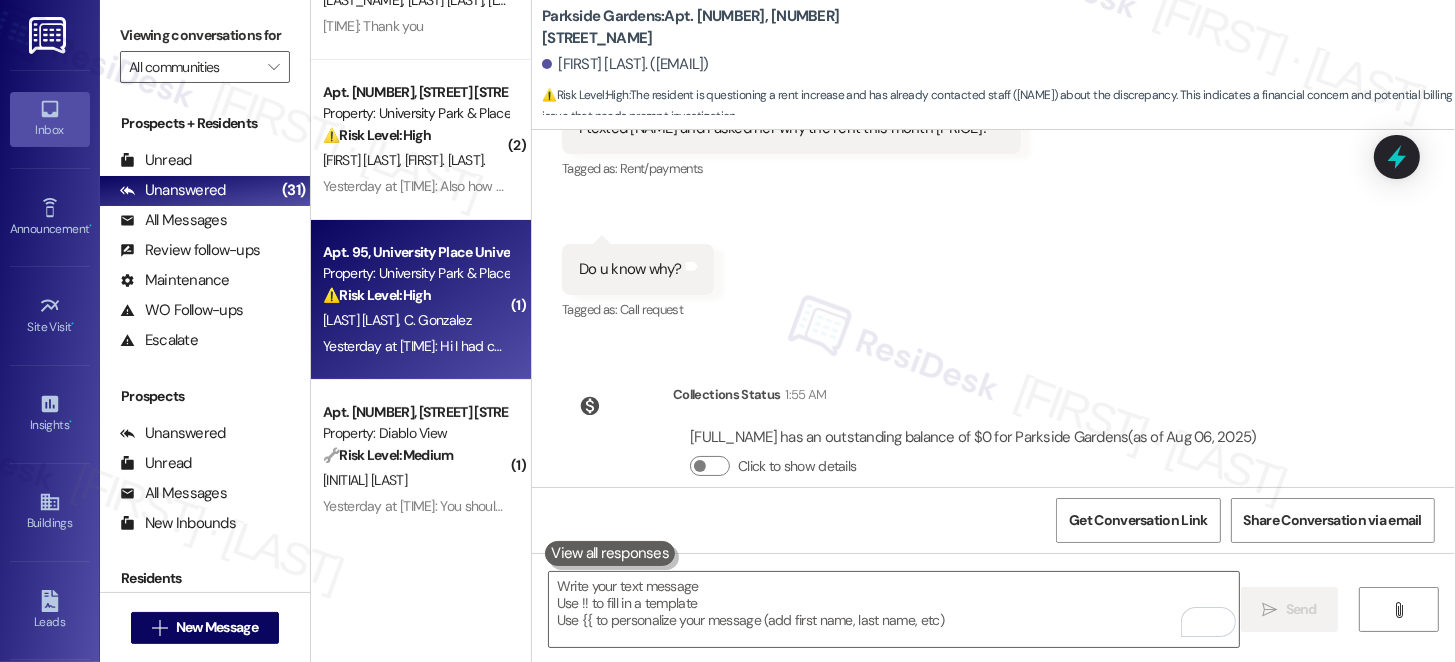scroll, scrollTop: 2309, scrollLeft: 0, axis: vertical 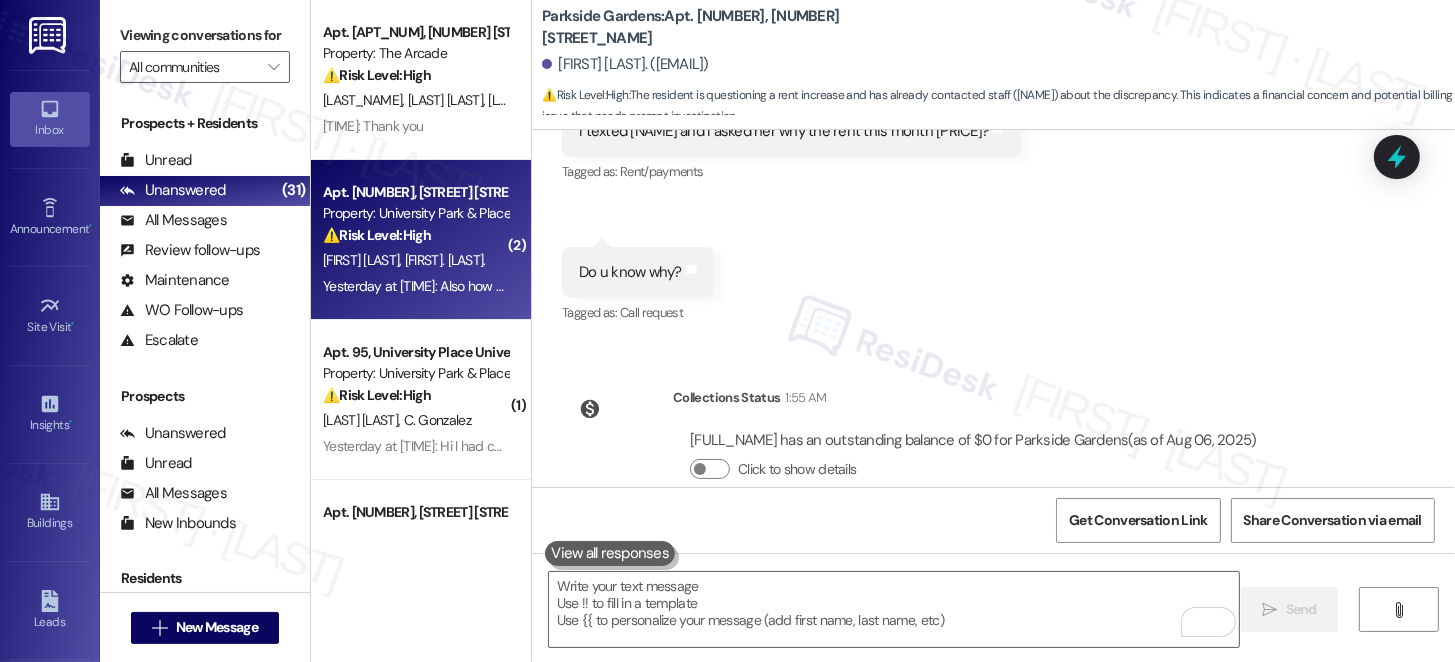 click on "Property: University Park & Place" at bounding box center (415, 213) 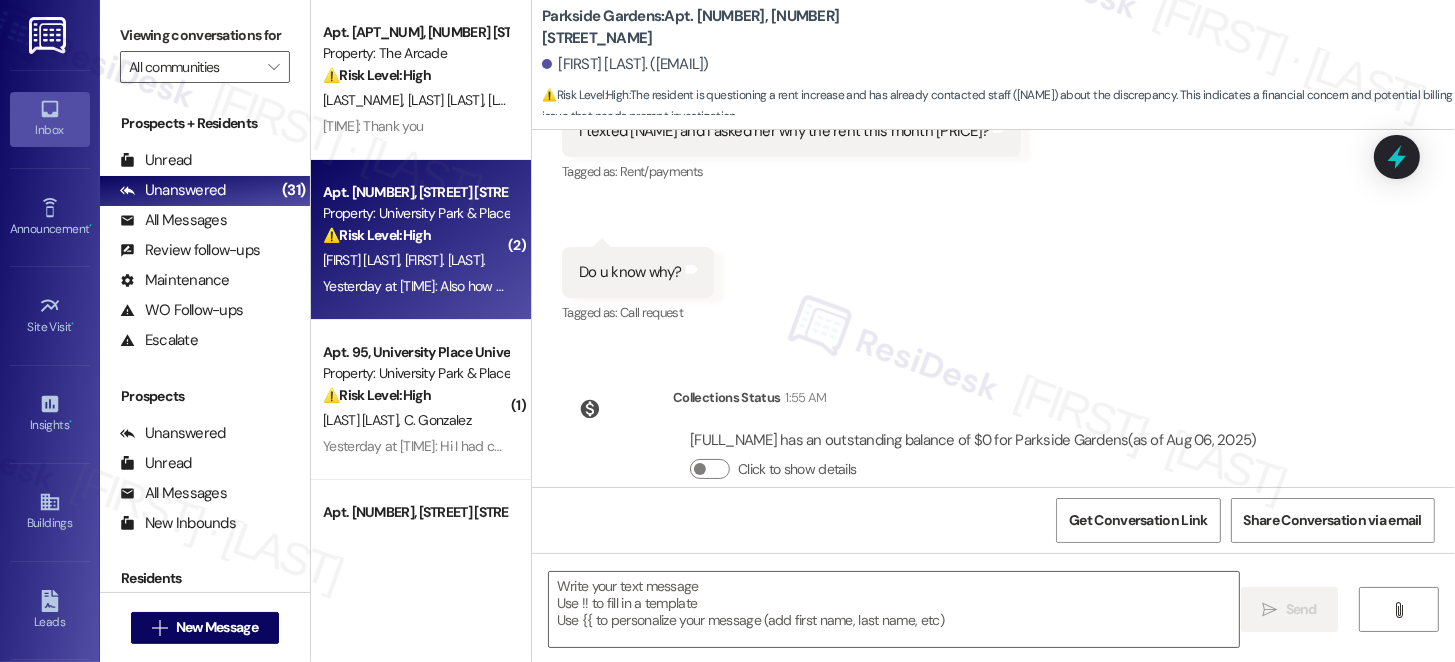 type on "Fetching suggested responses. Please feel free to read through the conversation in the meantime." 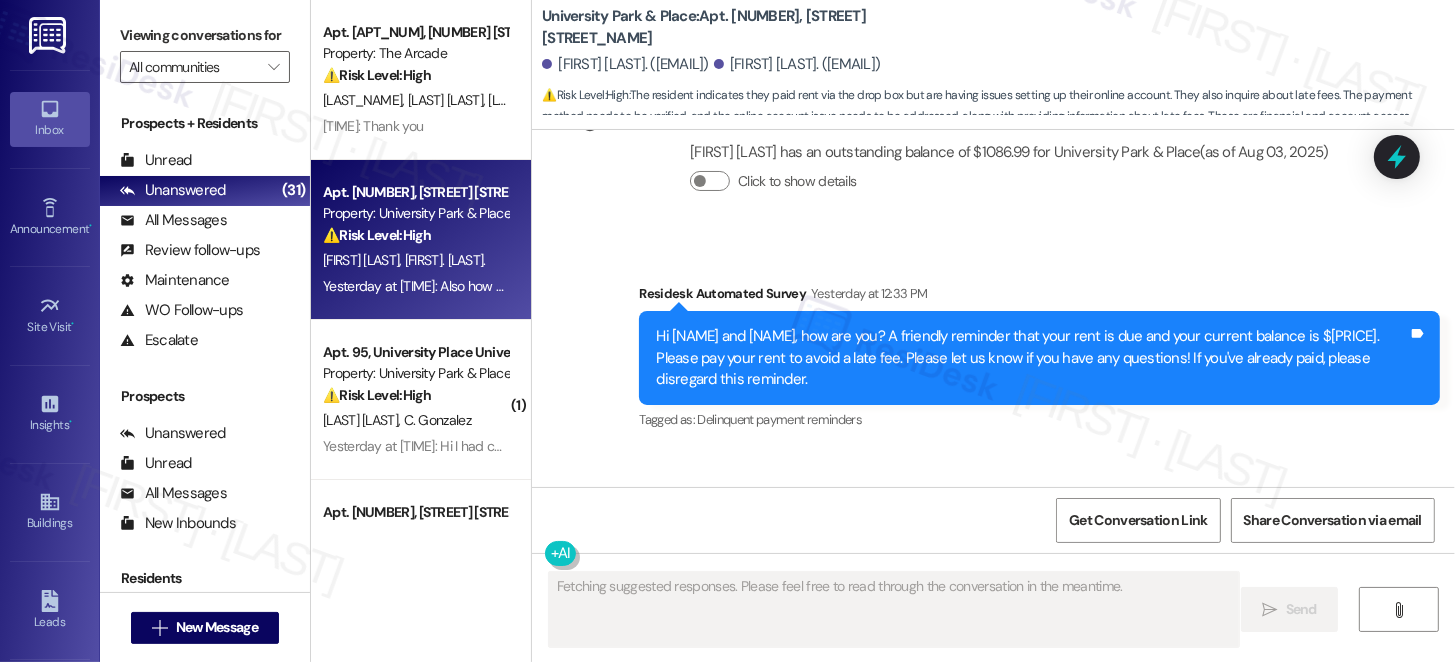 scroll, scrollTop: 419, scrollLeft: 0, axis: vertical 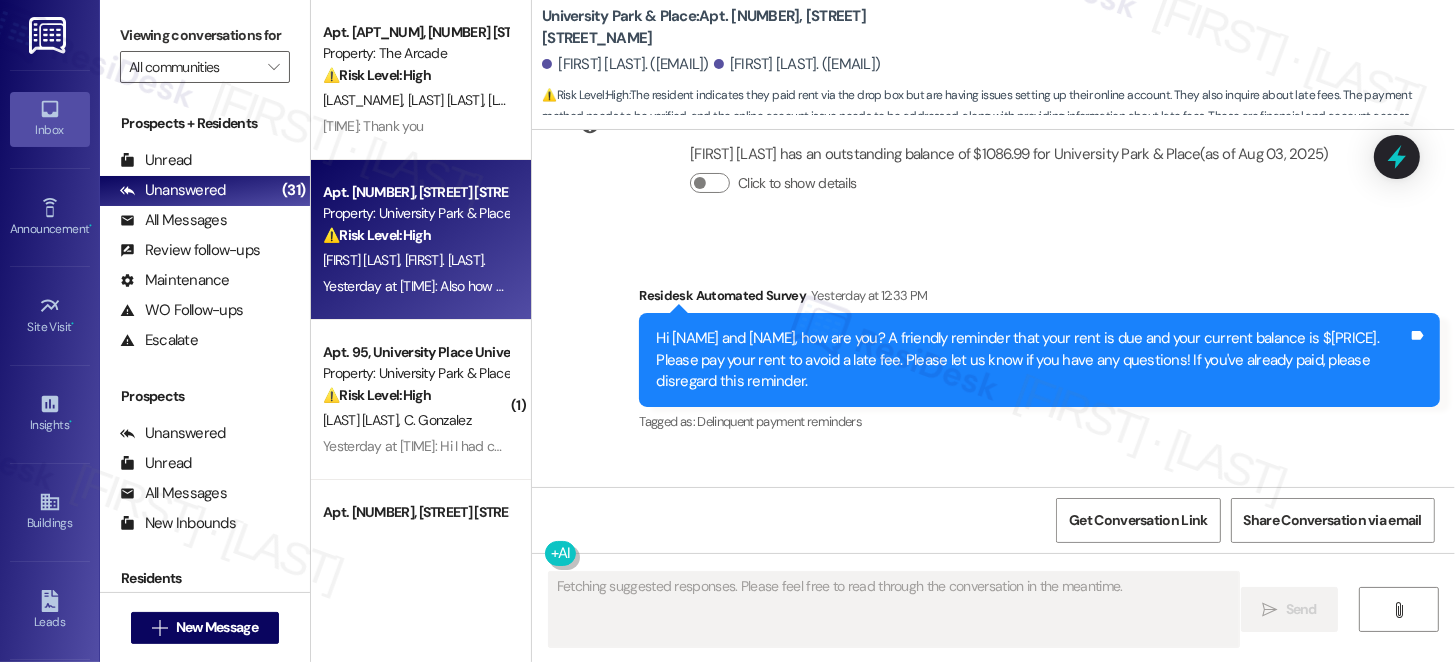 click on "Hi [NAME] and [NAME], how are you? A friendly reminder that your rent is due and your current balance is $[PRICE]. Please pay your rent to avoid a late fee. Please let us know if you have any questions! If you've already paid, please disregard this reminder." at bounding box center [1032, 360] 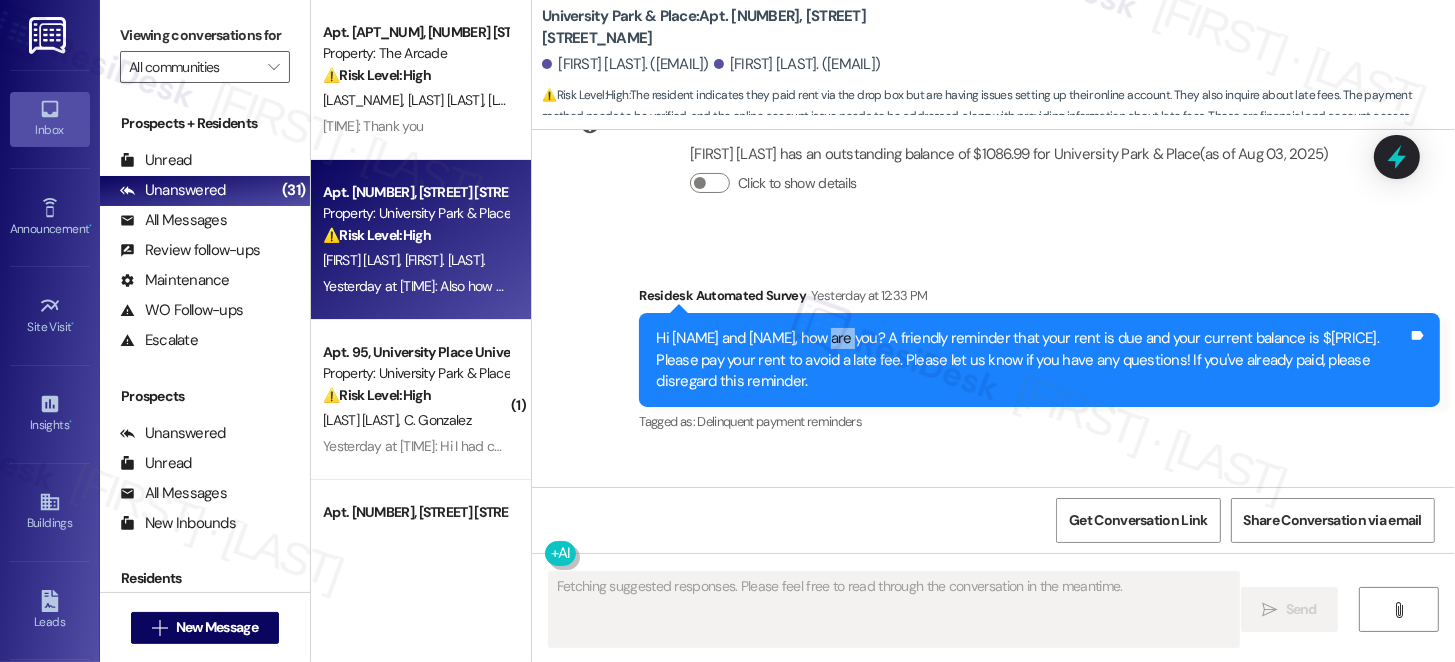 click on "Hi [NAME] and [NAME], how are you? A friendly reminder that your rent is due and your current balance is $[PRICE]. Please pay your rent to avoid a late fee. Please let us know if you have any questions! If you've already paid, please disregard this reminder." at bounding box center [1032, 360] 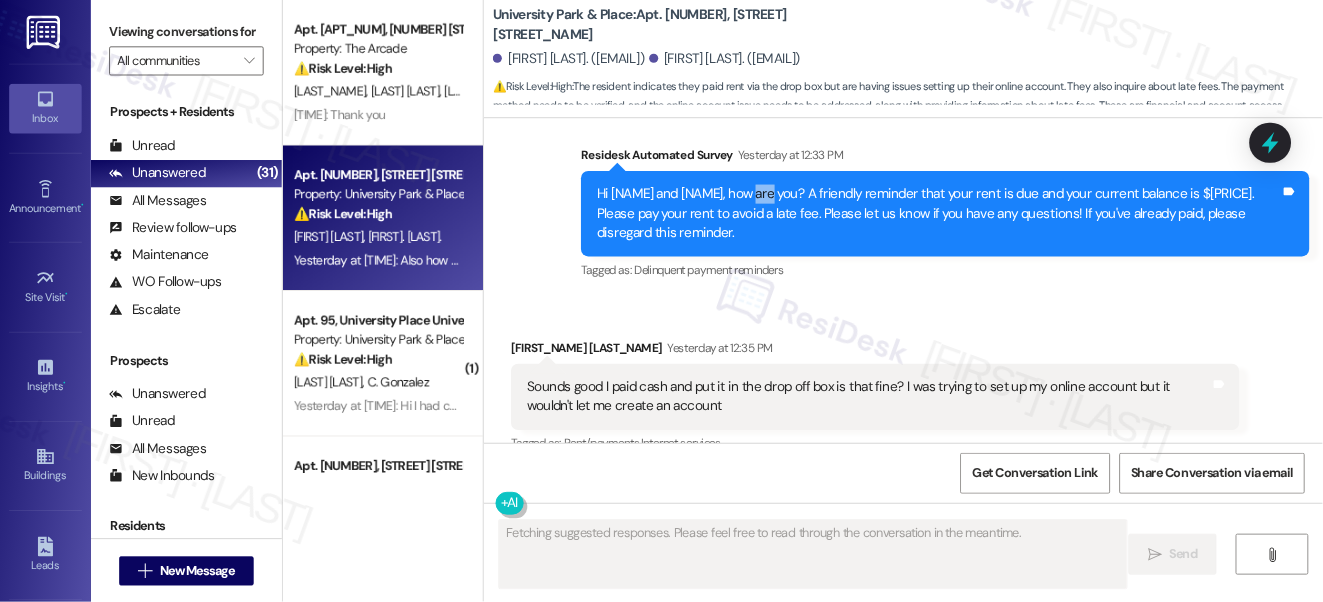 scroll, scrollTop: 619, scrollLeft: 0, axis: vertical 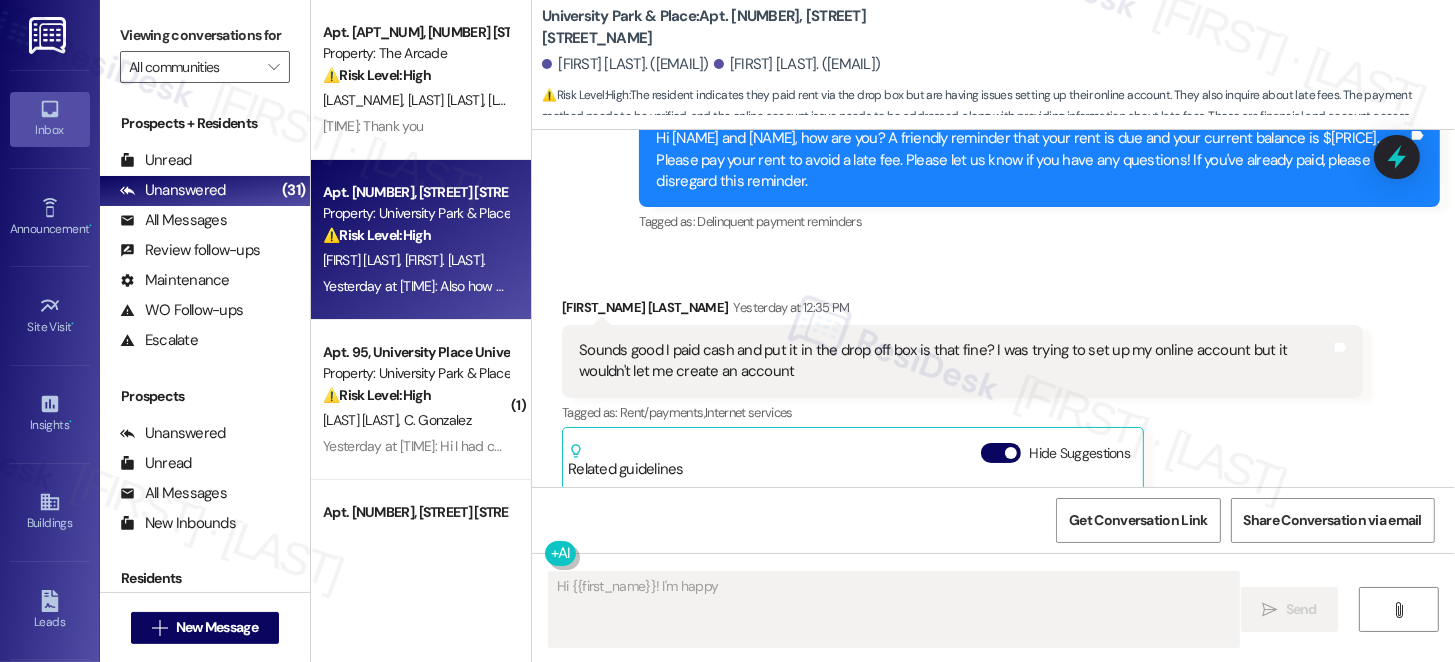 click on "Sounds good I paid cash and put it in the drop off box is that fine? I was trying to set up my online account but it wouldn't let me create an account" at bounding box center (955, 361) 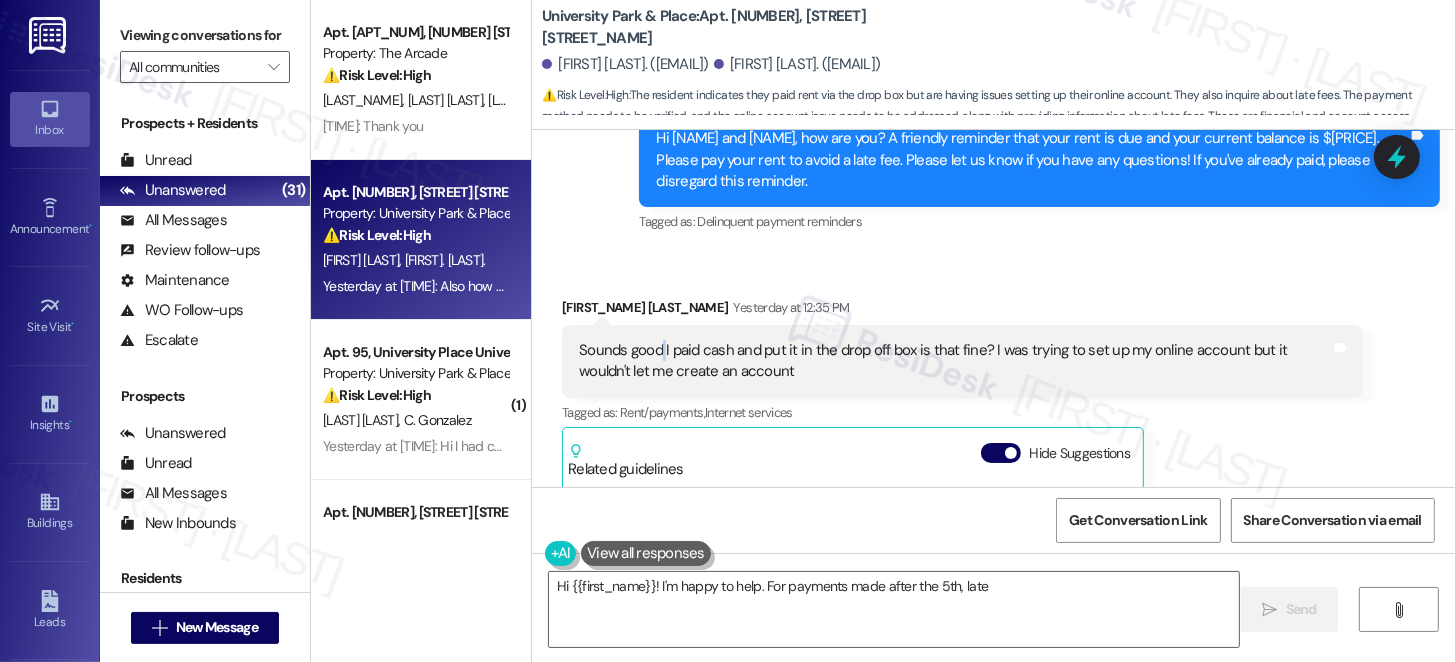 click on "Sounds good I paid cash and put it in the drop off box is that fine? I was trying to set up my online account but it wouldn't let me create an account" at bounding box center (955, 361) 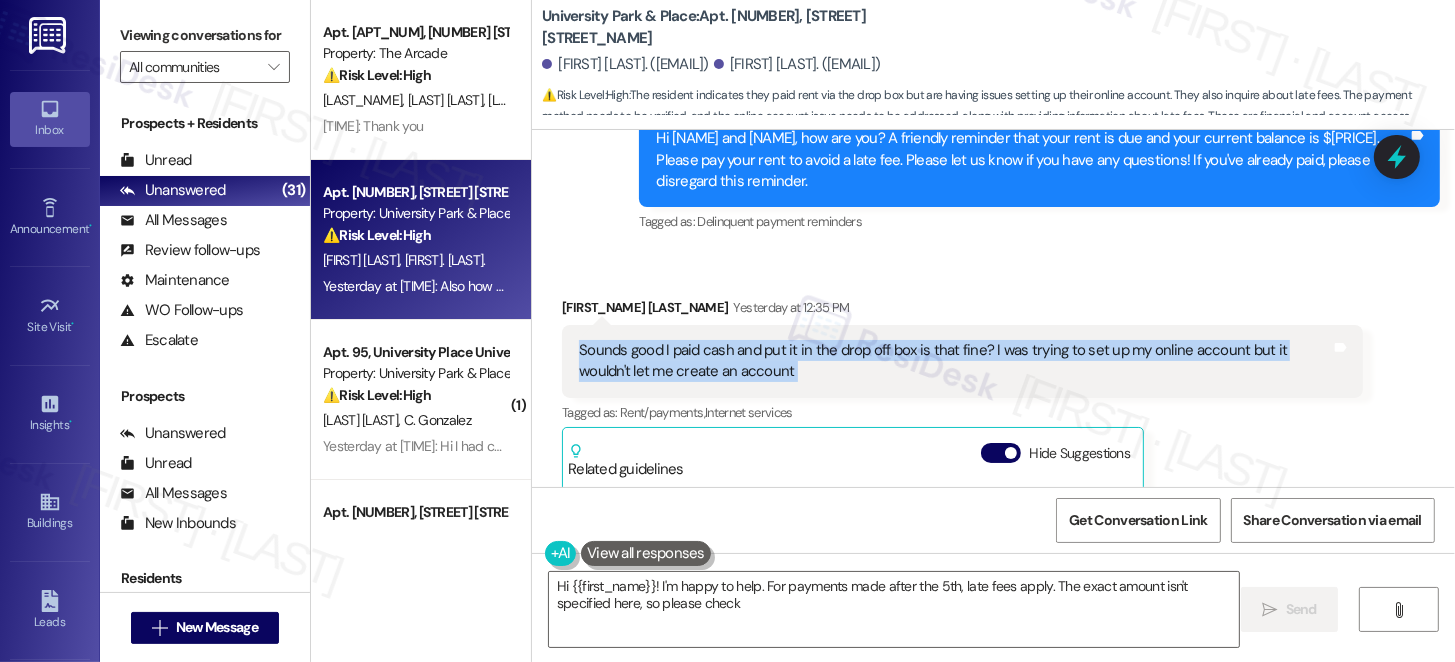 click on "Sounds good I paid cash and put it in the drop off box is that fine? I was trying to set up my online account but it wouldn't let me create an account" at bounding box center [955, 361] 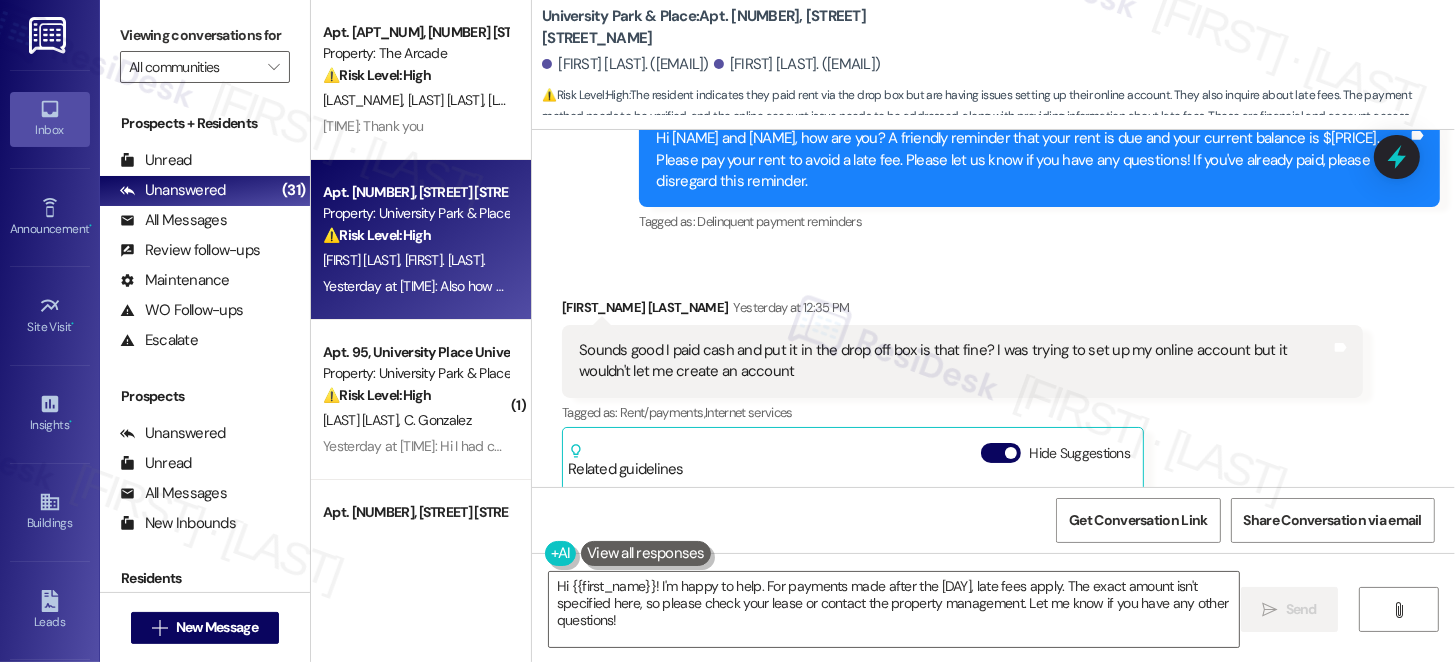 click on "[FIRST_NAME] [LAST_NAME] Yesterday at [TIME]" at bounding box center (962, 311) 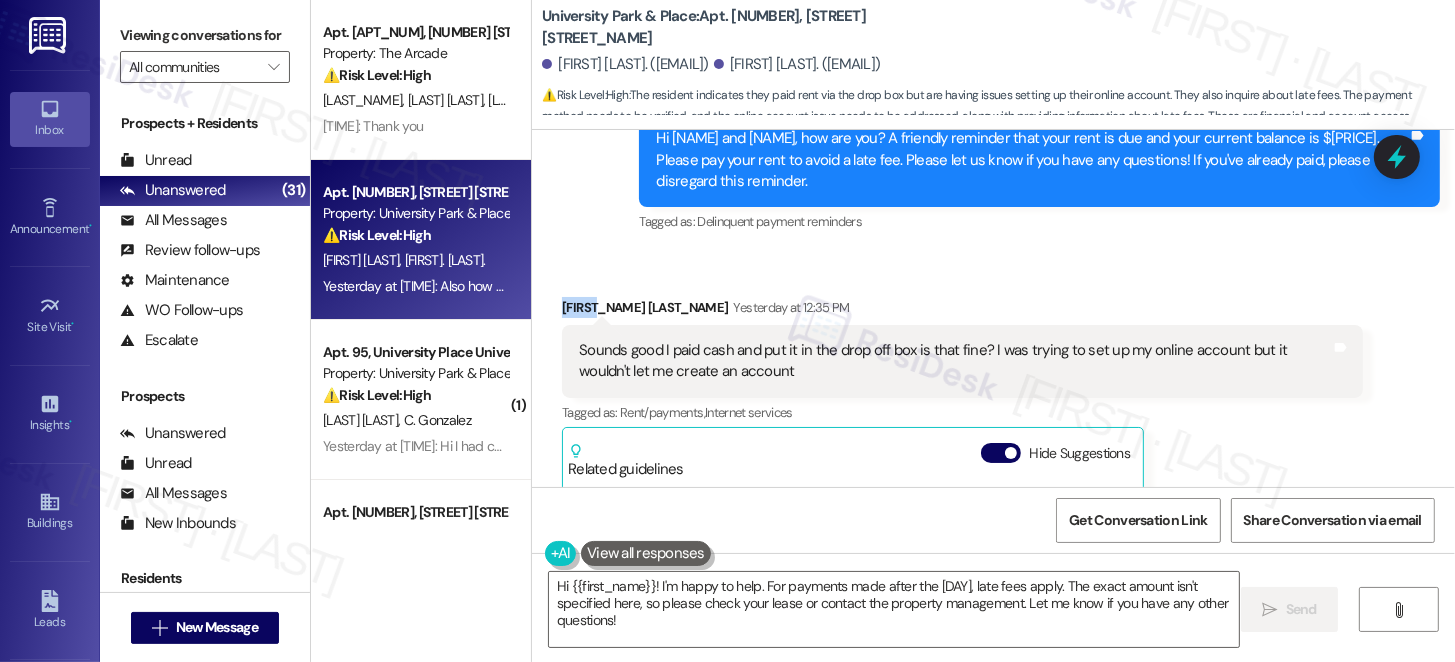 click on "[FIRST_NAME] [LAST_NAME] Yesterday at [TIME]" at bounding box center [962, 311] 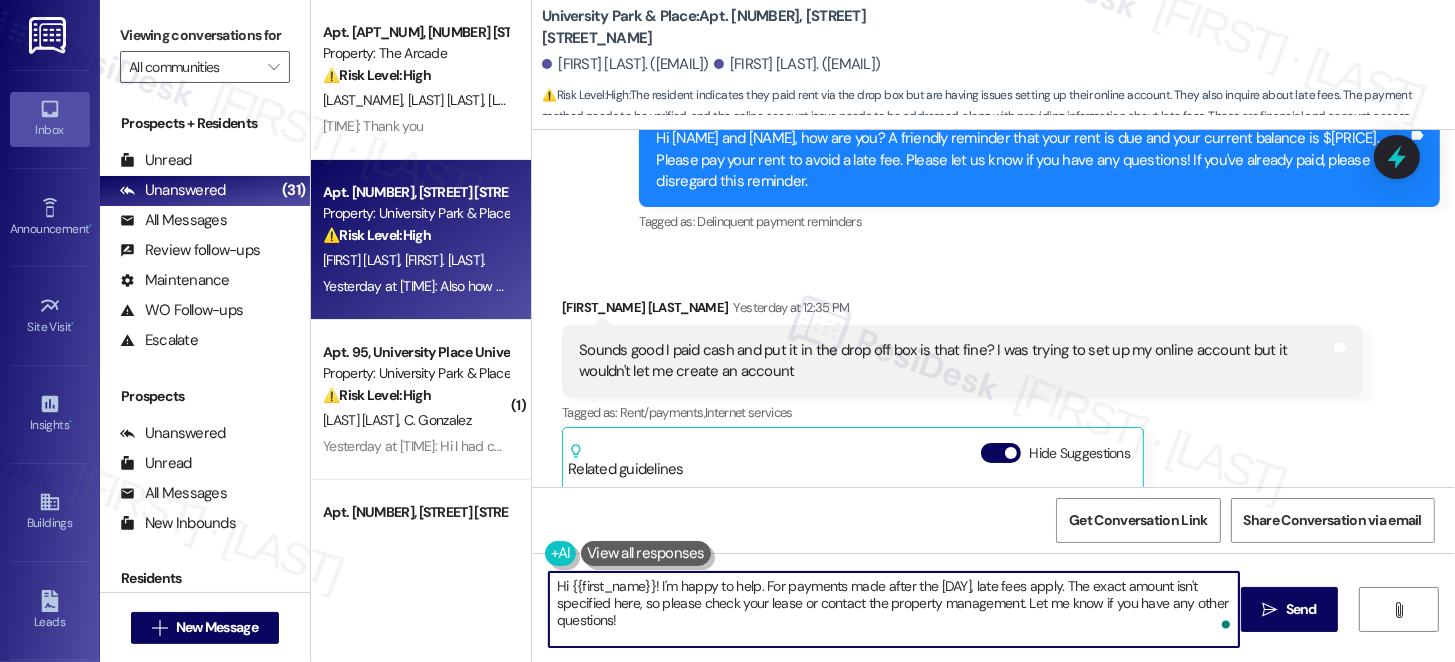 drag, startPoint x: 561, startPoint y: 587, endPoint x: 645, endPoint y: 568, distance: 86.12201 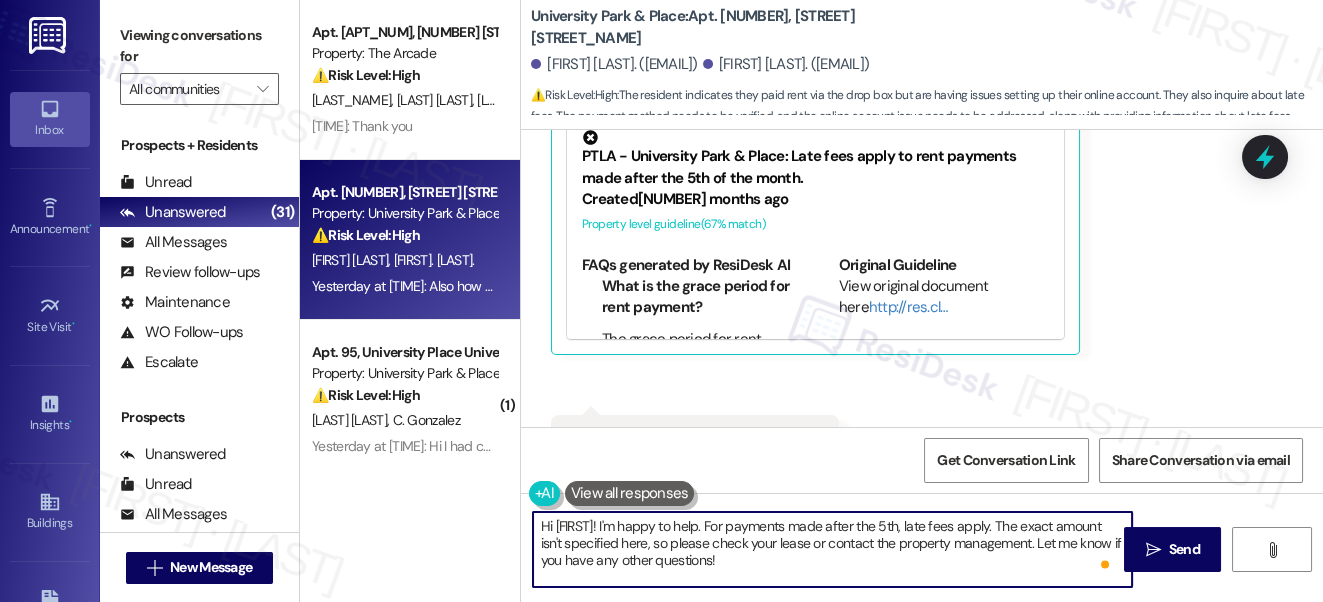 scroll, scrollTop: 982, scrollLeft: 0, axis: vertical 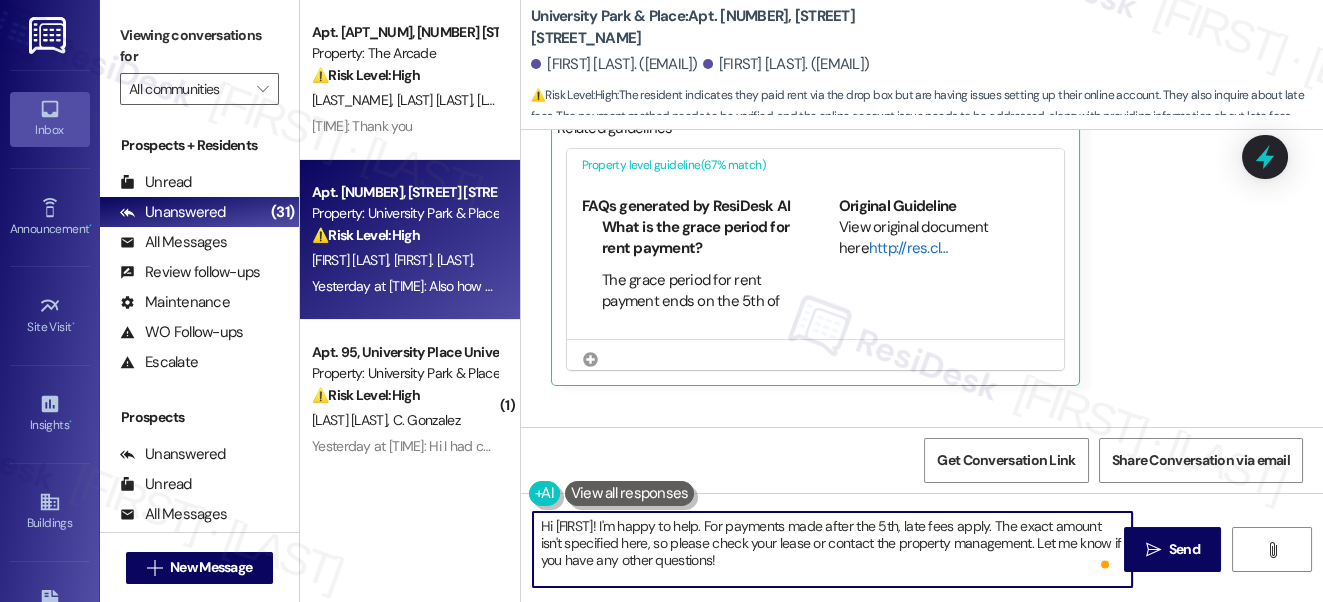 type on "Hi [FIRST]! I'm happy to help. For payments made after the 5th, late fees apply. The exact amount isn't specified here, so please check your lease or contact the property management. Let me know if you have any other questions!" 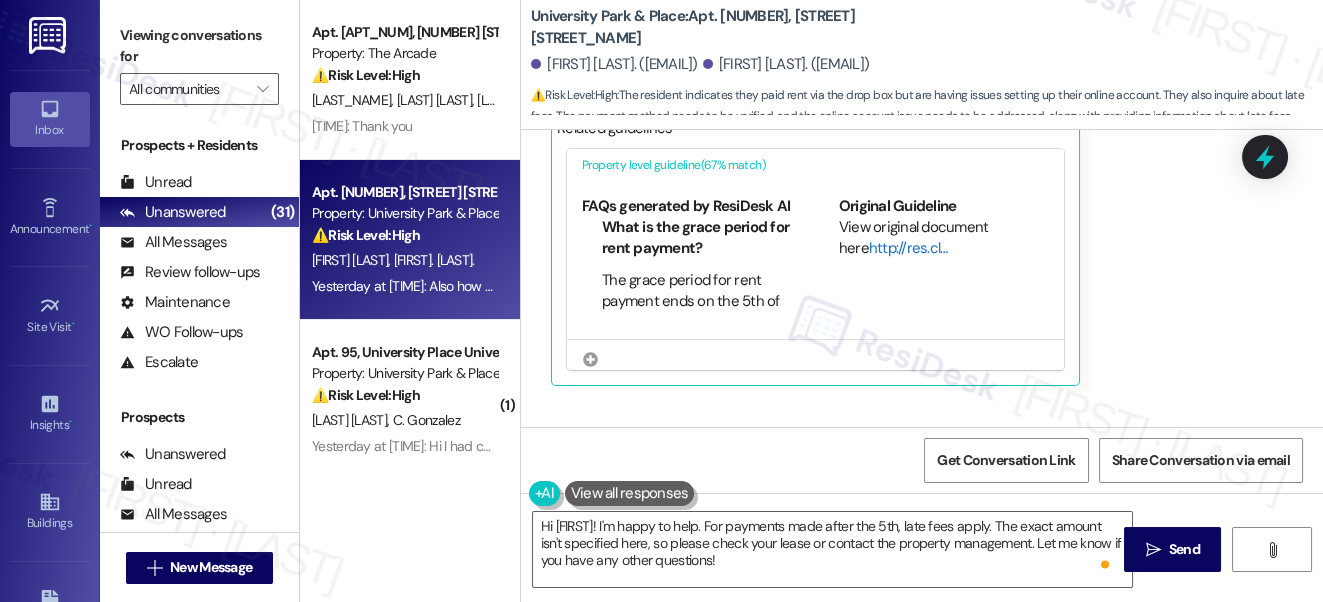 click on "http://res.cl…" at bounding box center [908, 248] 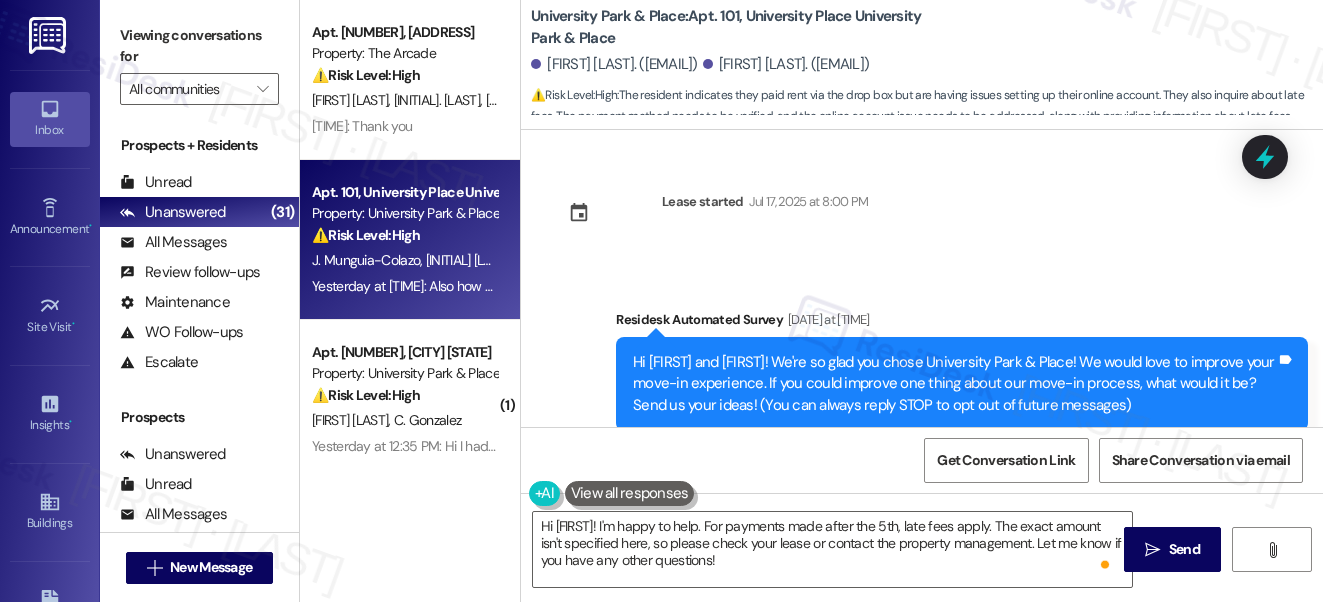 scroll, scrollTop: 0, scrollLeft: 0, axis: both 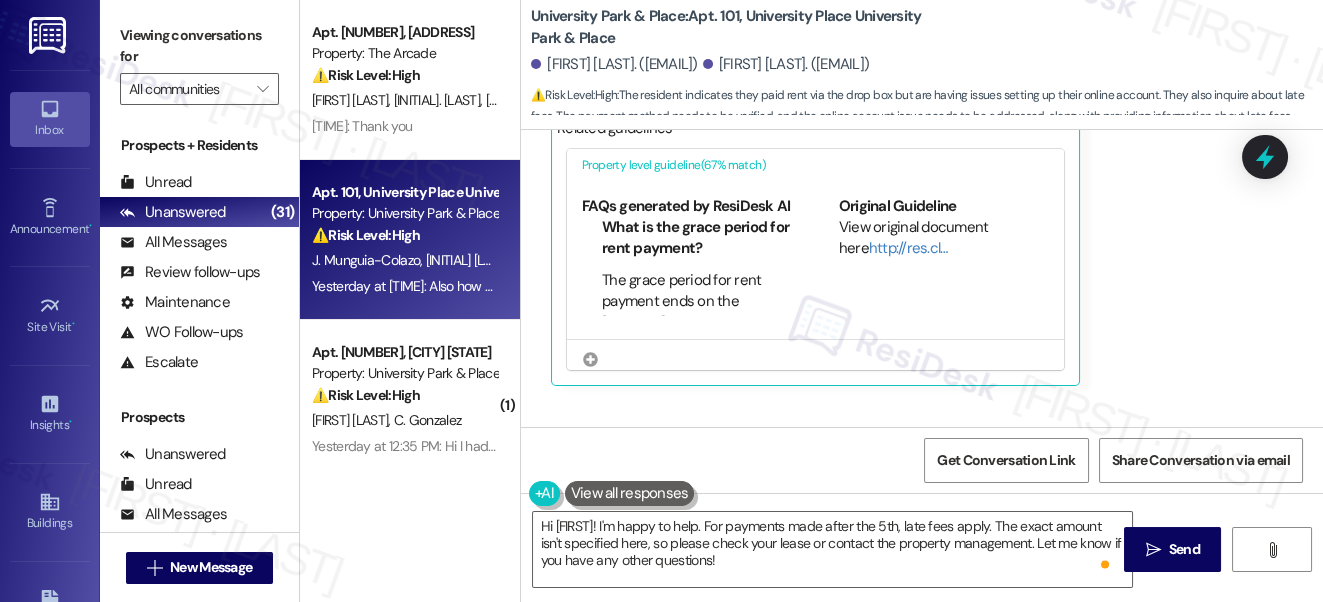 click on "[LOCATION]: Apt. [NUMBER], [LOCATION] [LOCATION]" at bounding box center [731, 27] 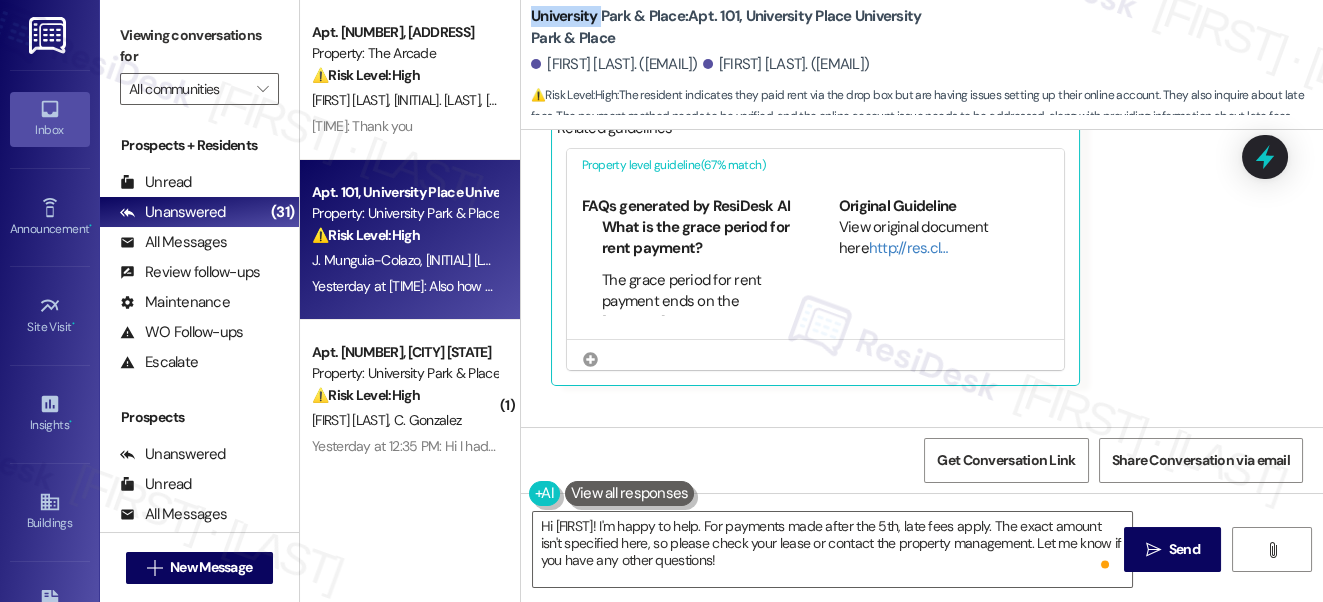 click on "[LOCATION]: Apt. [NUMBER], [LOCATION] [LOCATION]" at bounding box center [731, 27] 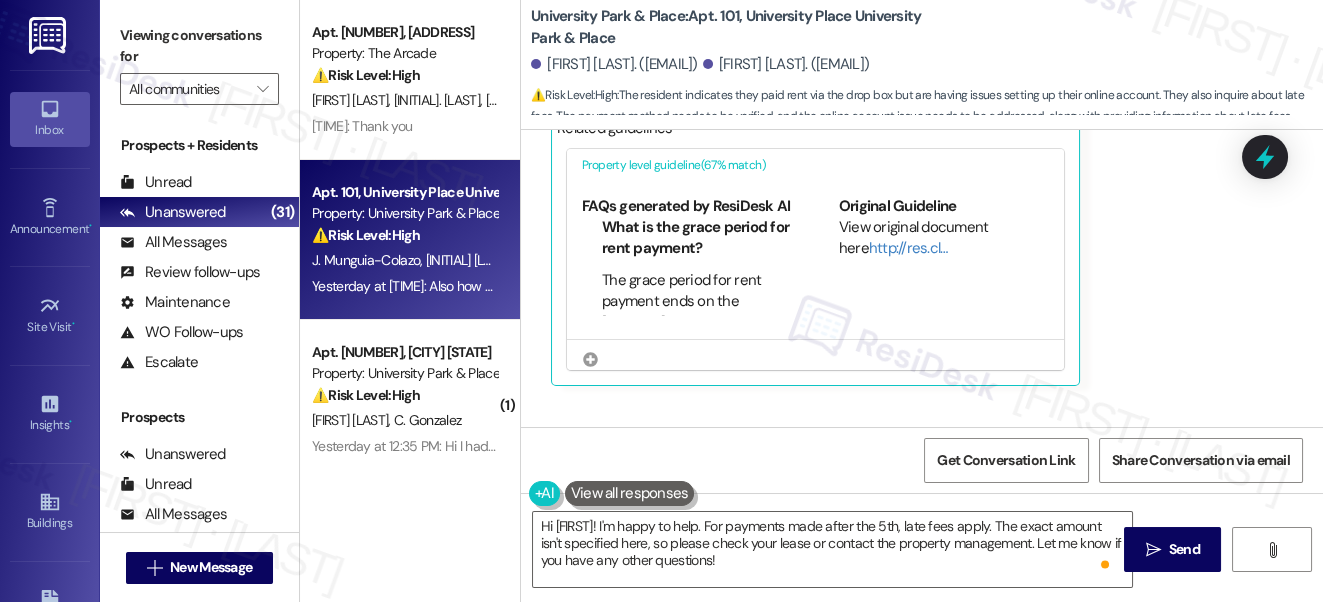 click on "Viewing conversations for" at bounding box center [199, 46] 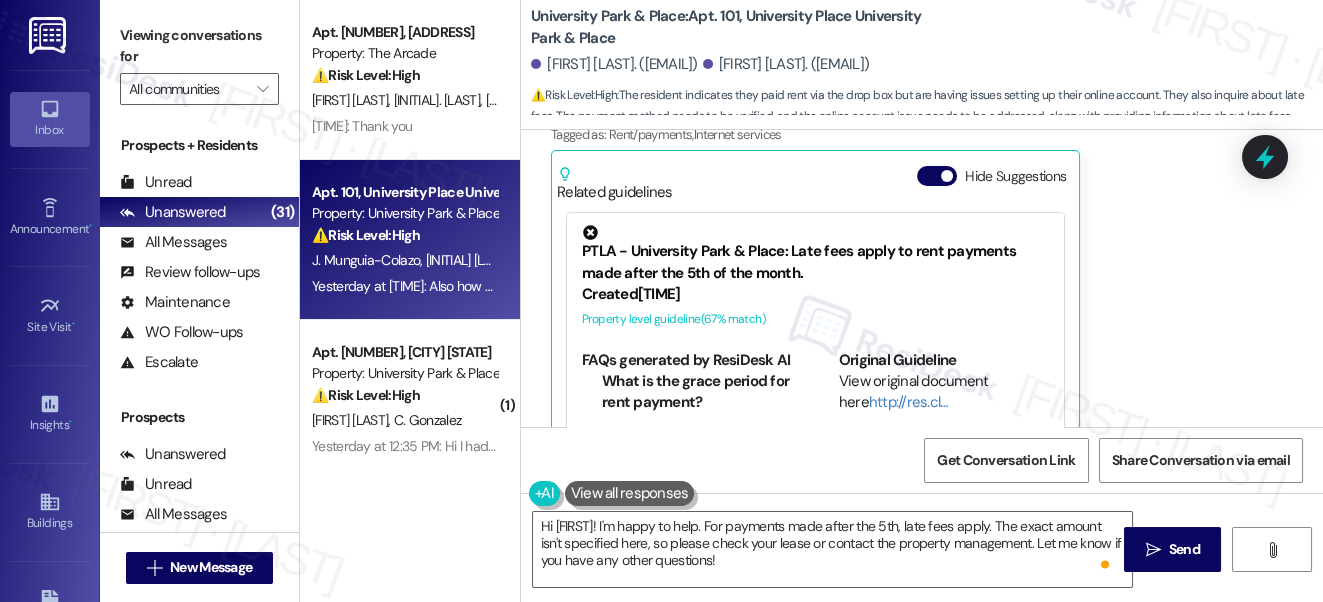 scroll, scrollTop: 891, scrollLeft: 0, axis: vertical 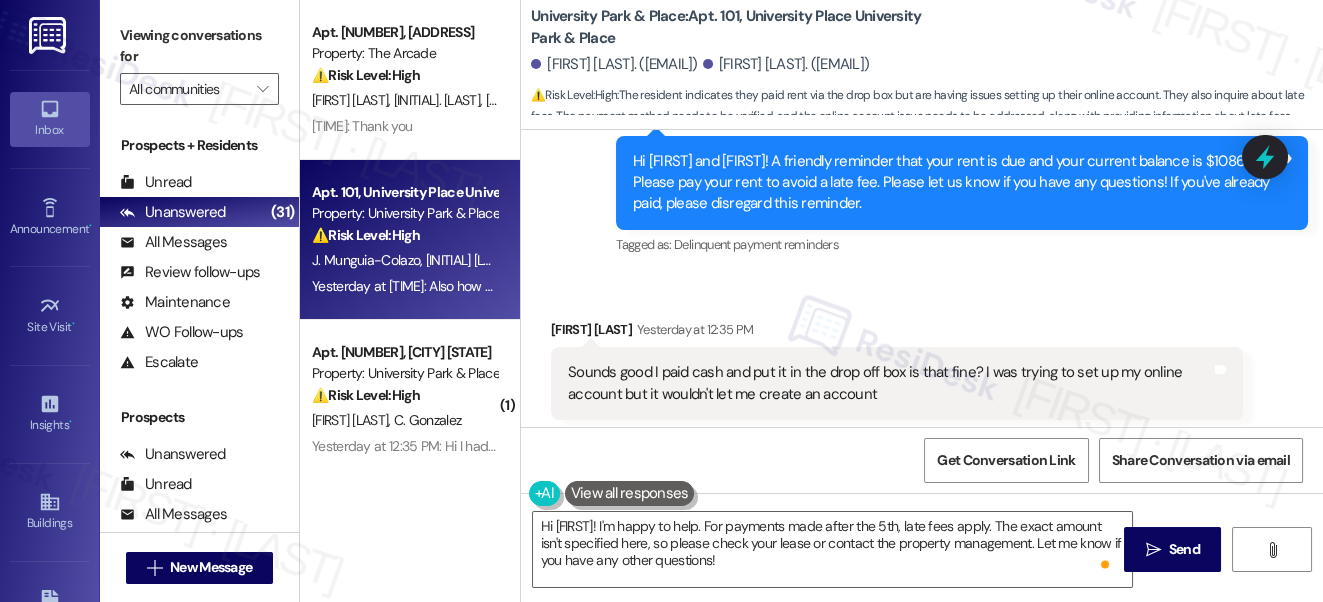 click on "Sounds good I paid cash and put it in the drop off box is that fine? I was trying to set up my online account but it wouldn't let me create an account" at bounding box center [889, 383] 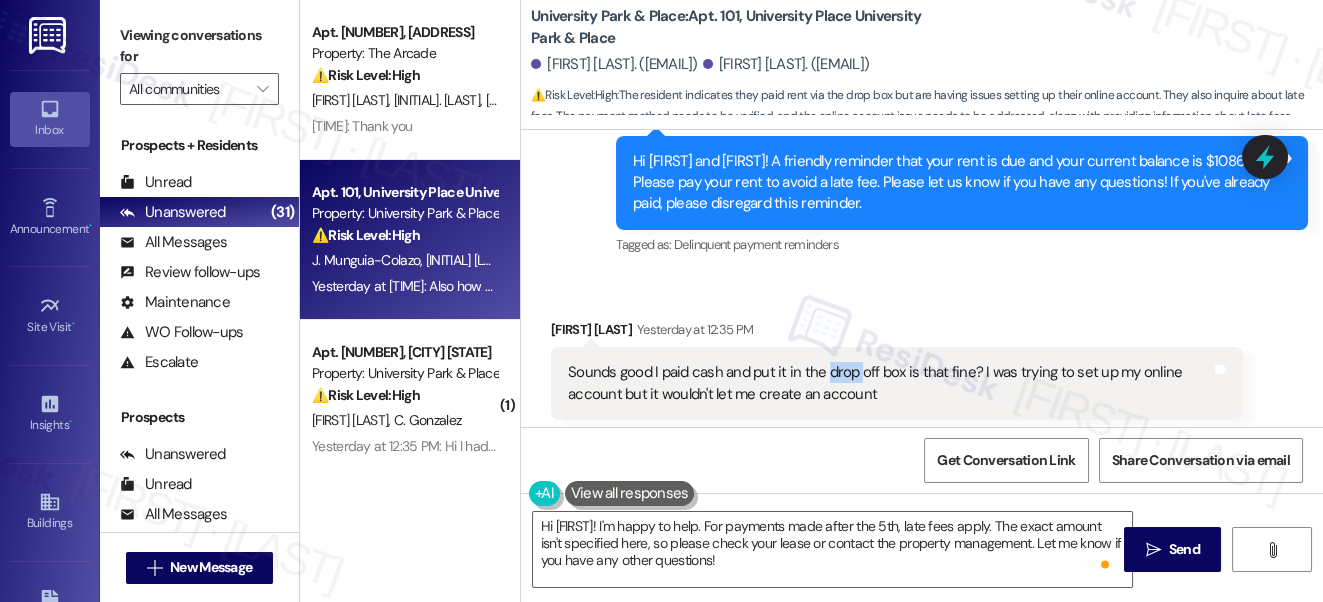 click on "Sounds good I paid cash and put it in the drop off box is that fine? I was trying to set up my online account but it wouldn't let me create an account" at bounding box center (889, 383) 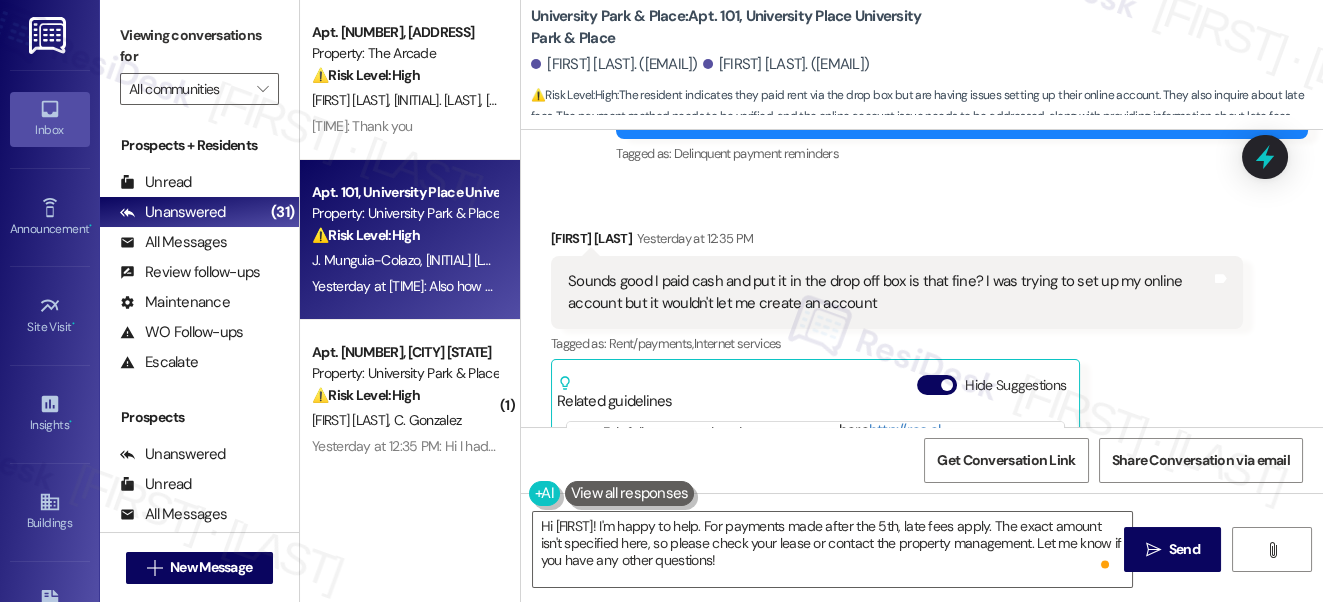 click on "Sounds good I paid cash and put it in the drop off box is that fine? I was trying to set up my online account but it wouldn't let me create an account" at bounding box center [889, 292] 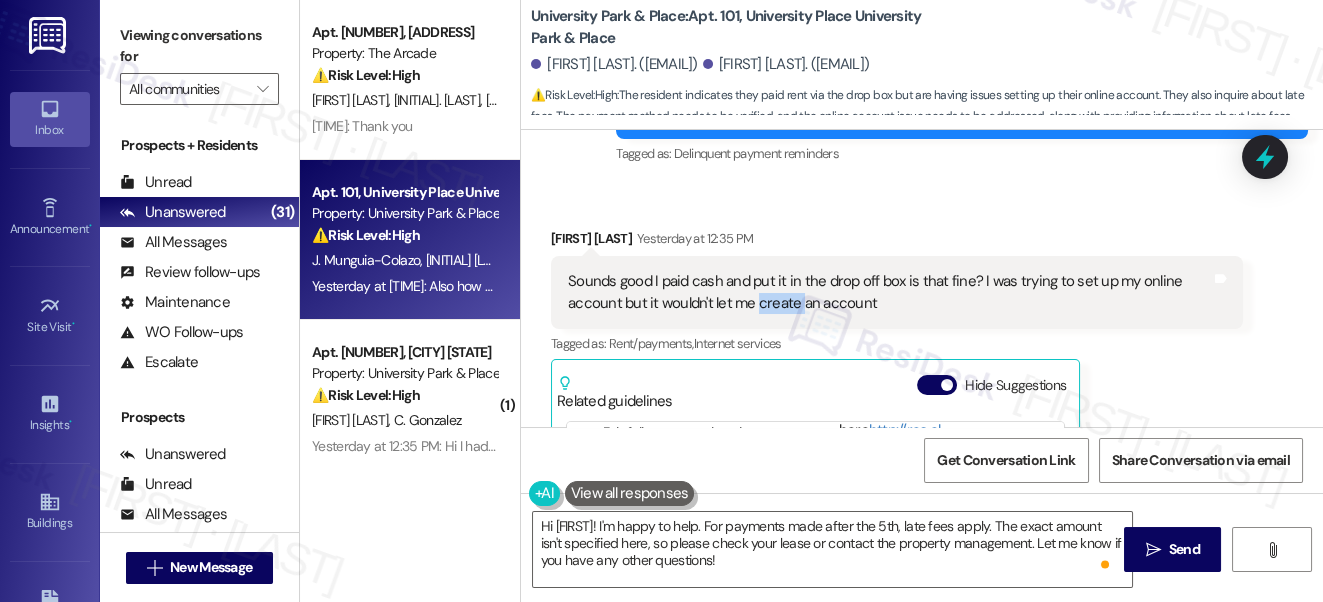 click on "Sounds good I paid cash and put it in the drop off box is that fine? I was trying to set up my online account but it wouldn't let me create an account" at bounding box center (889, 292) 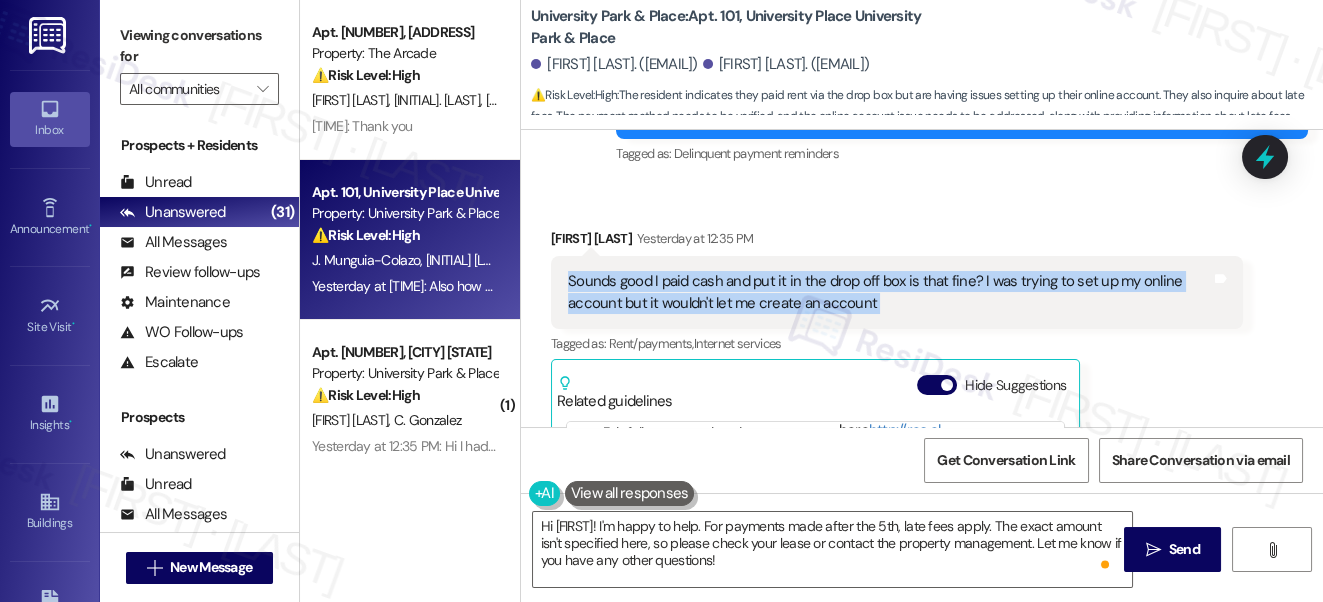 click on "Sounds good I paid cash and put it in the drop off box is that fine? I was trying to set up my online account but it wouldn't let me create an account" at bounding box center [889, 292] 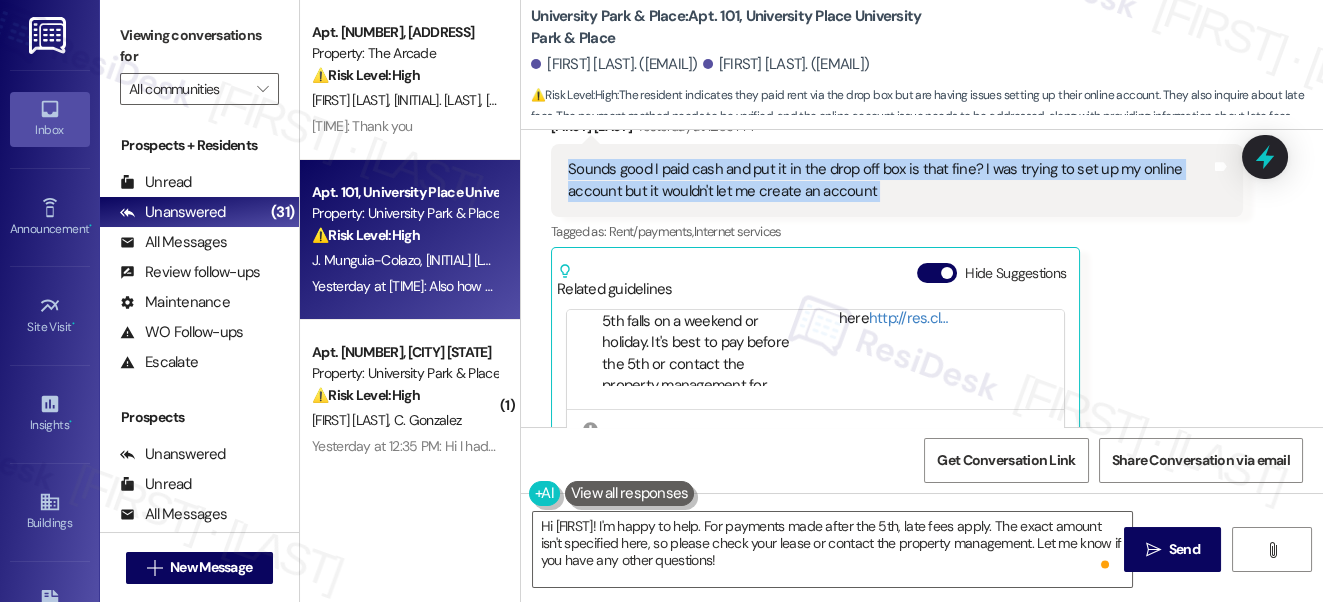 scroll, scrollTop: 800, scrollLeft: 0, axis: vertical 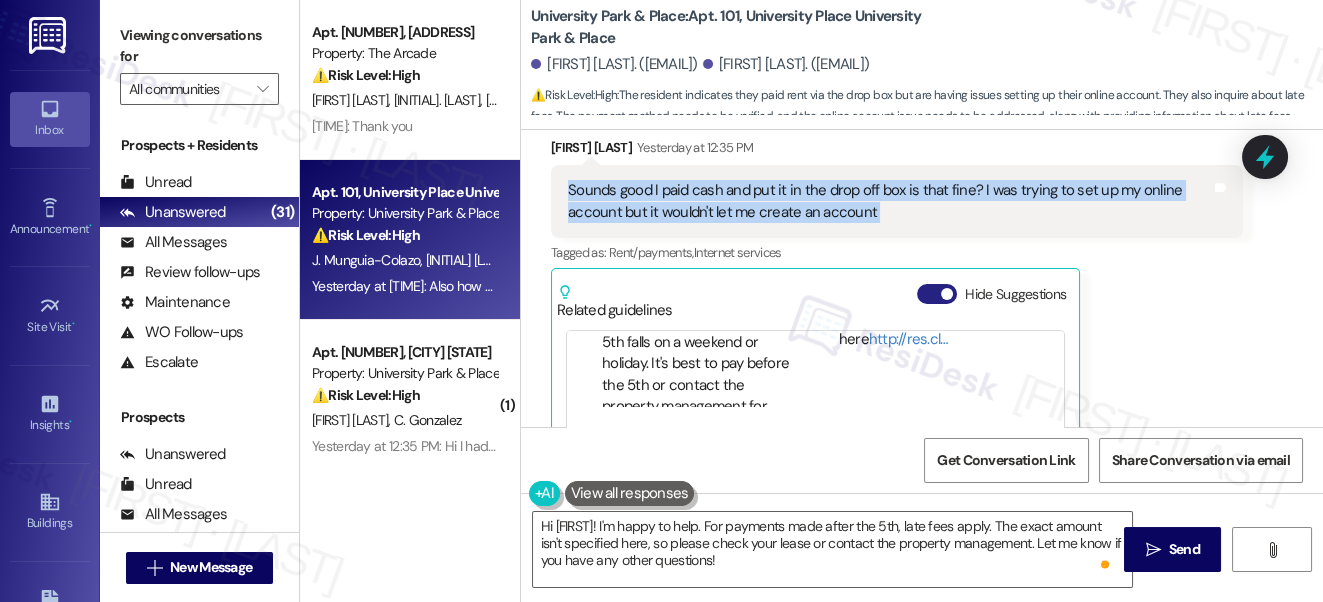 click on "Hide Suggestions" at bounding box center (937, 294) 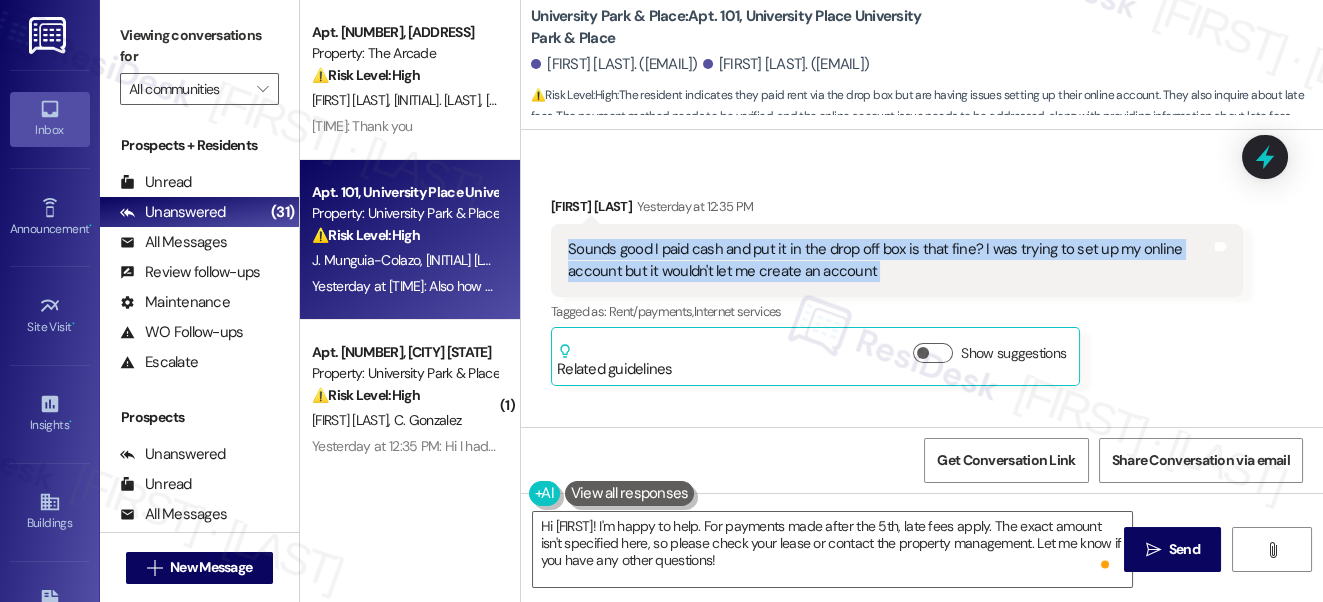 scroll, scrollTop: 618, scrollLeft: 0, axis: vertical 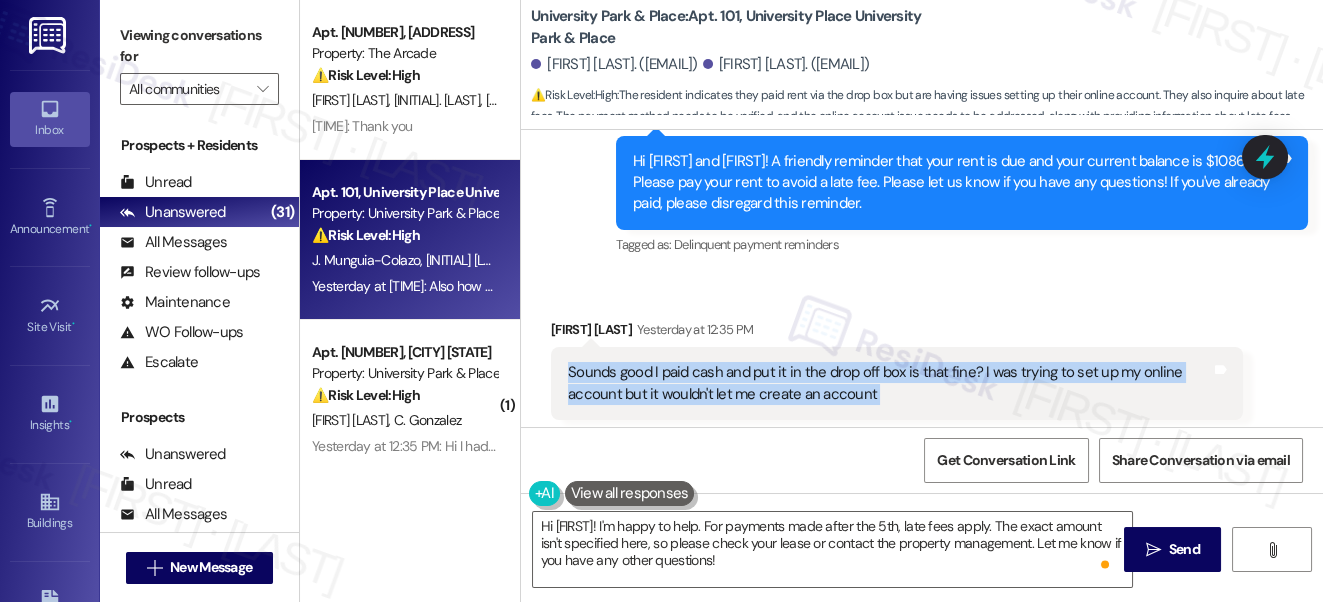 type 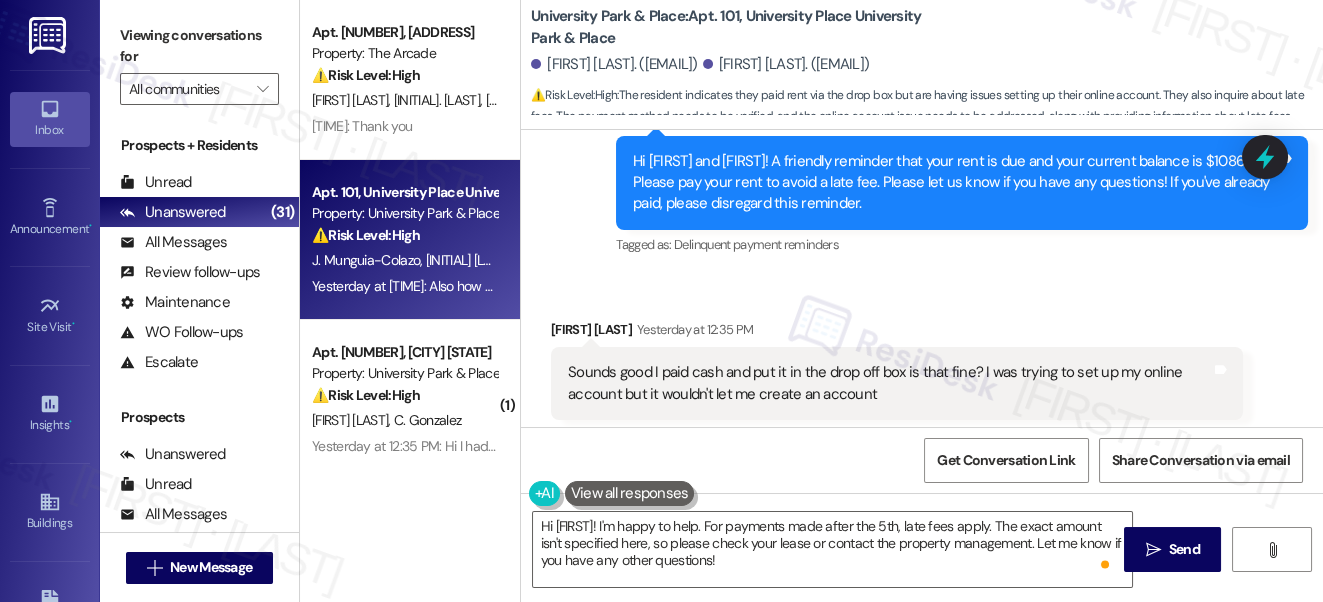 click on "Hi Diego and Jocelyn, how are you? A friendly reminder that your rent is due and your current balance is $1086.99. Please pay your rent to avoid a late fee. Please let us know if you have any questions! If you've already paid, please disregard this reminder. Tags and notes" at bounding box center [962, 183] 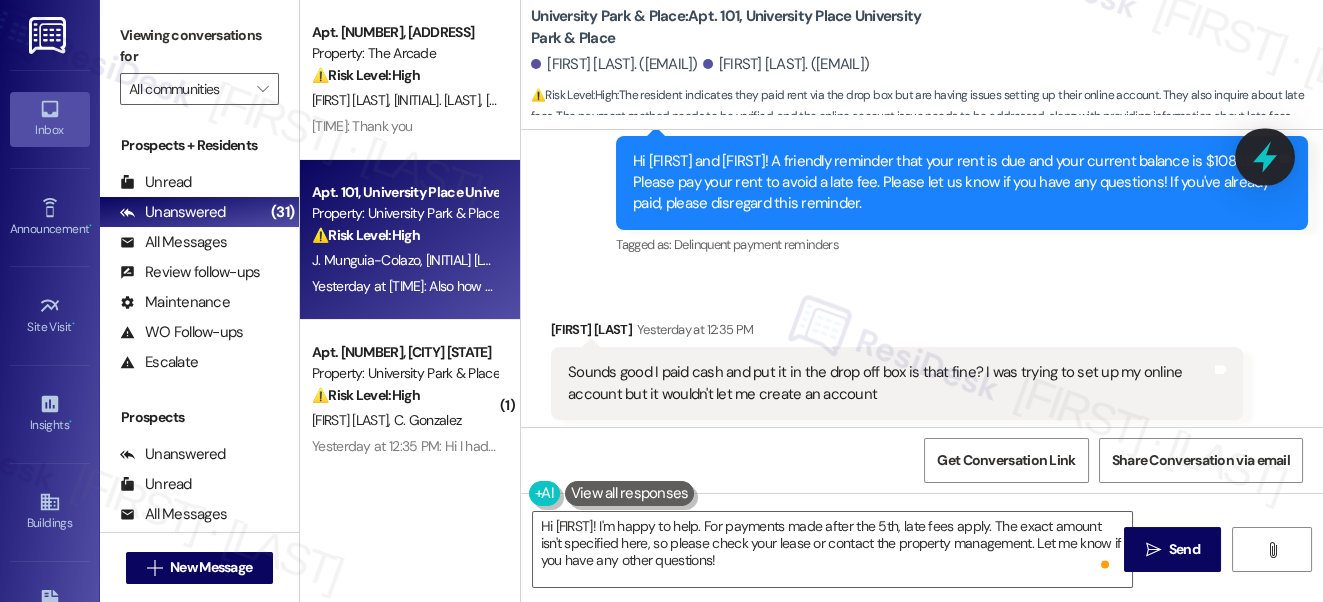 click 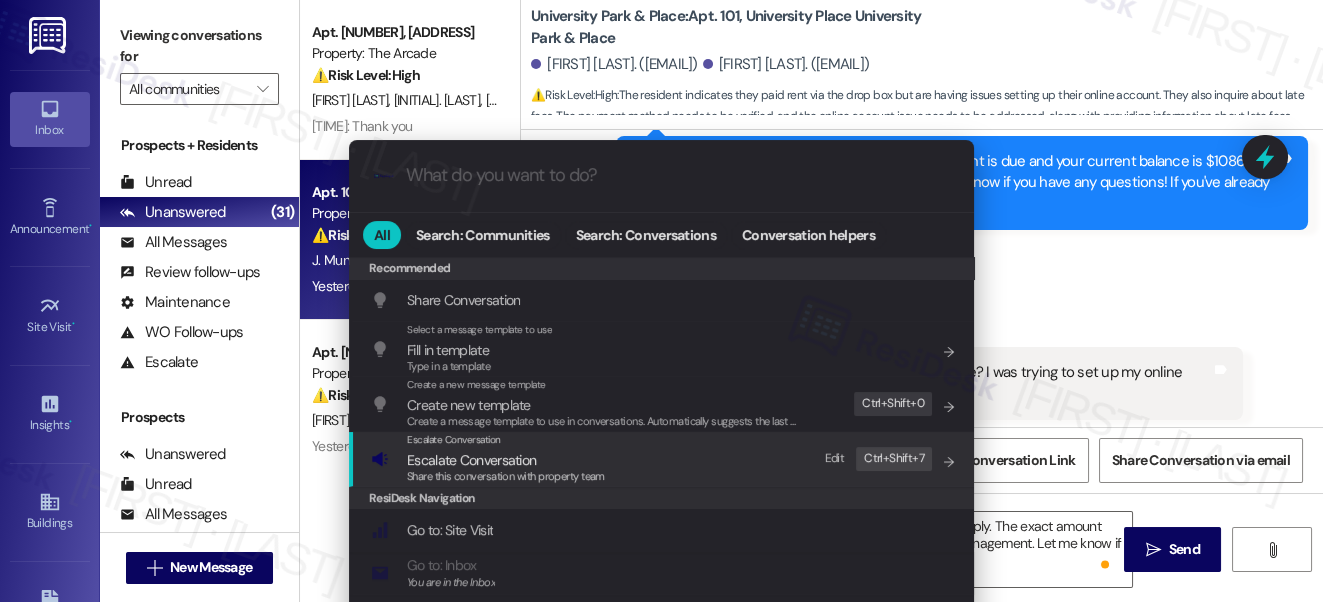 click on "Share this conversation with property team" at bounding box center [506, 477] 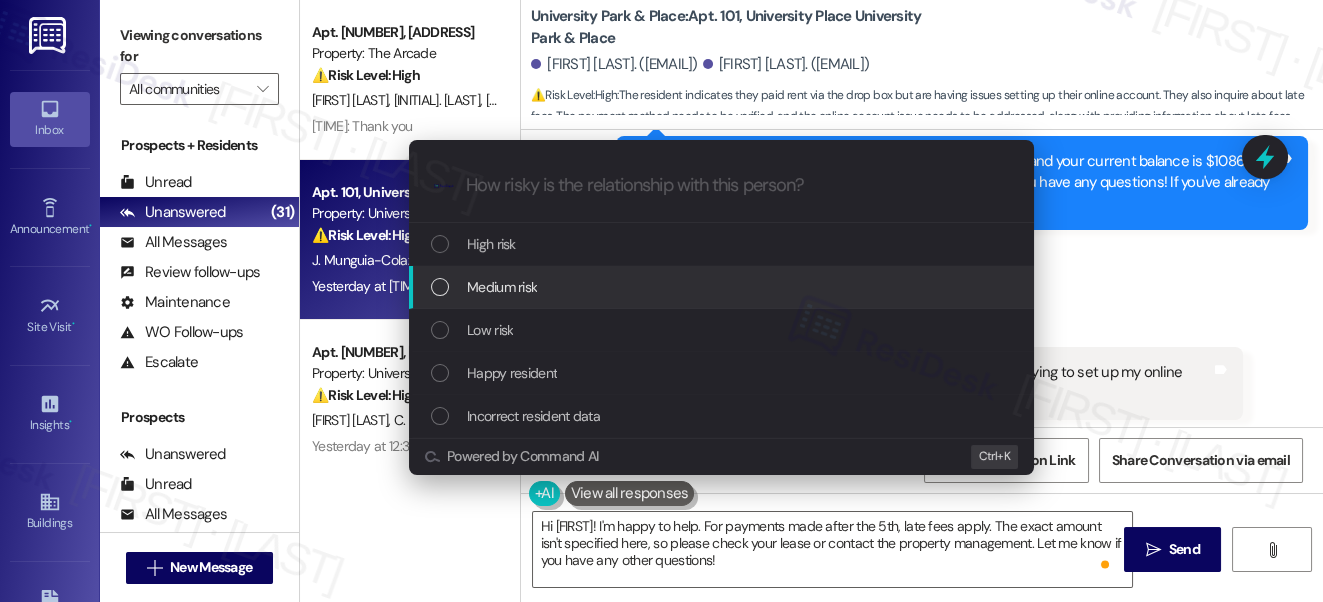 click on "Medium risk" at bounding box center (723, 287) 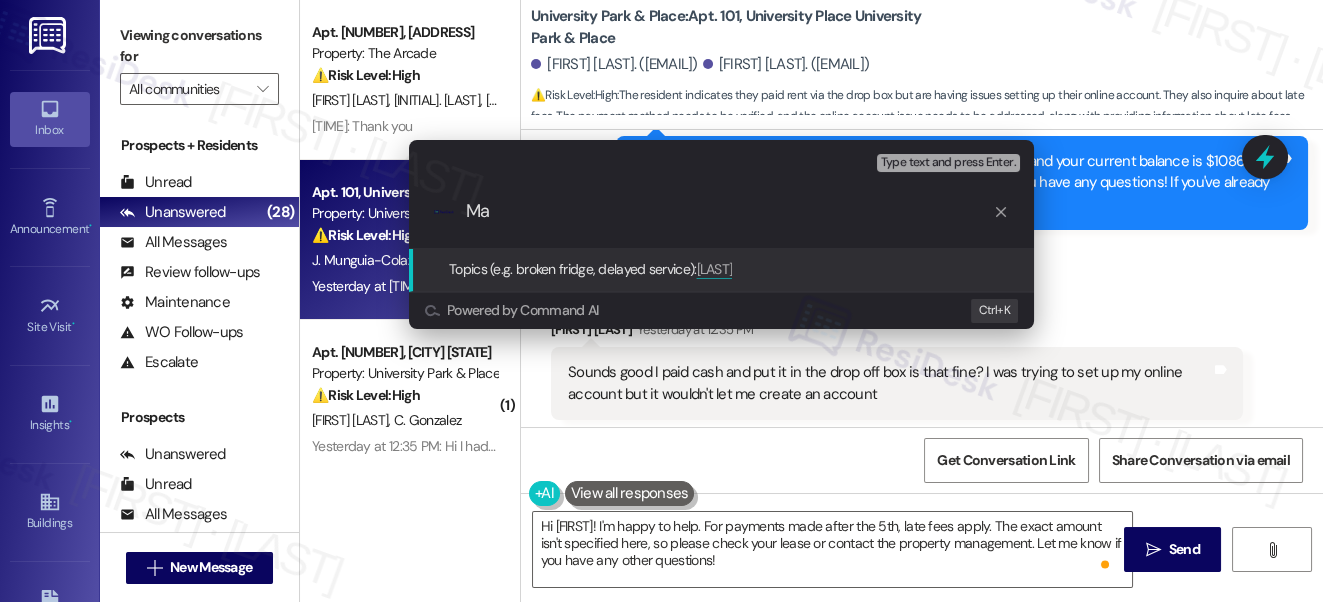 type on "M" 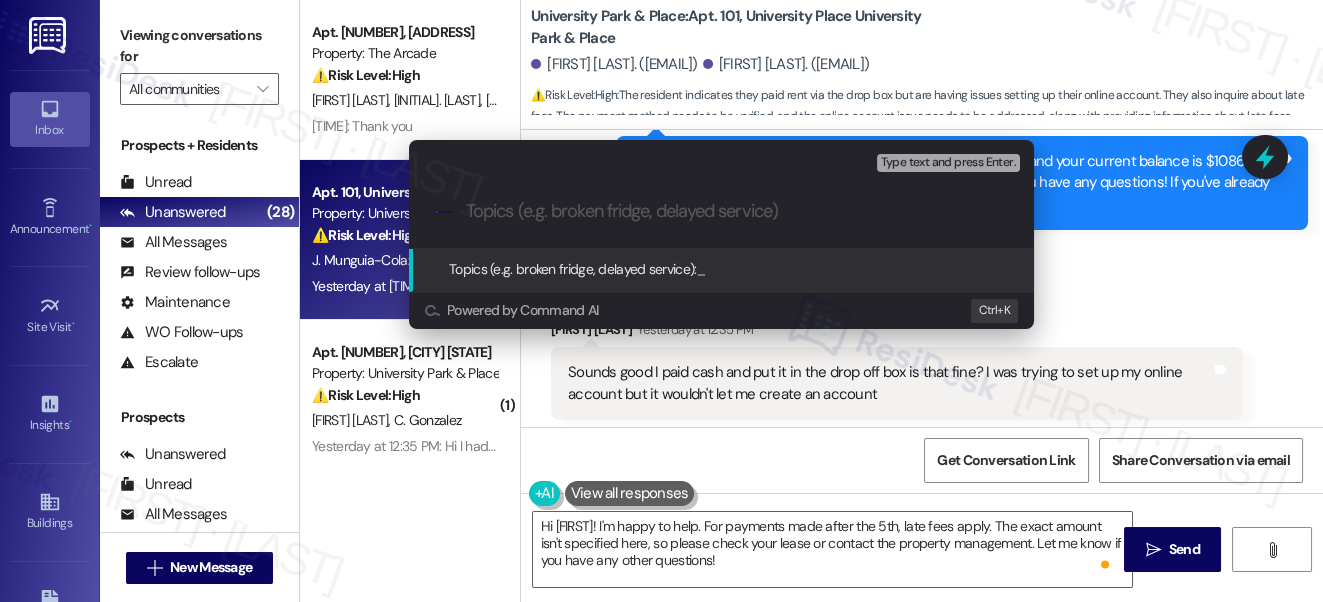 click at bounding box center [737, 211] 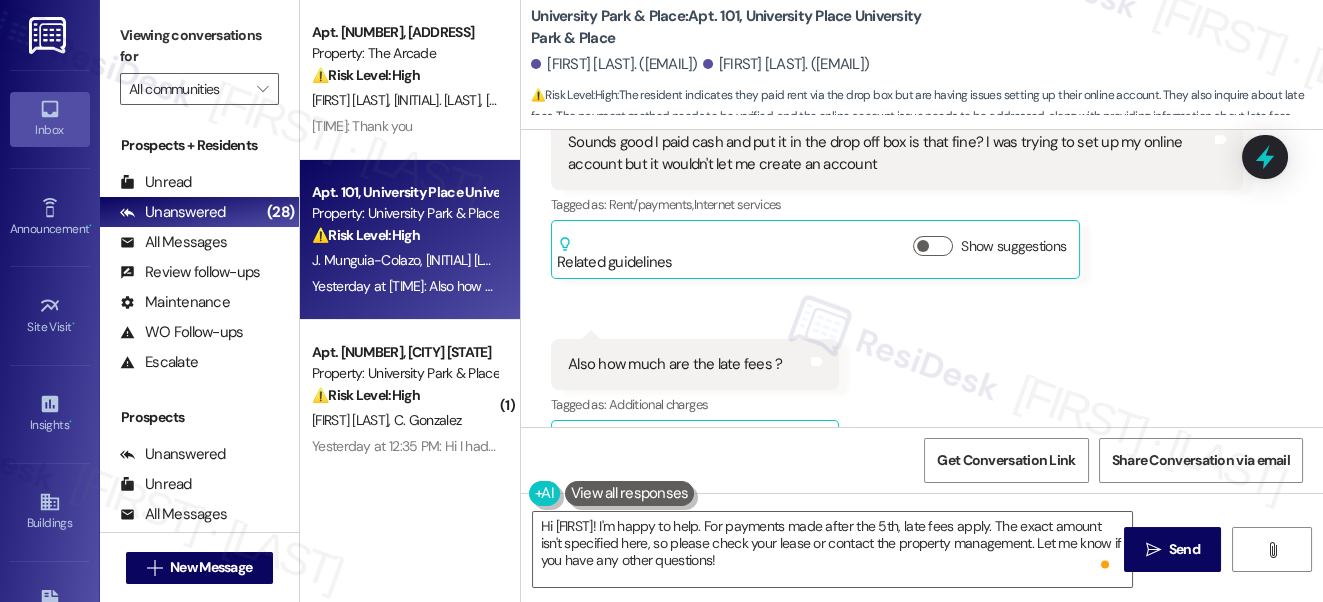 scroll, scrollTop: 757, scrollLeft: 0, axis: vertical 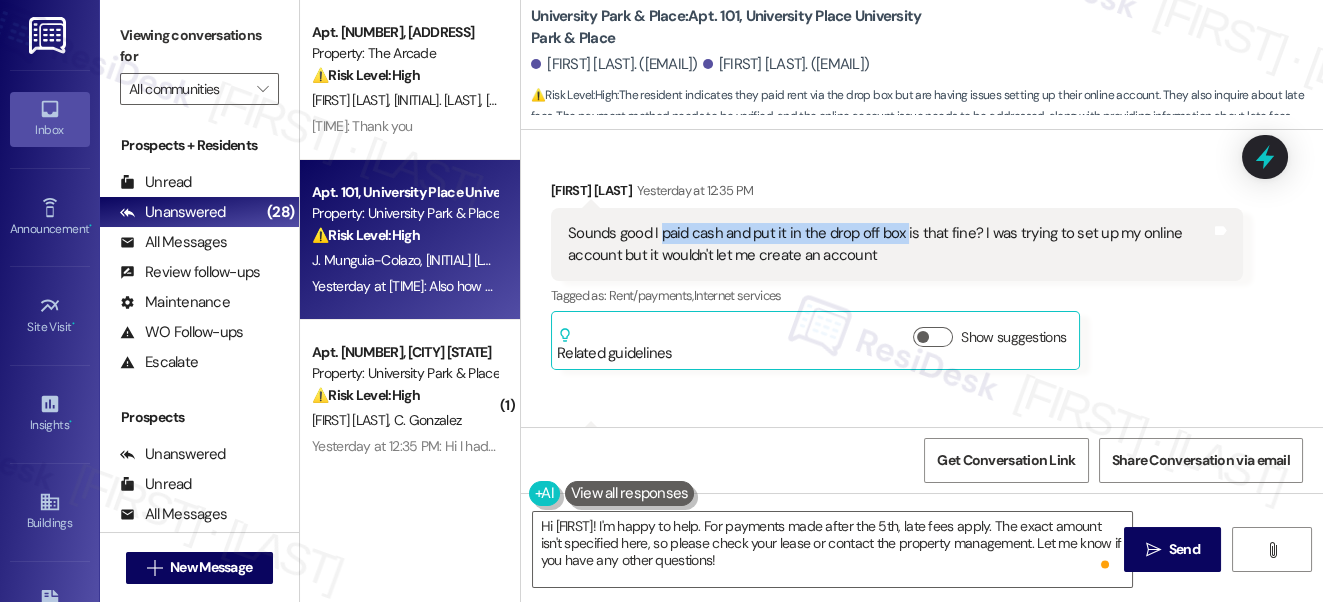 drag, startPoint x: 661, startPoint y: 232, endPoint x: 904, endPoint y: 226, distance: 243.07407 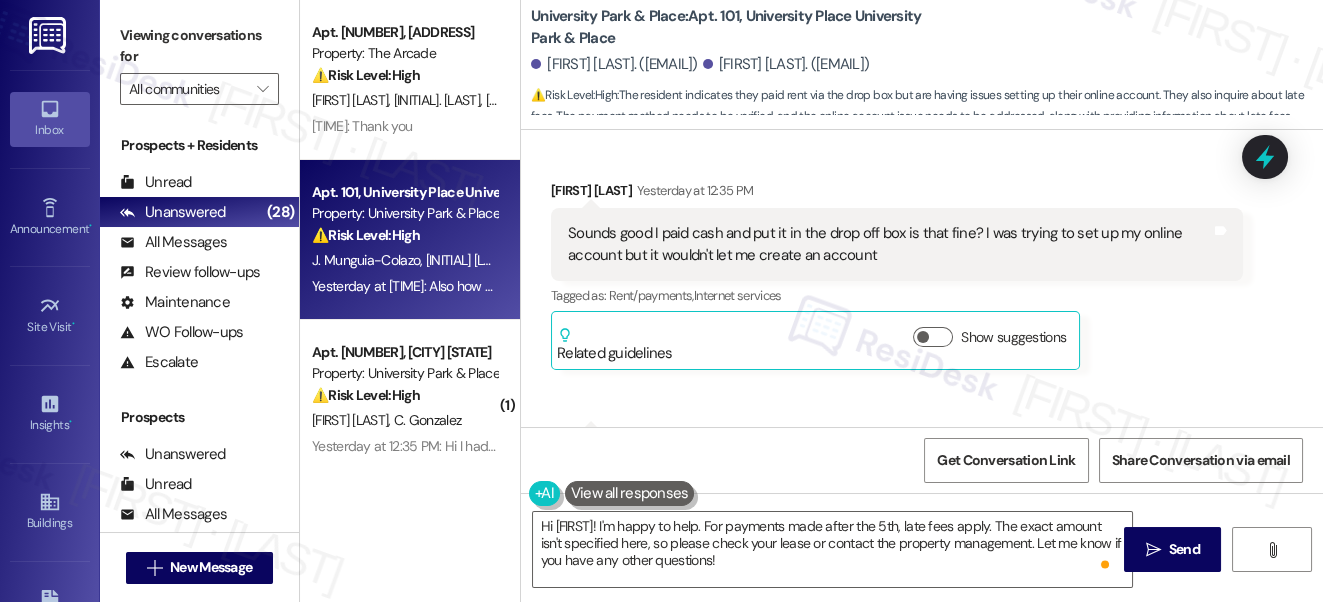 click on "Tagged as:   Rent/payments ,  Click to highlight conversations about Rent/payments Internet services Click to highlight conversations about Internet services" at bounding box center [897, 295] 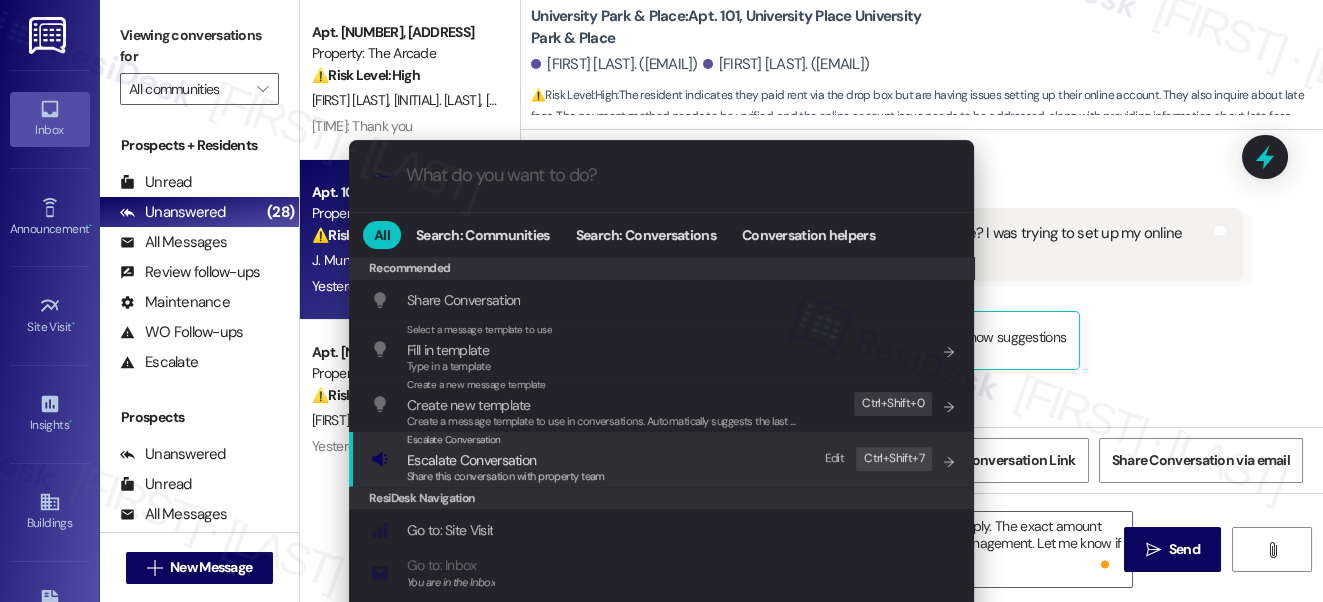 click on "Escalate Conversation" at bounding box center [506, 460] 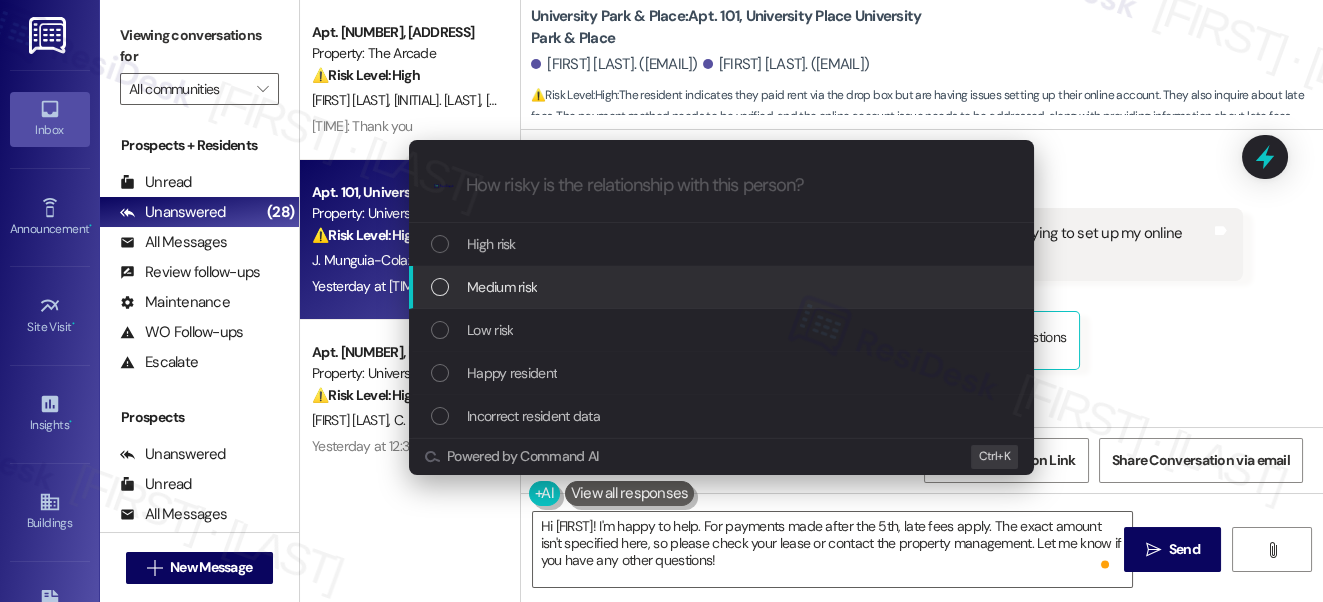 click on "Medium risk" at bounding box center (502, 287) 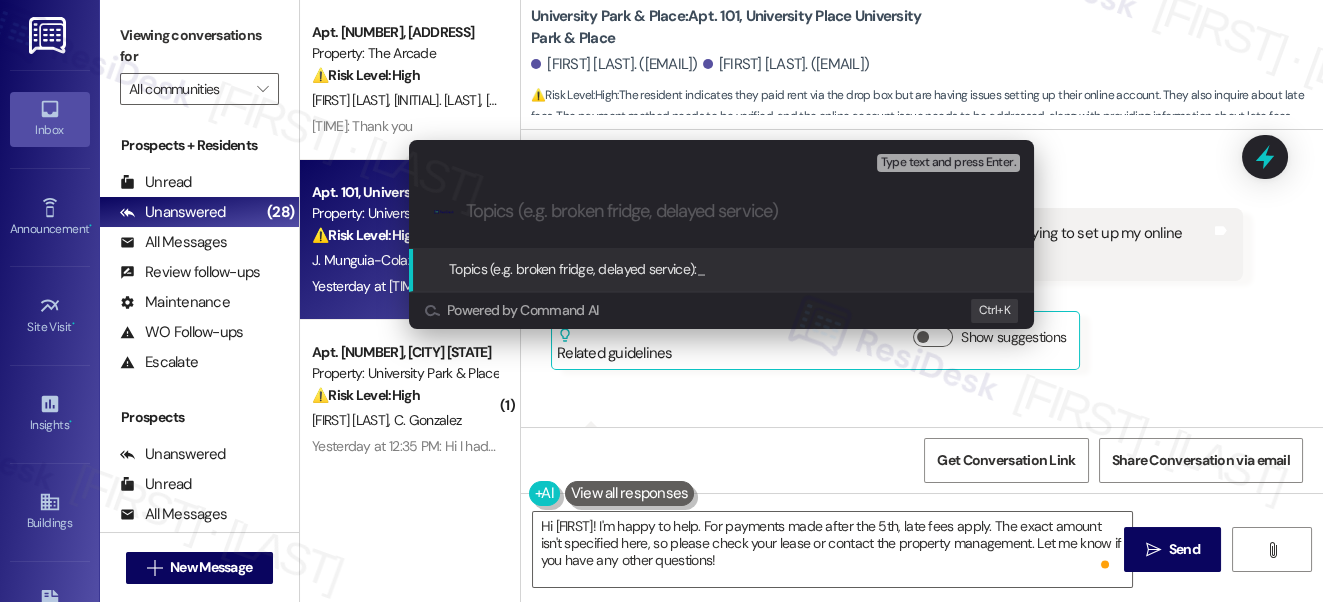 paste on "paid cash and put it in the drop off box" 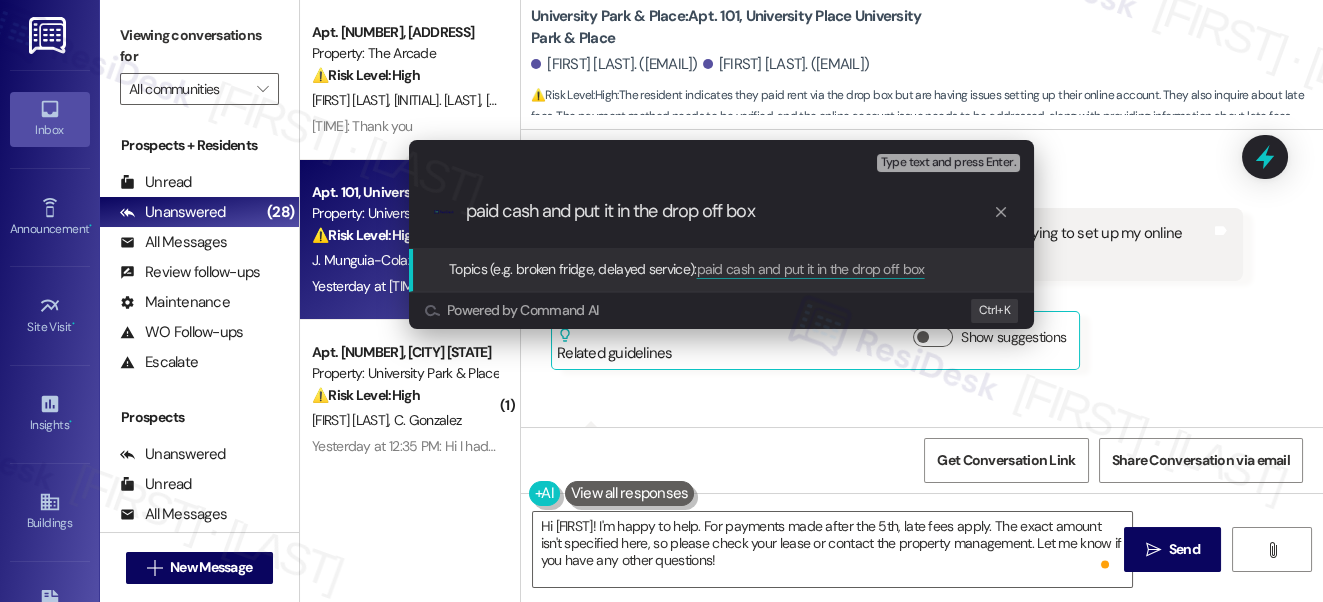 click on "paid cash and put it in the drop off box" at bounding box center [729, 211] 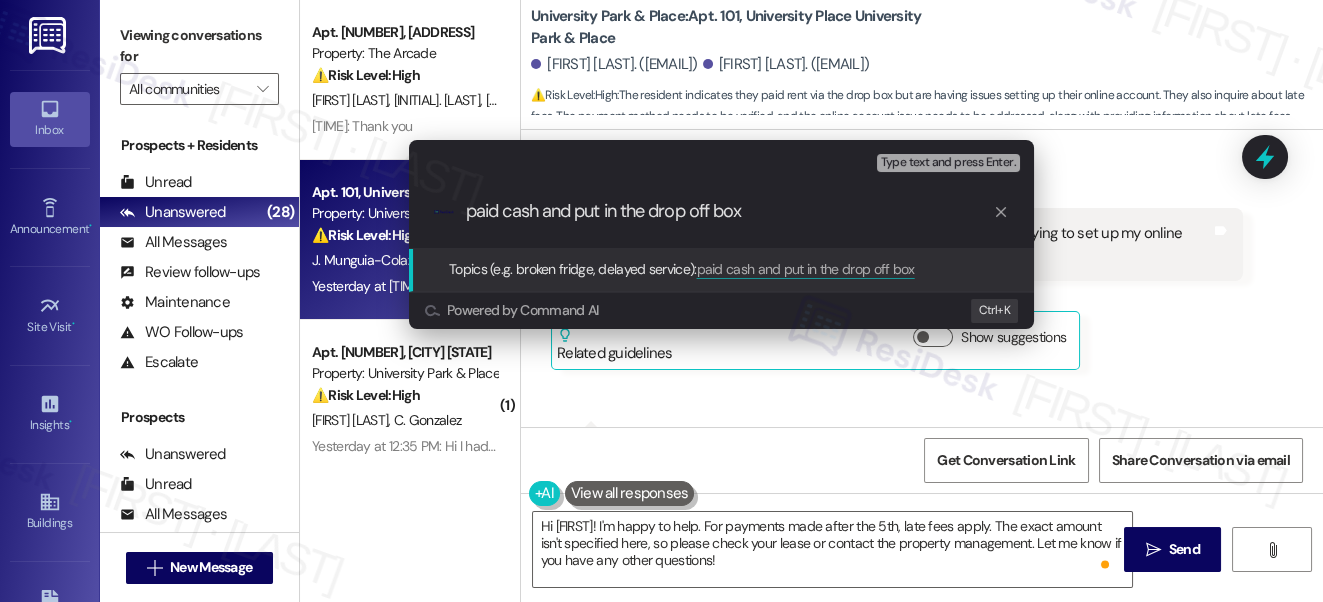 click on "paid cash and put in the drop off box" at bounding box center (729, 211) 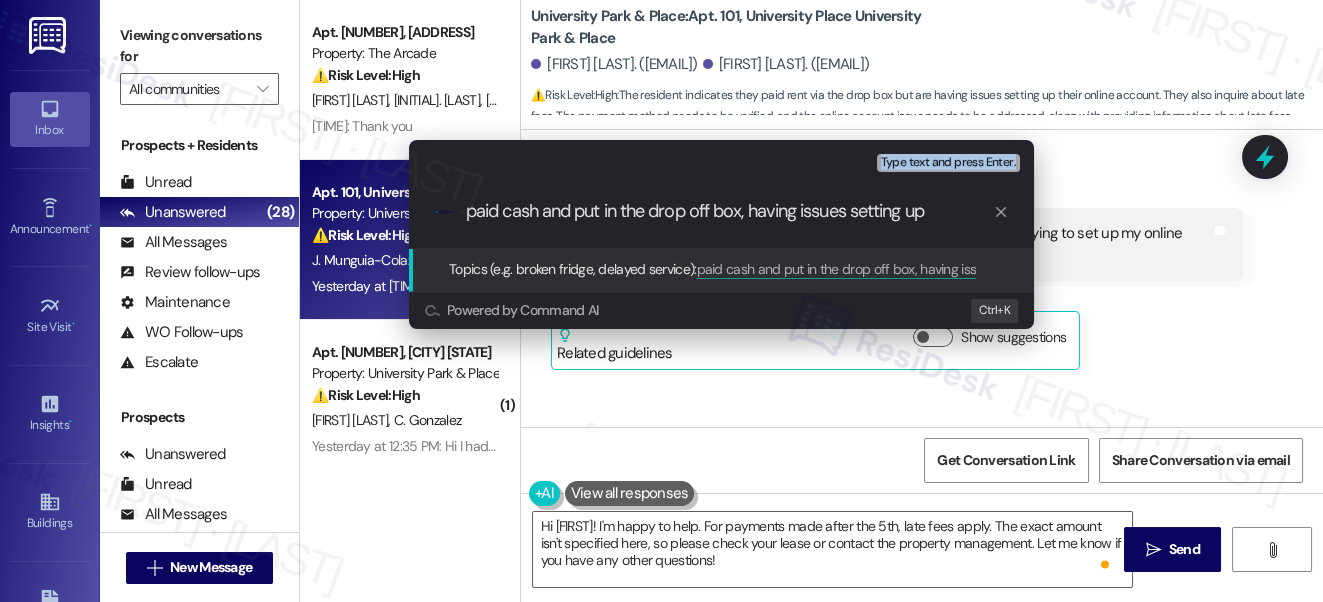 drag, startPoint x: 192, startPoint y: 26, endPoint x: 763, endPoint y: 207, distance: 599.00085 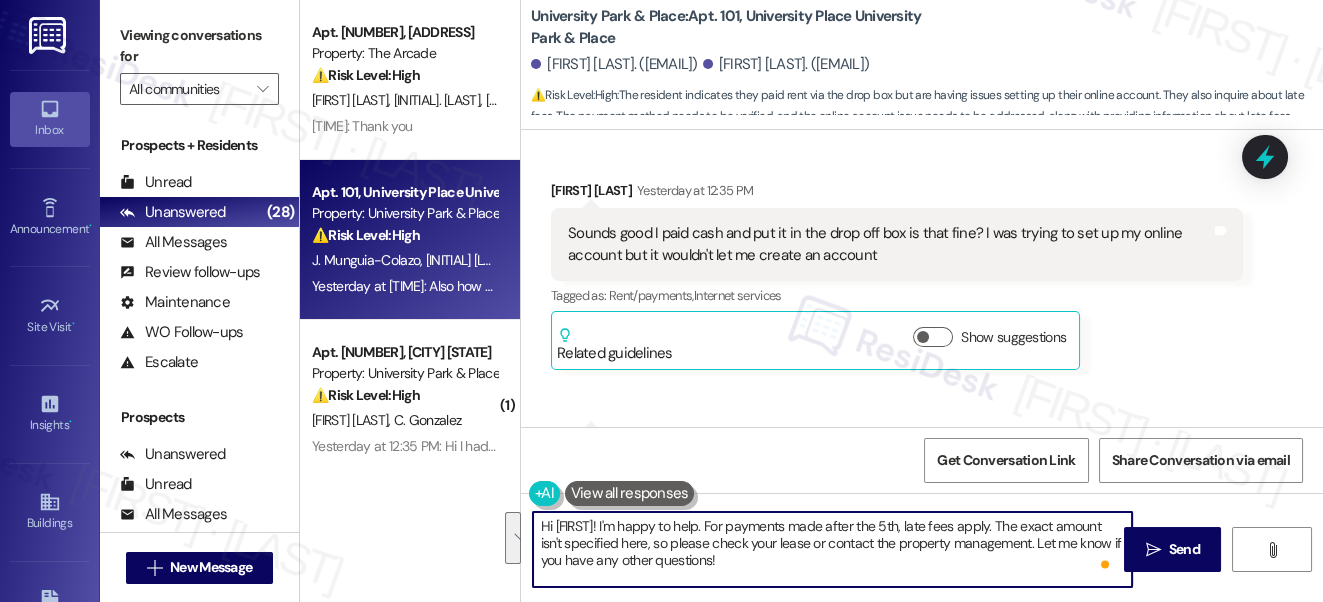 drag, startPoint x: 788, startPoint y: 560, endPoint x: 594, endPoint y: 522, distance: 197.68661 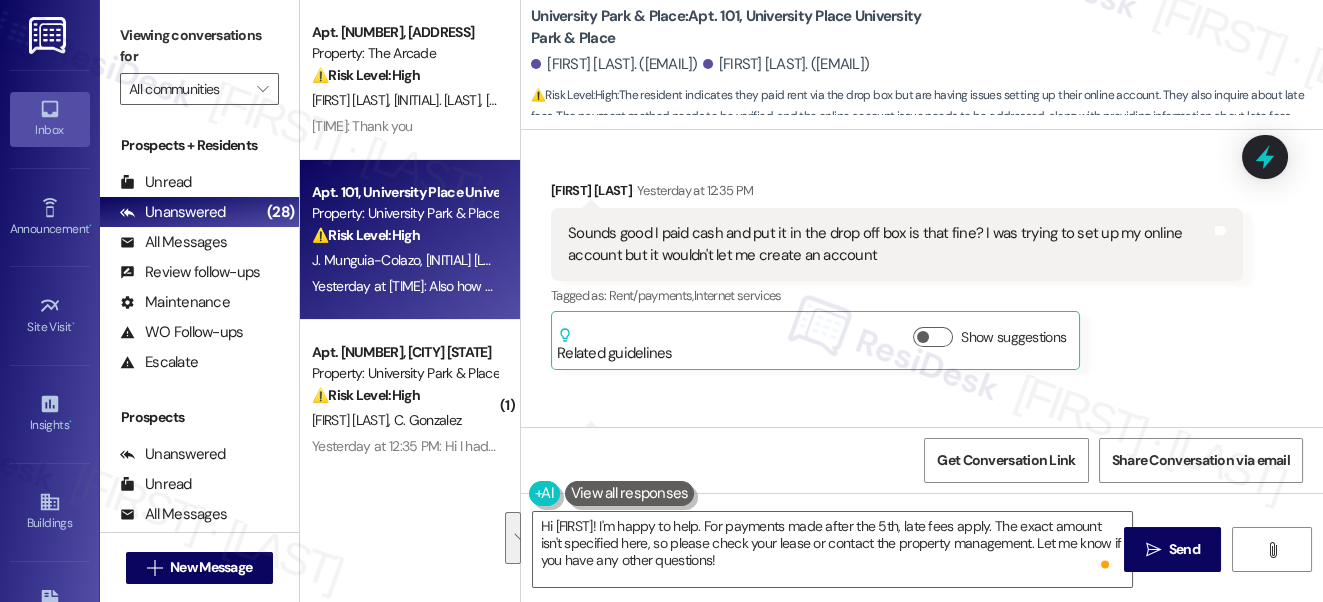 click on "Viewing conversations for" at bounding box center (199, 46) 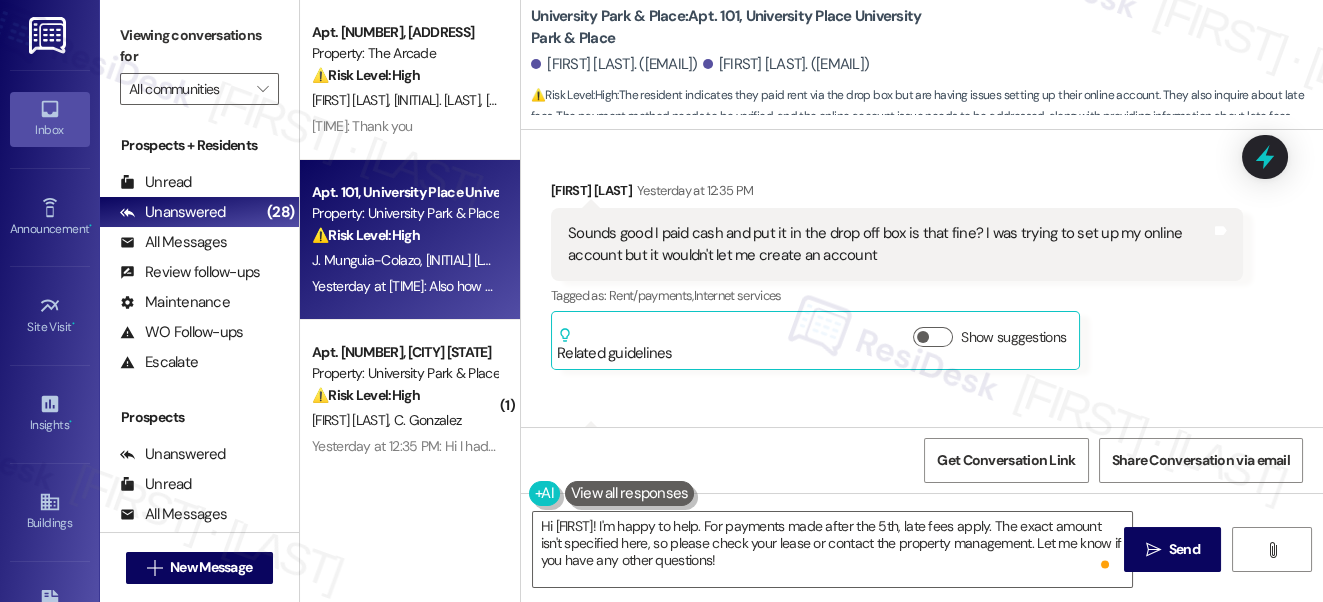 click on "Sounds good I paid cash and put it in the drop off box is that fine? I was trying to set up my online account but it wouldn't let me create an account  Tags and notes" at bounding box center [897, 244] 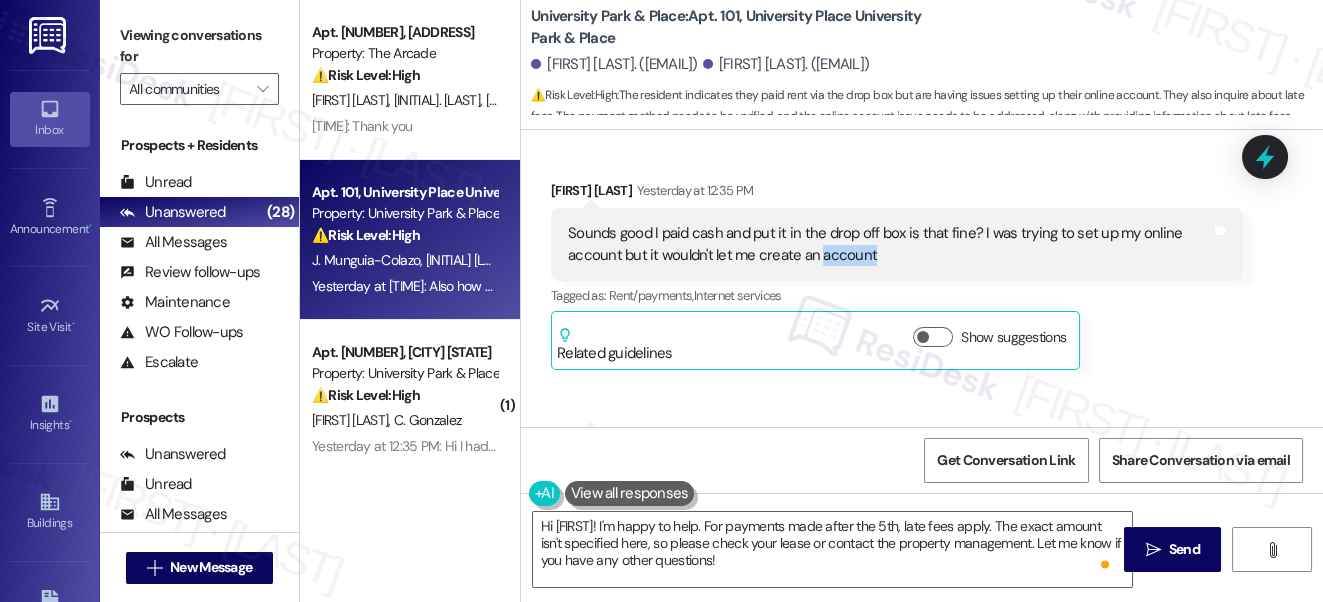 click on "Sounds good I paid cash and put it in the drop off box is that fine? I was trying to set up my online account but it wouldn't let me create an account" at bounding box center [889, 244] 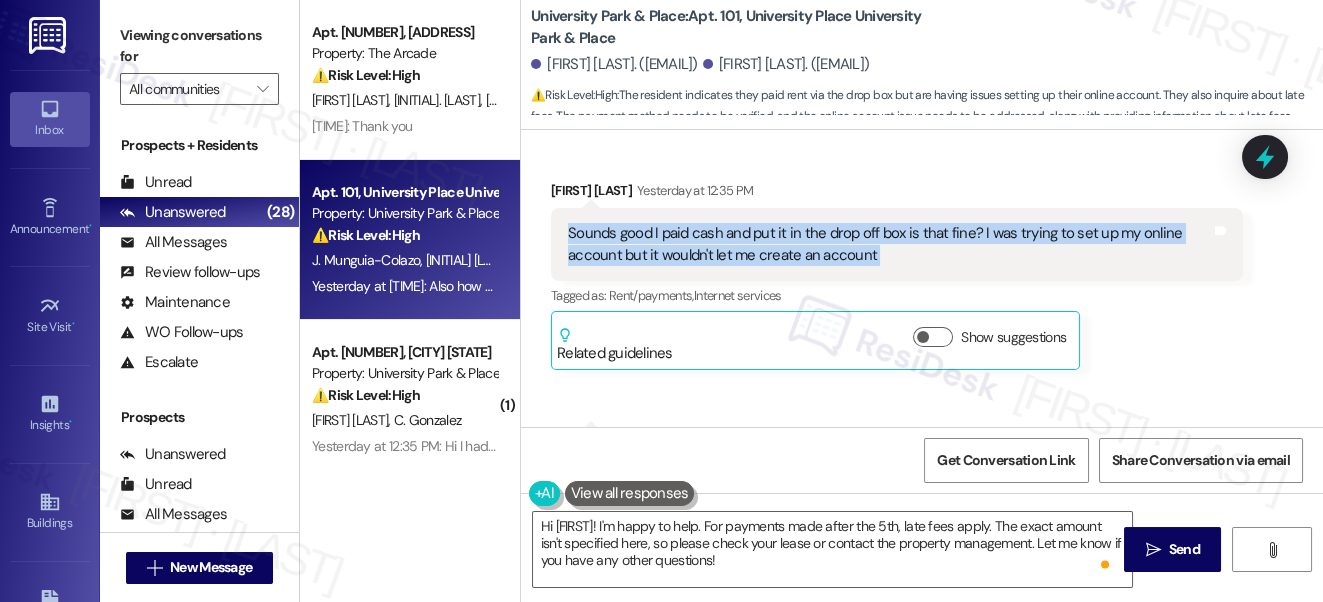 click on "Sounds good I paid cash and put it in the drop off box is that fine? I was trying to set up my online account but it wouldn't let me create an account" at bounding box center (889, 244) 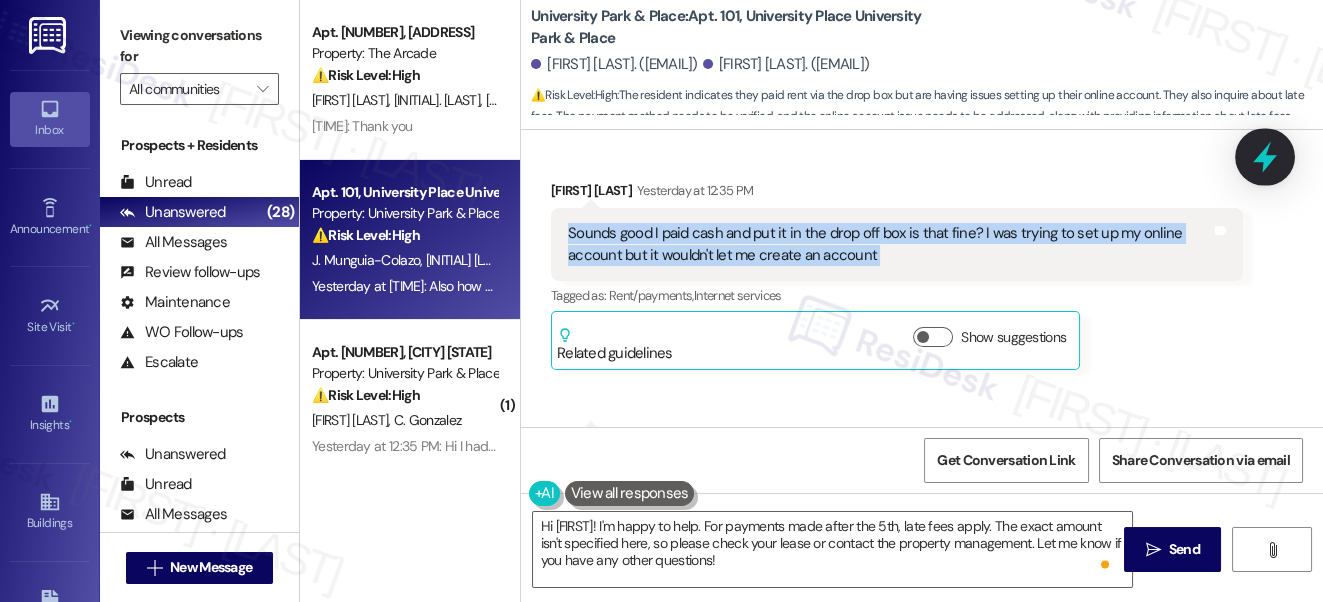 click 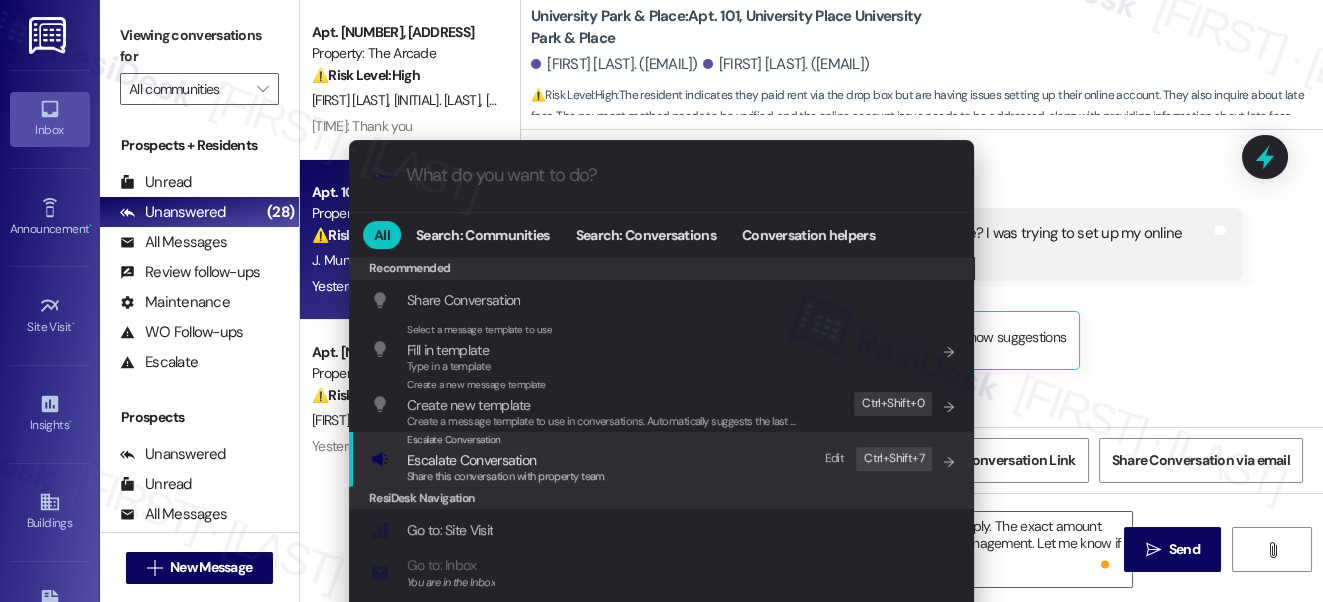 click on "Share this conversation with property team" at bounding box center (506, 476) 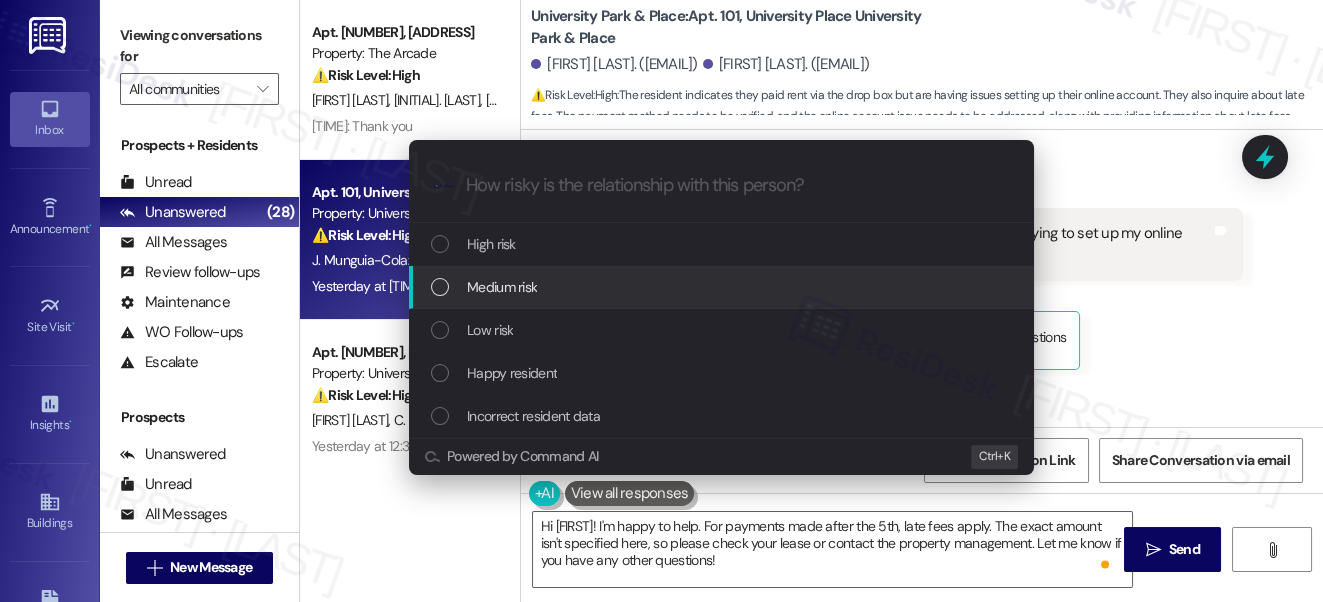 click on "Medium risk" at bounding box center [502, 287] 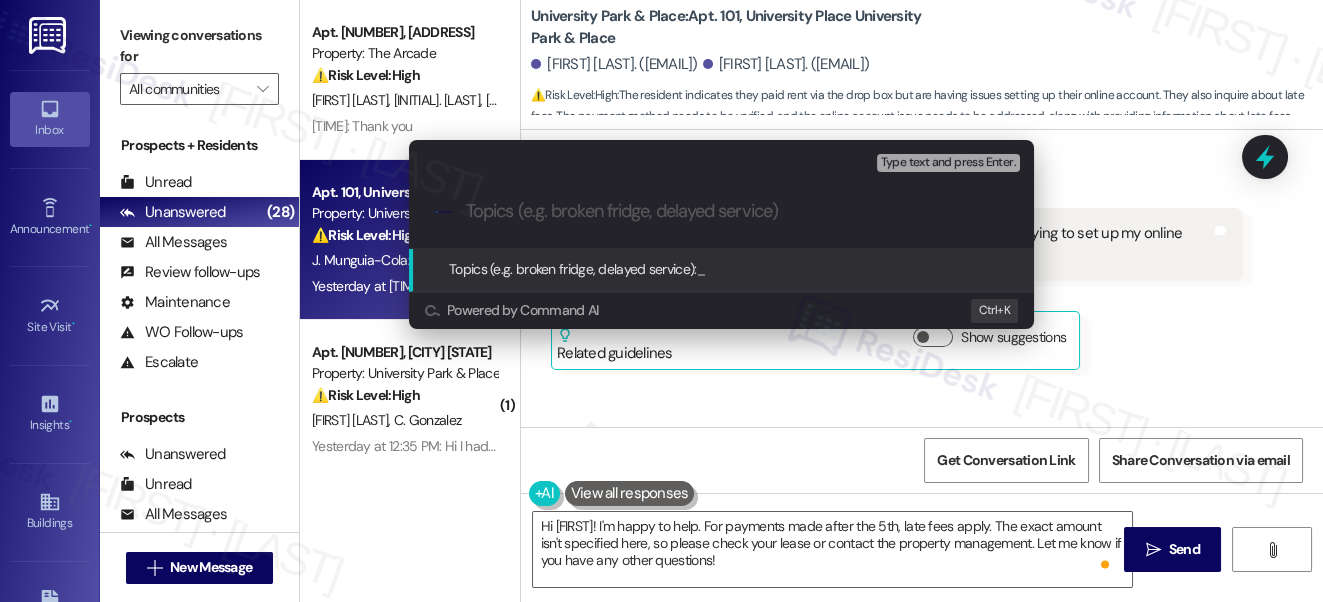 paste on "paid cash and put it in the drop off box" 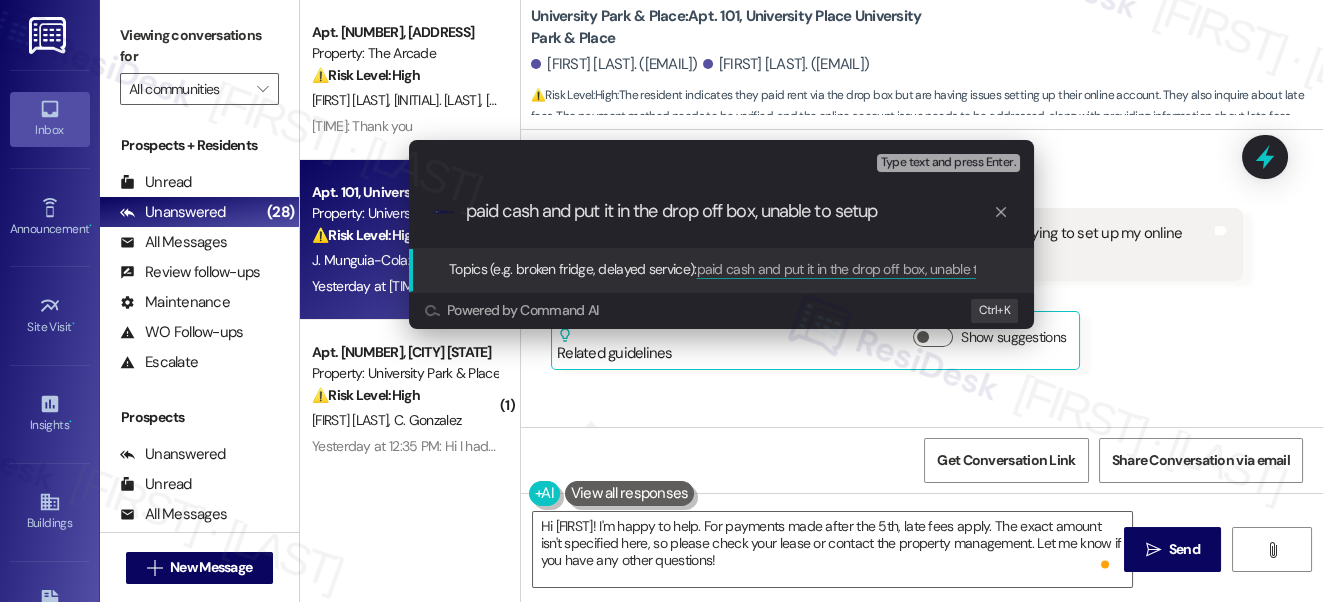 type on "paid cash and put it in the drop off box, unable to setup" 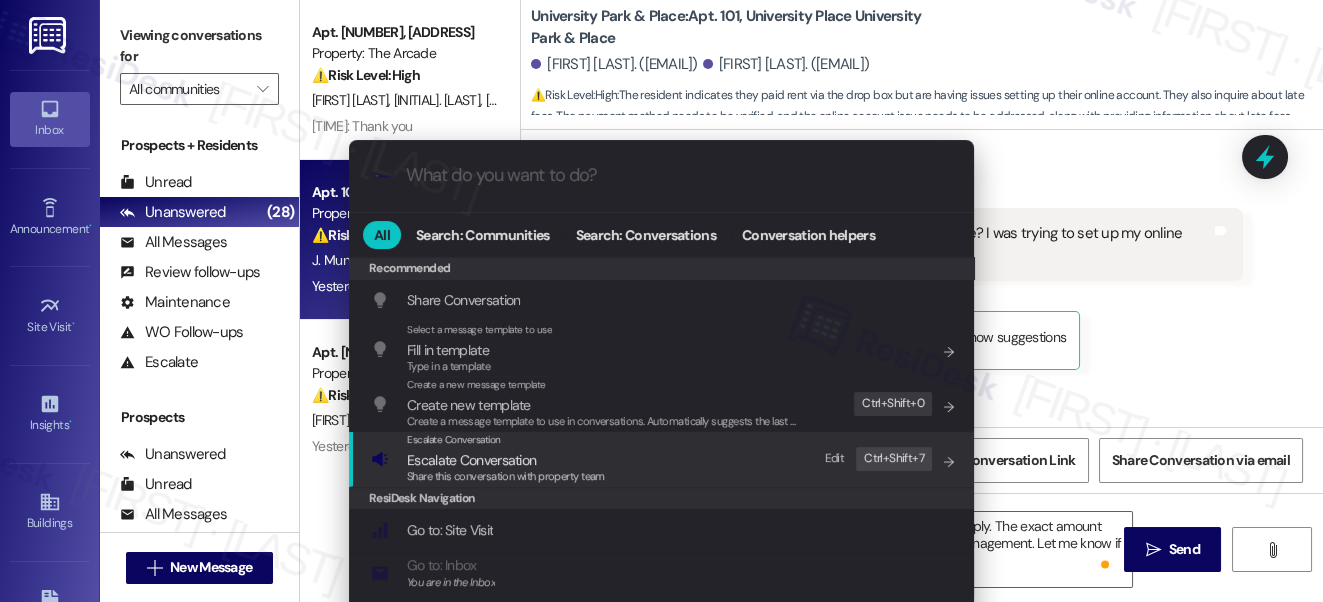 click on "Escalate Conversation" at bounding box center (471, 460) 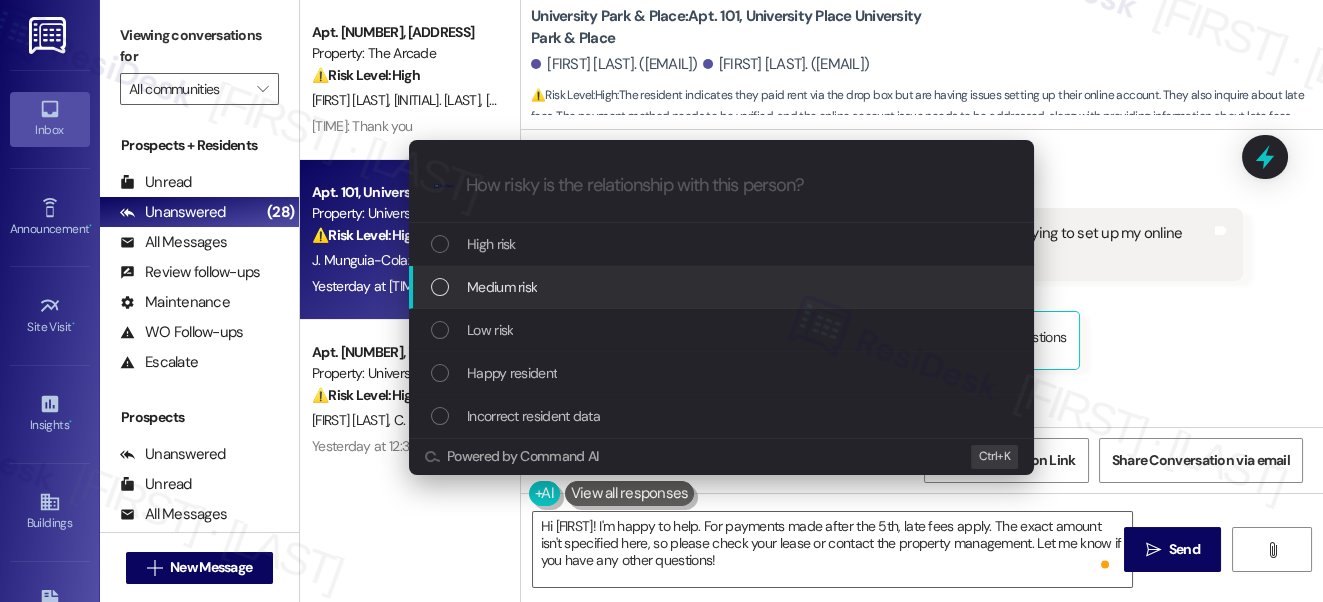 click on "Medium risk" at bounding box center (723, 287) 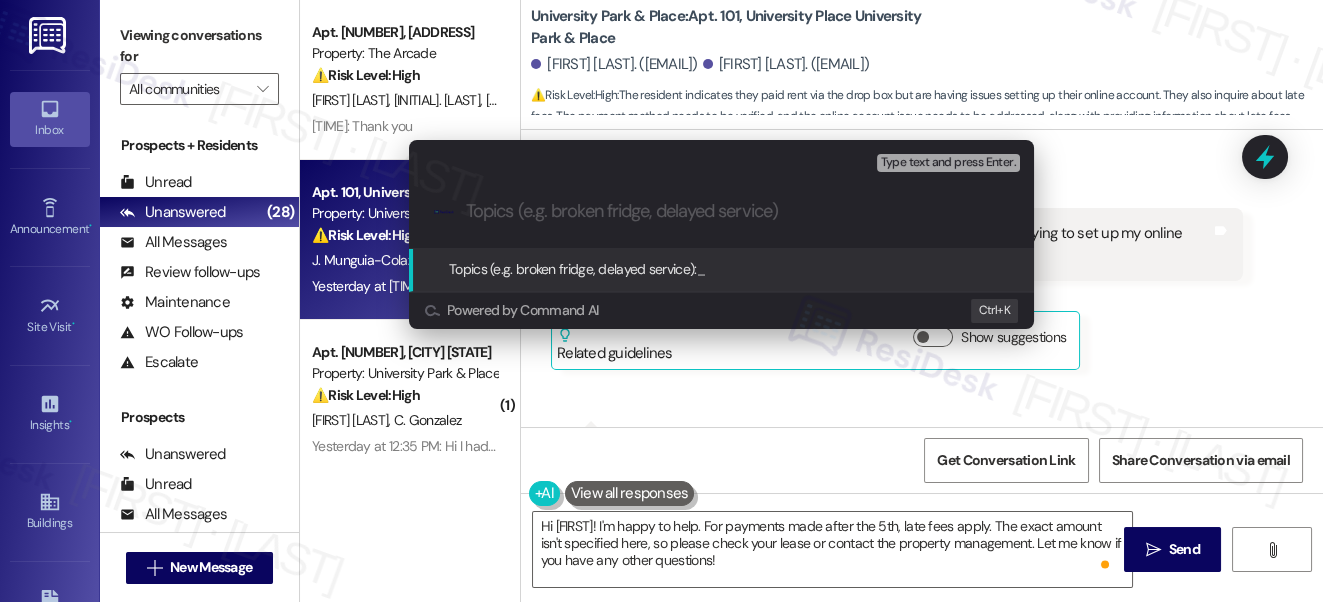 paste on "paid cash and put it in the drop off box, unable to setup" 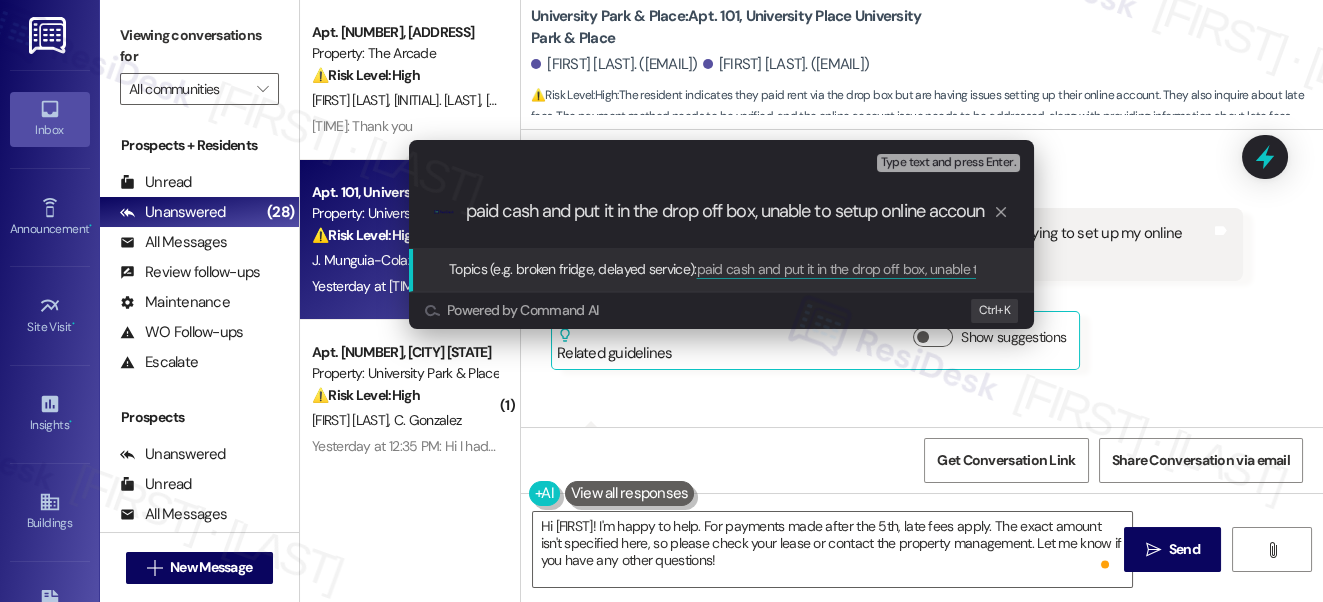 type on "paid cash and put it in the drop off box, unable to setup online account" 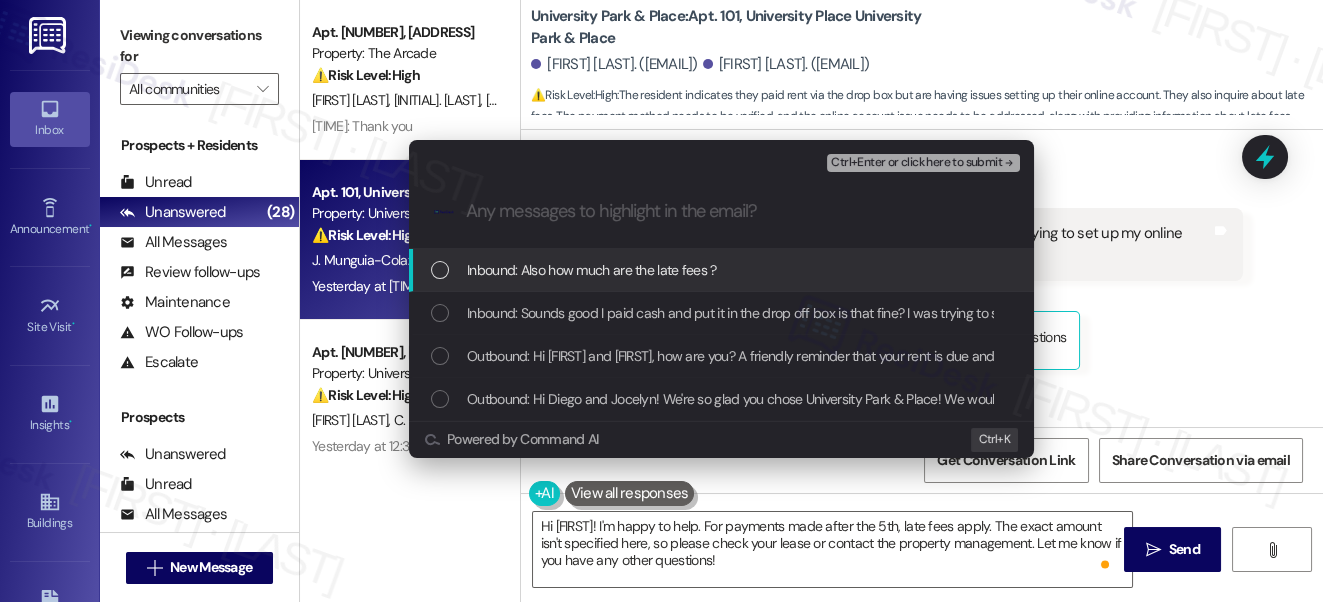 scroll, scrollTop: 0, scrollLeft: 0, axis: both 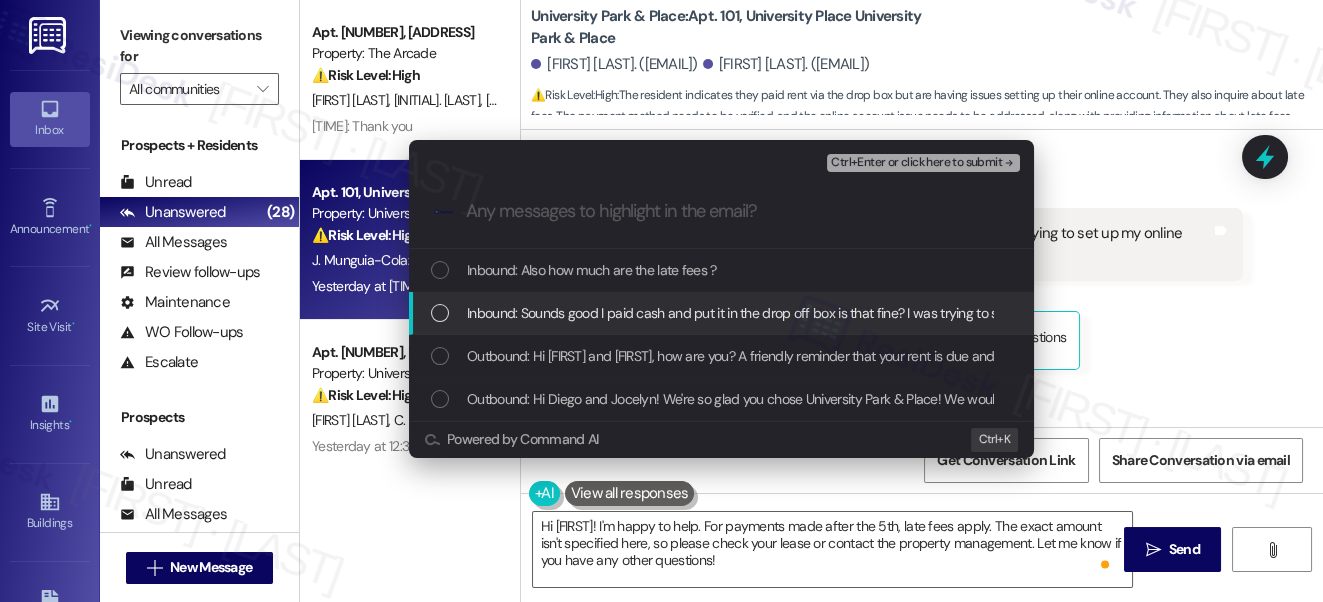 click on "Inbound: Sounds good I paid cash and put it in the drop off box is that fine? I was trying to set up my online account but it wouldn't let me create an account" at bounding box center [919, 313] 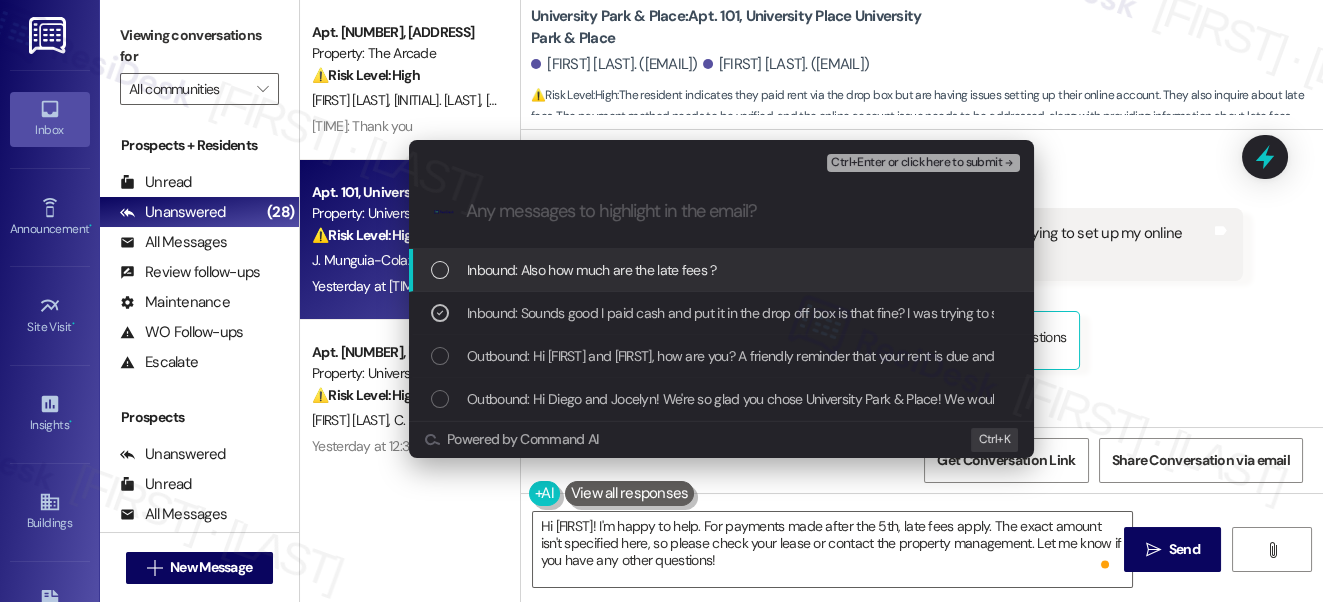 click on "Escalate Conversation Medium risk paid cash and put it in the drop off box, unable to setup online account Inbound: Sounds good I paid cash and put it in the drop off box is that fine? I was trying to set up my online account but it wouldn't let me create an account  Ctrl+Enter or click here to submit .cls-1{fill:#0a055f;}.cls-2{fill:#0cc4c4;} resideskLogoBlueOrange Inbound: Also how much are the late fees ?  Inbound: Sounds good I paid cash and put it in the drop off box is that fine? I was trying to set up my online account but it wouldn't let me create an account  Outbound: Hi Diego and Jocelyn, how are you? A friendly reminder that your rent is due and your current balance is $1086.99. Please pay your rent to avoid a late fee. Please let us know if you have any questions! If you've already paid, please disregard this reminder. Powered by Command AI Ctrl+ K" at bounding box center [661, 301] 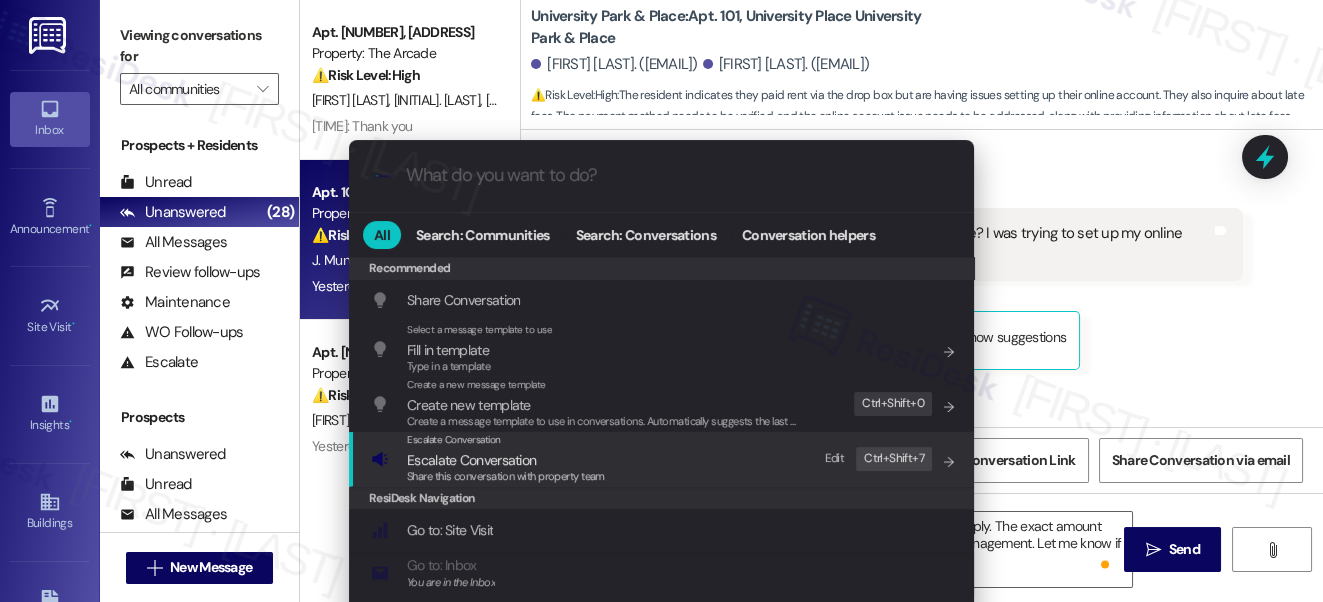 click on "Escalate Conversation" at bounding box center (506, 460) 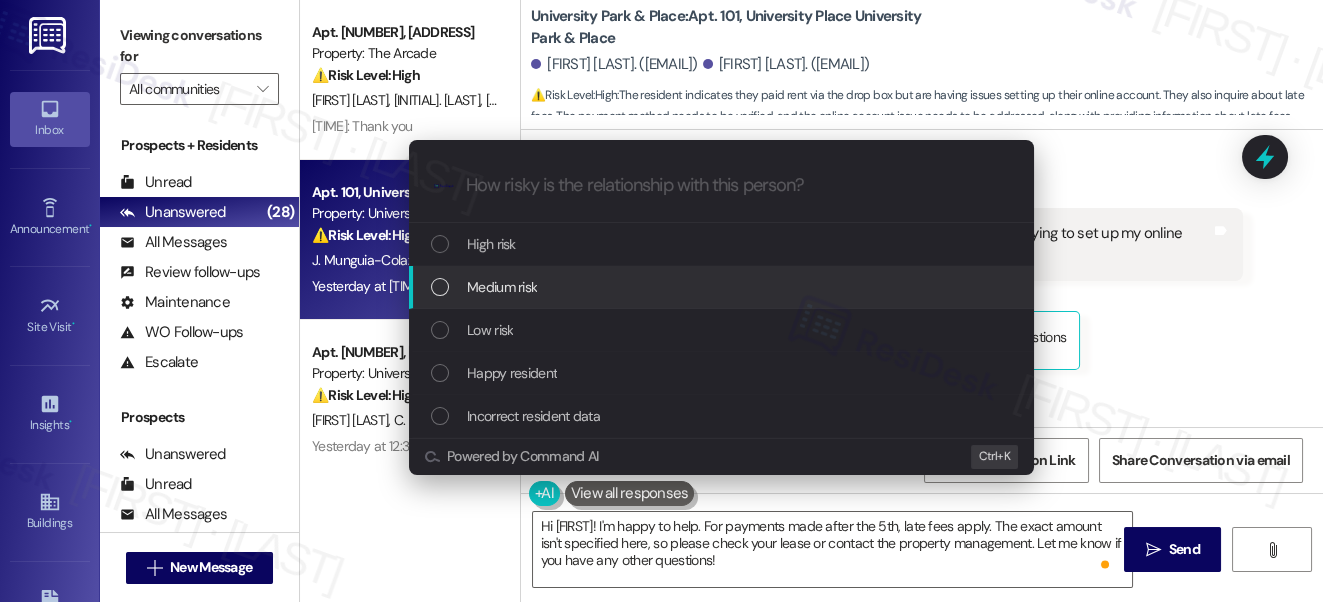 click on "Medium risk" at bounding box center [723, 287] 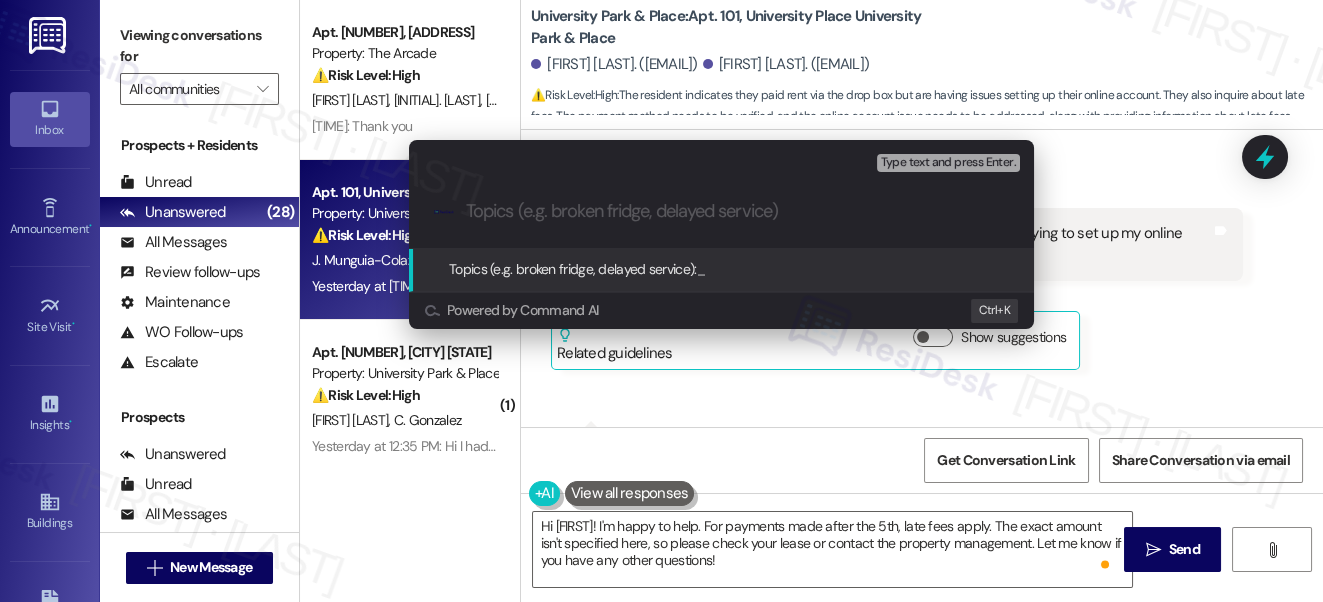 paste on "paid cash and put it in the drop off box, unable to setup" 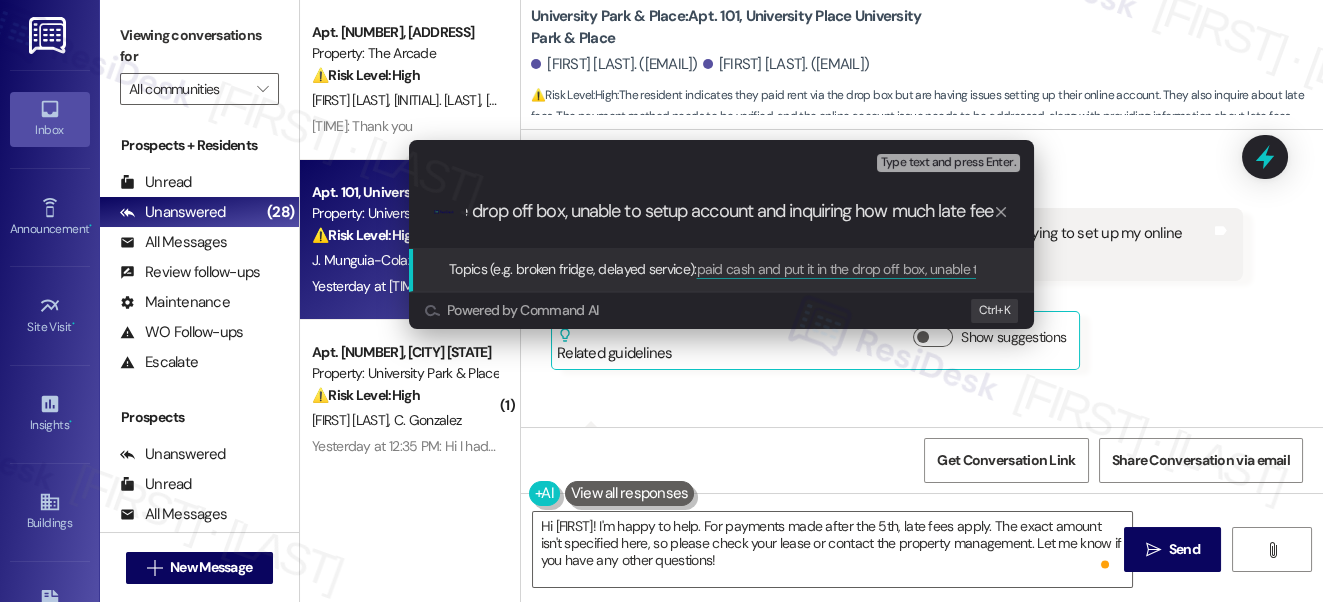 scroll, scrollTop: 0, scrollLeft: 217, axis: horizontal 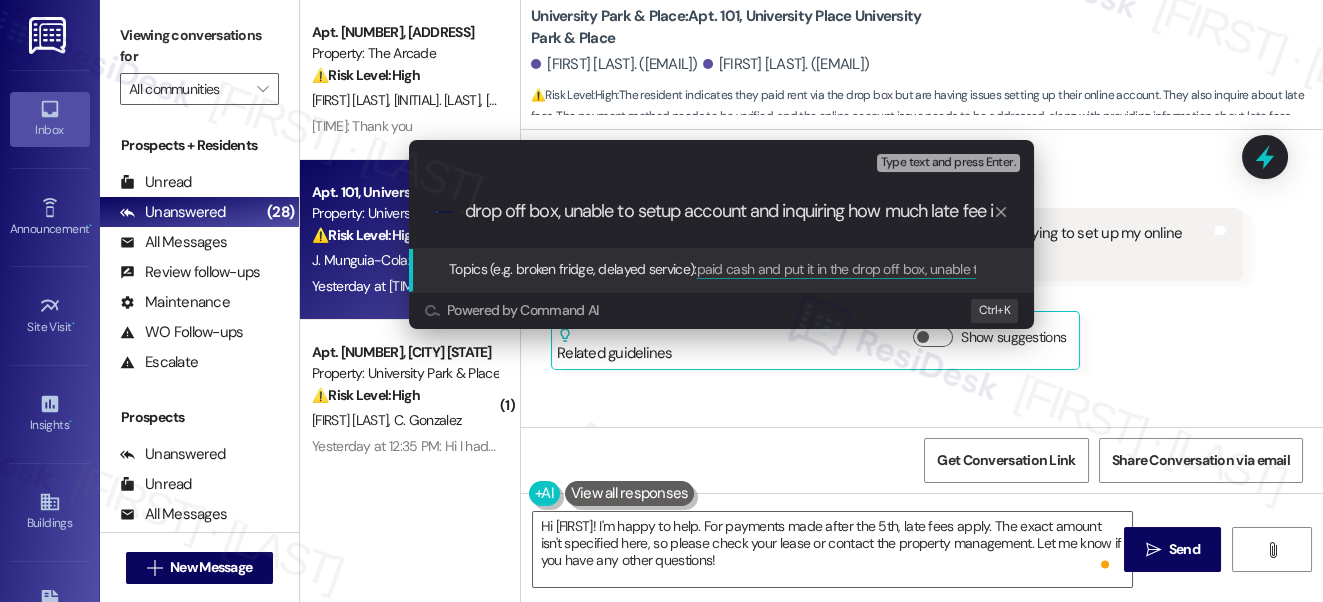 type on "paid cash and put it in the drop off box, unable to setup account and inquiring how much late fee is" 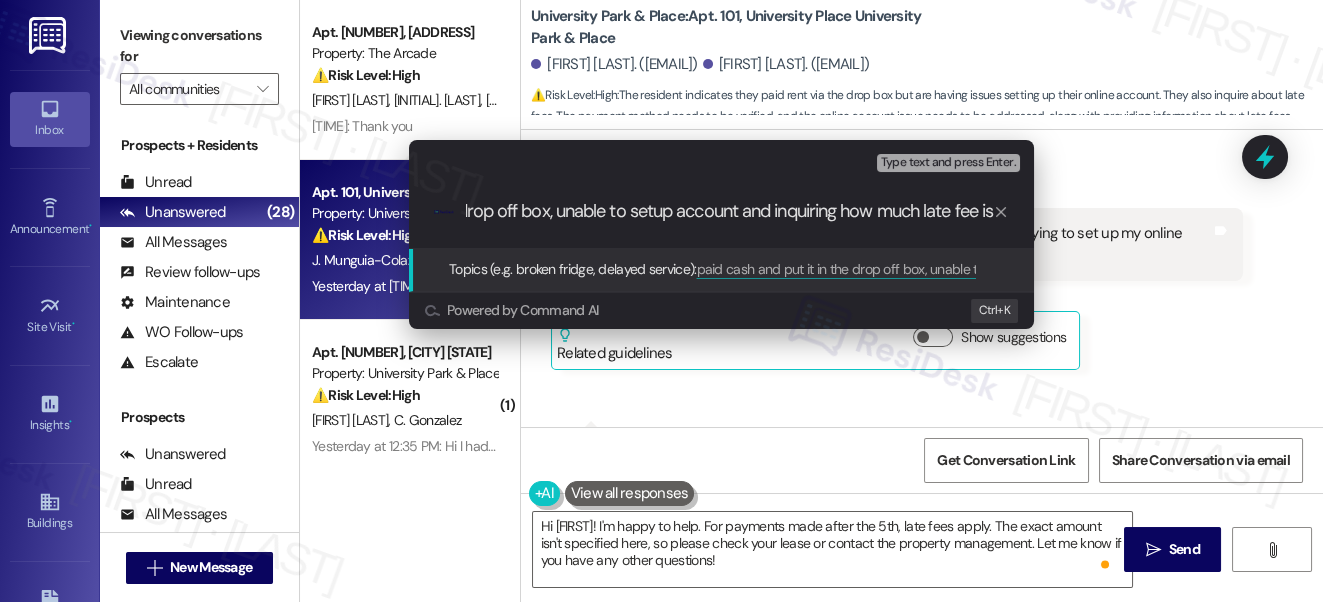 type 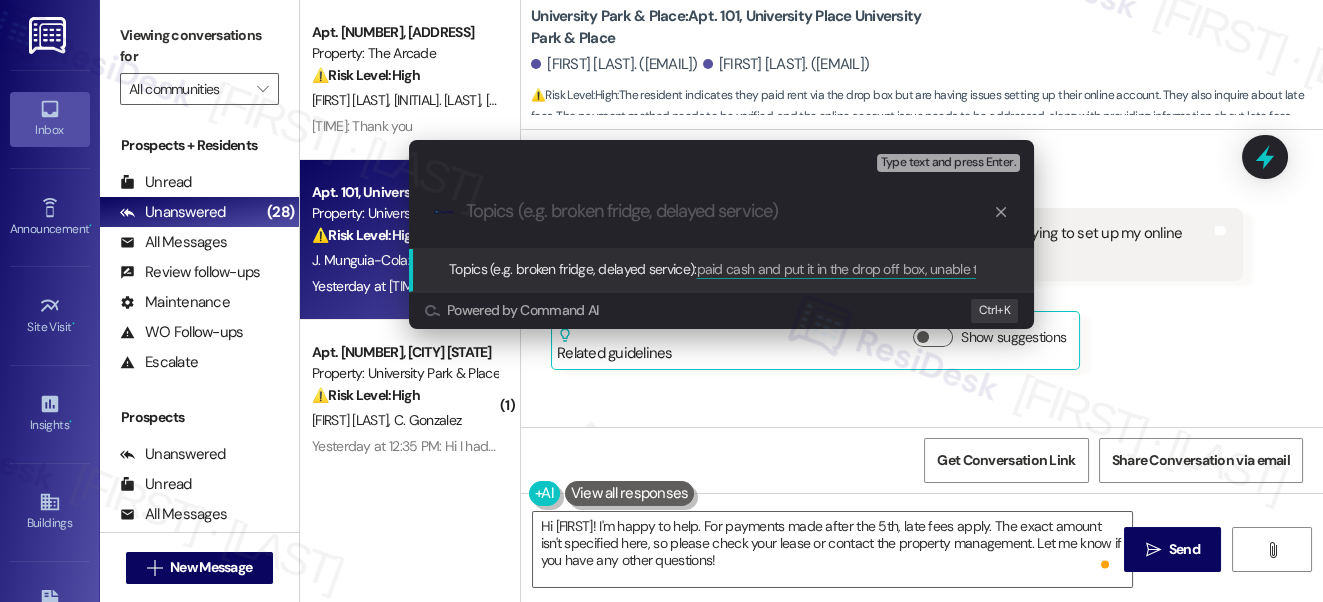 scroll, scrollTop: 0, scrollLeft: 0, axis: both 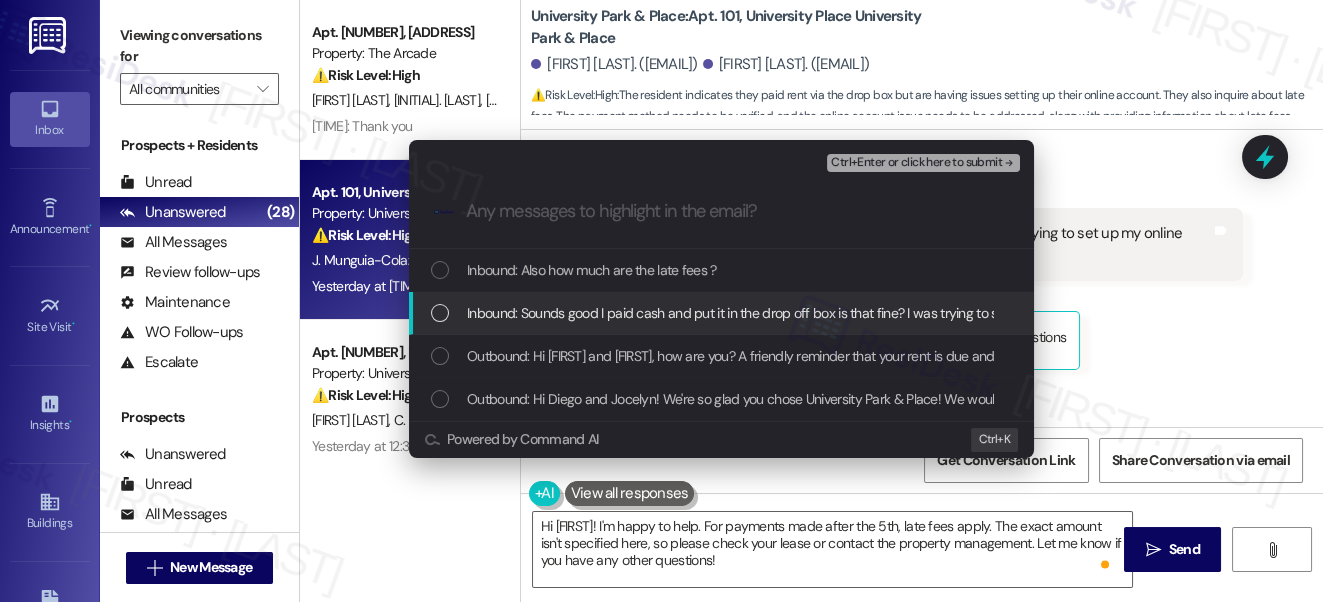 click on "Inbound: Sounds good I paid cash and put it in the drop off box is that fine? I was trying to set up my online account but it wouldn't let me create an account" at bounding box center [919, 313] 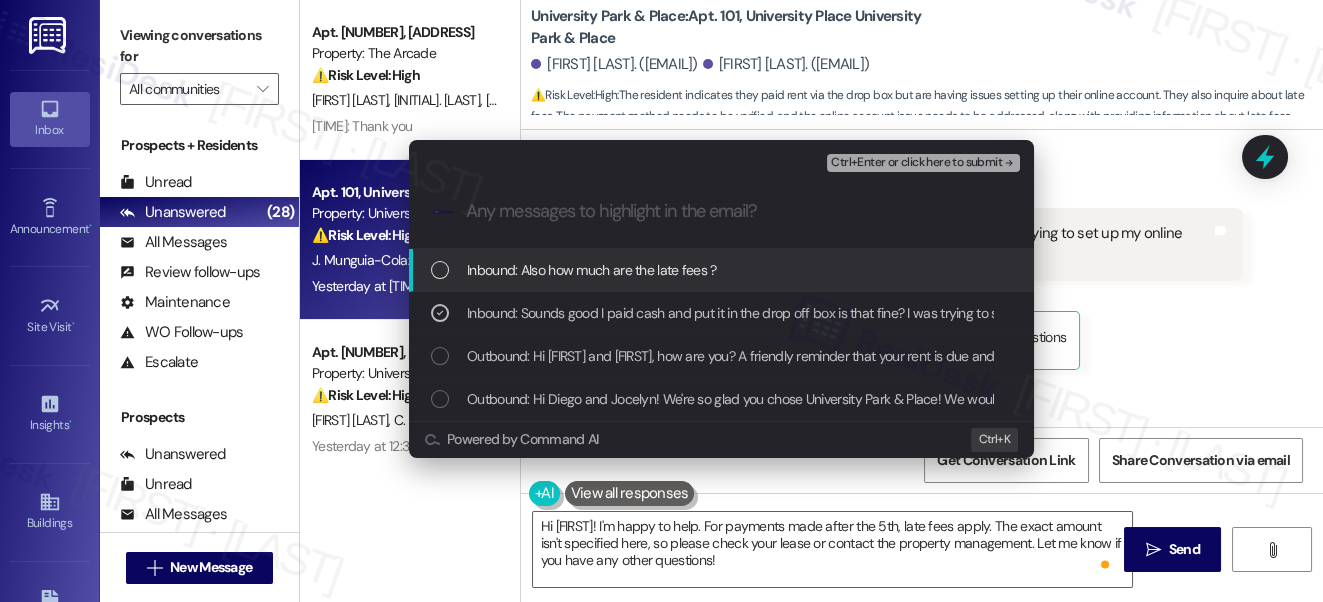 click on "Inbound: Also how much are the late fees ?" at bounding box center (592, 270) 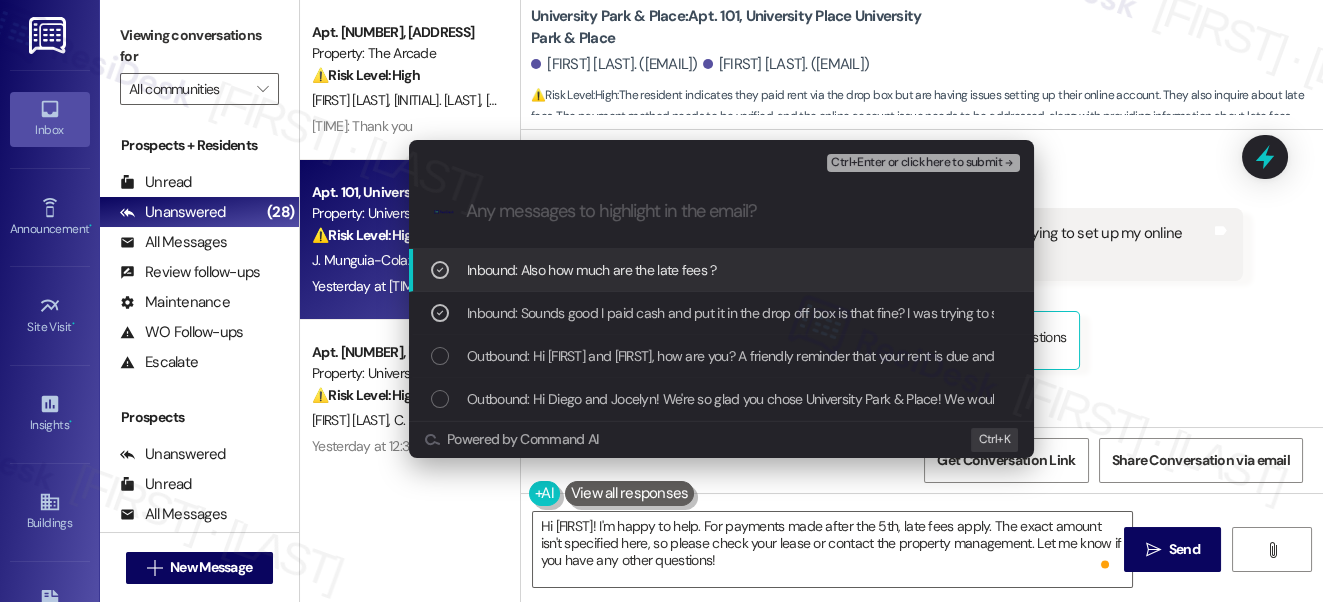 click on "Ctrl+Enter or click here to submit" at bounding box center (923, 163) 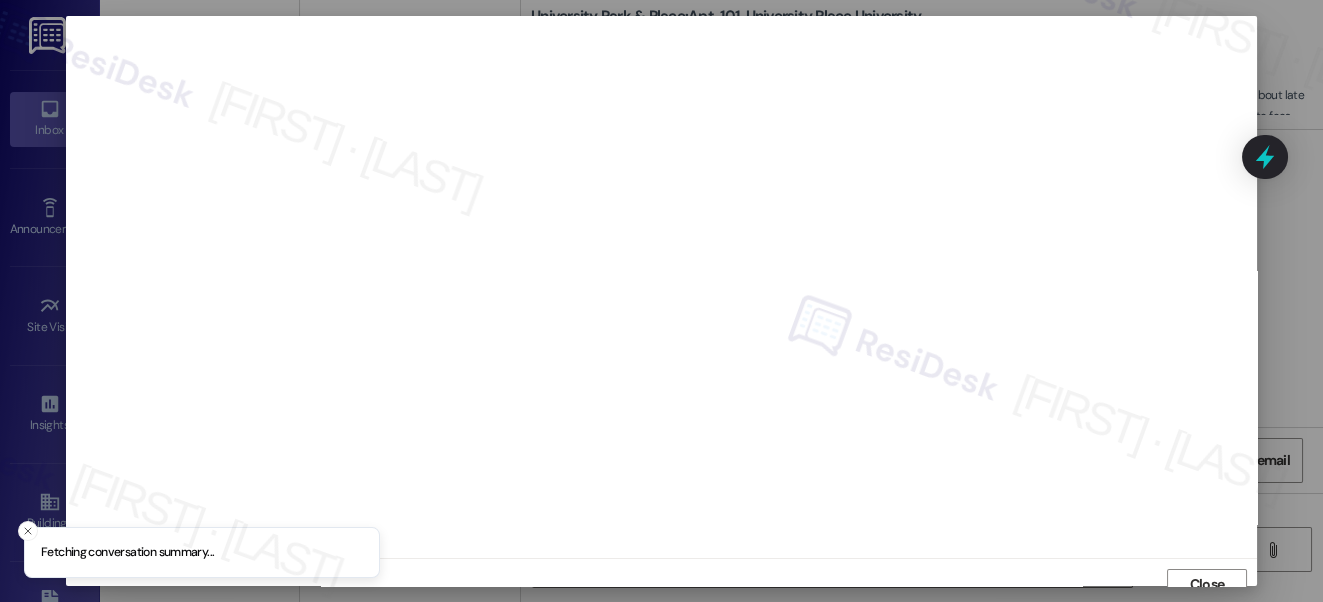 scroll, scrollTop: 14, scrollLeft: 0, axis: vertical 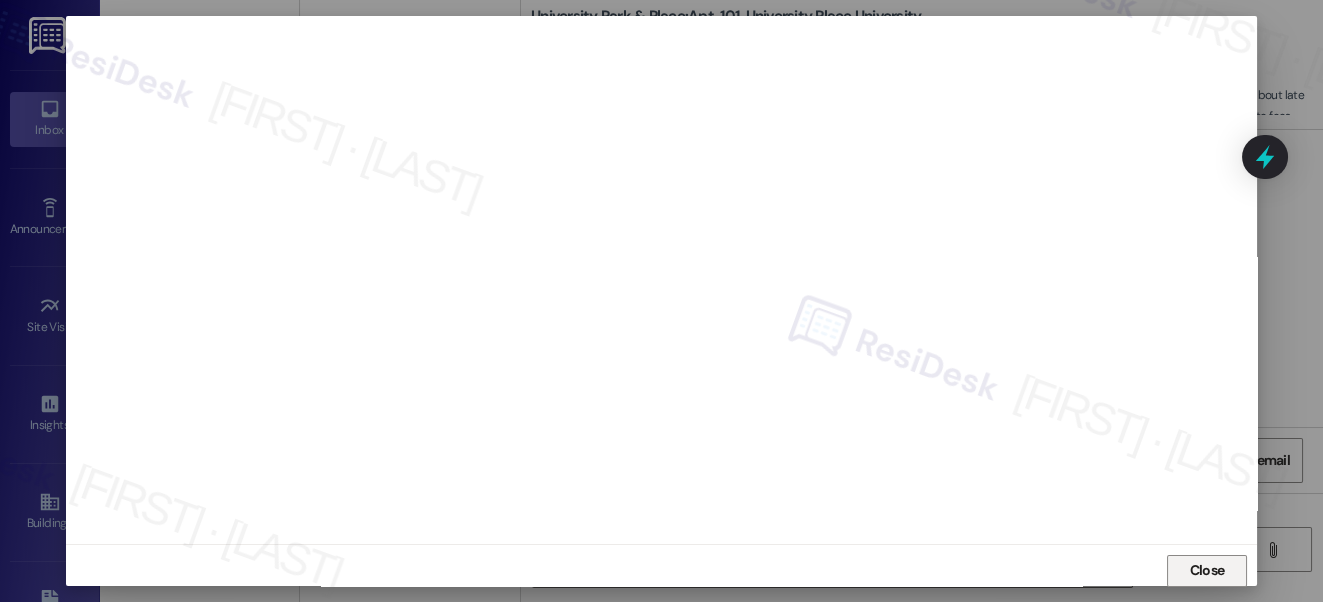 click on "Close" at bounding box center [1207, 570] 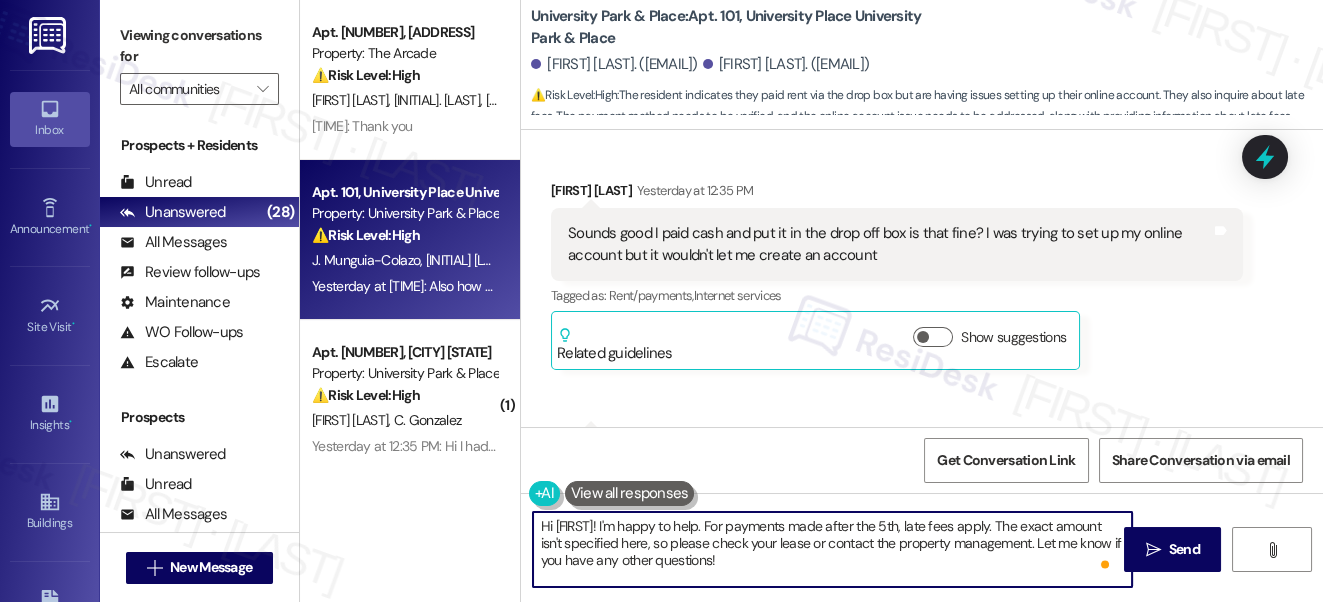 click on "Hi [FIRST]! I'm happy to help. For payments made after the 5th, late fees apply. The exact amount isn't specified here, so please check your lease or contact the property management. Let me know if you have any other questions!" at bounding box center (833, 549) 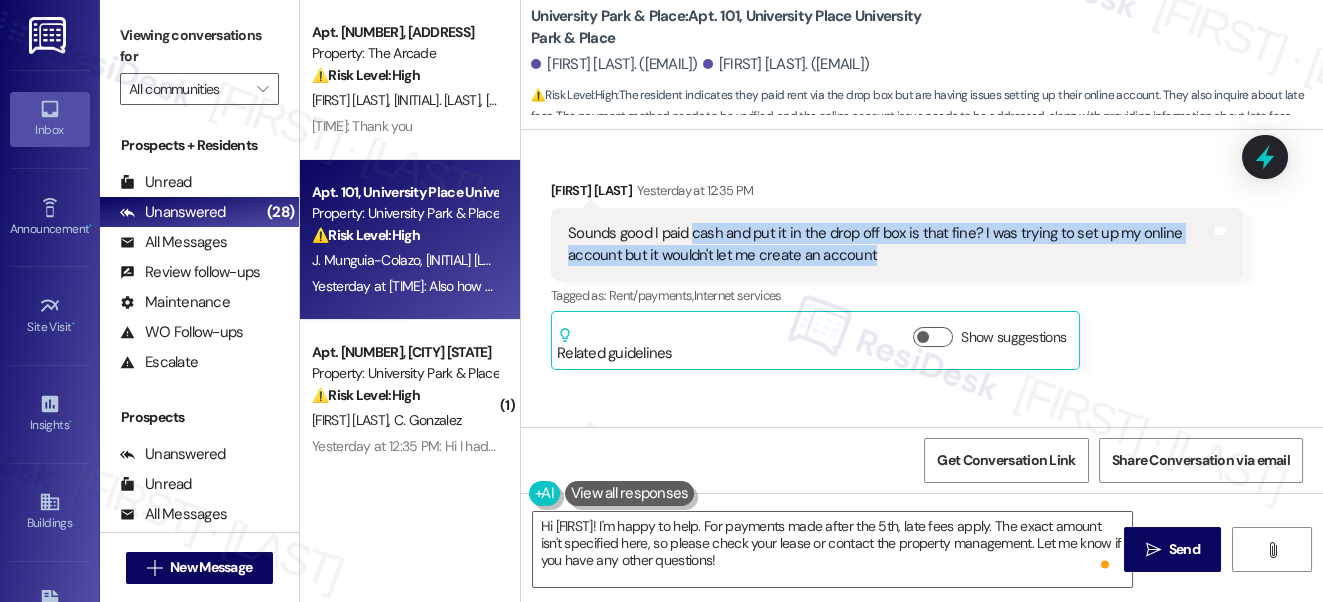 drag, startPoint x: 692, startPoint y: 232, endPoint x: 872, endPoint y: 263, distance: 182.64993 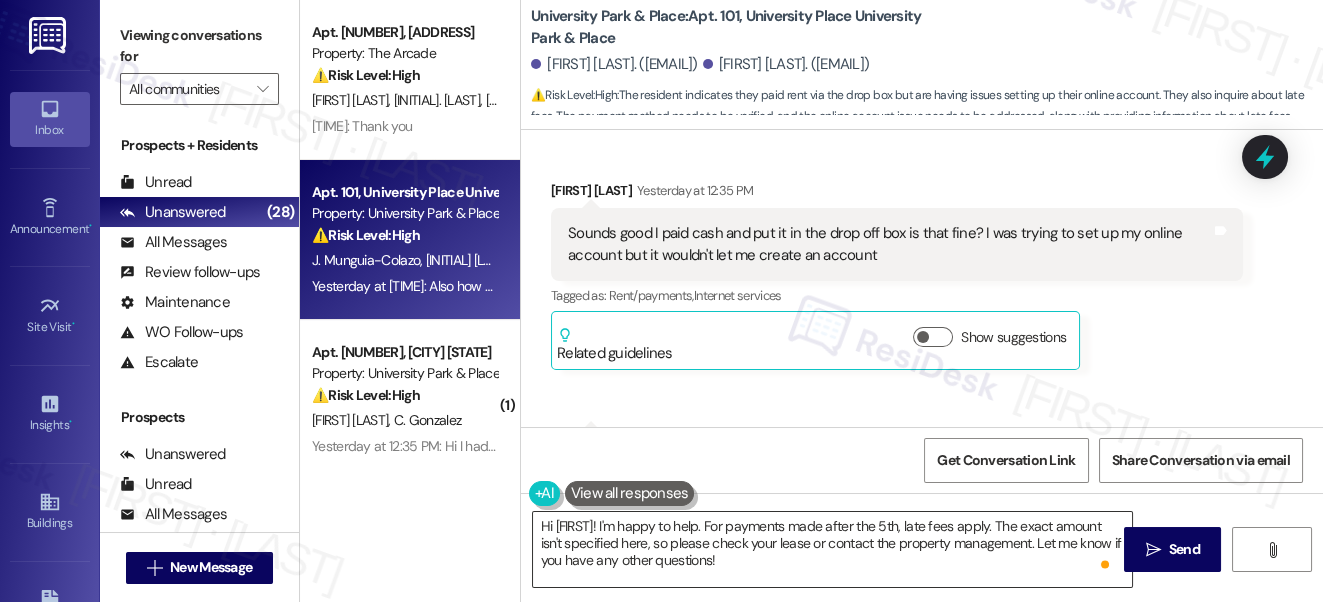 click on "Hi [FIRST]! I'm happy to help. For payments made after the 5th, late fees apply. The exact amount isn't specified here, so please check your lease or contact the property management. Let me know if you have any other questions!" at bounding box center (833, 549) 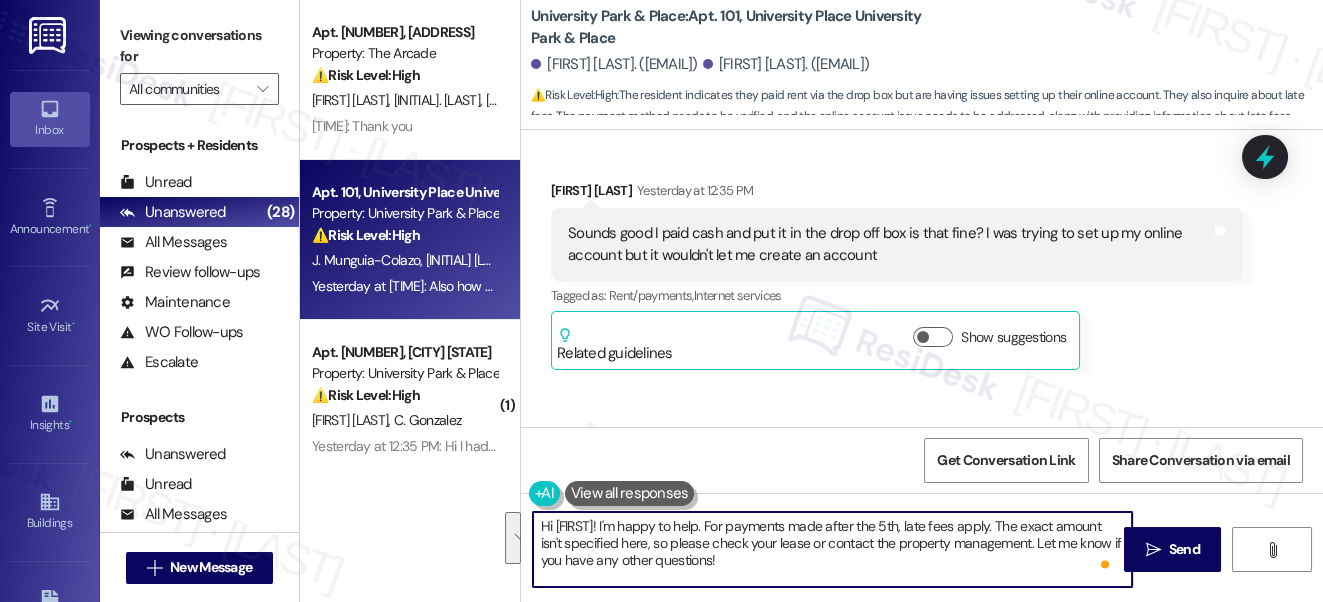 drag, startPoint x: 746, startPoint y: 567, endPoint x: 592, endPoint y: 526, distance: 159.36436 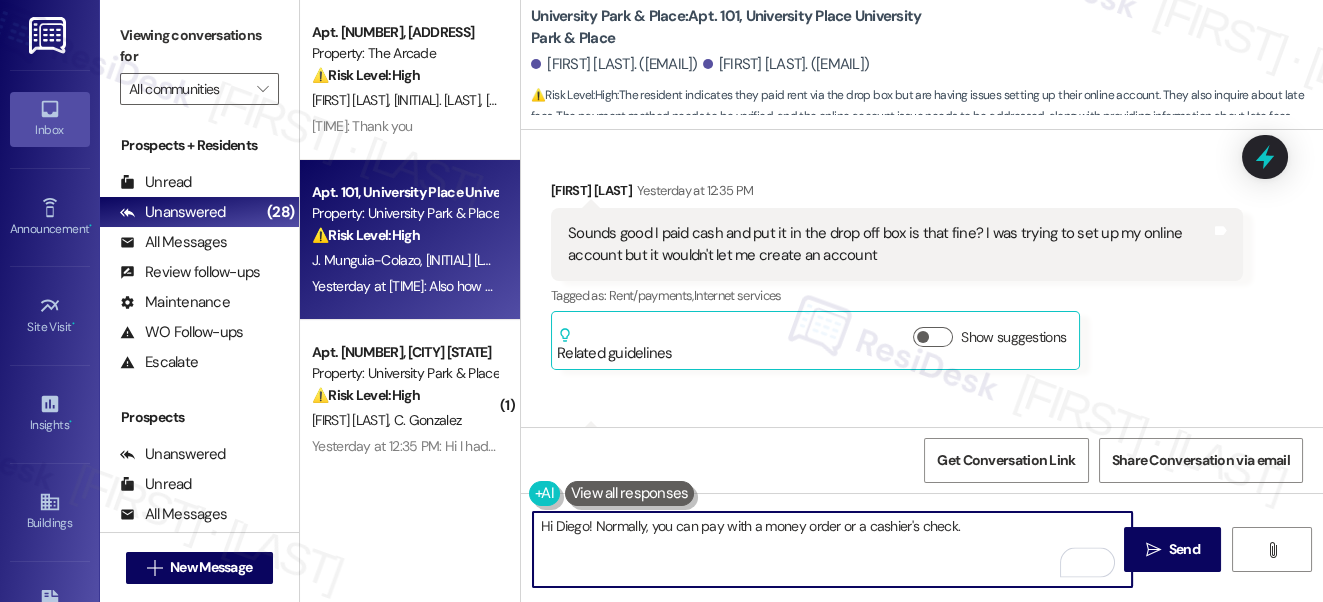 click on "Hi Diego! Normally, you can pay with a money order or a cashier's check." at bounding box center (833, 549) 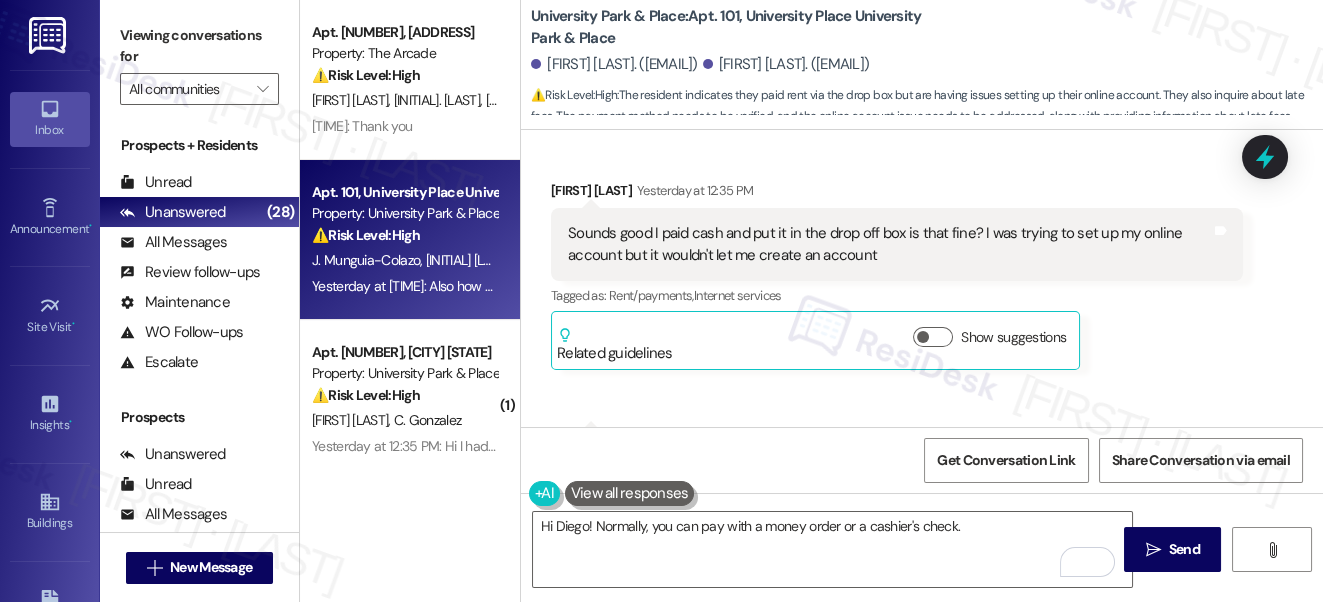 click on "Viewing conversations for" at bounding box center [199, 46] 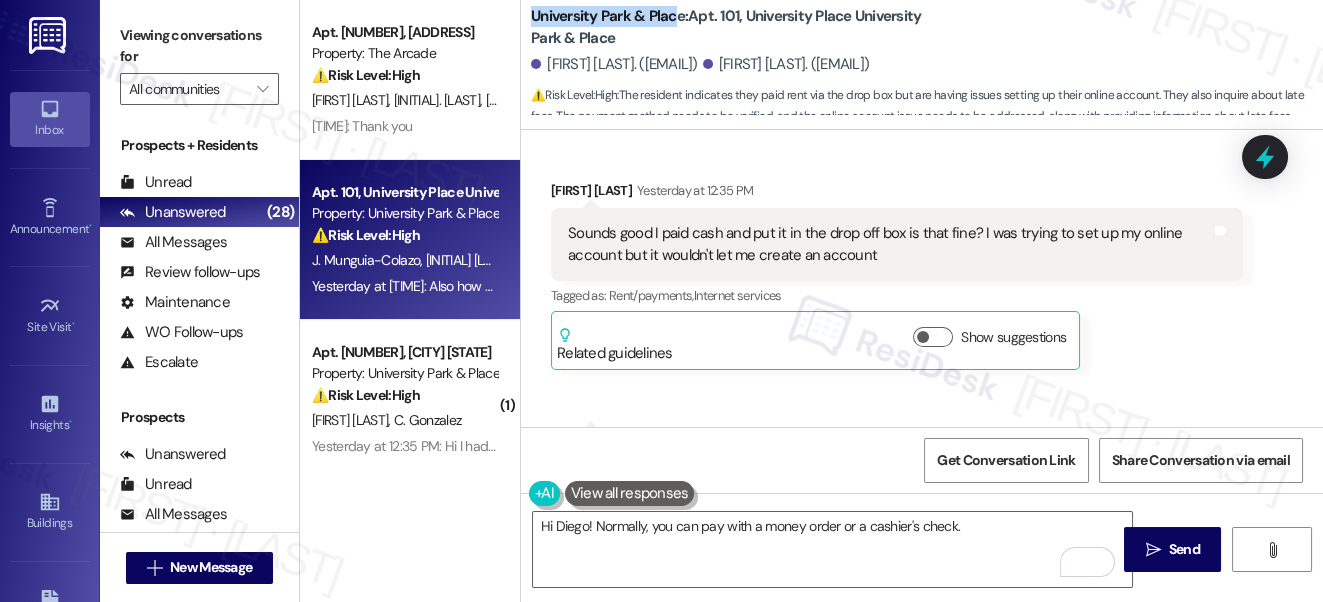 drag, startPoint x: 534, startPoint y: 18, endPoint x: 678, endPoint y: 17, distance: 144.00348 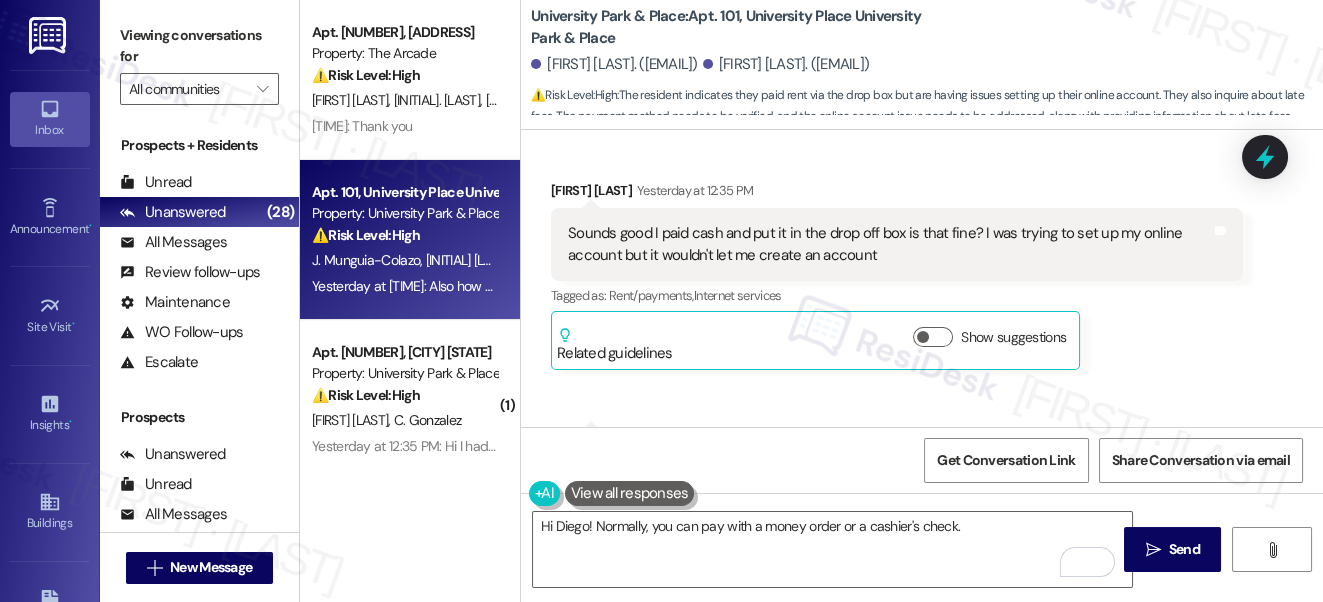 click on "Viewing conversations for" at bounding box center (199, 46) 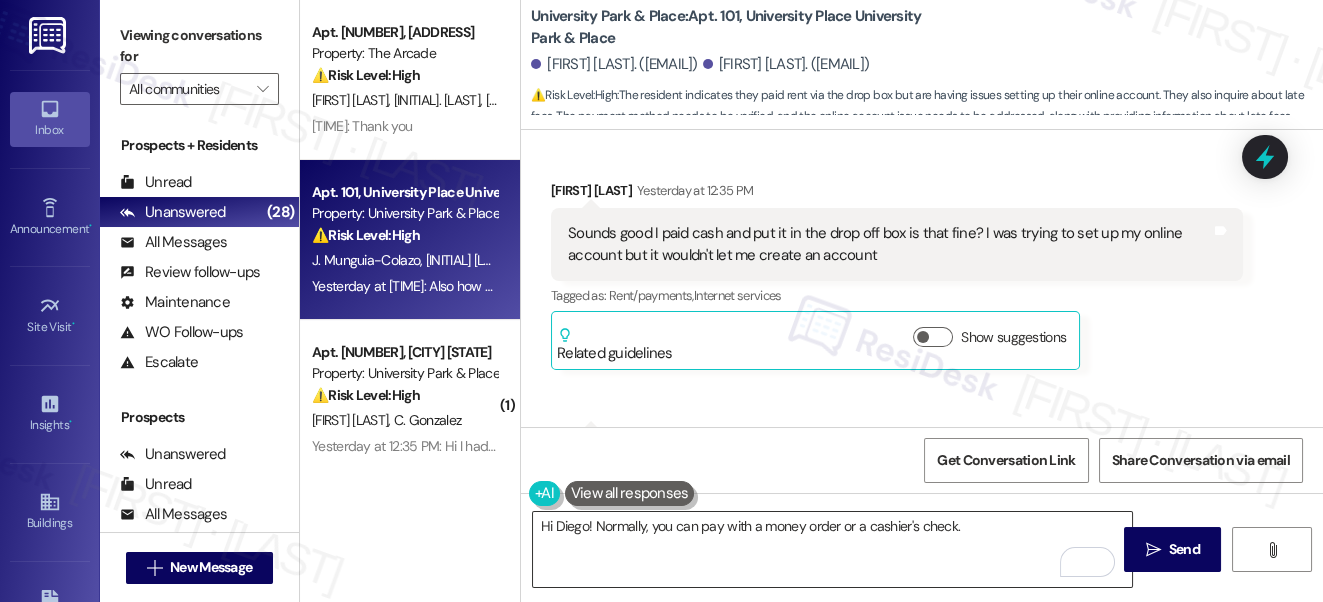 click on "Hi Diego! Normally, you can pay with a money order or a cashier's check." at bounding box center [833, 549] 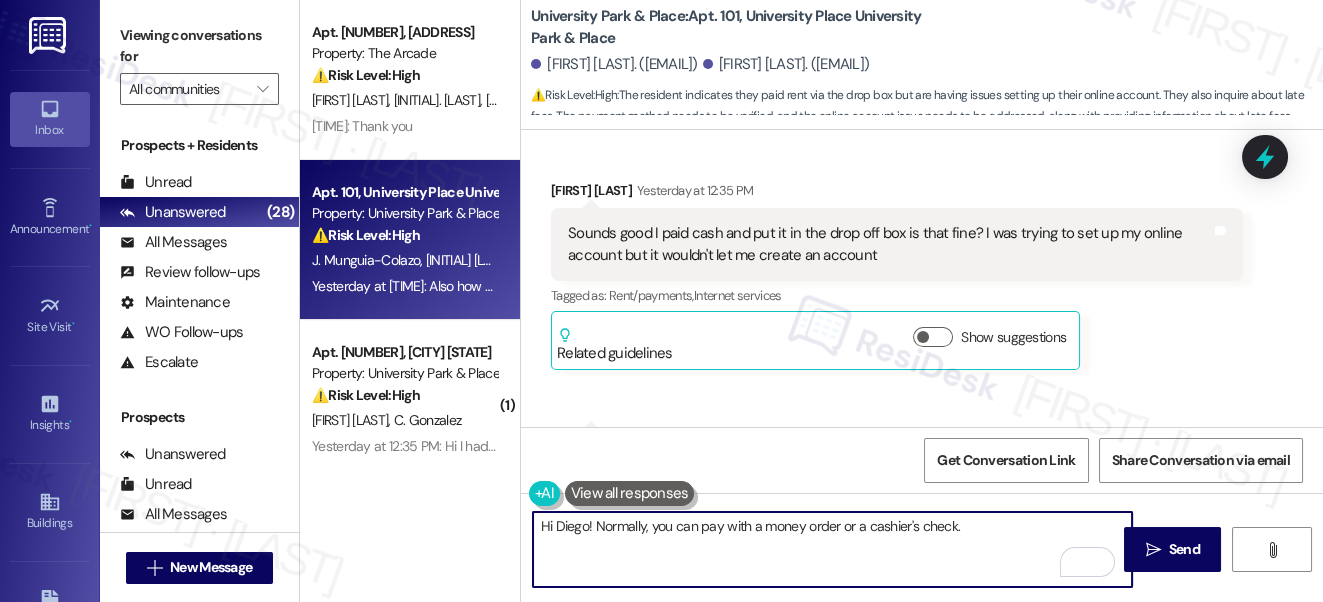 click on "Hi Diego! Normally, you can pay with a money order or a cashier's check." at bounding box center [833, 549] 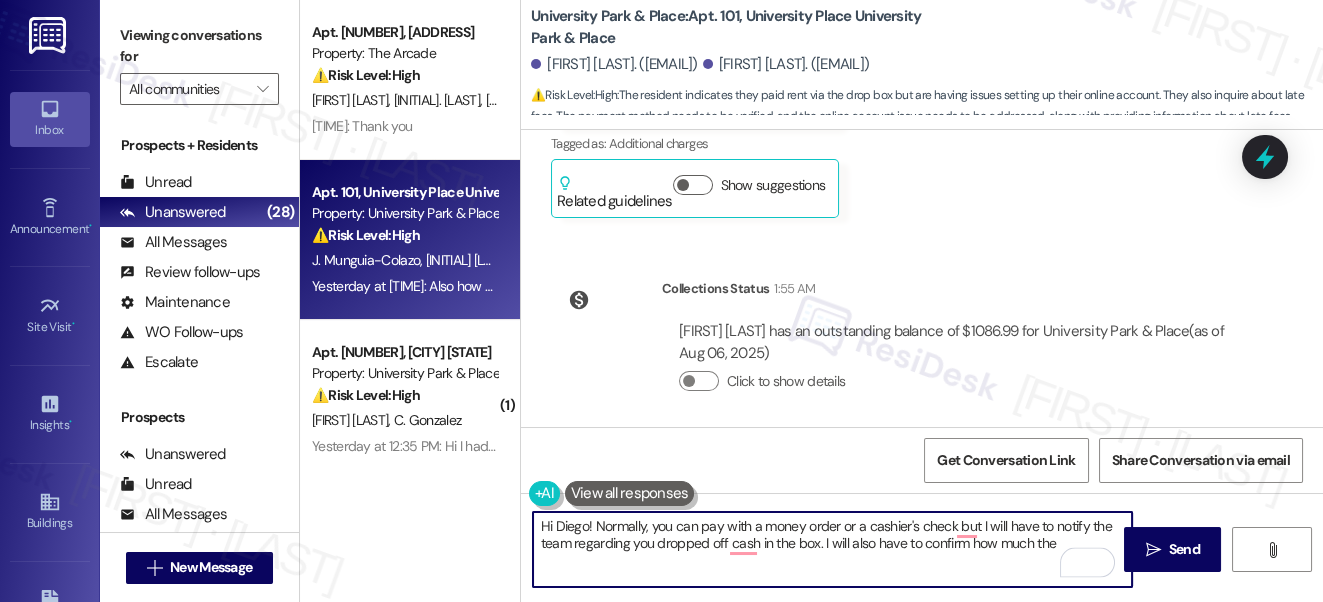 scroll, scrollTop: 1120, scrollLeft: 0, axis: vertical 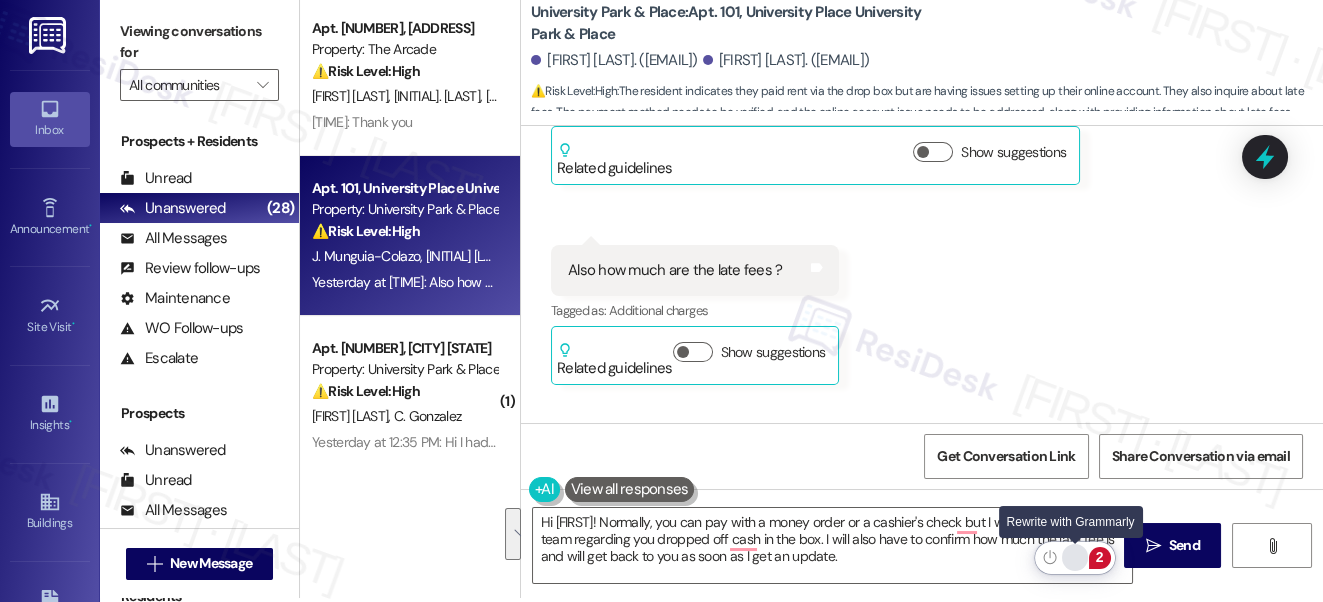 click 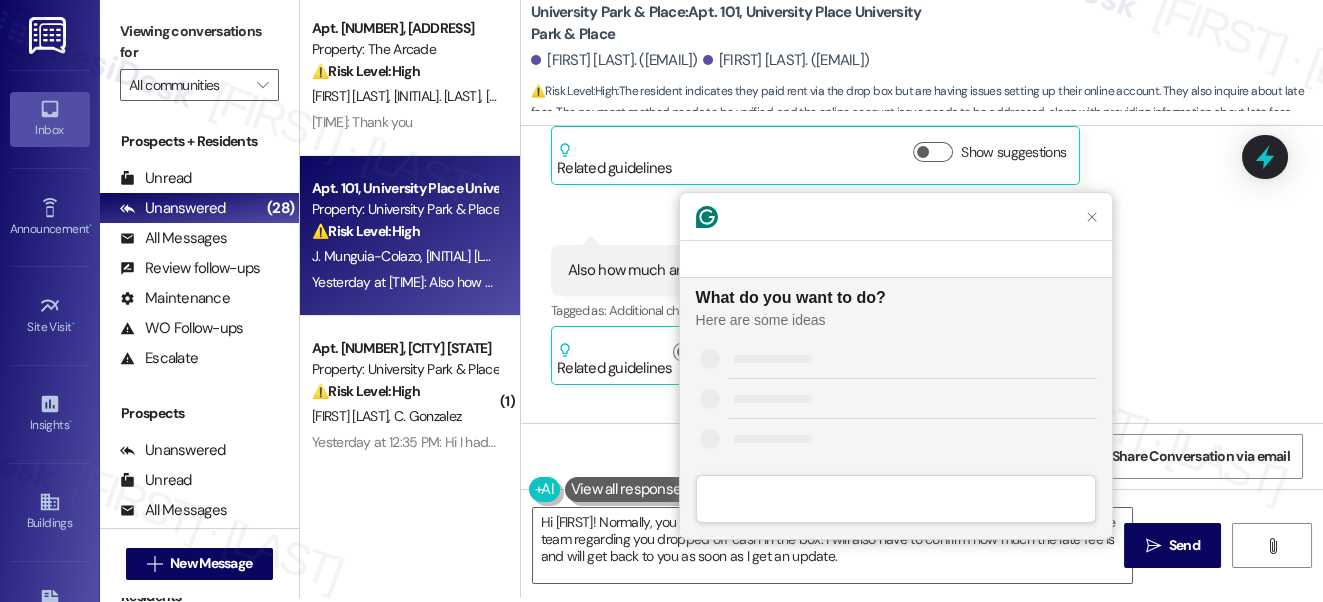 scroll, scrollTop: 0, scrollLeft: 0, axis: both 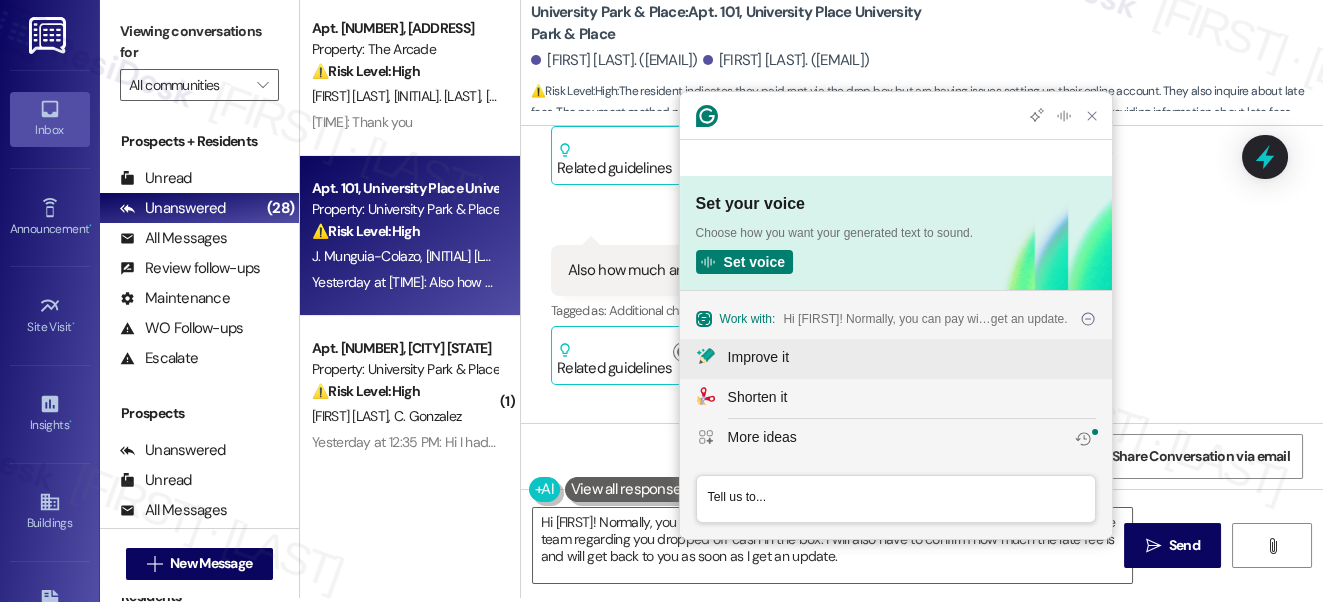 click on "Improve it" 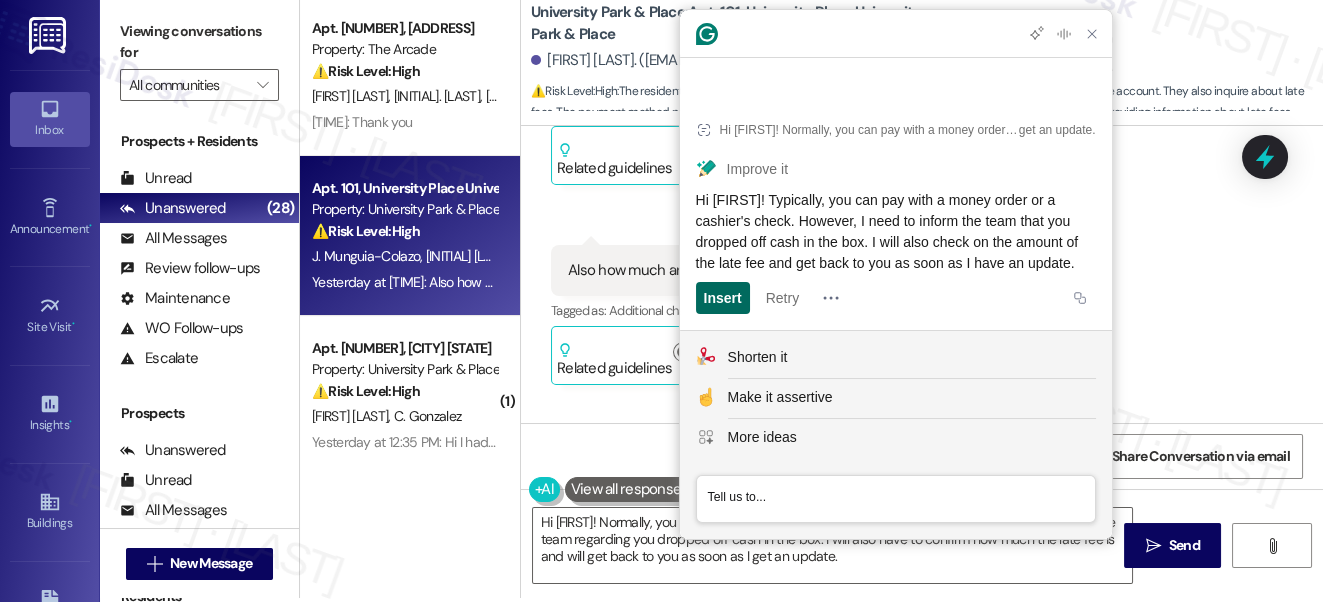 click on "Insert" 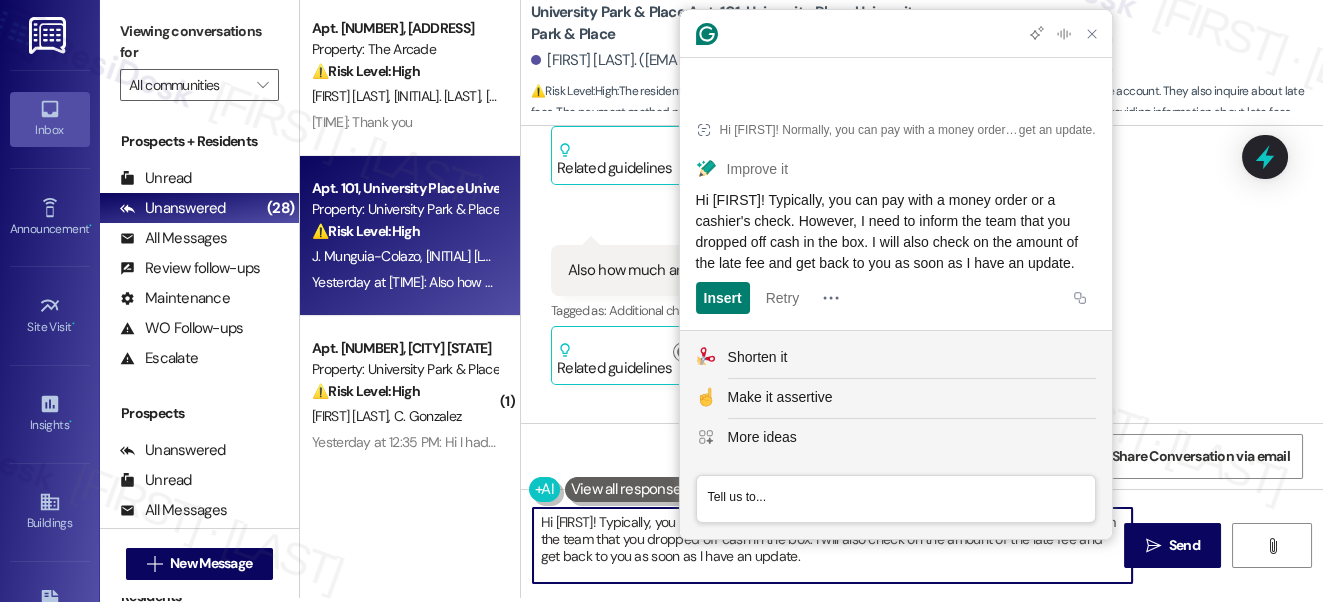 click on "Hi Diego! Typically, you can pay with a money order or a cashier's check. However, I need to inform the team that you dropped off cash in the box. I will also check on the amount of the late fee and get back to you as soon as I have an update." at bounding box center [833, 545] 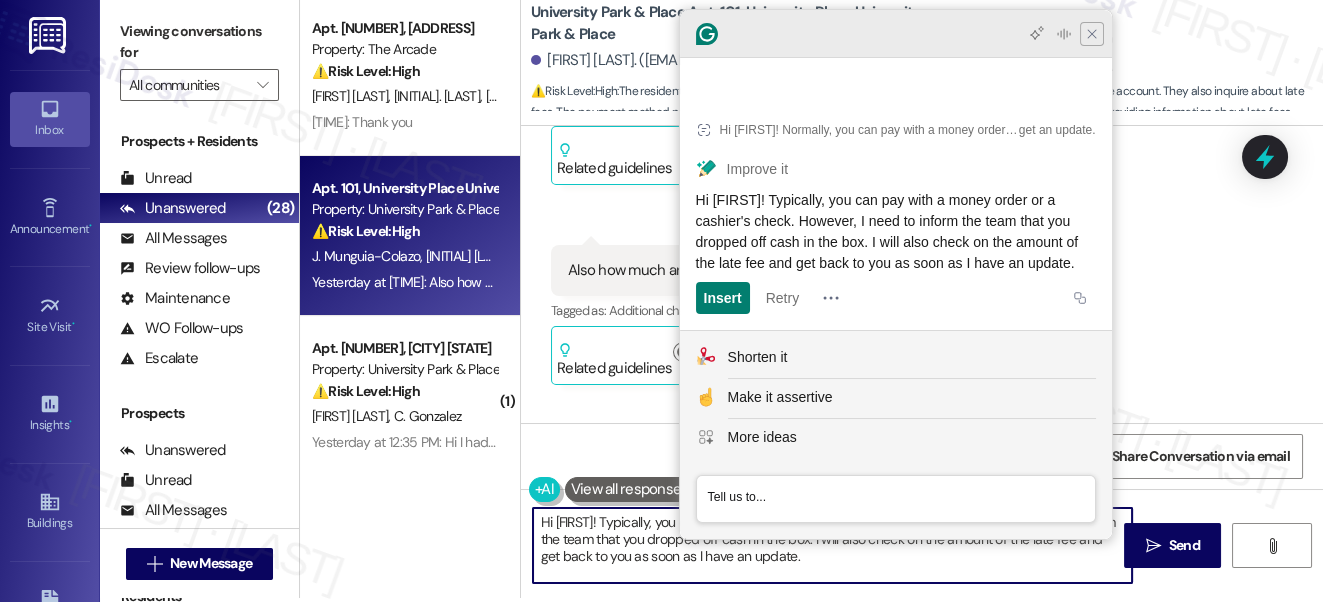 type on "Hi Diego! Typically, you can pay with a money order or a cashier's check. However, I need to inform the team that you dropped off cash in the box. I will also check on the amount of the late fee and get back to you as soon as I have an update." 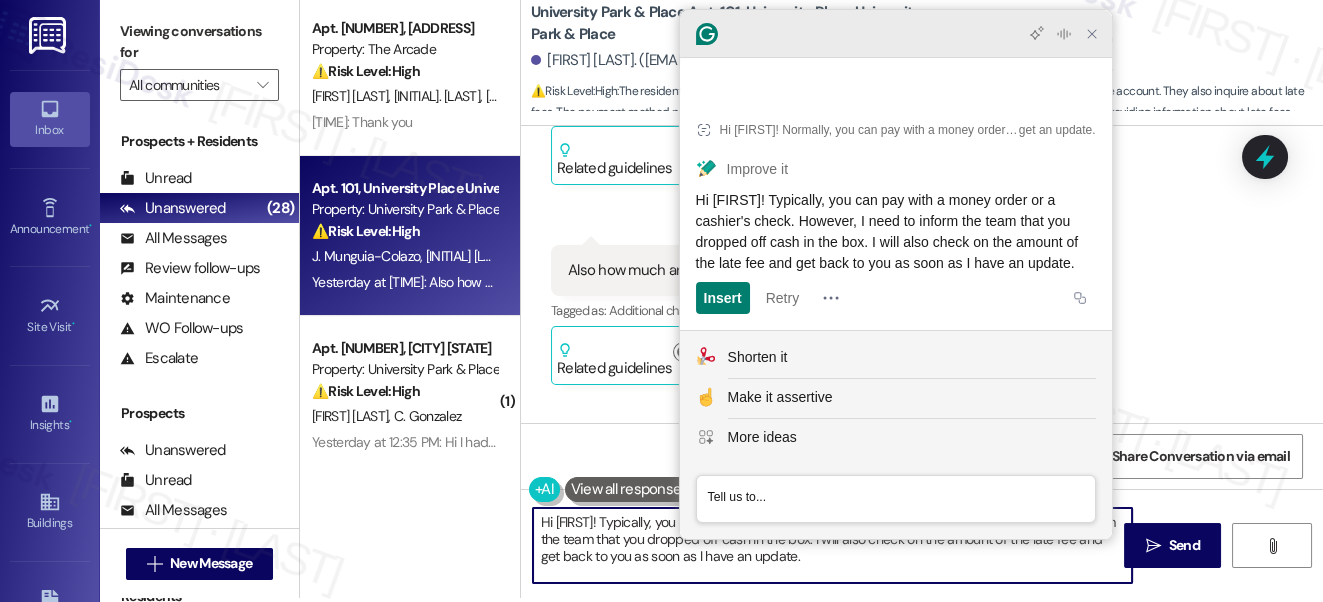 click 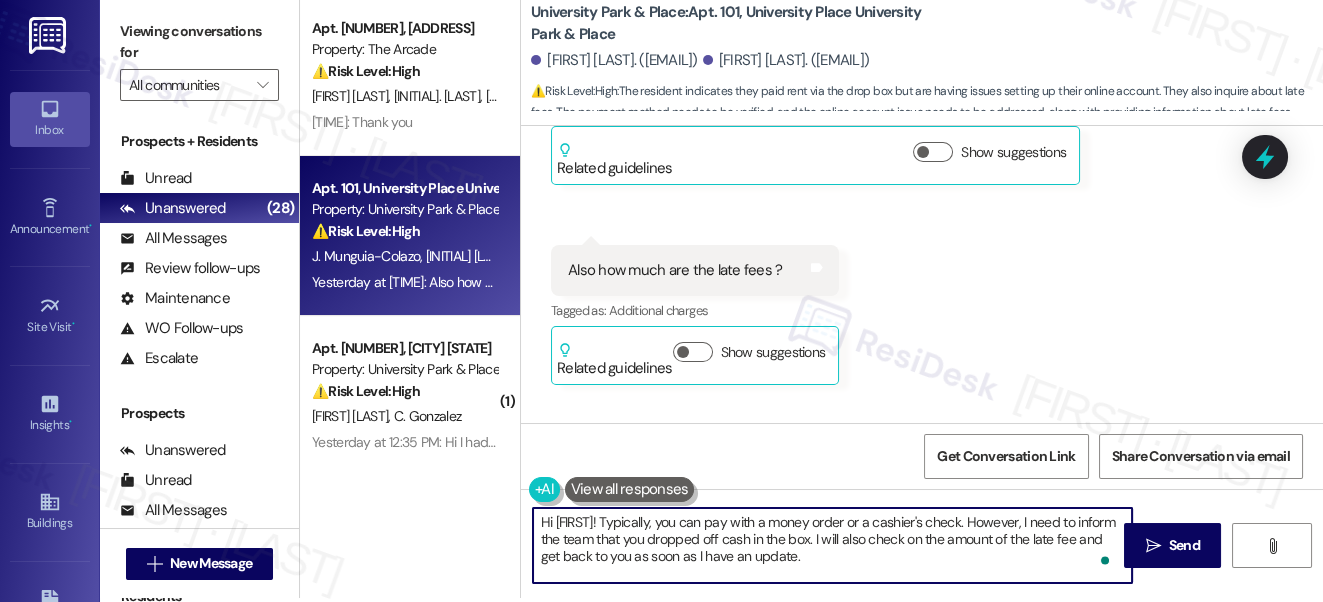 click on "Hi Diego! Typically, you can pay with a money order or a cashier's check. However, I need to inform the team that you dropped off cash in the box. I will also check on the amount of the late fee and get back to you as soon as I have an update." at bounding box center [833, 545] 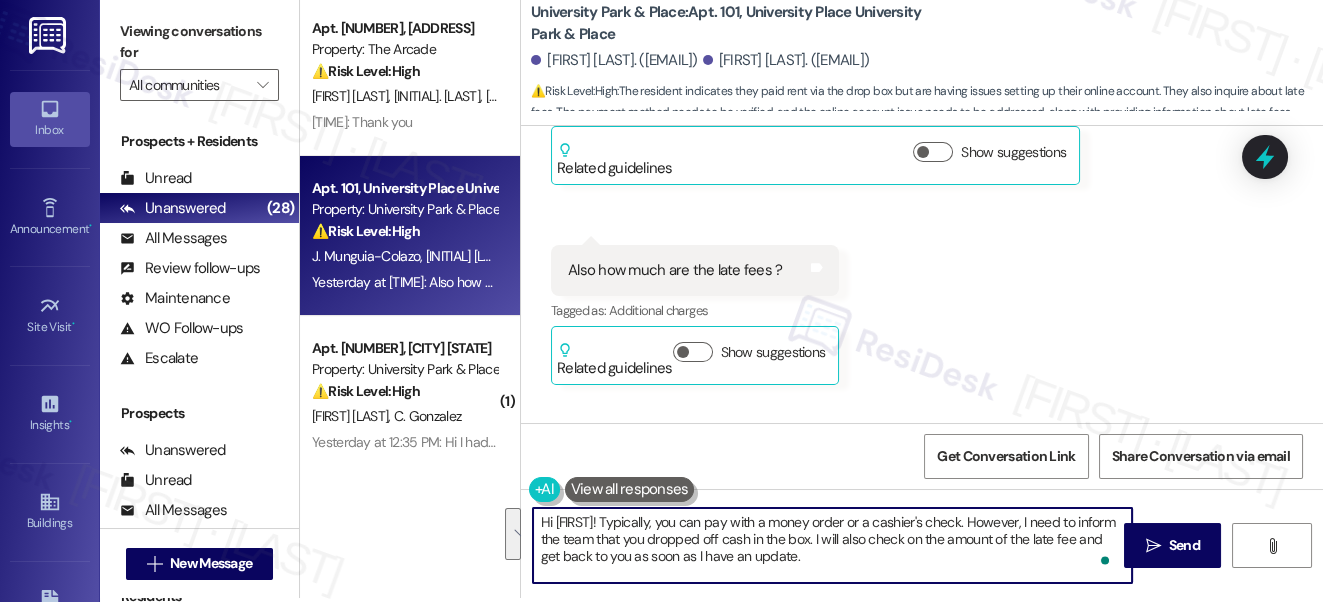 click on "Hi Diego! Typically, you can pay with a money order or a cashier's check. However, I need to inform the team that you dropped off cash in the box. I will also check on the amount of the late fee and get back to you as soon as I have an update." at bounding box center (833, 545) 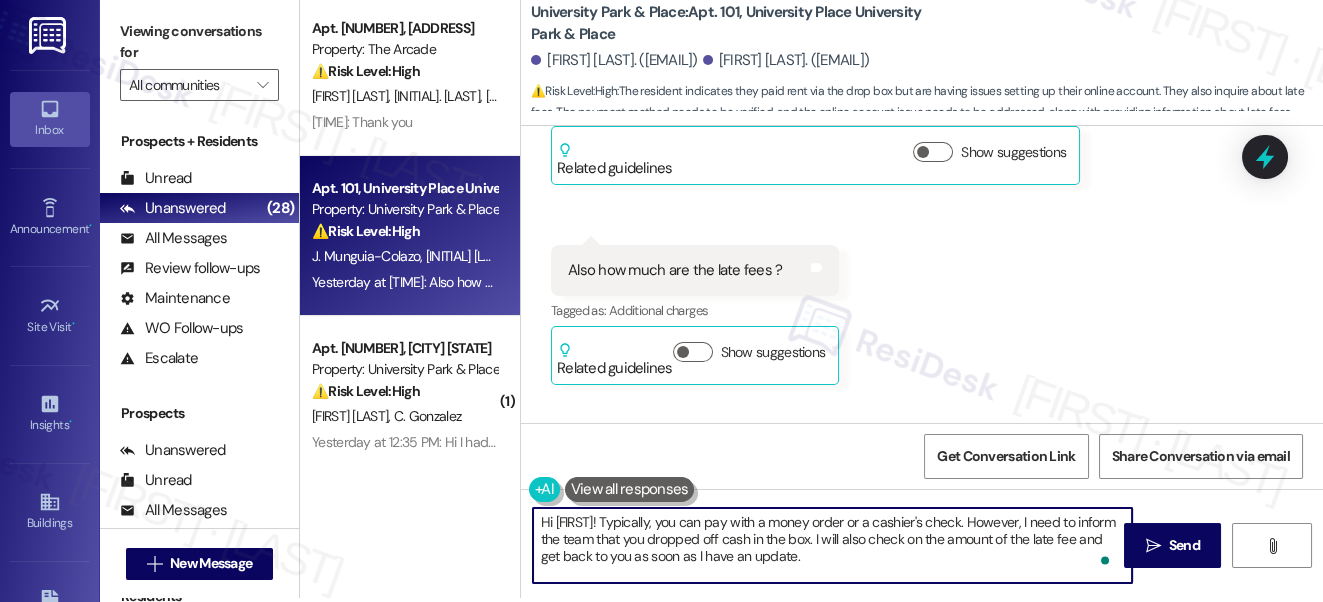 click on "Hi Diego! Typically, you can pay with a money order or a cashier's check. However, I need to inform the team that you dropped off cash in the box. I will also check on the amount of the late fee and get back to you as soon as I have an update." at bounding box center [833, 545] 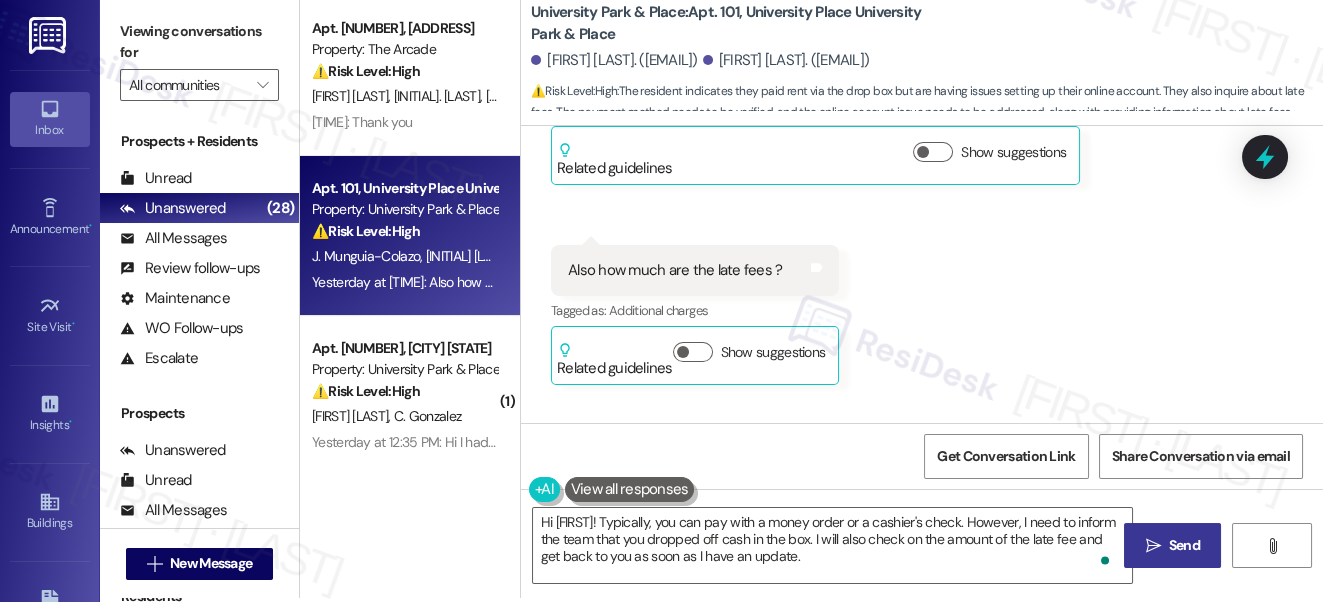 click on " Send" at bounding box center [1172, 545] 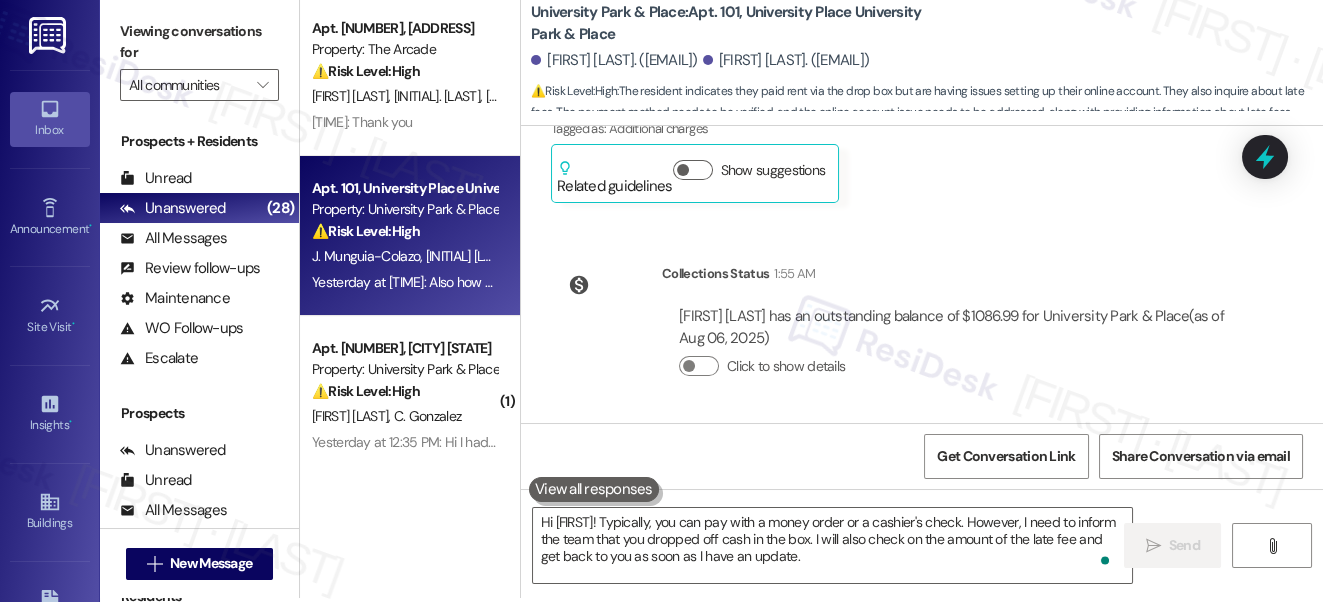 scroll, scrollTop: 1046, scrollLeft: 0, axis: vertical 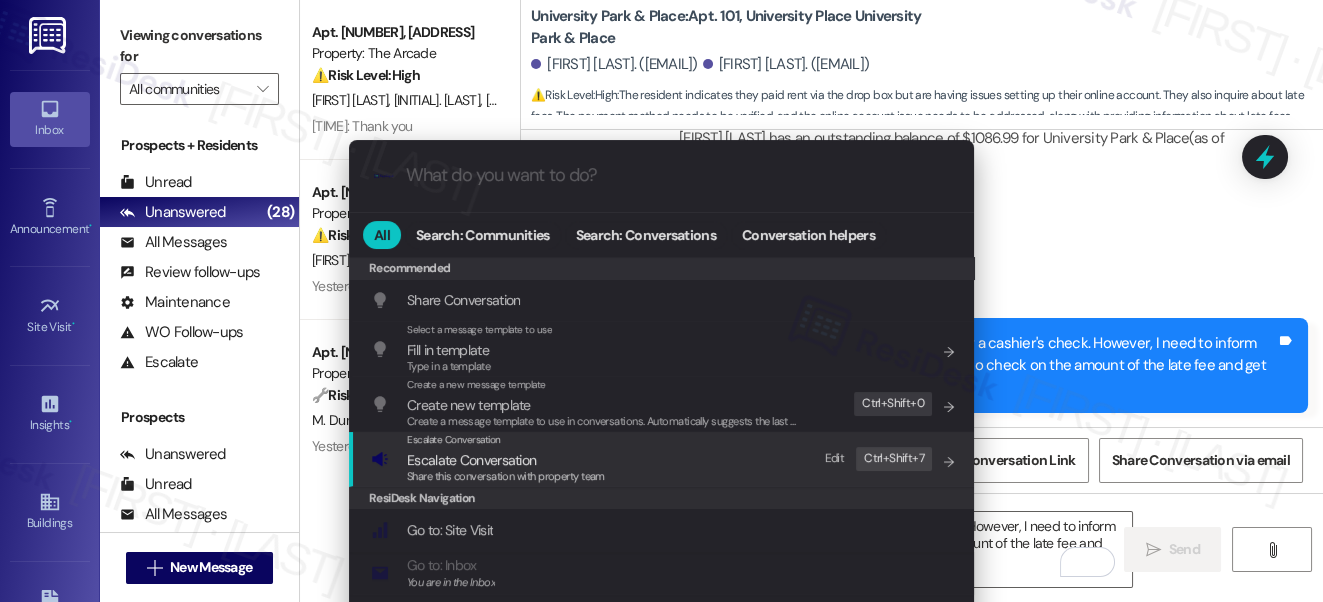 click on "Share this conversation with property team" at bounding box center [506, 476] 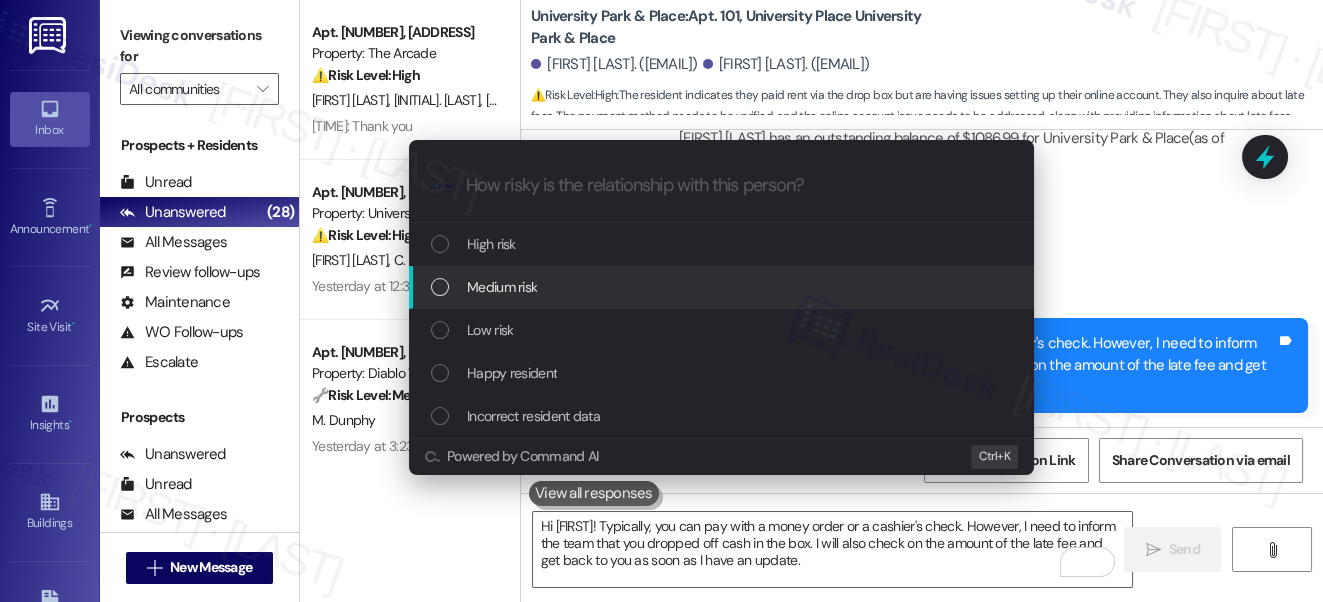 click on "Medium risk" at bounding box center (723, 287) 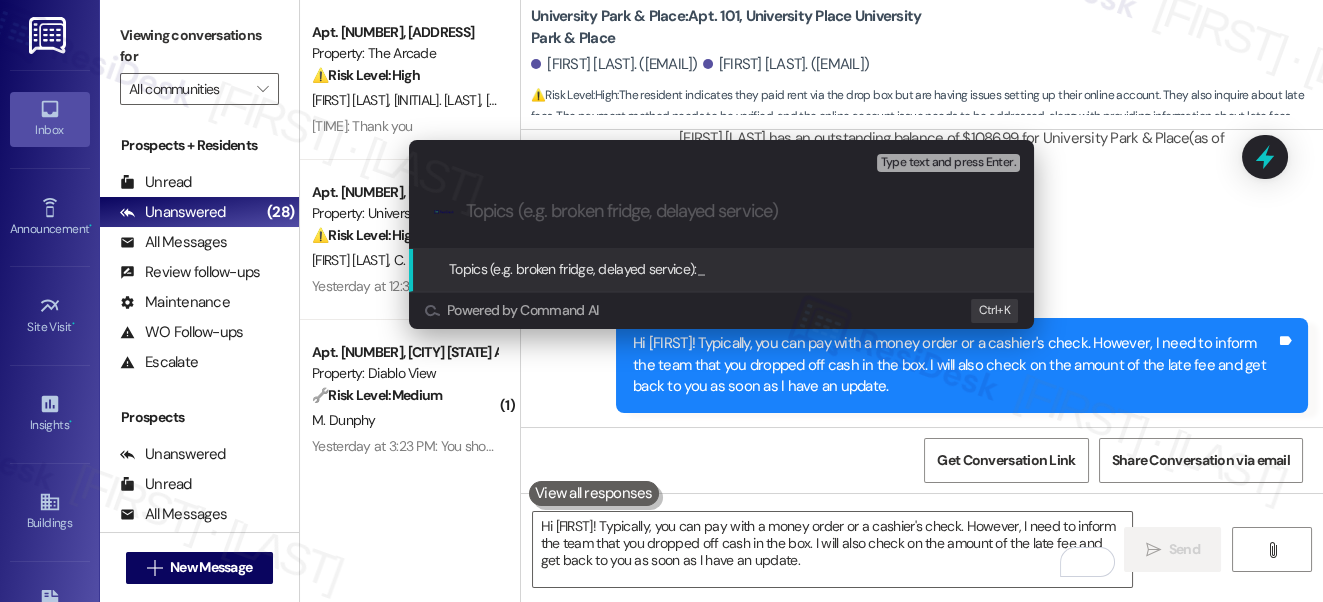 paste on "University Park & Plac" 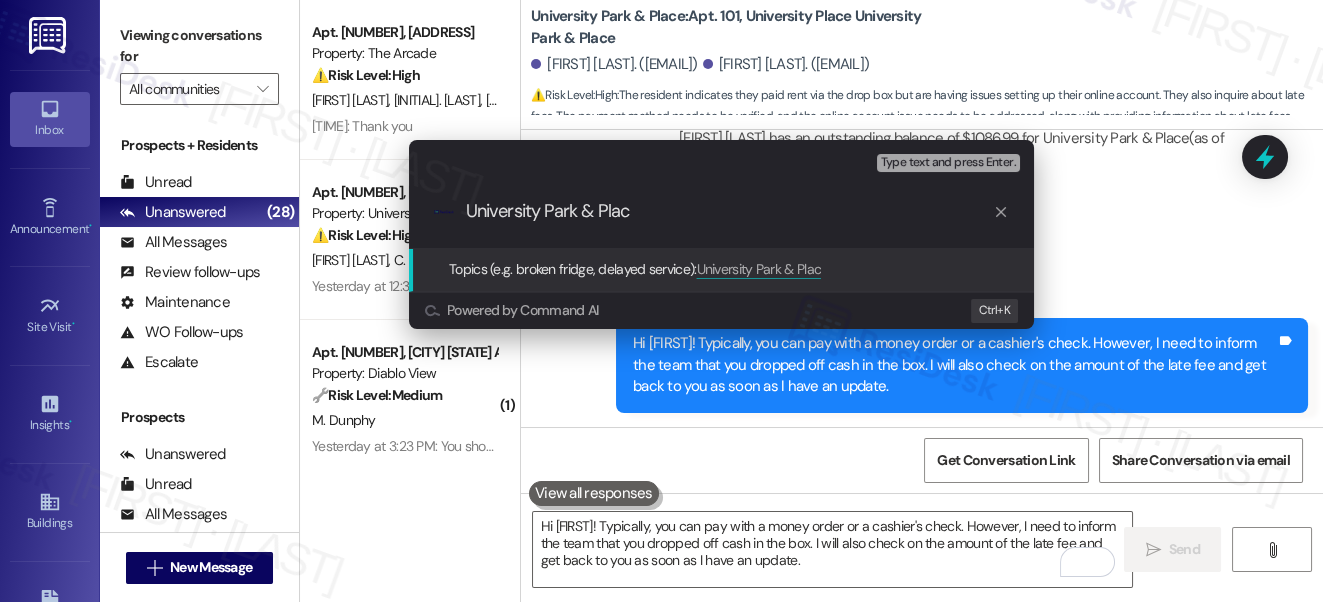 drag, startPoint x: 680, startPoint y: 207, endPoint x: 467, endPoint y: 214, distance: 213.11499 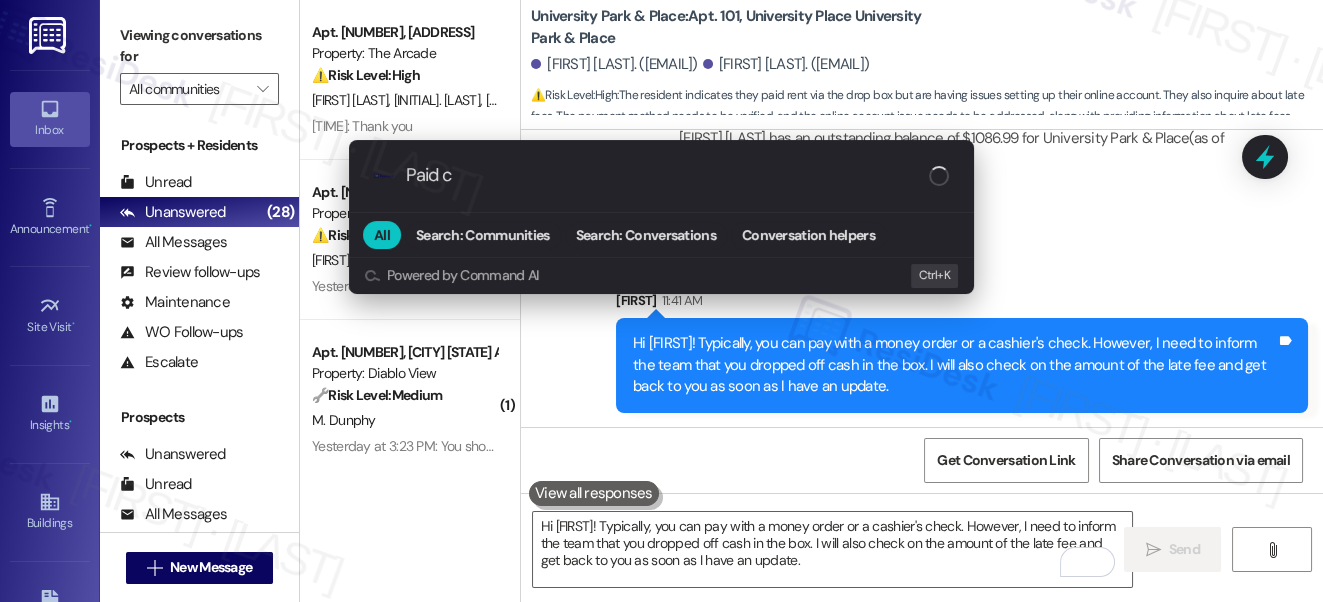 type on "Paid ca" 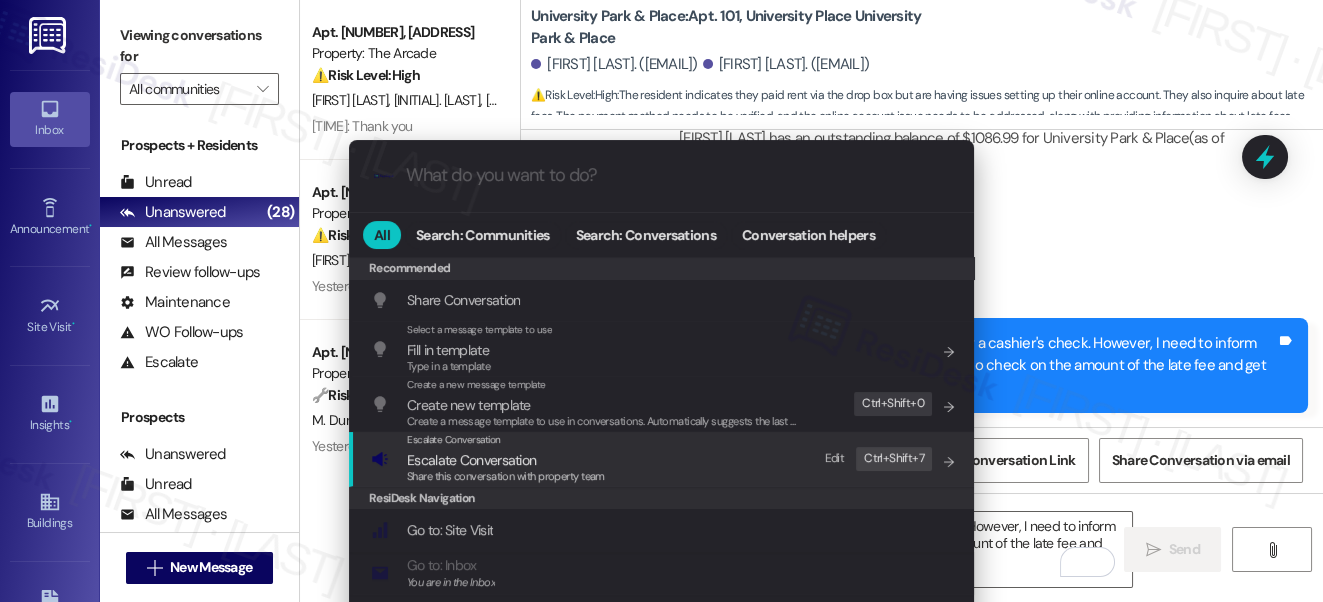 click on "Share this conversation with property team" at bounding box center (506, 476) 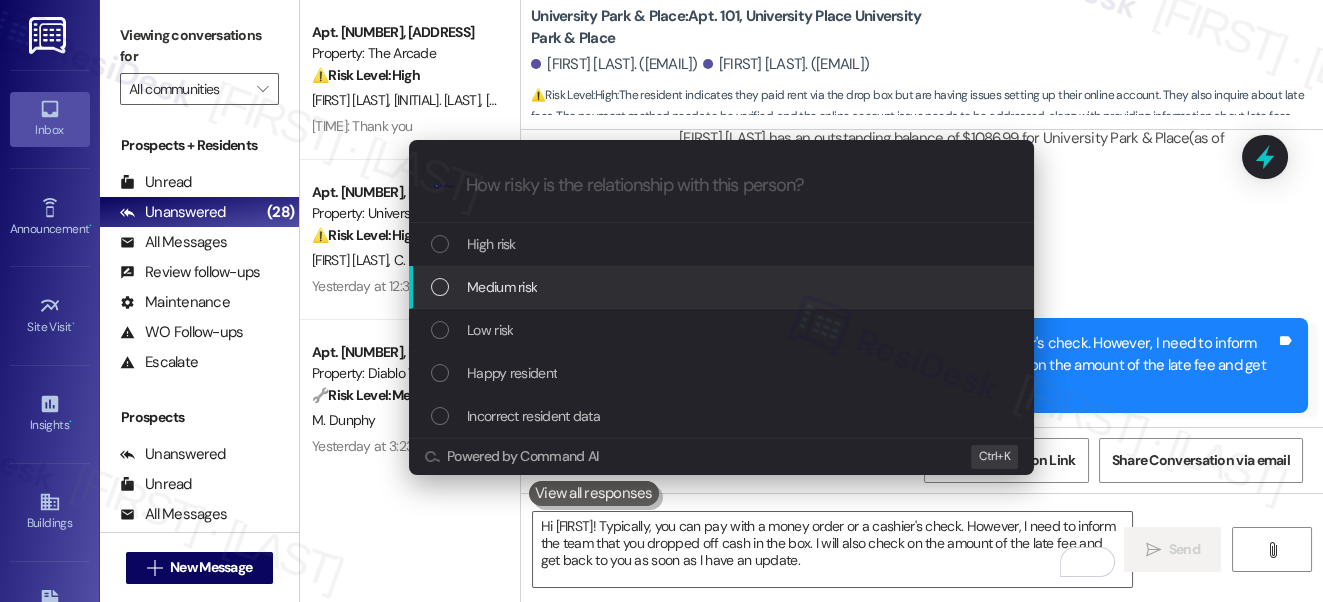 click on "Medium risk" at bounding box center [723, 287] 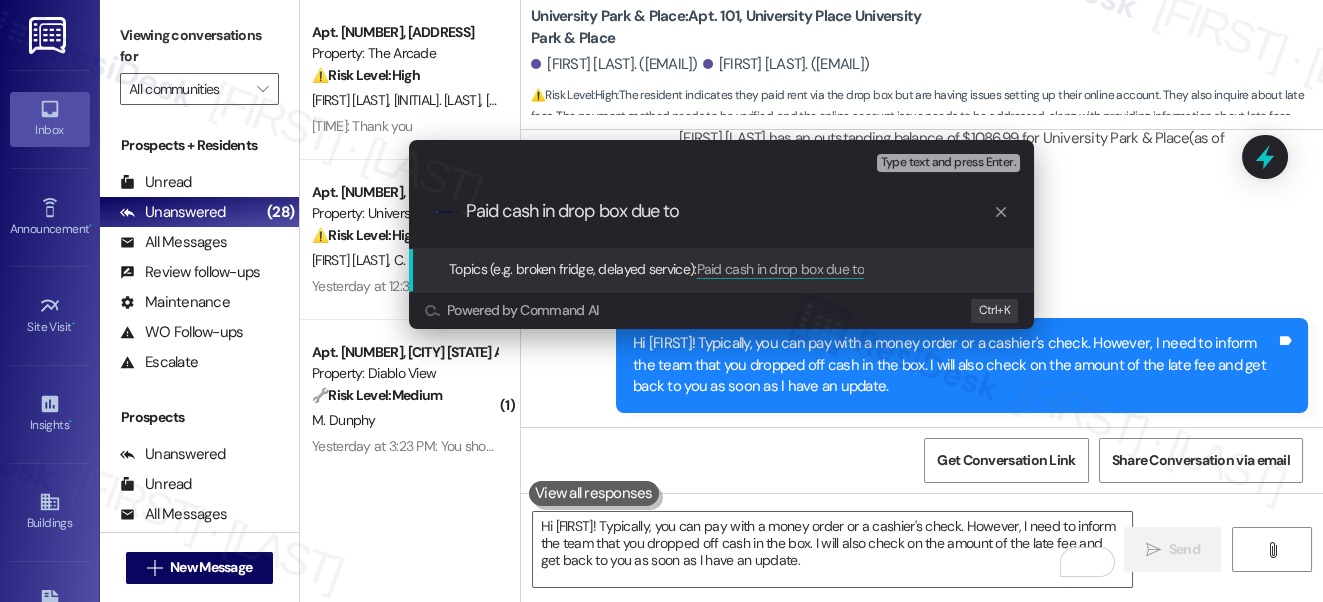 type on "Paid cash in drop box due to" 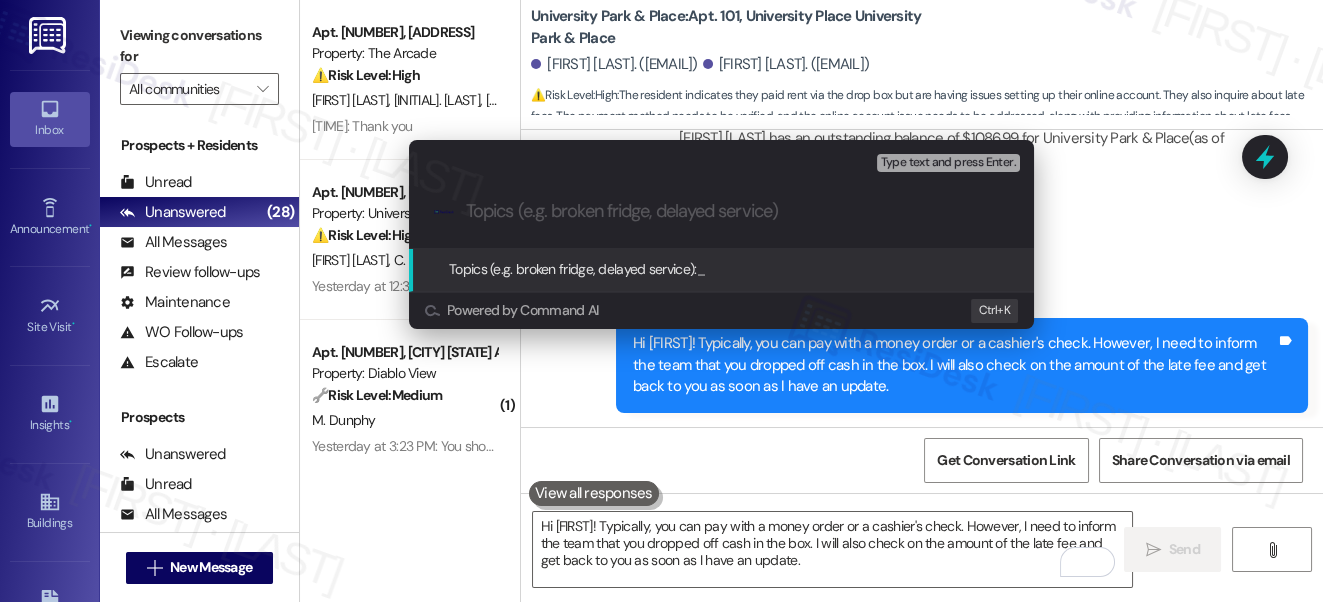 click on "Escalate Conversation Medium risk Topics (e.g. broken fridge, delayed service) Any messages to highlight in the email? Type text and press Enter. .cls-1{fill:#0a055f;}.cls-2{fill:#0cc4c4;} resideskLogoBlueOrange Topics (e.g. broken fridge, delayed service):  _ Powered by Command AI Ctrl+ K" at bounding box center [661, 301] 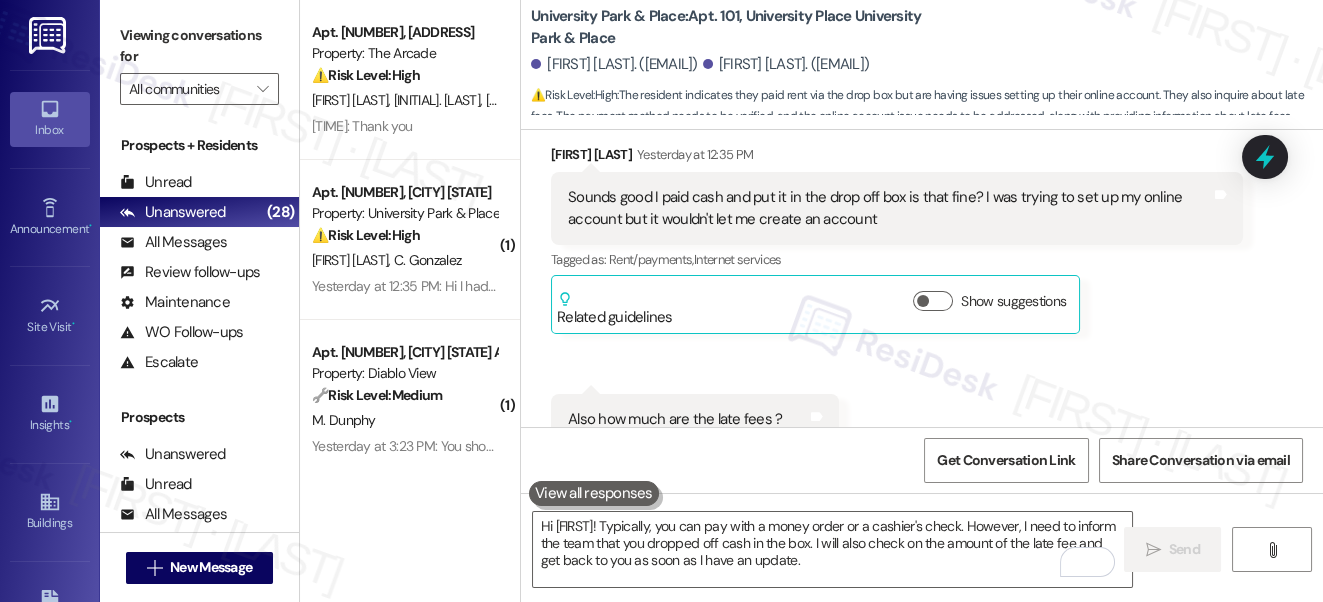 scroll, scrollTop: 666, scrollLeft: 0, axis: vertical 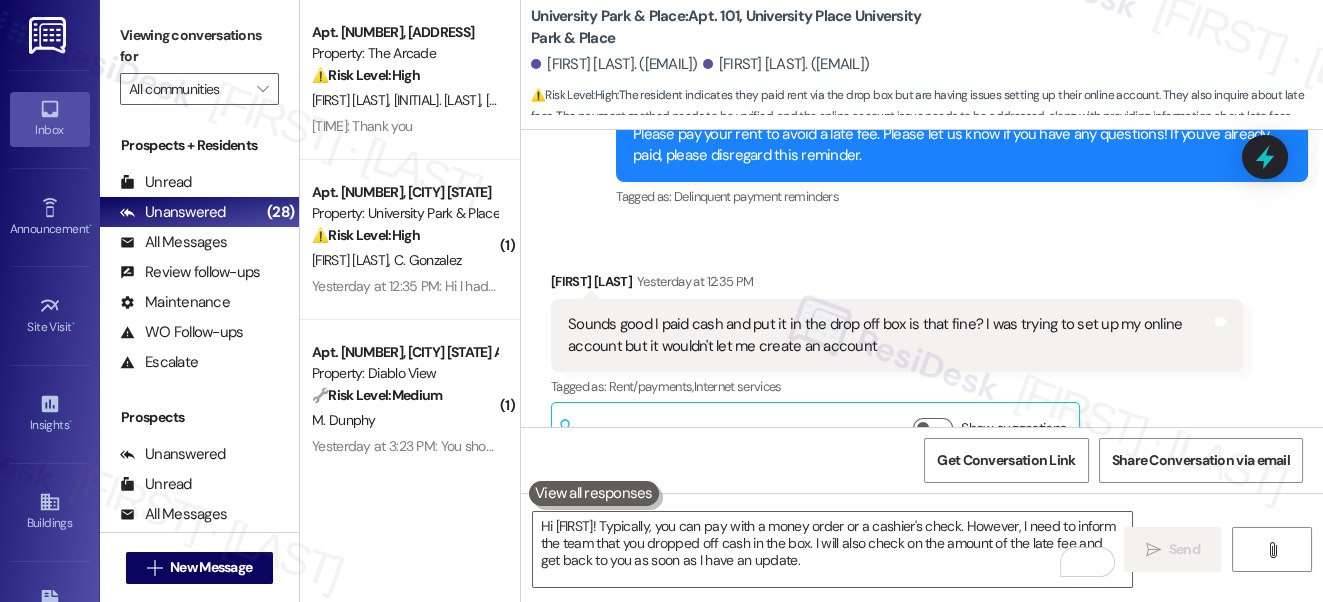 click on "Sounds good I paid cash and put it in the drop off box is that fine? I was trying to set up my online account but it wouldn't let me create an account" at bounding box center [889, 335] 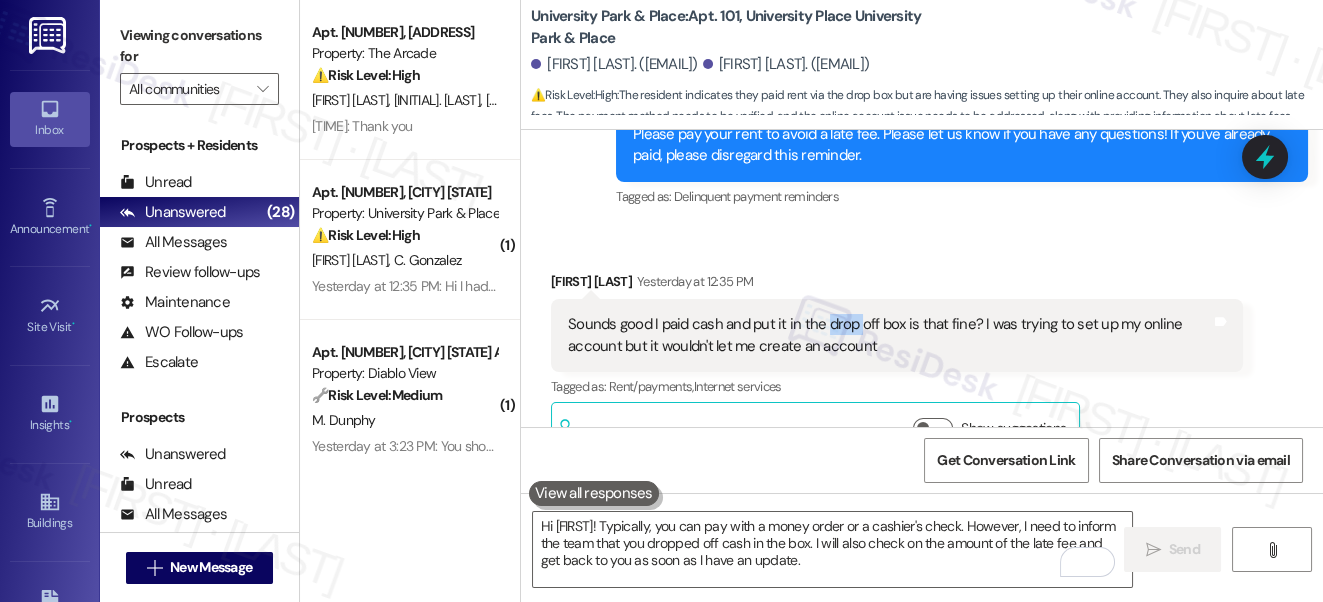 click on "Sounds good I paid cash and put it in the drop off box is that fine? I was trying to set up my online account but it wouldn't let me create an account" at bounding box center (889, 335) 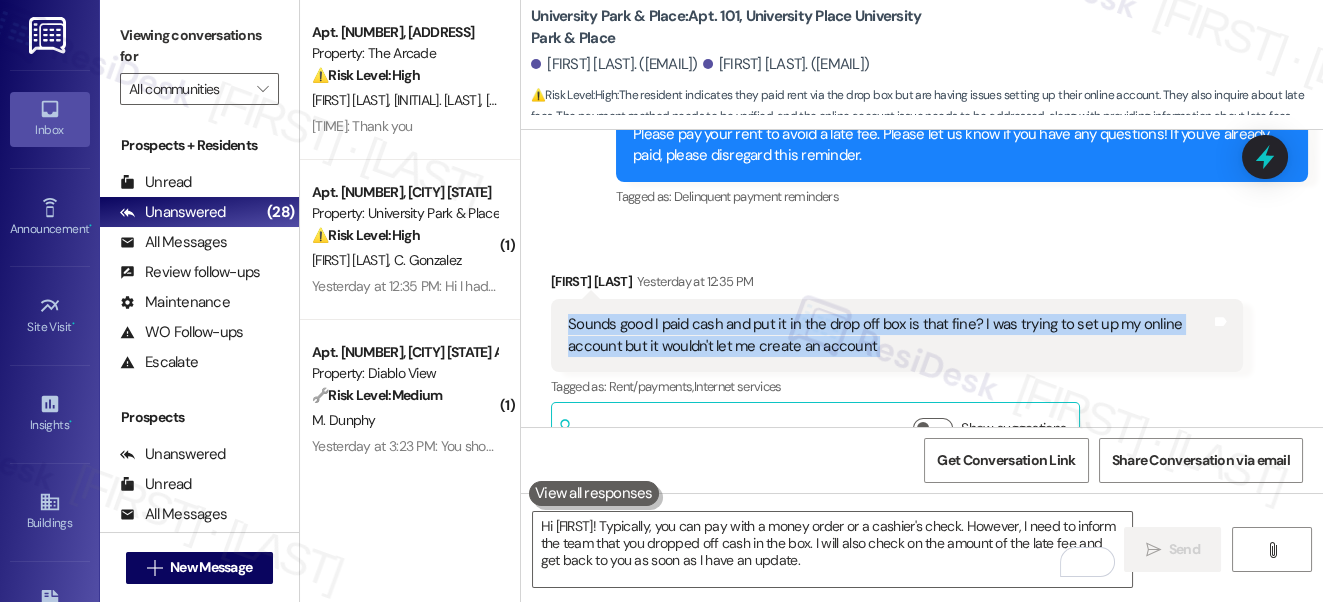 click on "Sounds good I paid cash and put it in the drop off box is that fine? I was trying to set up my online account but it wouldn't let me create an account" at bounding box center (889, 335) 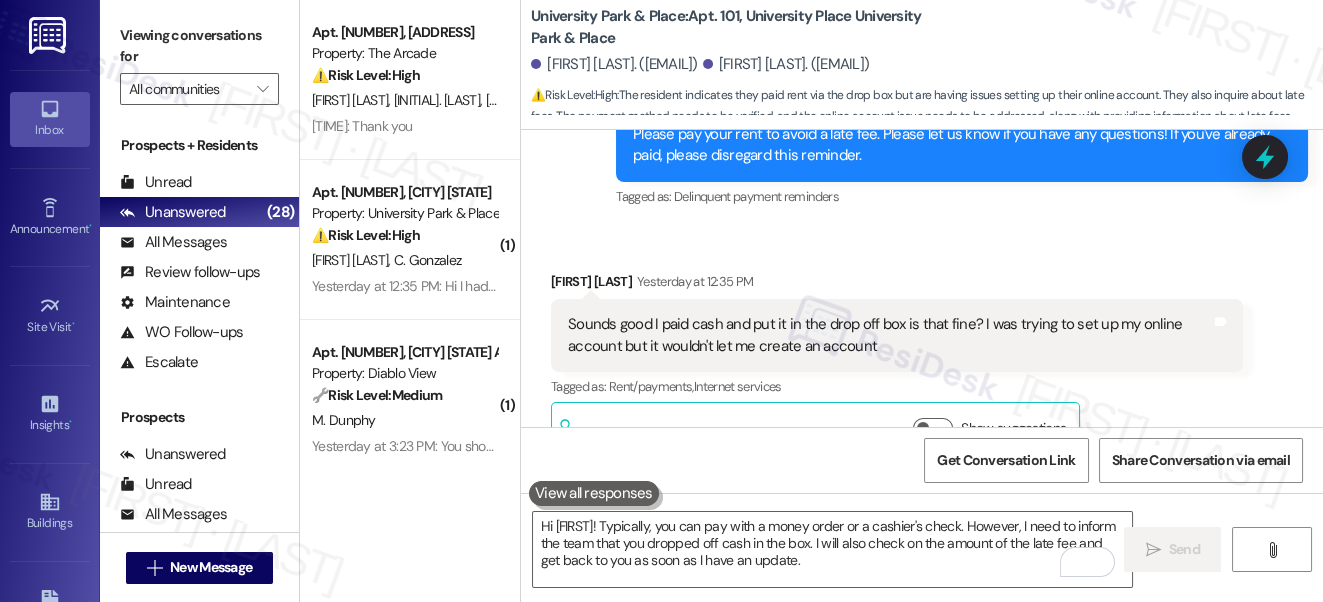 click on "Sounds good I paid cash and put it in the drop off box is that fine? I was trying to set up my online account but it wouldn't let me create an account" at bounding box center [889, 335] 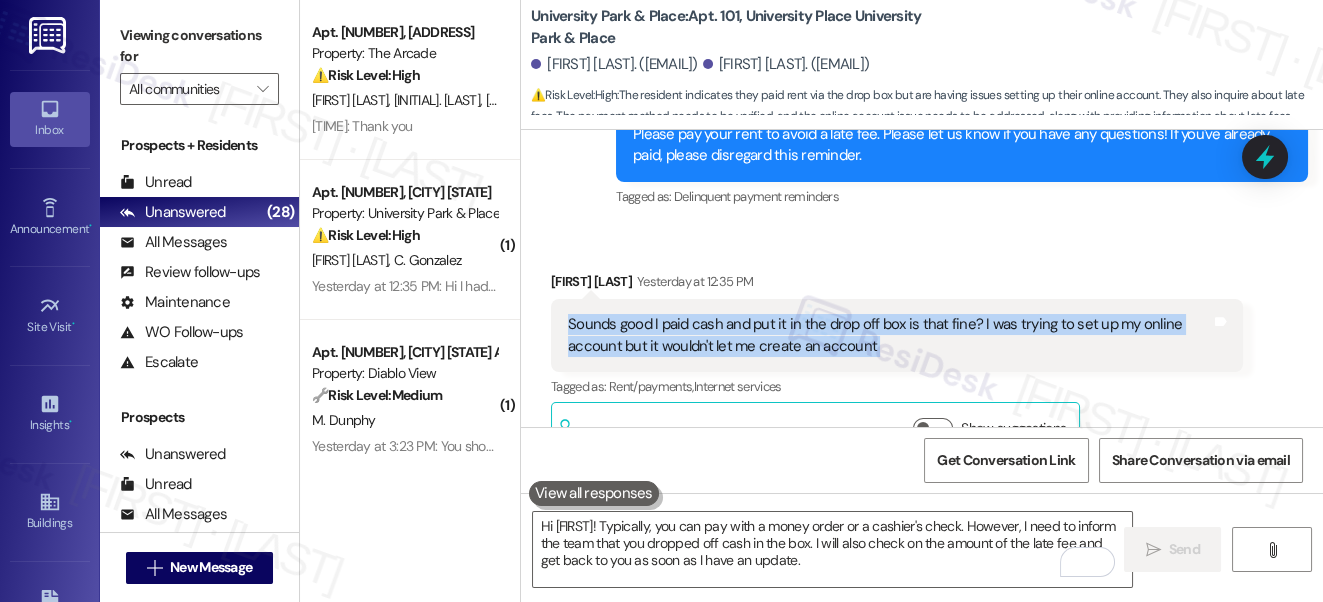 click on "Sounds good I paid cash and put it in the drop off box is that fine? I was trying to set up my online account but it wouldn't let me create an account" at bounding box center (889, 335) 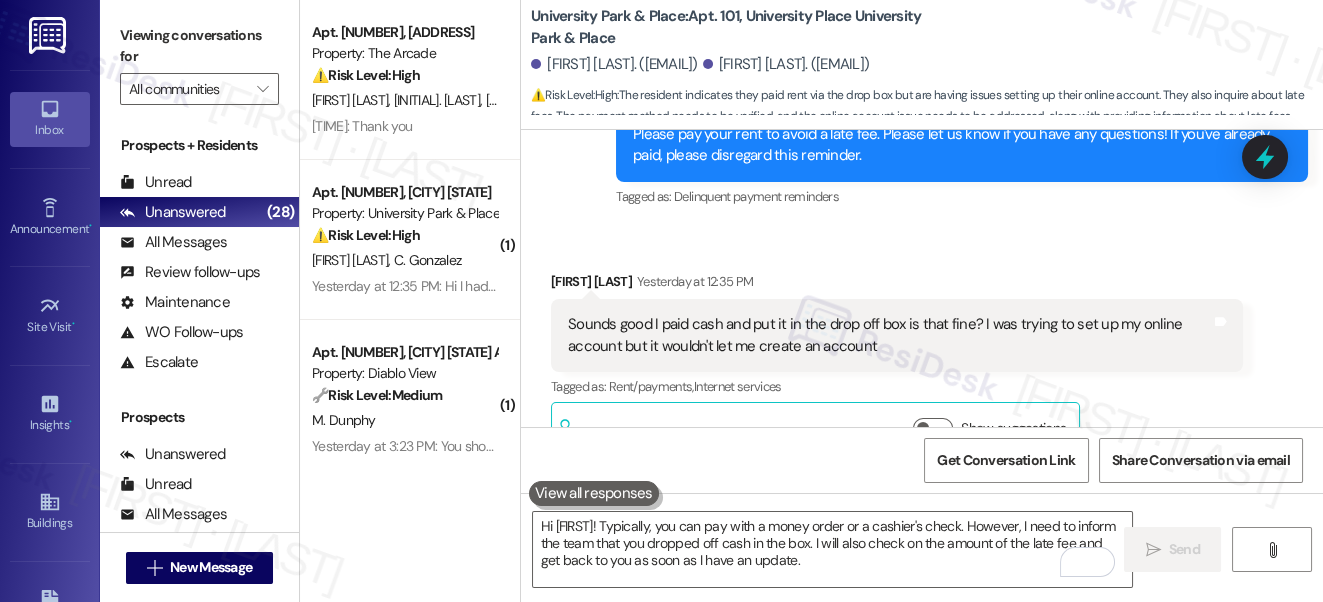click on "Viewing conversations for All communities " at bounding box center [199, 62] 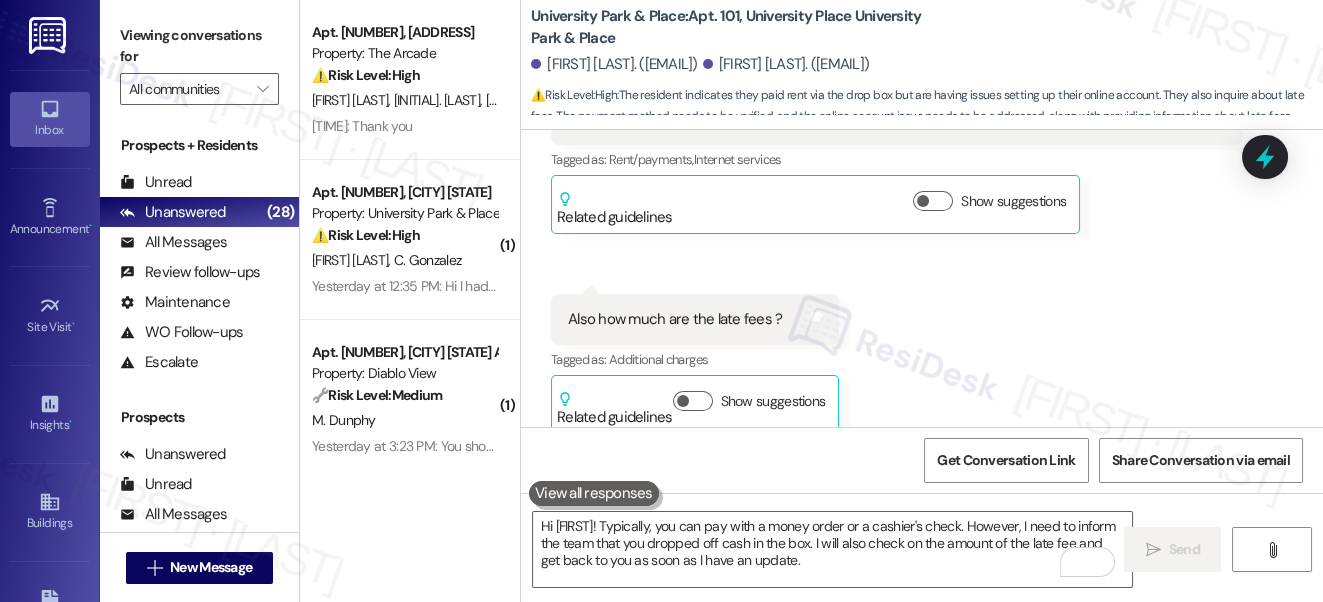 scroll, scrollTop: 666, scrollLeft: 0, axis: vertical 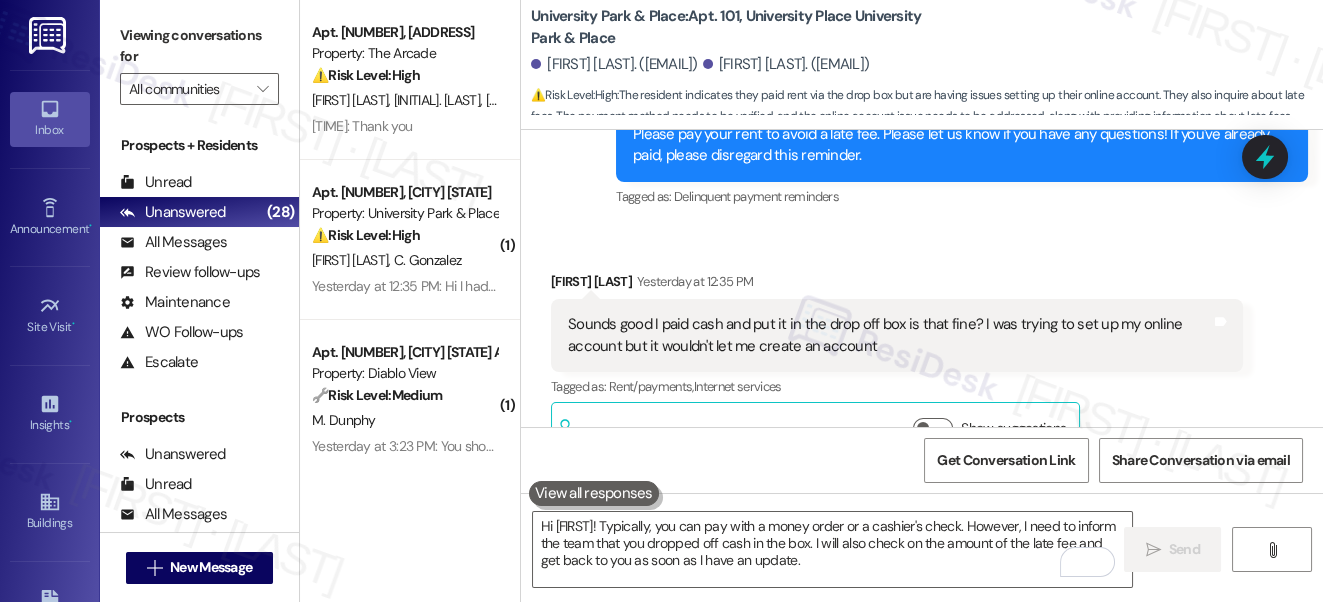 drag, startPoint x: 183, startPoint y: 41, endPoint x: 215, endPoint y: 47, distance: 32.55764 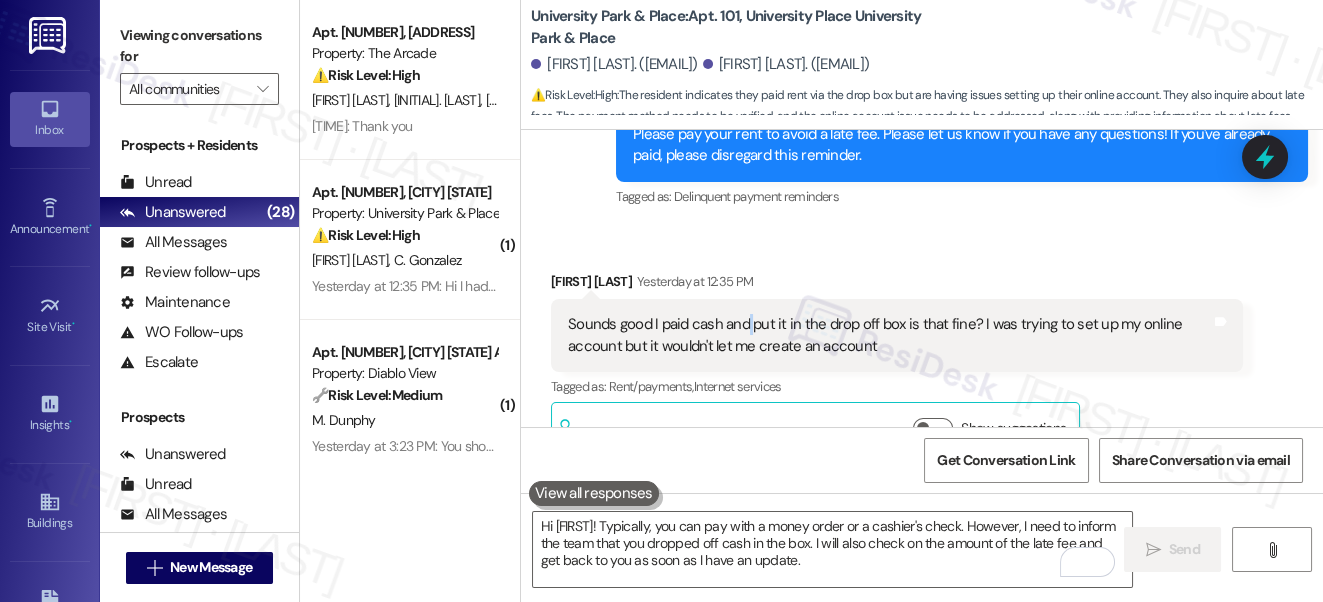 click on "Sounds good I paid cash and put it in the drop off box is that fine? I was trying to set up my online account but it wouldn't let me create an account" at bounding box center (889, 335) 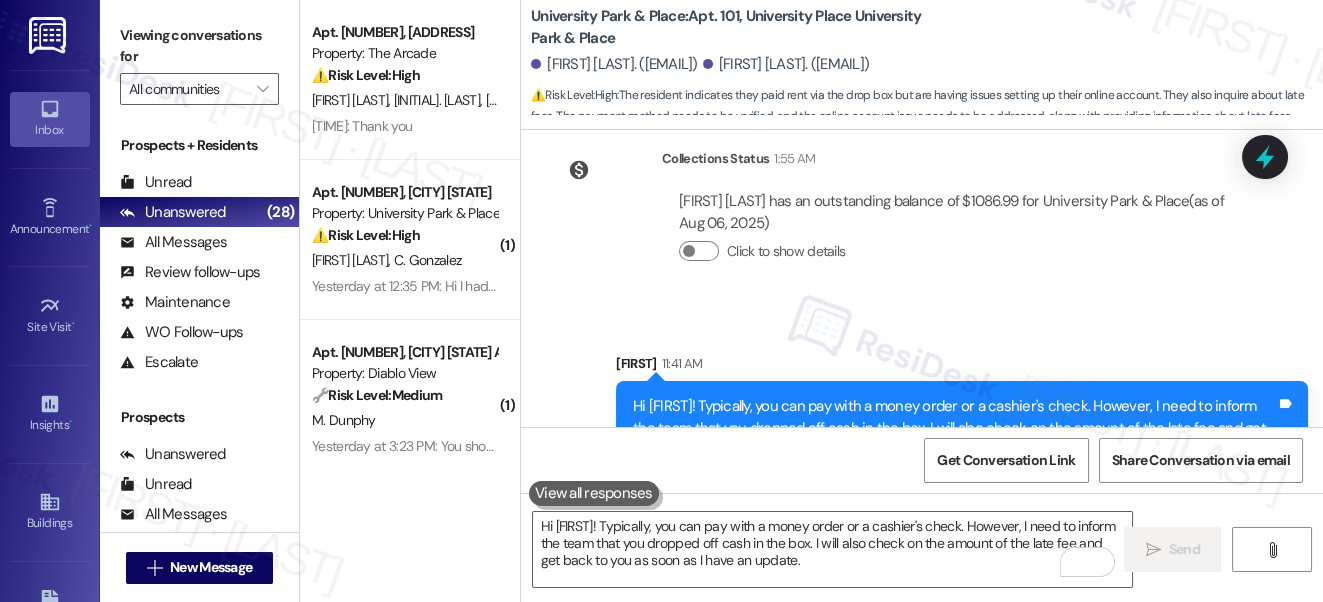 scroll, scrollTop: 1302, scrollLeft: 0, axis: vertical 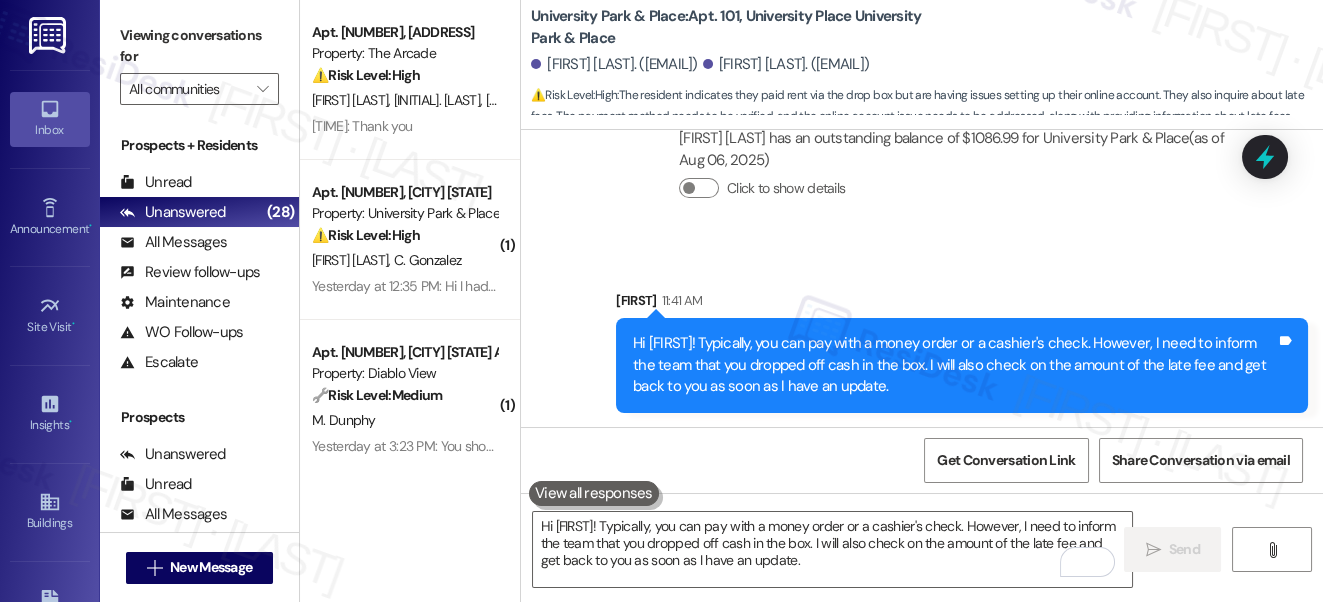 click on "Sarah 11:41 AM" at bounding box center [962, 304] 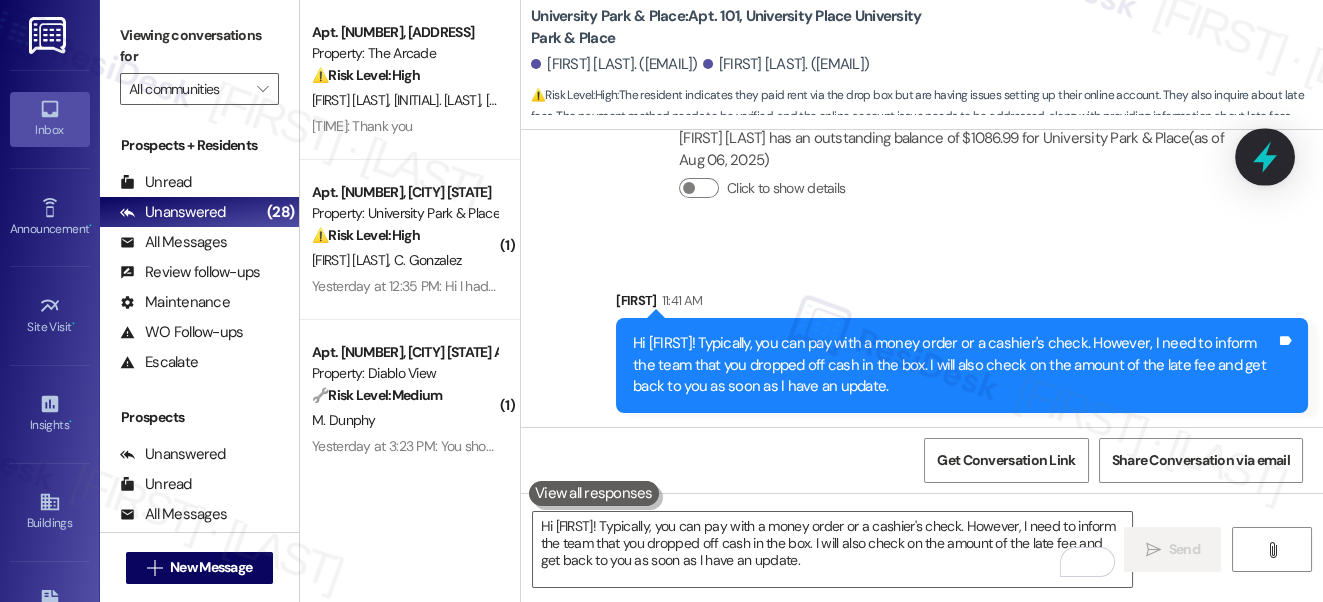 click 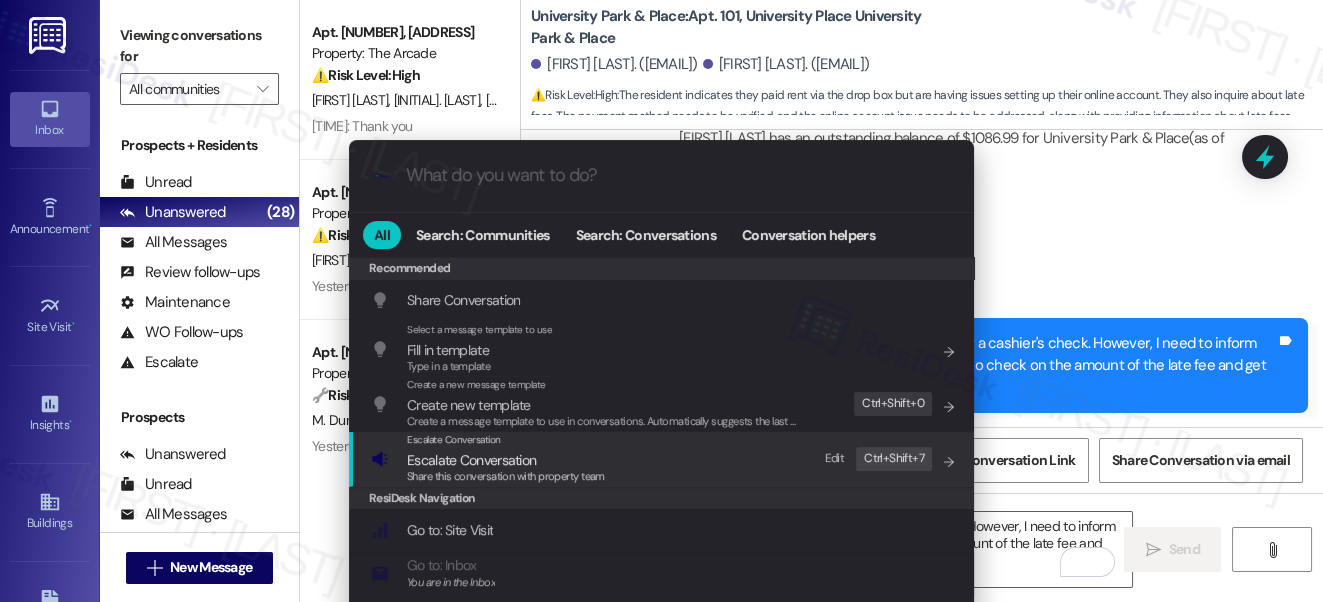 click on "Share this conversation with property team" at bounding box center [506, 476] 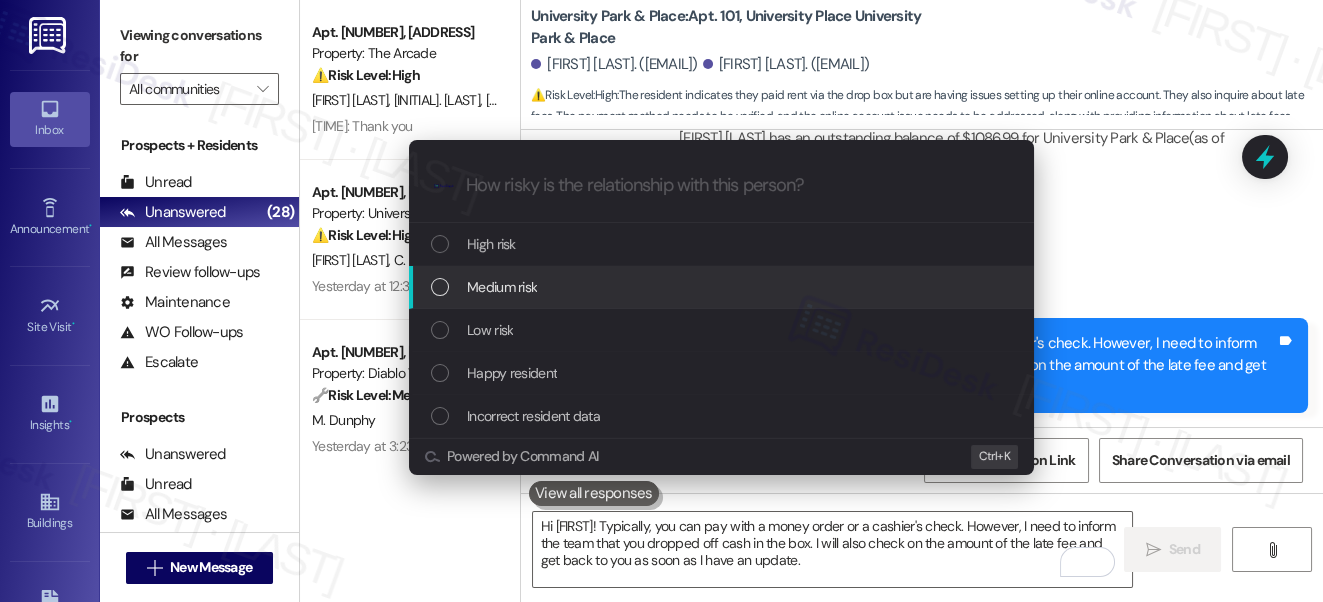 click on "Medium risk" at bounding box center [502, 287] 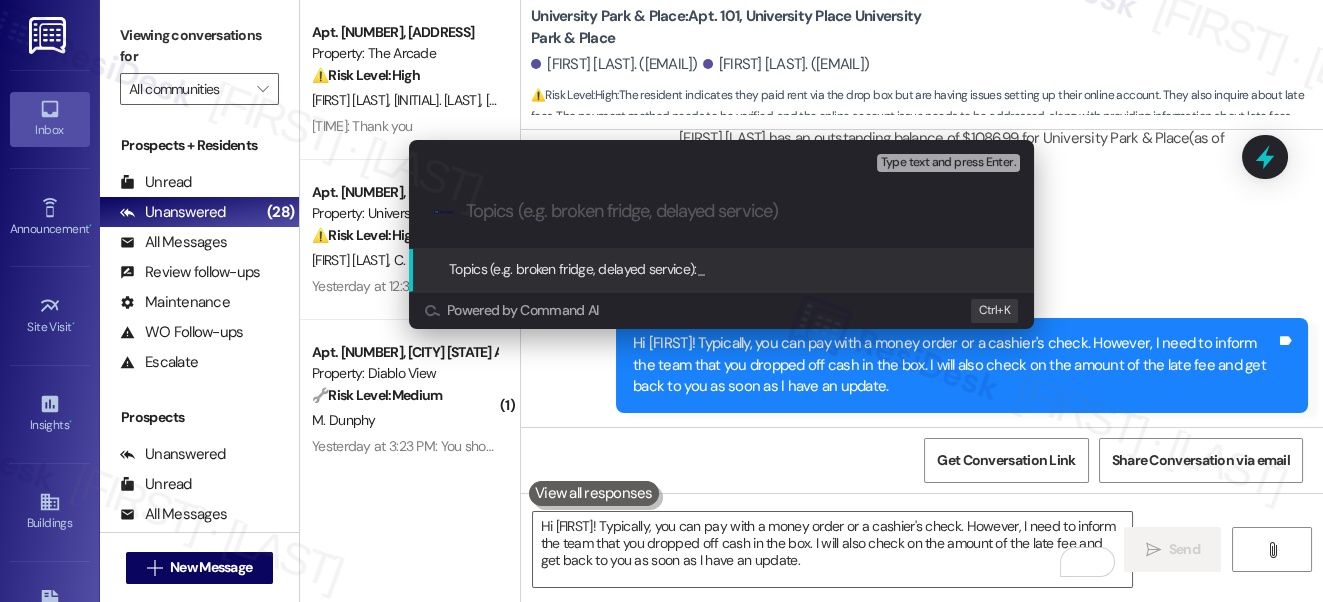 paste on "Rent Payment Submitted – Need Help With Online Account" 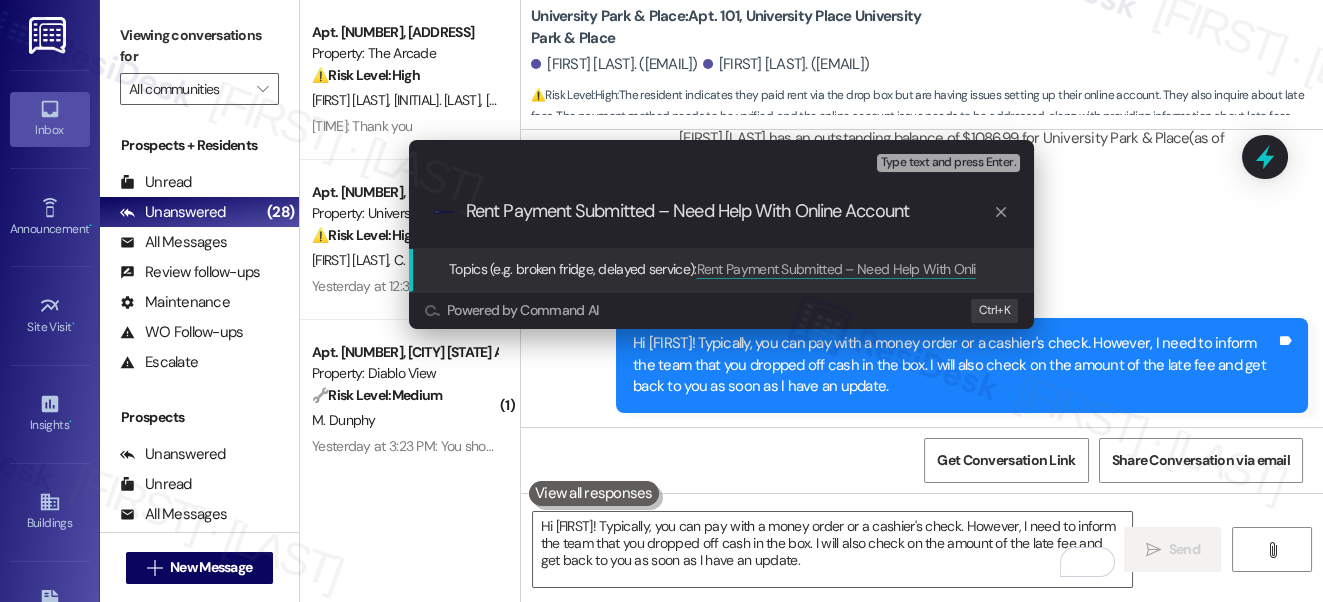 click on "Rent Payment Submitted – Need Help With Online Account" at bounding box center [729, 211] 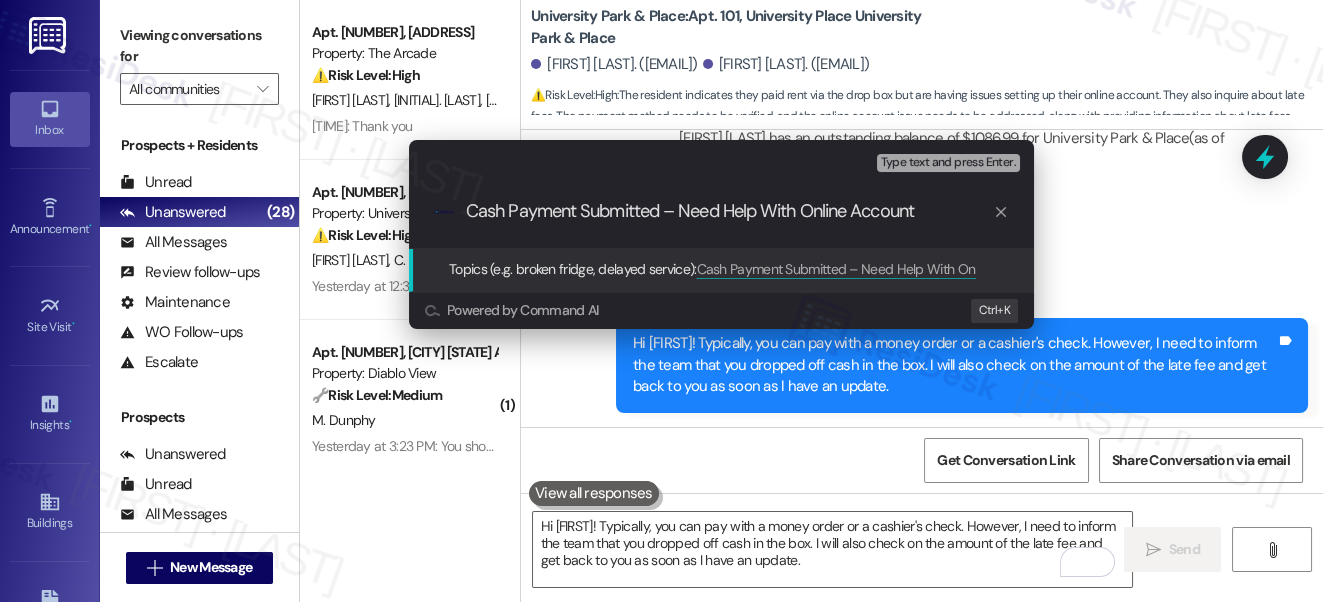 click on "Cash Payment Submitted – Need Help With Online Account" at bounding box center [729, 211] 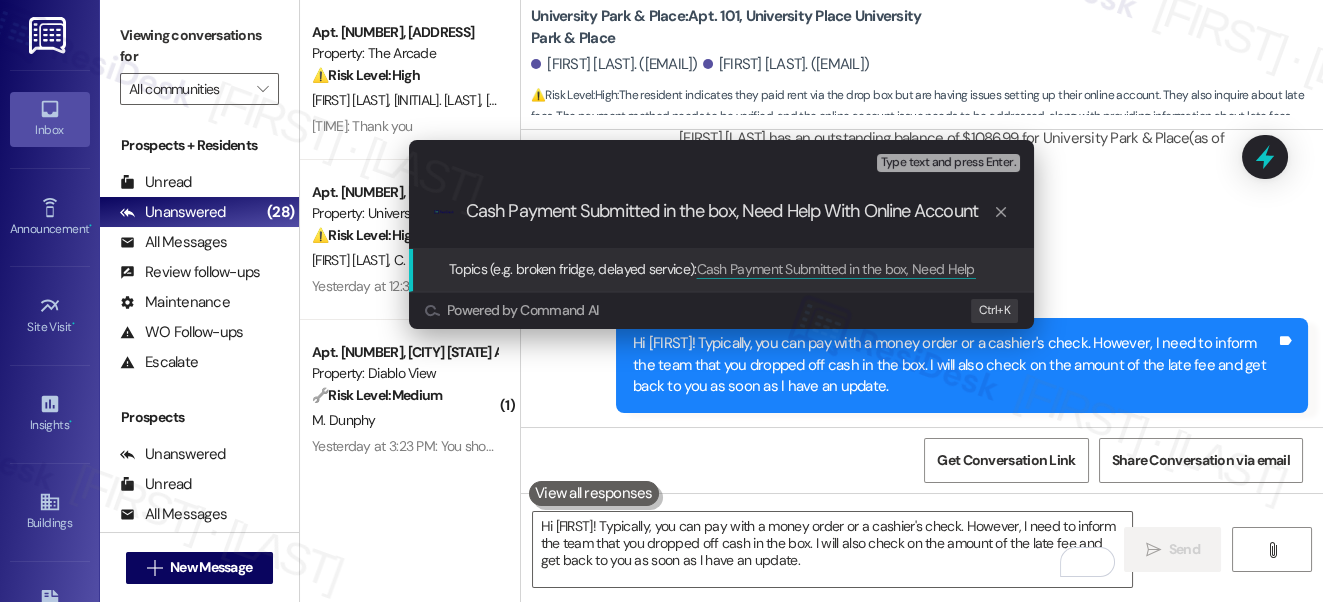 drag, startPoint x: 747, startPoint y: 211, endPoint x: 1000, endPoint y: 215, distance: 253.03162 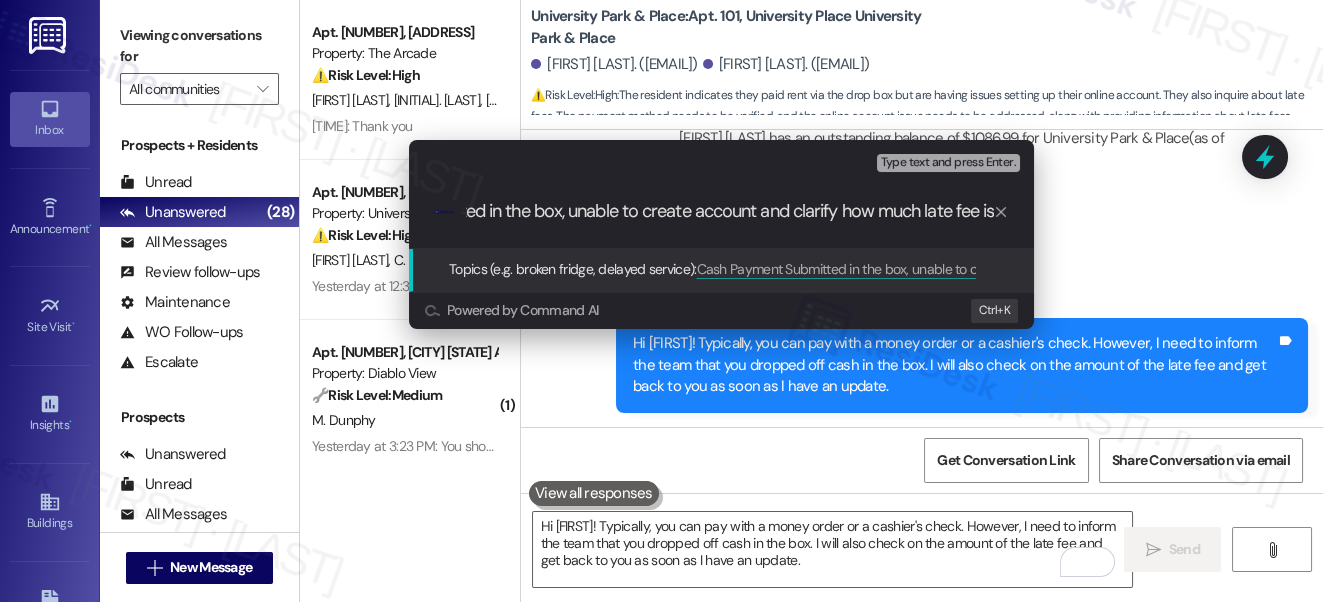 scroll, scrollTop: 0, scrollLeft: 183, axis: horizontal 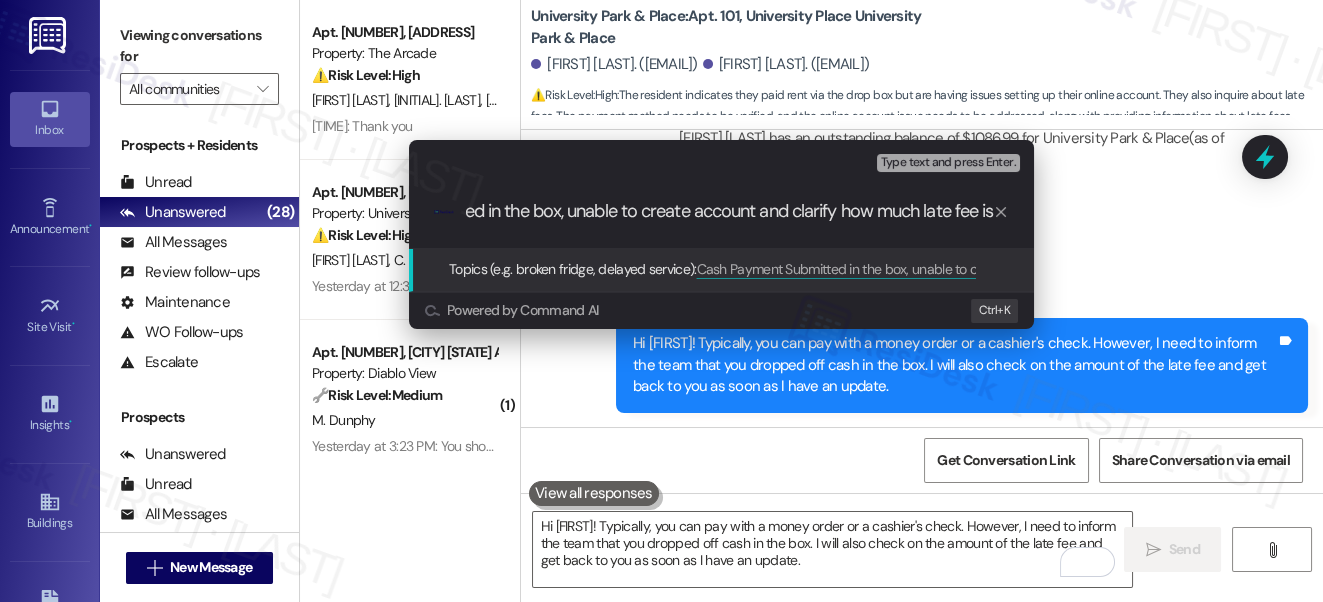 click on "Cash Payment Submitted in the box, unable to create account and clarify how much late fee is" at bounding box center (729, 211) 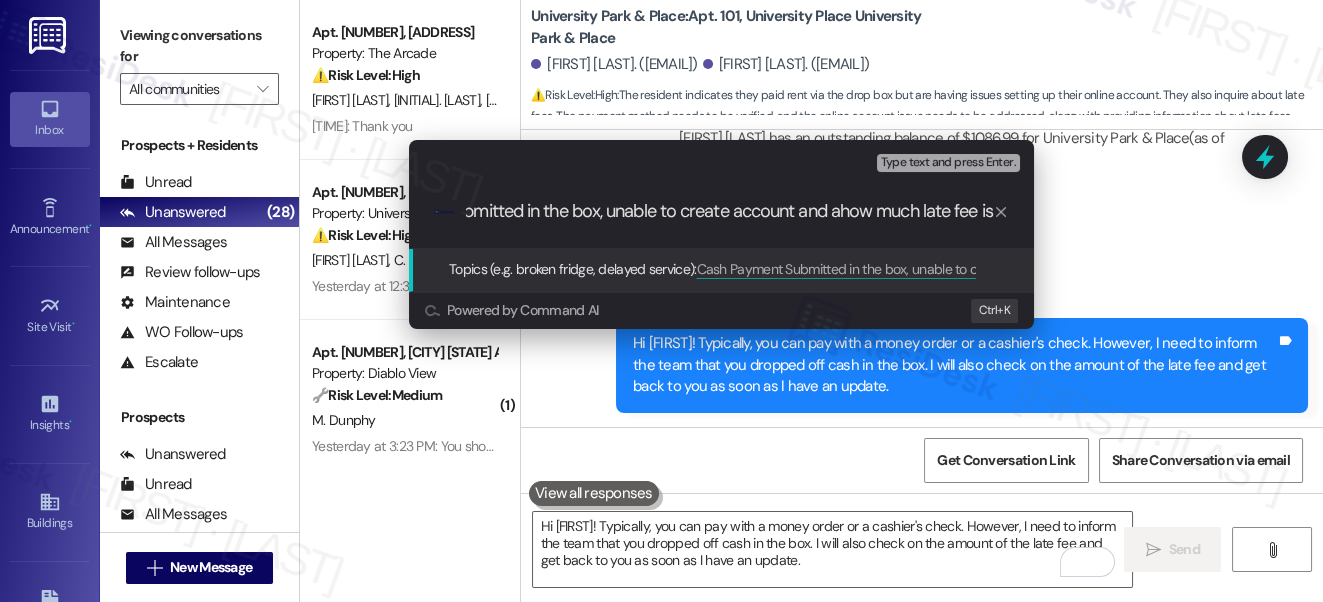 scroll, scrollTop: 0, scrollLeft: 142, axis: horizontal 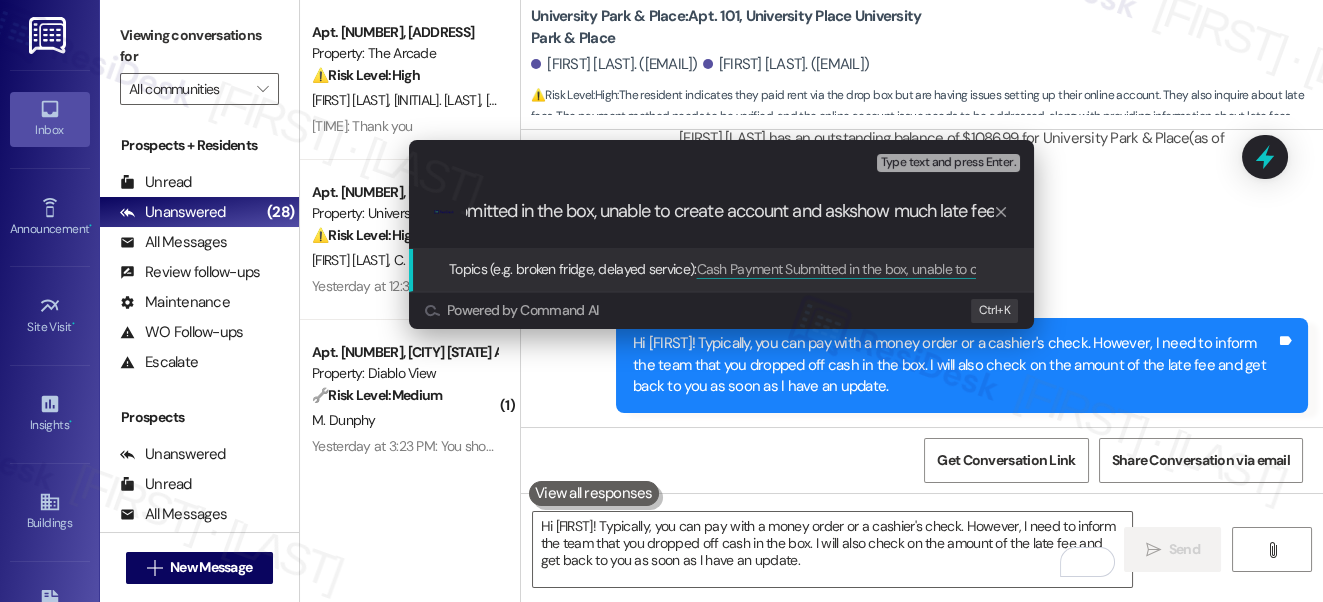 type on "Cash Payment Submitted in the box, unable to create account and asks how much late fee is" 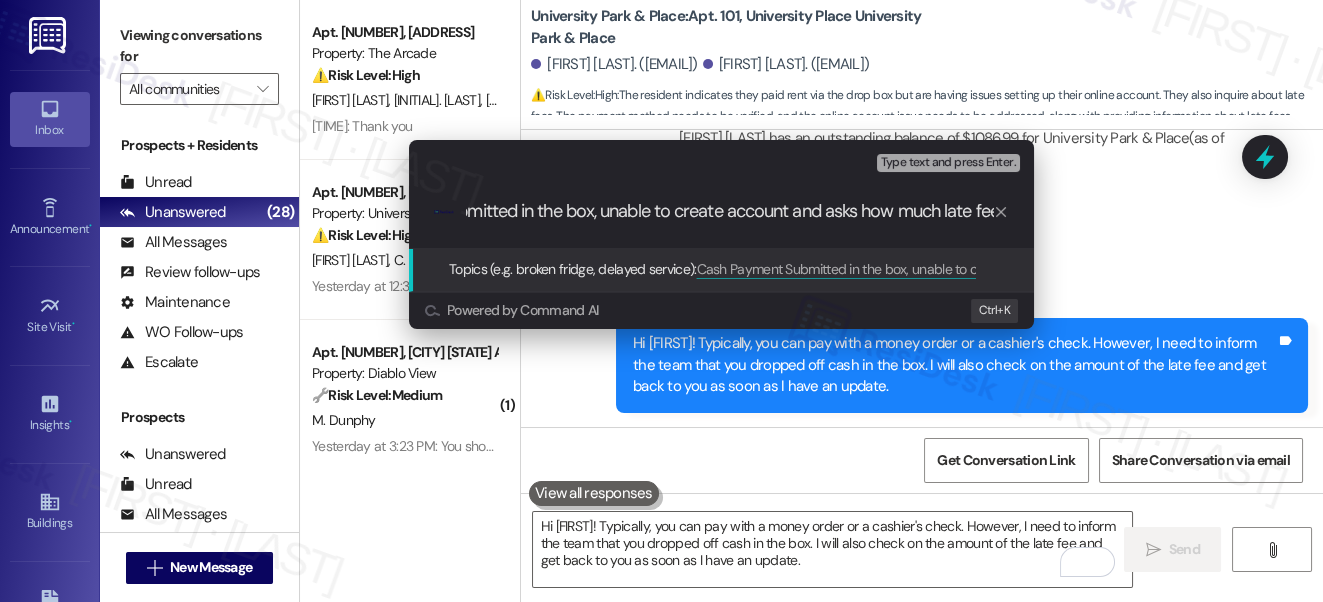 type 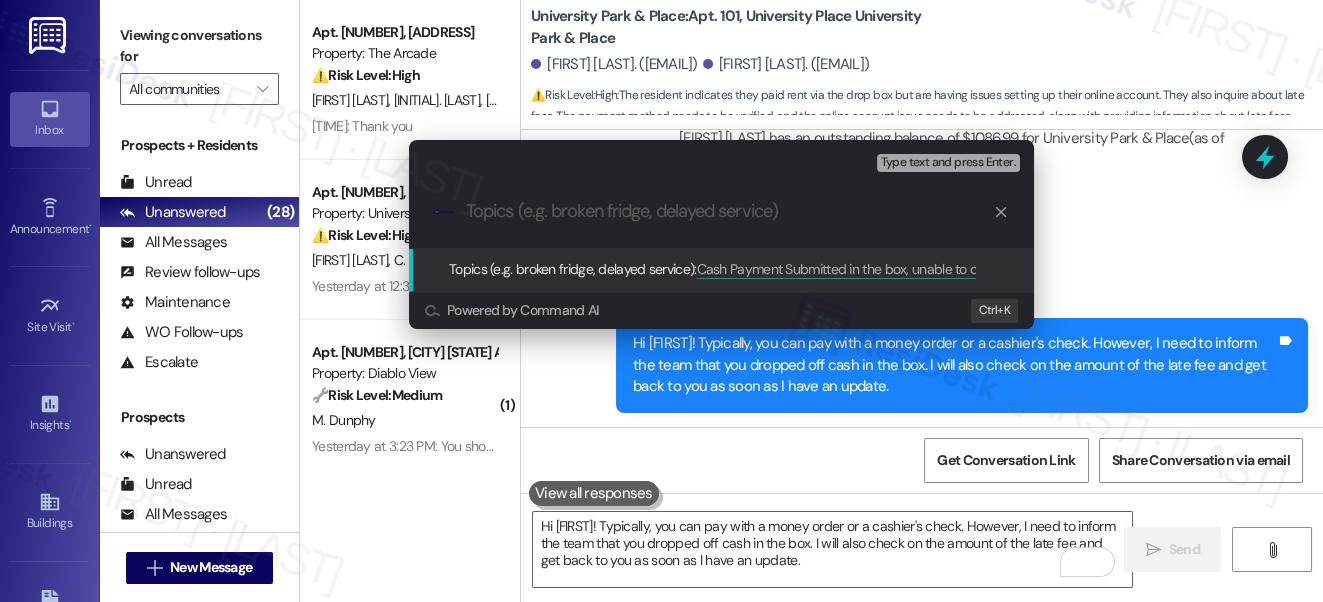 scroll, scrollTop: 0, scrollLeft: 0, axis: both 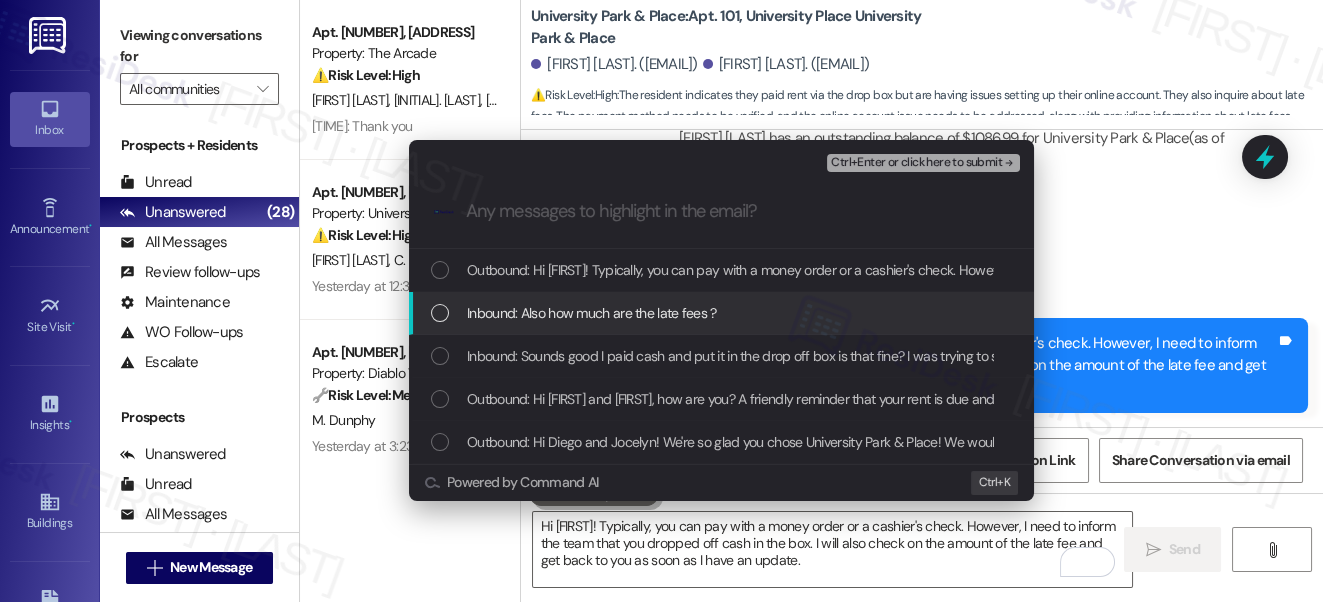 click on "Inbound: Also how much are the late fees ?" at bounding box center (723, 313) 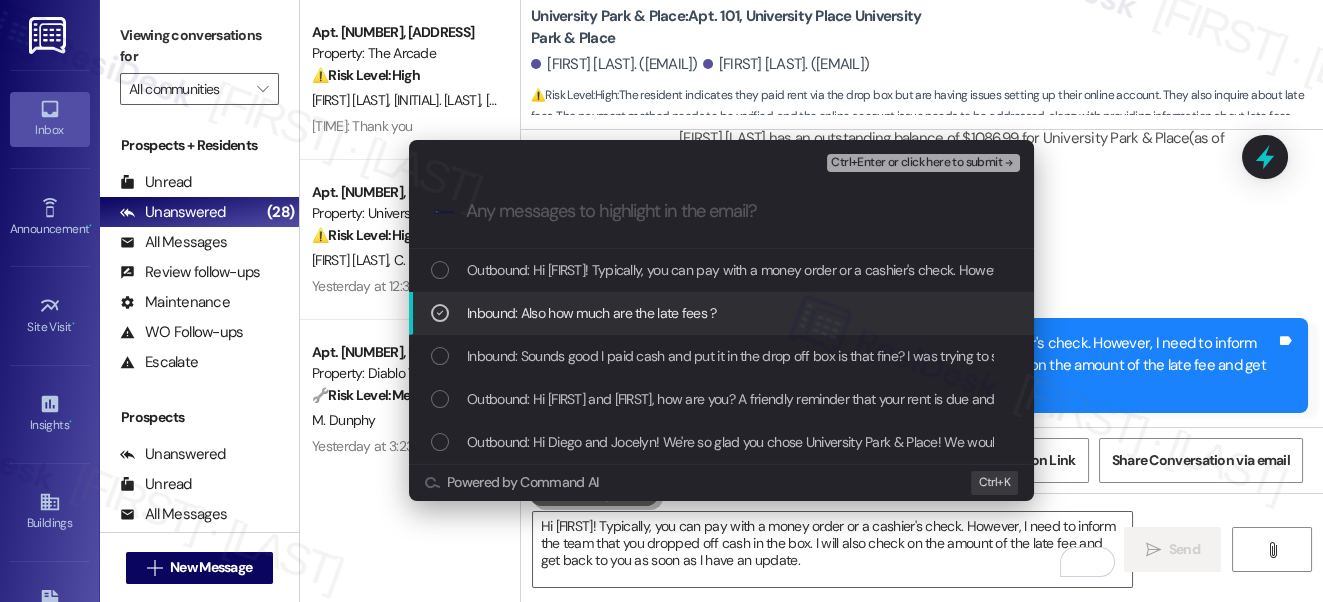 click on "Inbound: Sounds good I paid cash and put it in the drop off box is that fine? I was trying to set up my online account but it wouldn't let me create an account" at bounding box center [919, 356] 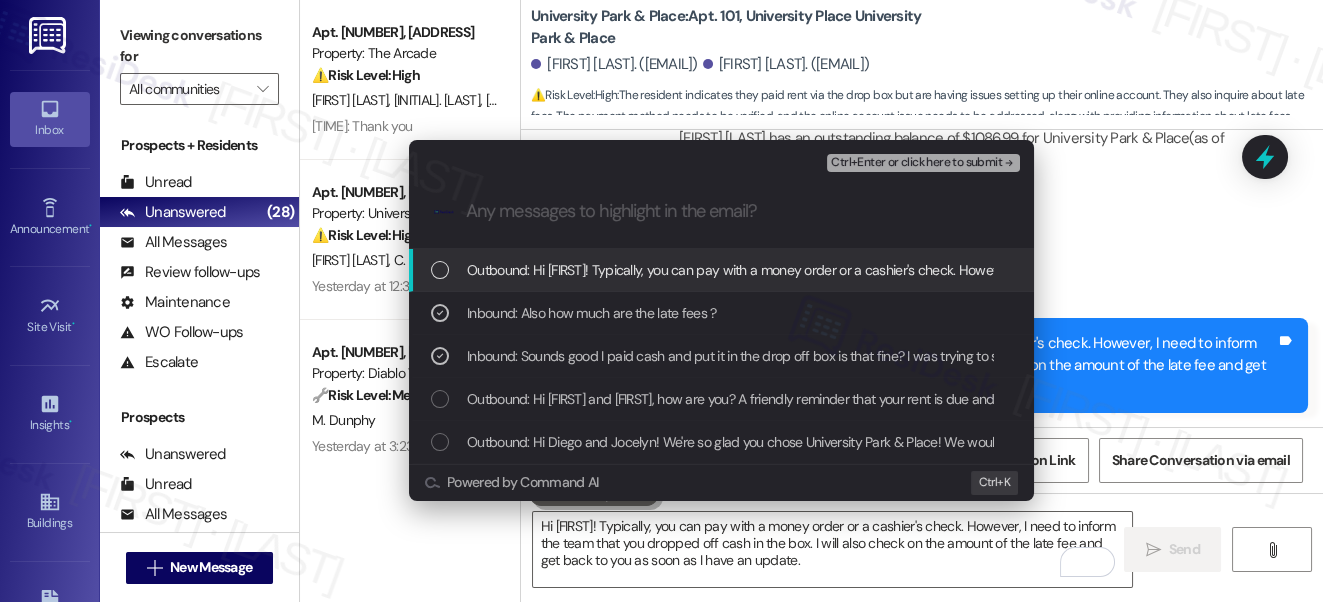 click on "Ctrl+Enter or click here to submit" at bounding box center [925, 163] 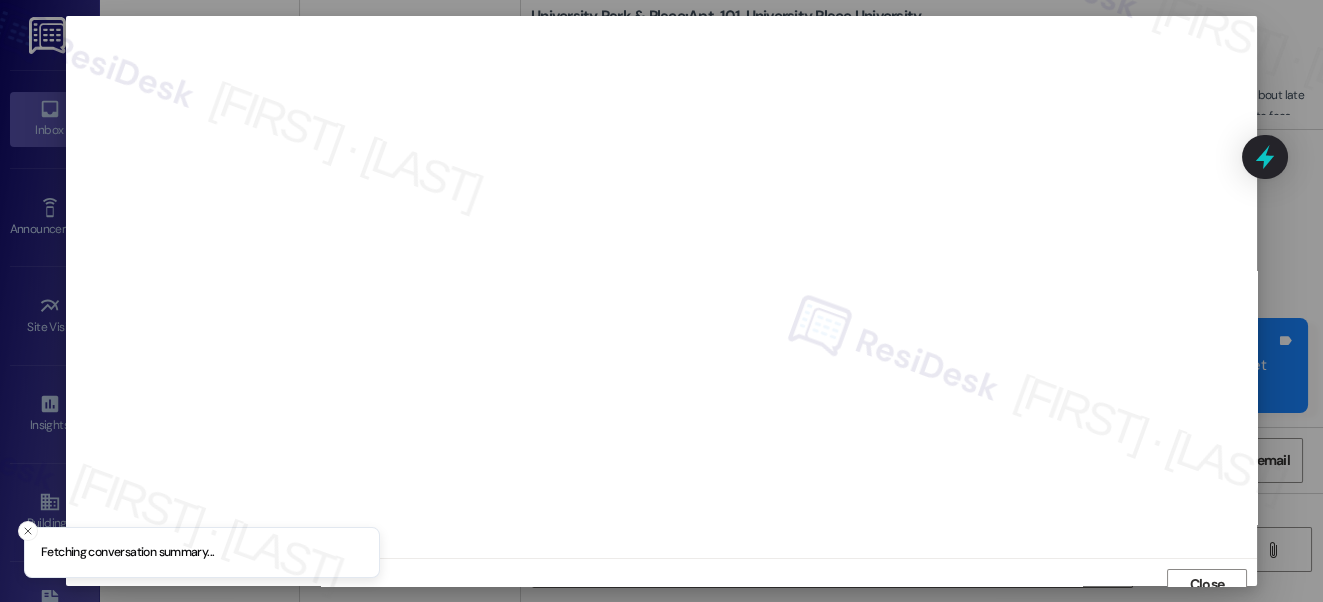 scroll, scrollTop: 14, scrollLeft: 0, axis: vertical 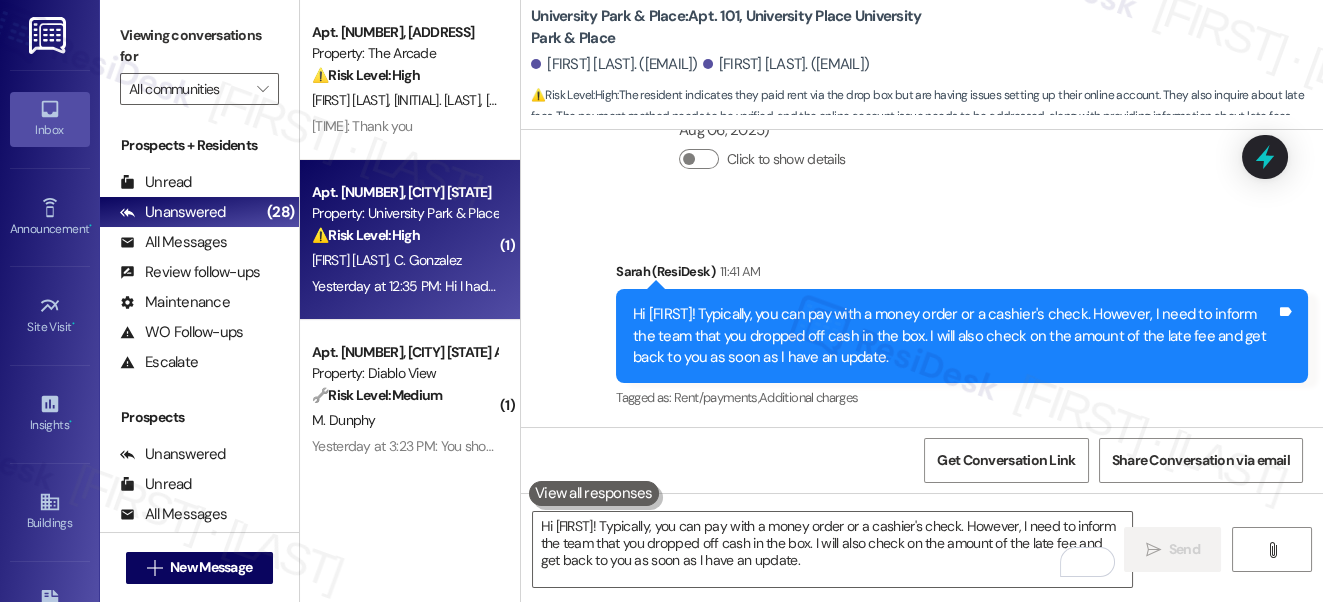click on "⚠️  Risk Level:  High" at bounding box center [366, 235] 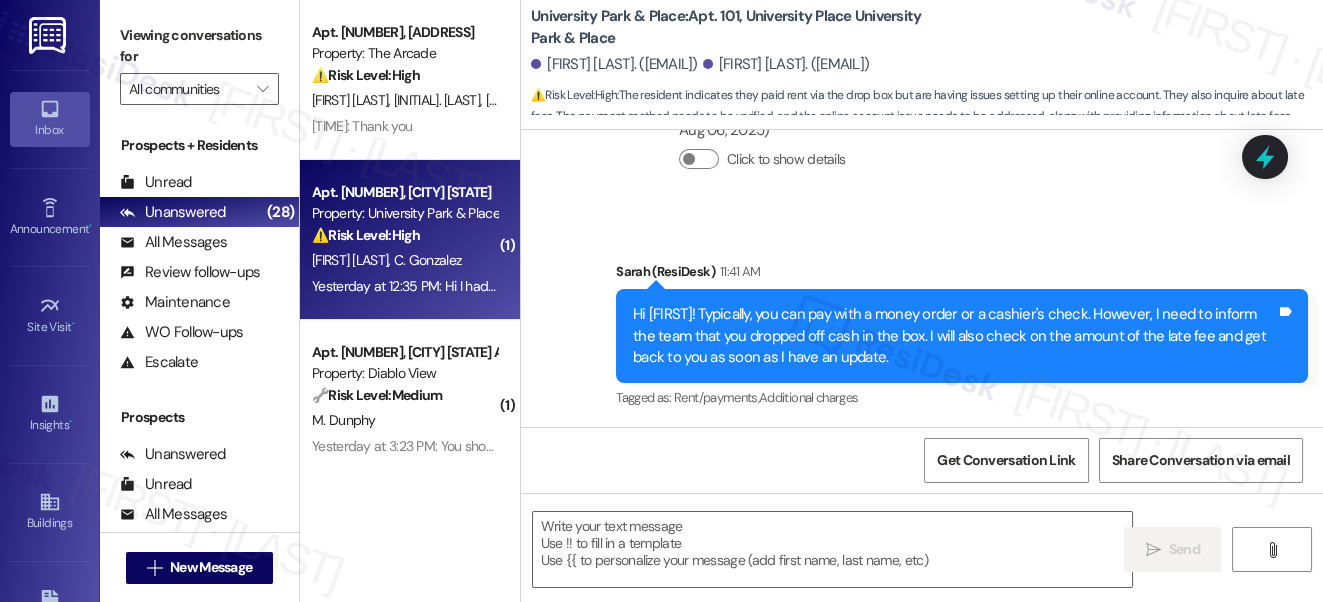 type on "Fetching suggested responses. Please feel free to read through the conversation in the meantime." 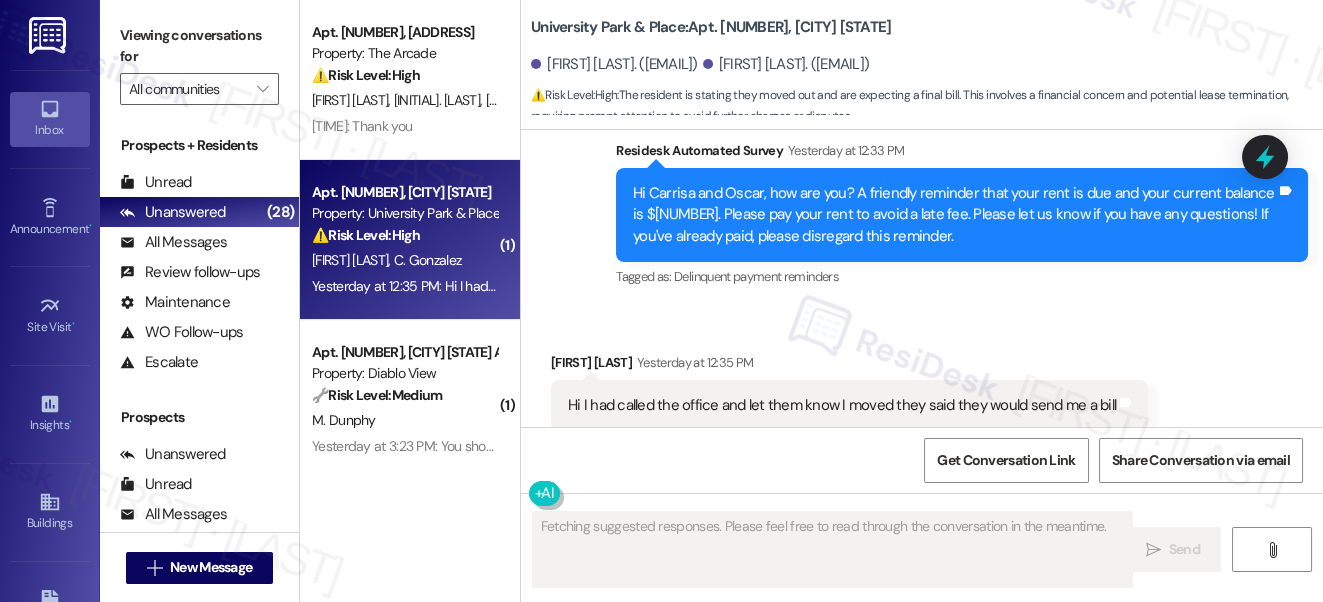 scroll, scrollTop: 4845, scrollLeft: 0, axis: vertical 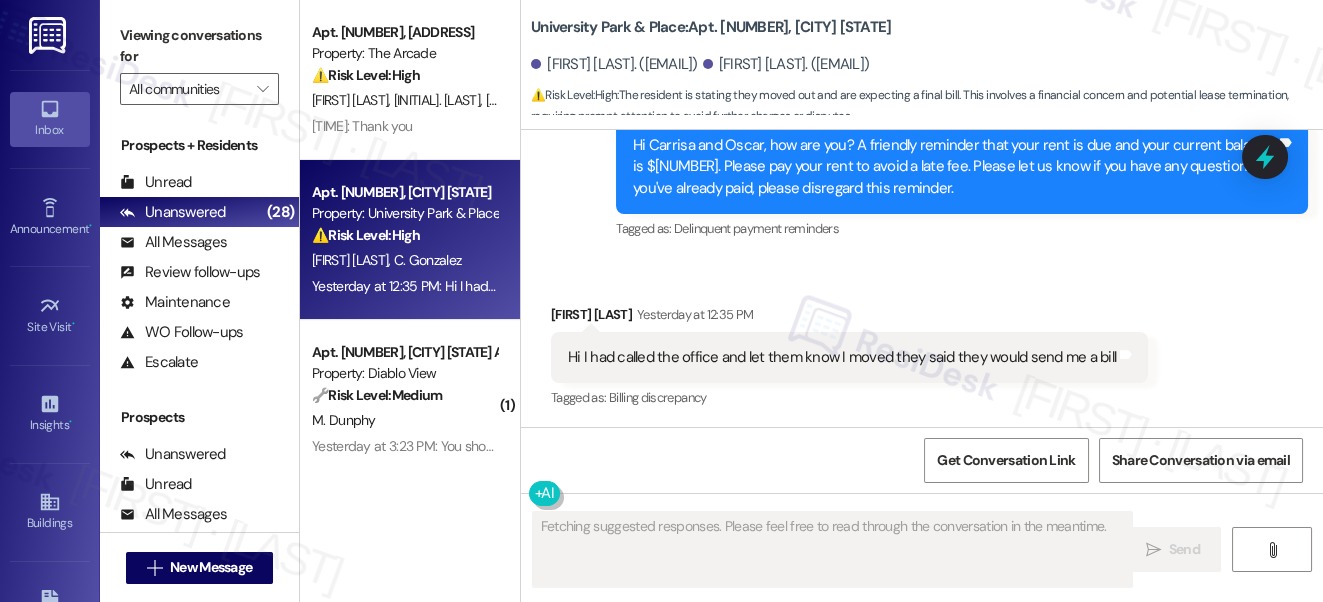 click on "Hi I had called the office and let them know I moved they said they would send me a bill" at bounding box center (842, 357) 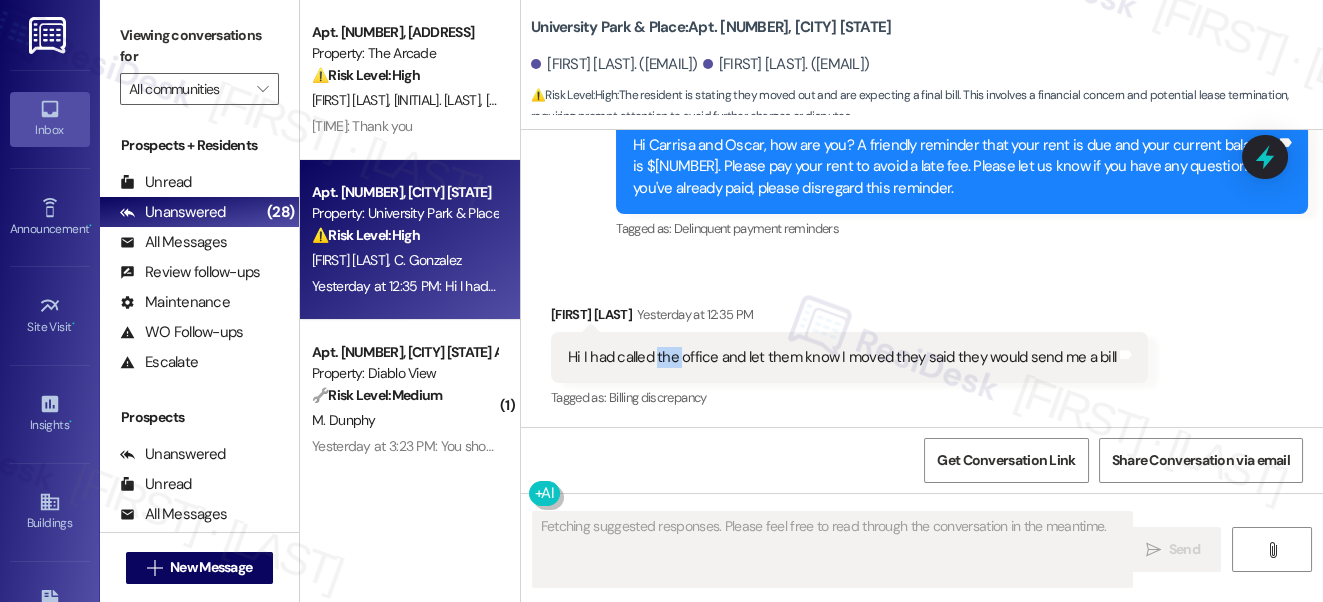 click on "Hi I had called the office and let them know I moved they said they would send me a bill" at bounding box center [842, 357] 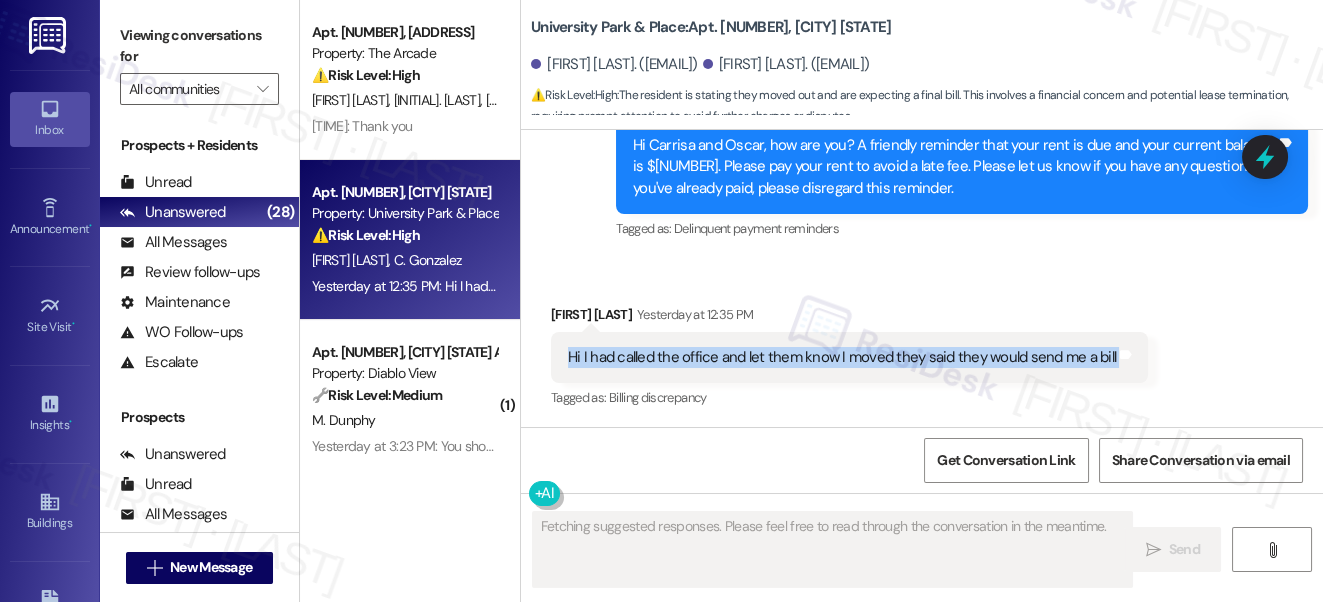 click on "Hi I had called the office and let them know I moved they said they would send me a bill" at bounding box center [842, 357] 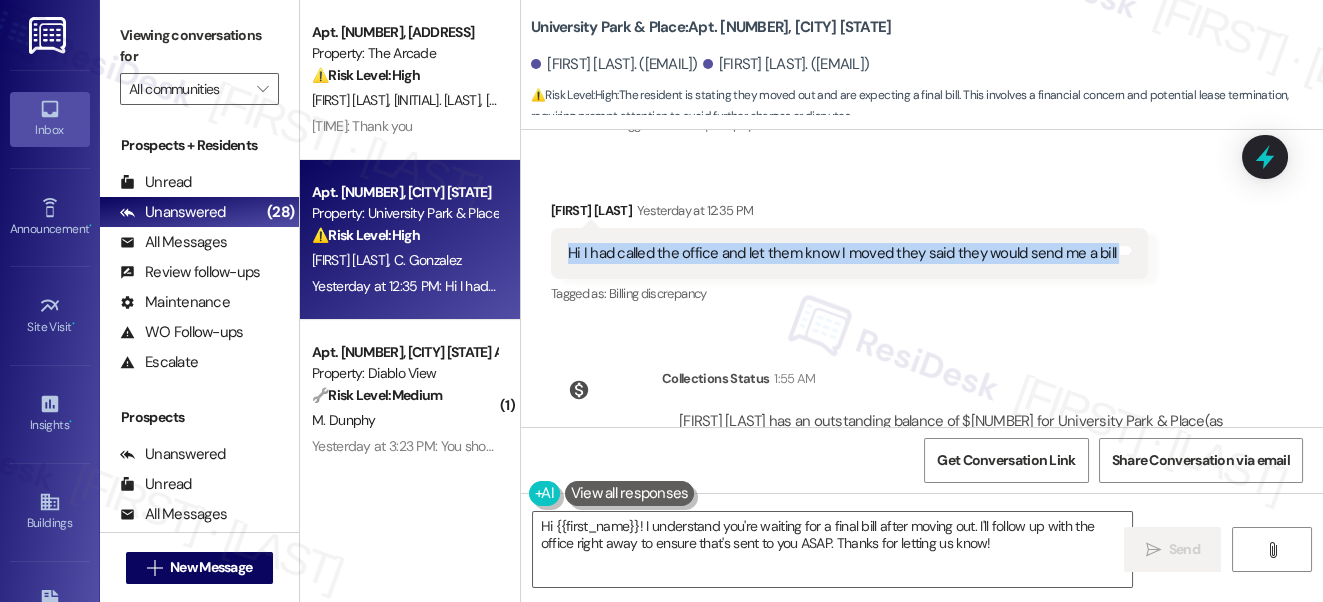 scroll, scrollTop: 4870, scrollLeft: 0, axis: vertical 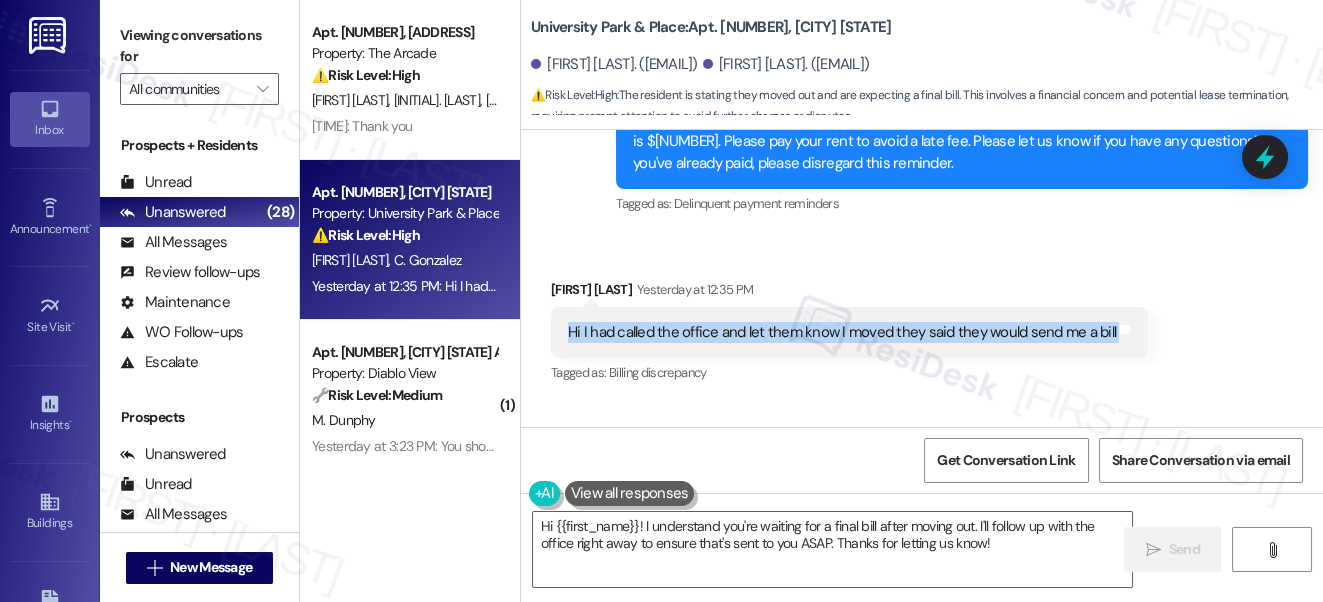 click on "Hi I had called the office and let them know I moved they said they would send me a bill" at bounding box center [842, 332] 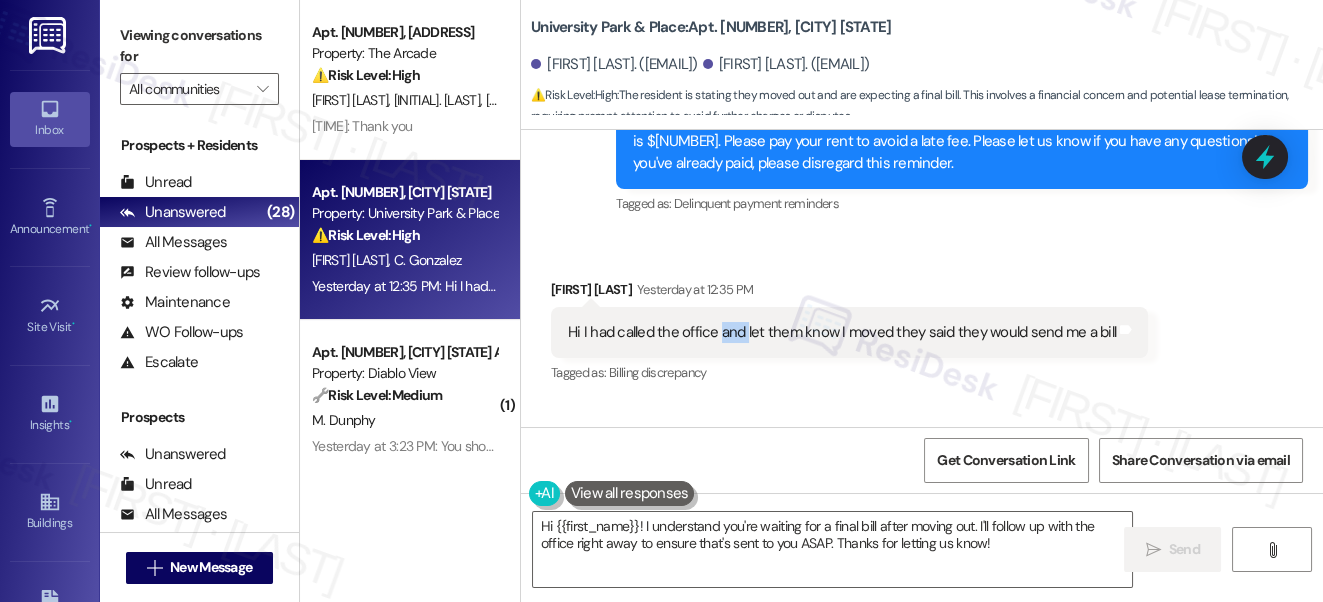 click on "Hi I had called the office and let them know I moved they said they would send me a bill" at bounding box center (842, 332) 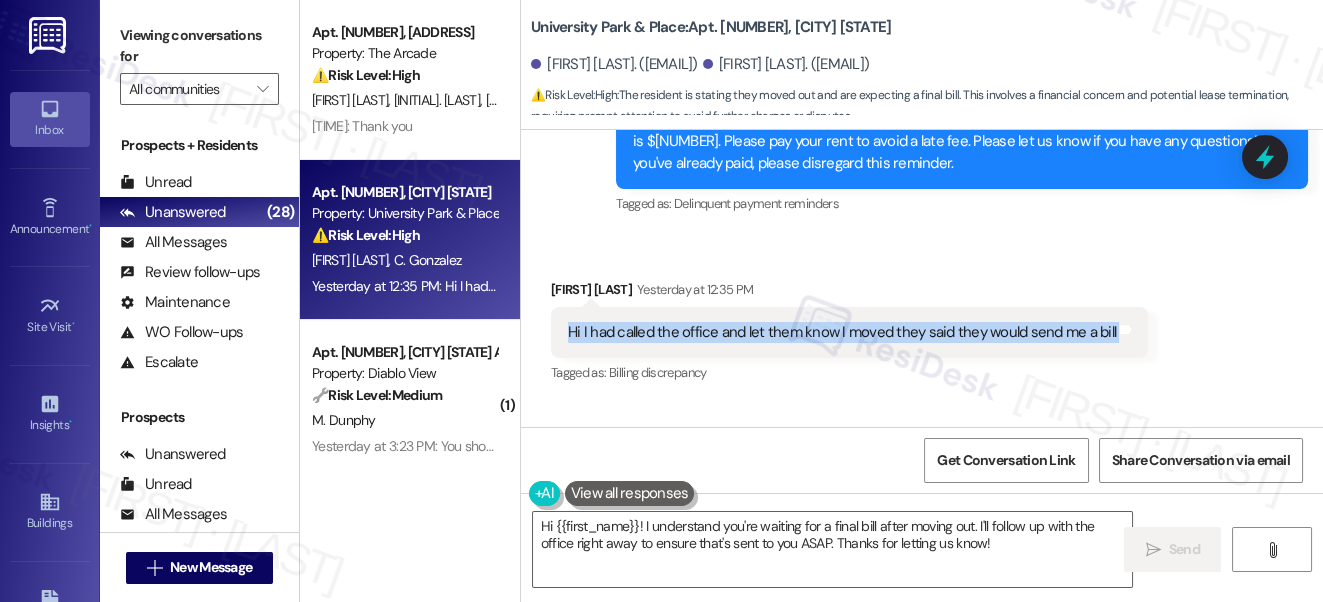 click on "Hi I had called the office and let them know I moved they said they would send me a bill" at bounding box center (842, 332) 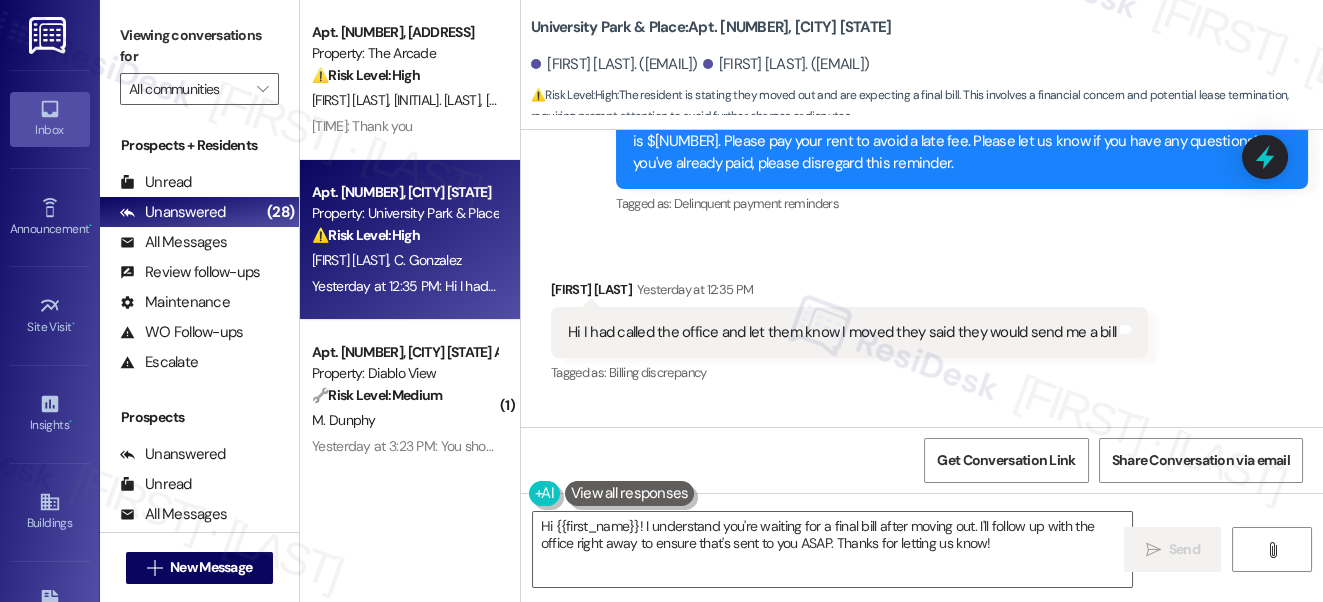 click on "Carrisa Gonzalez Yesterday at 12:35 PM" at bounding box center [849, 293] 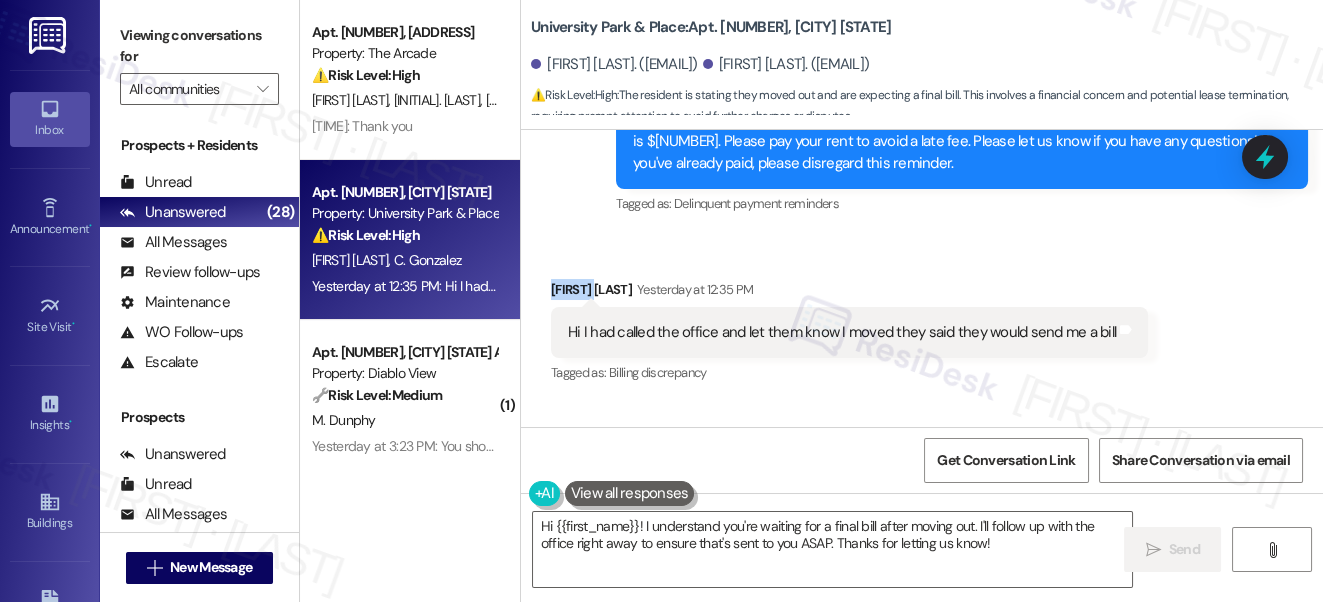 click on "Carrisa Gonzalez Yesterday at 12:35 PM" at bounding box center (849, 293) 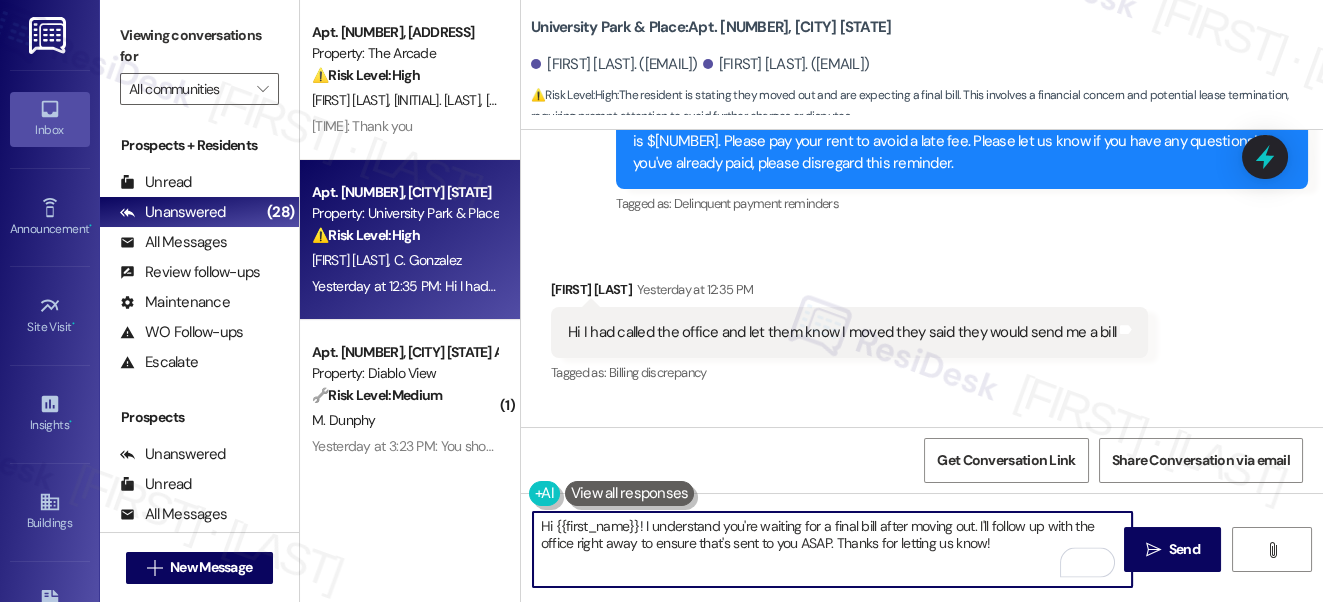 drag, startPoint x: 552, startPoint y: 525, endPoint x: 635, endPoint y: 514, distance: 83.725746 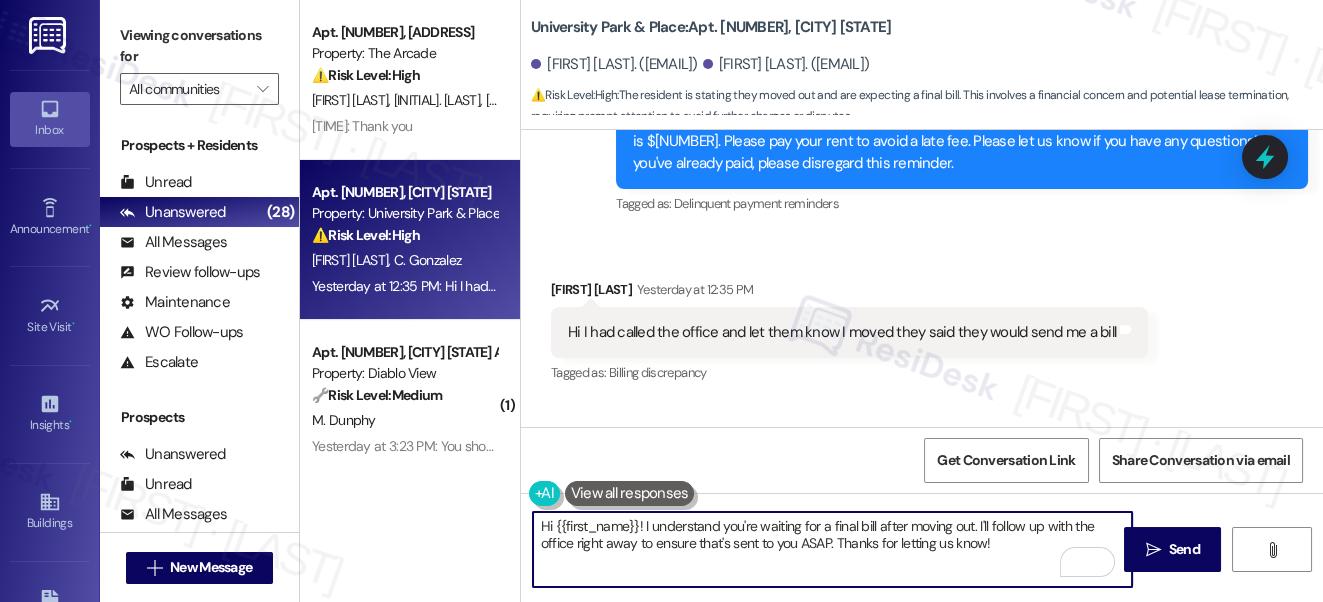drag, startPoint x: 639, startPoint y: 530, endPoint x: 554, endPoint y: 530, distance: 85 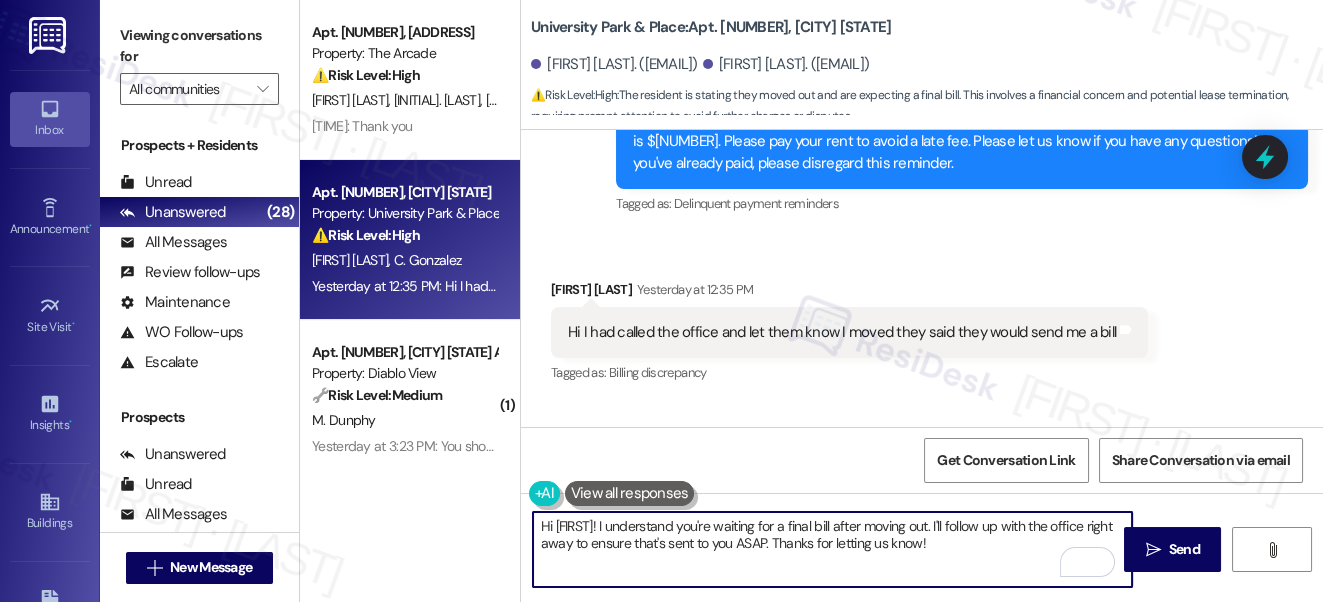 click on "Hi Carrisa! I understand you're waiting for a final bill after moving out. I'll follow up with the office right away to ensure that's sent to you ASAP. Thanks for letting us know!" at bounding box center [833, 549] 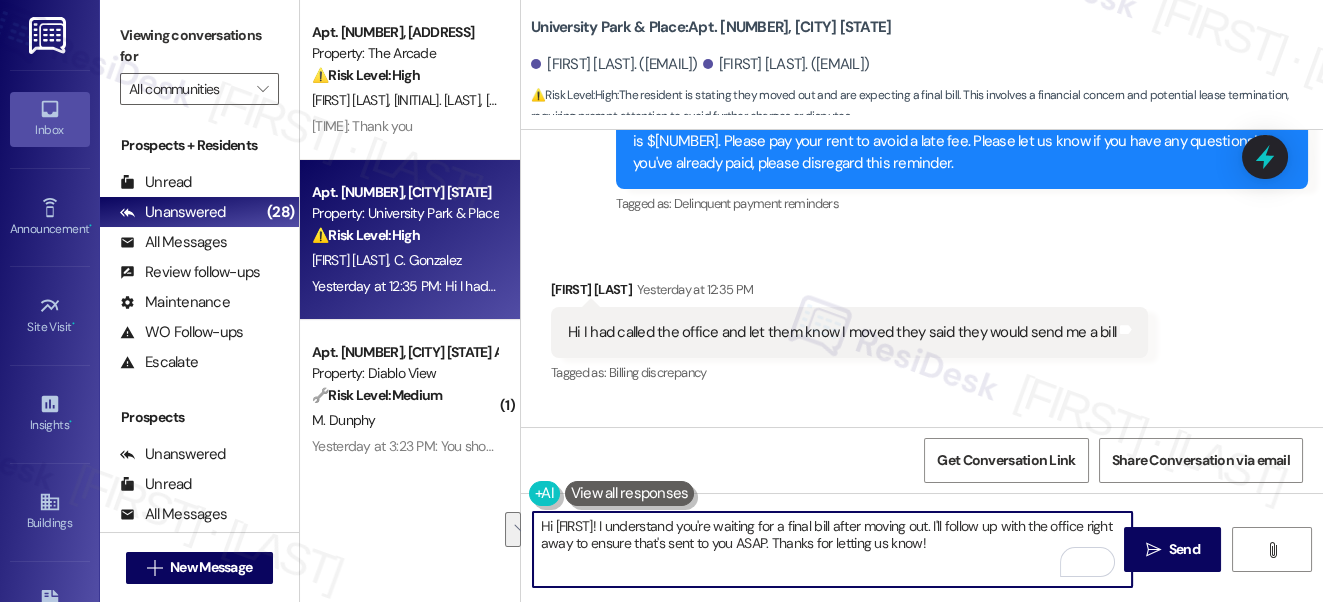 drag, startPoint x: 1087, startPoint y: 524, endPoint x: 574, endPoint y: 546, distance: 513.4715 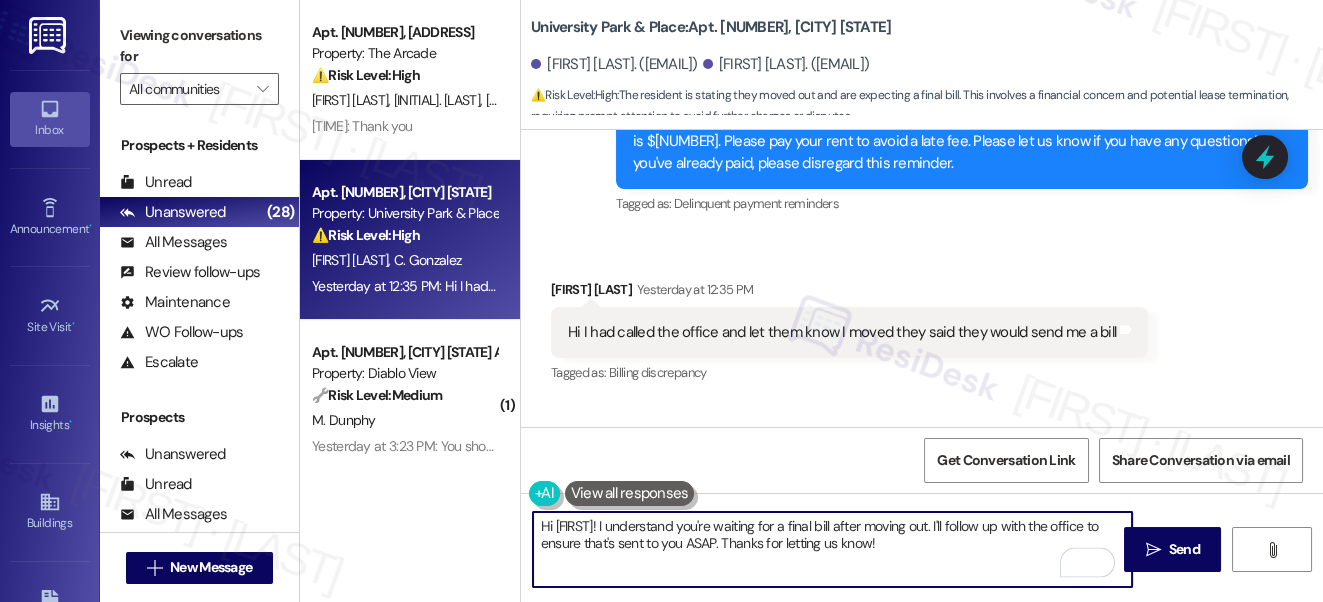 click on "Hi Carrisa! I understand you're waiting for a final bill after moving out. I'll follow up with the office to ensure that's sent to you ASAP. Thanks for letting us know!" at bounding box center (833, 549) 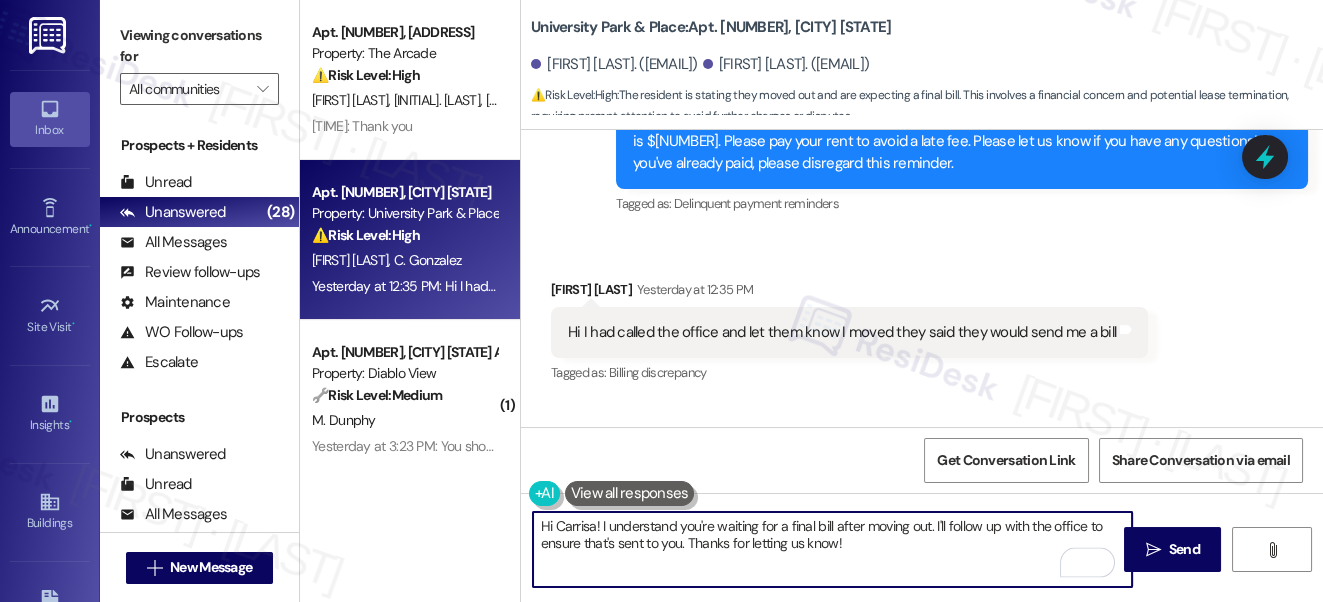 click on "Hi Carrisa! I understand you're waiting for a final bill after moving out. I'll follow up with the office to ensure that's sent to you. Thanks for letting us know!" at bounding box center (833, 549) 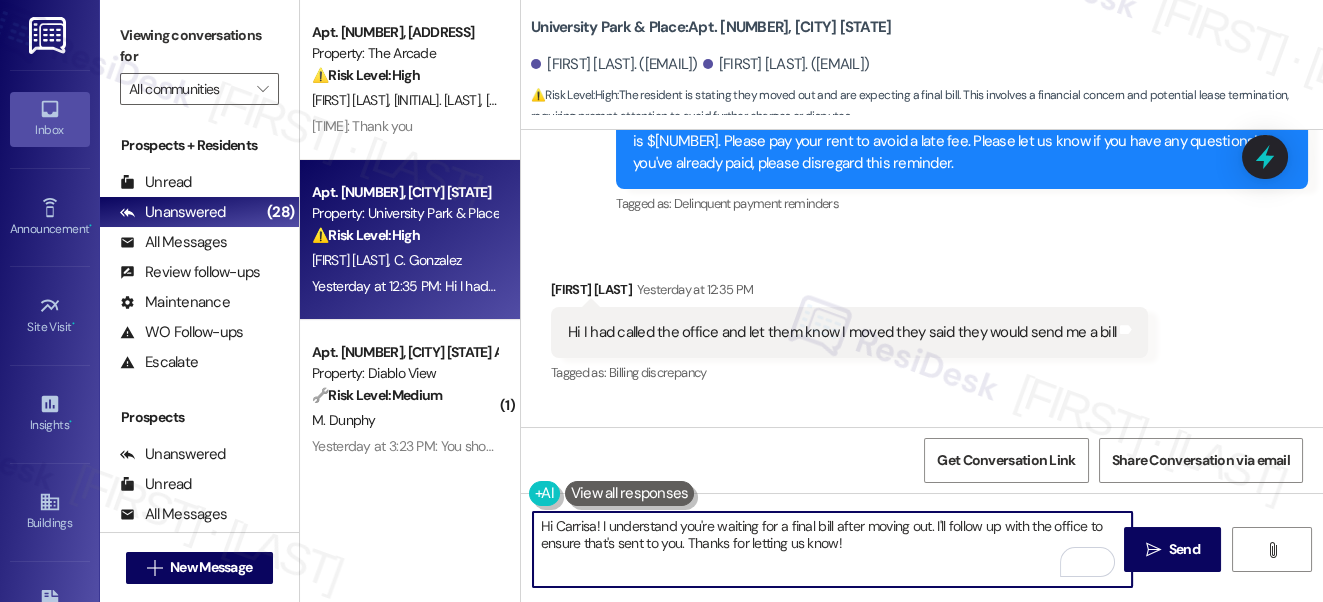 click on "Hi Carrisa! I understand you're waiting for a final bill after moving out. I'll follow up with the office to ensure that's sent to you. Thanks for letting us know!" at bounding box center [833, 549] 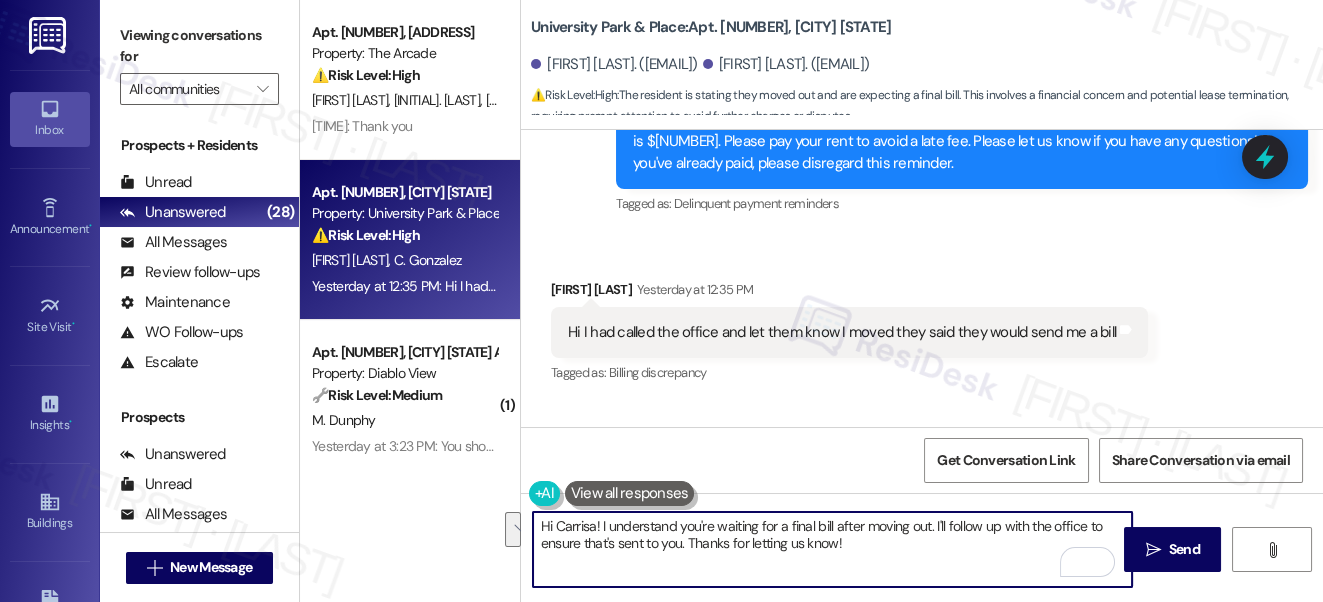 click on "Hi Carrisa! I understand you're waiting for a final bill after moving out. I'll follow up with the office to ensure that's sent to you. Thanks for letting us know!" at bounding box center (833, 549) 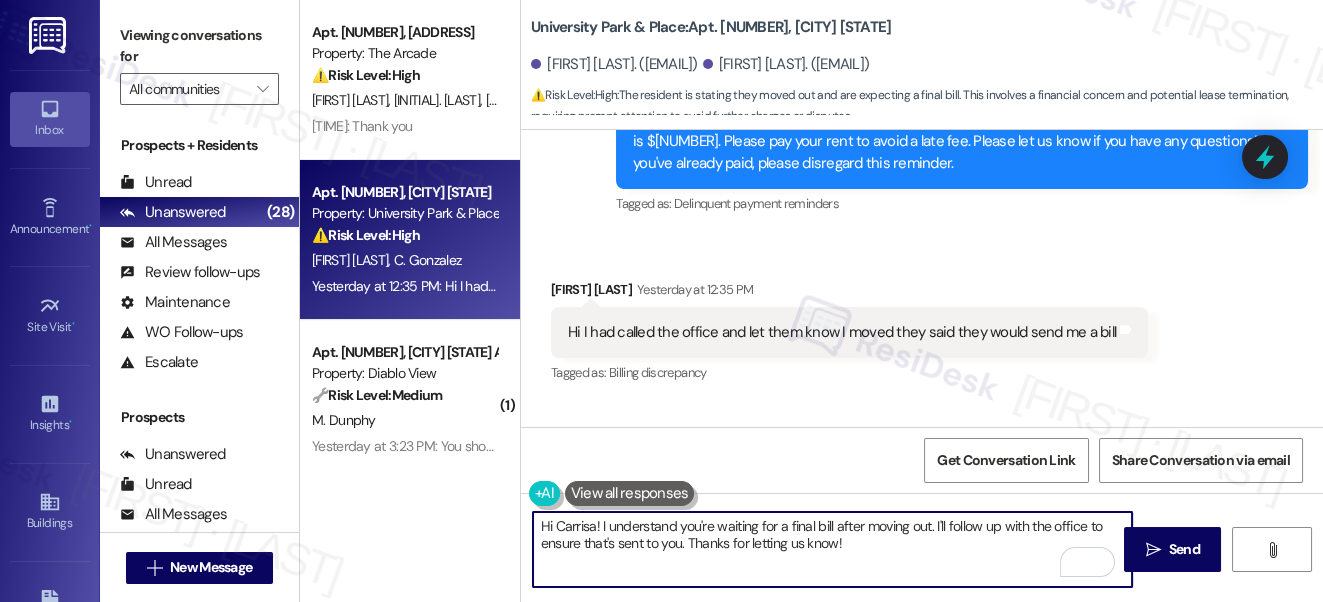 drag, startPoint x: 865, startPoint y: 544, endPoint x: 888, endPoint y: 543, distance: 23.021729 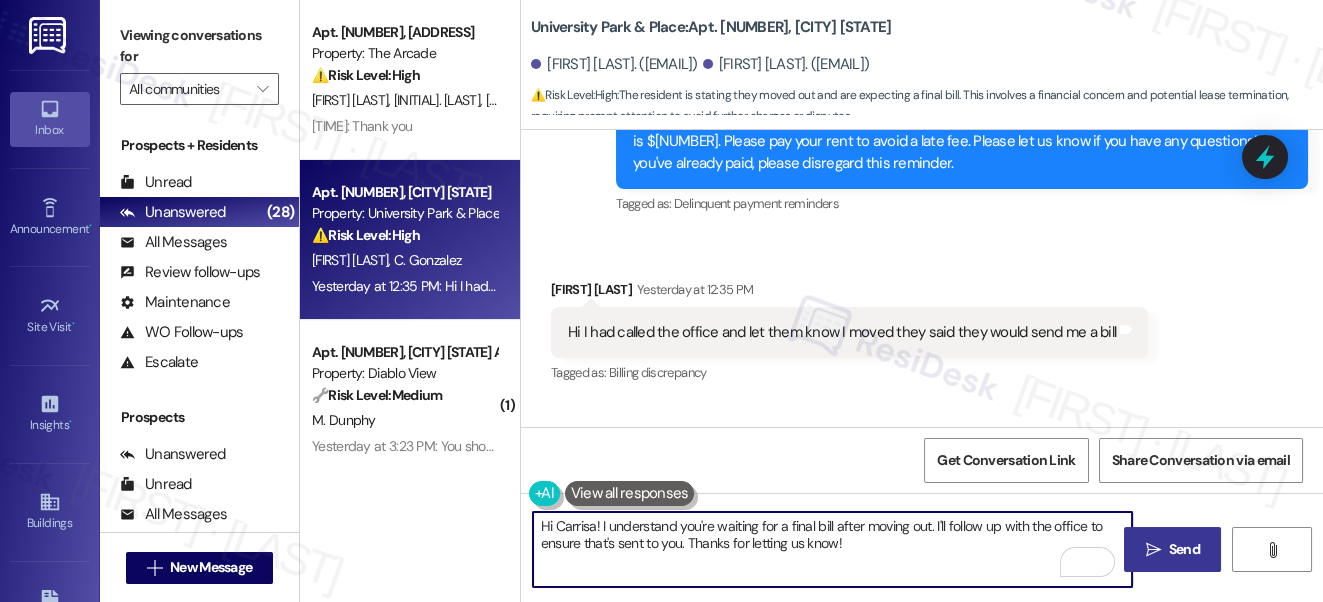 type on "Hi Carrisa! I understand you're waiting for a final bill after moving out. I'll follow up with the office to ensure that's sent to you. Thanks for letting us know!" 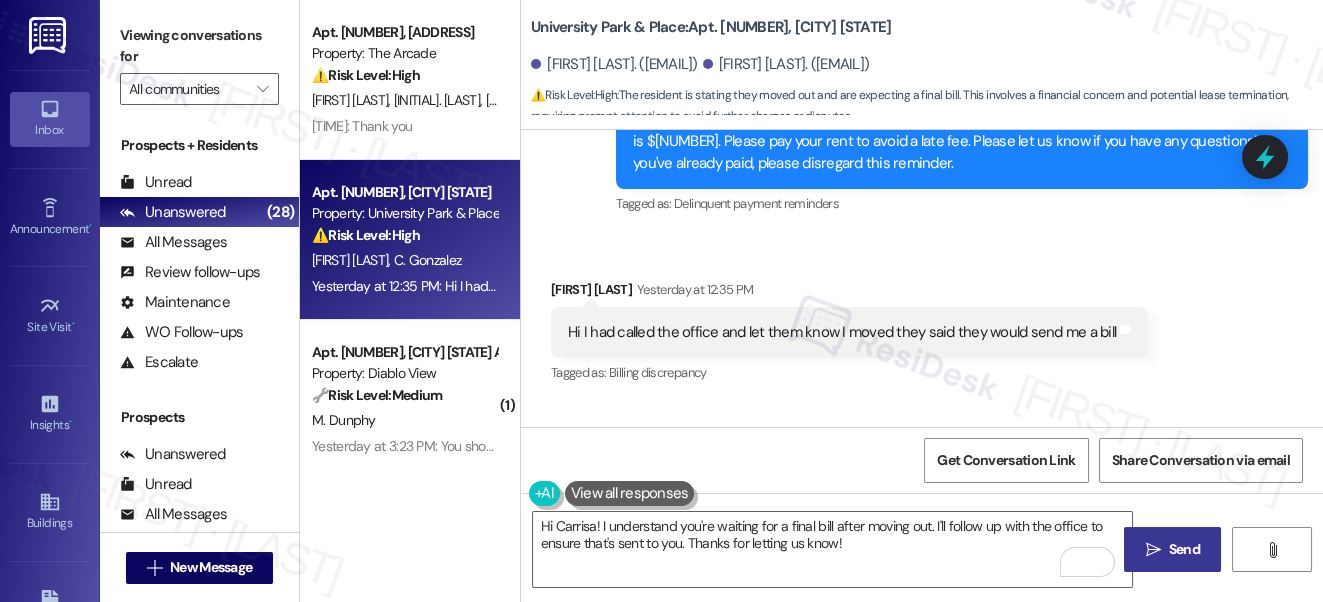 click on " Send" at bounding box center [1172, 549] 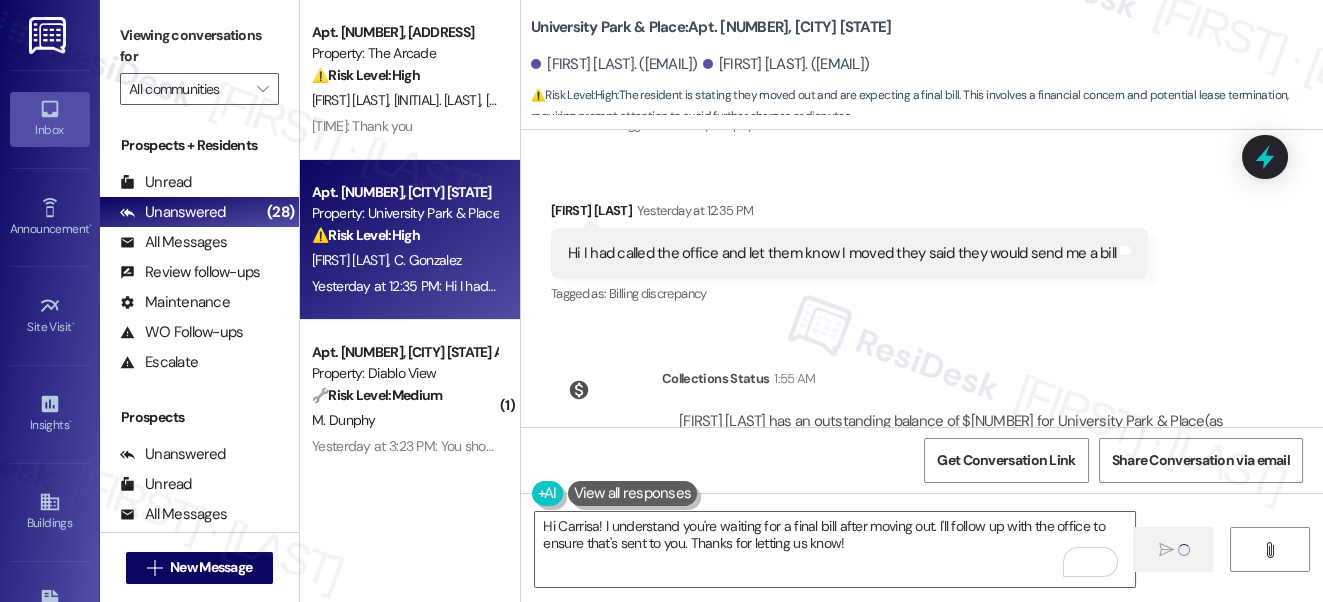 scroll, scrollTop: 5051, scrollLeft: 0, axis: vertical 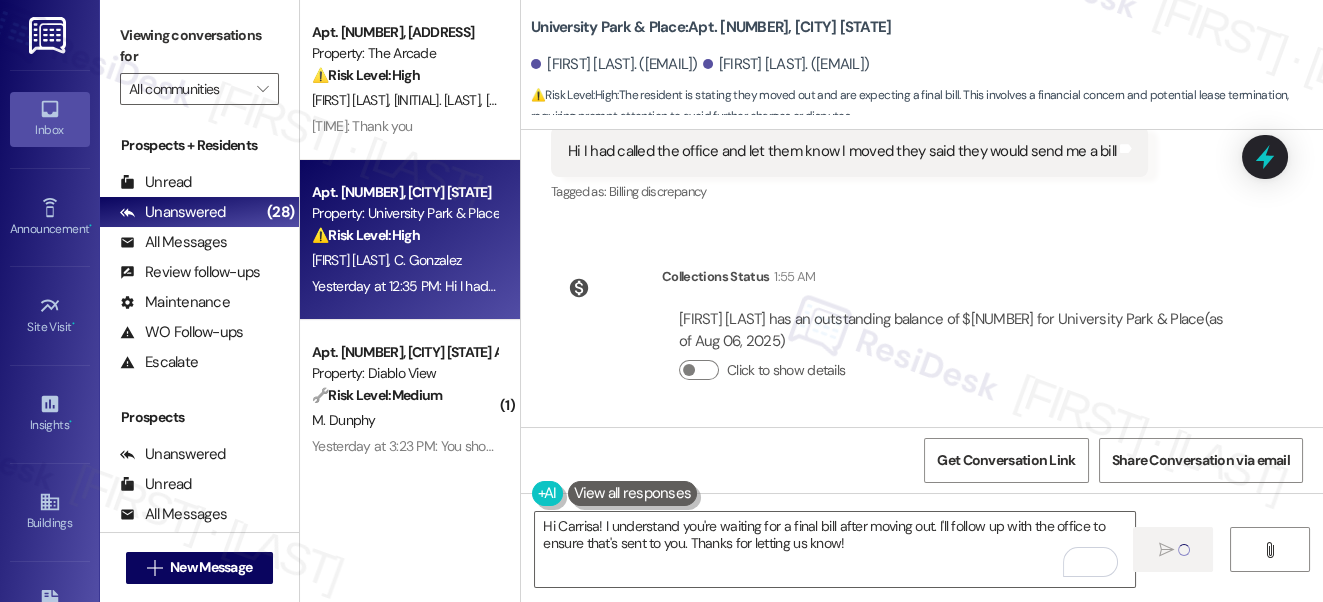click on "Hi I had called the office and let them know I moved they said they would send me a bill" at bounding box center (842, 151) 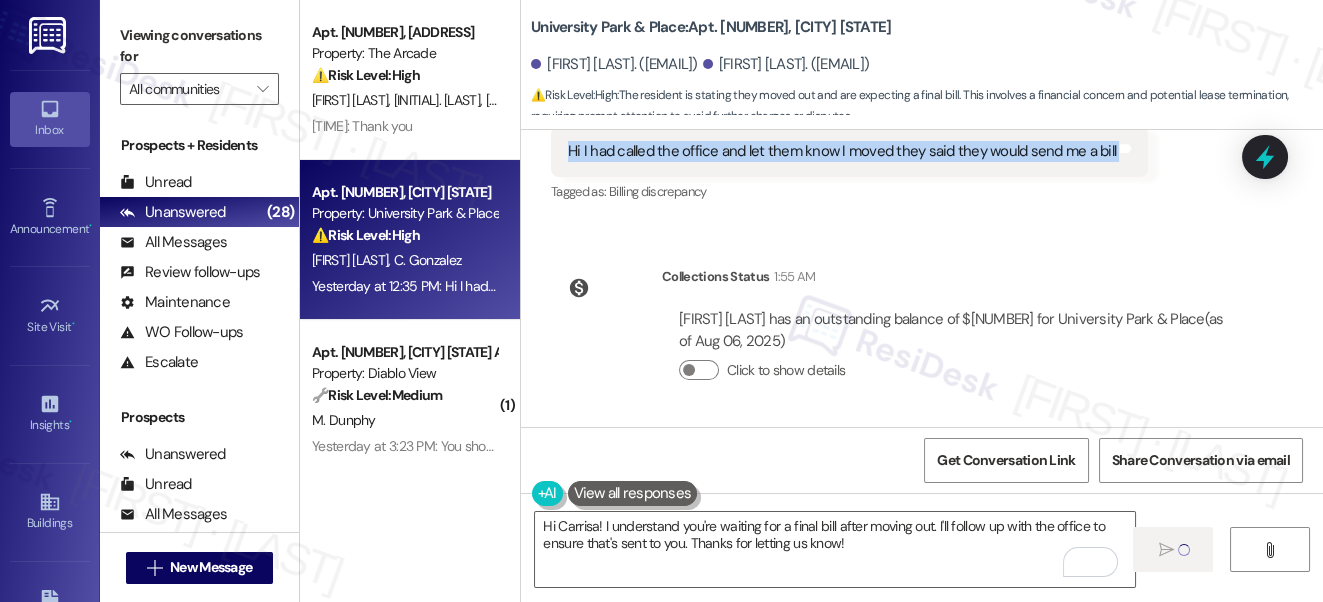 click on "Hi I had called the office and let them know I moved they said they would send me a bill" at bounding box center [842, 151] 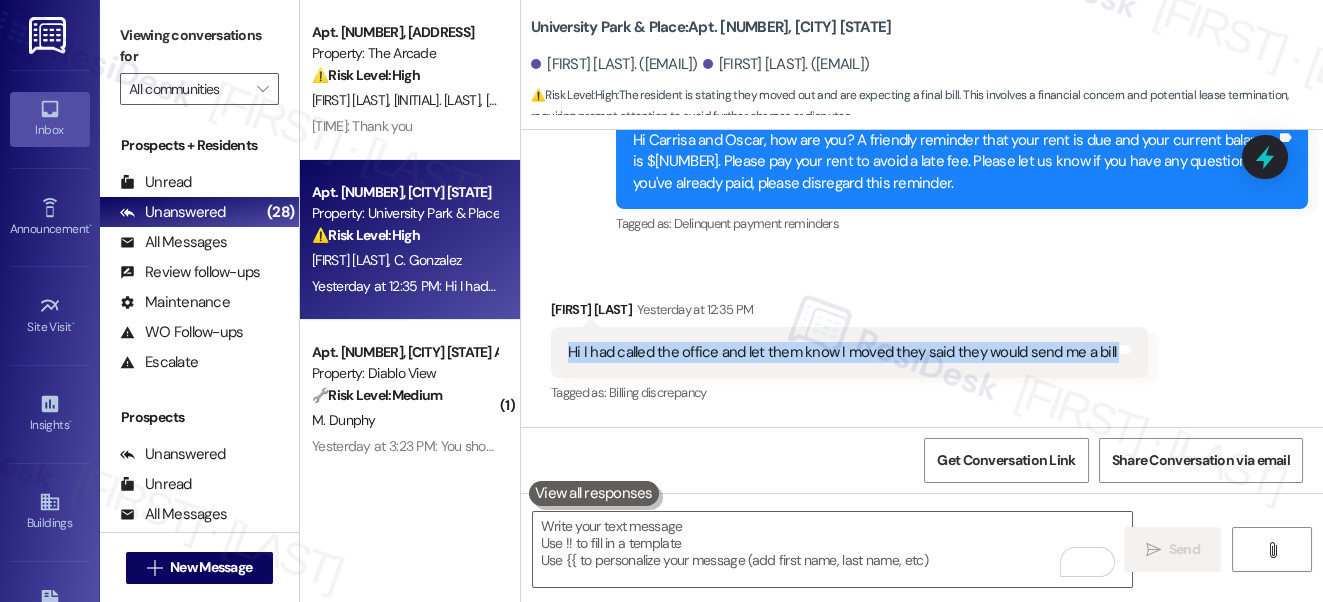 scroll, scrollTop: 4845, scrollLeft: 0, axis: vertical 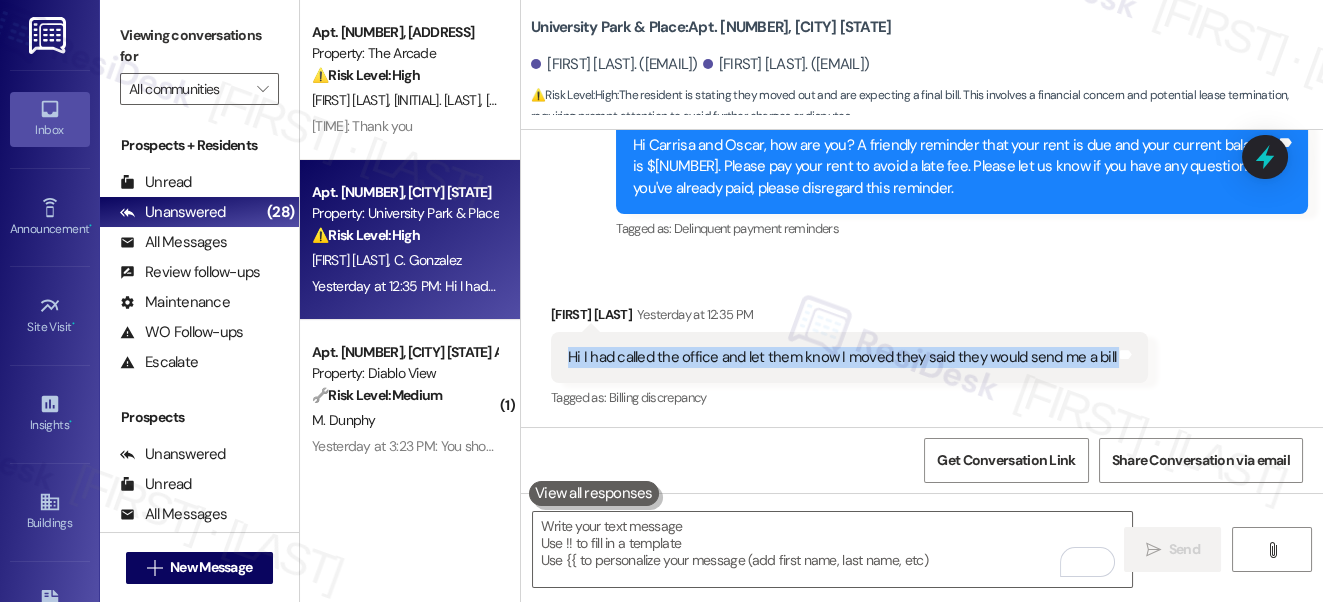 copy on "Hi I had called the office and let them know I moved they said they would send me a bill  Tags and notes" 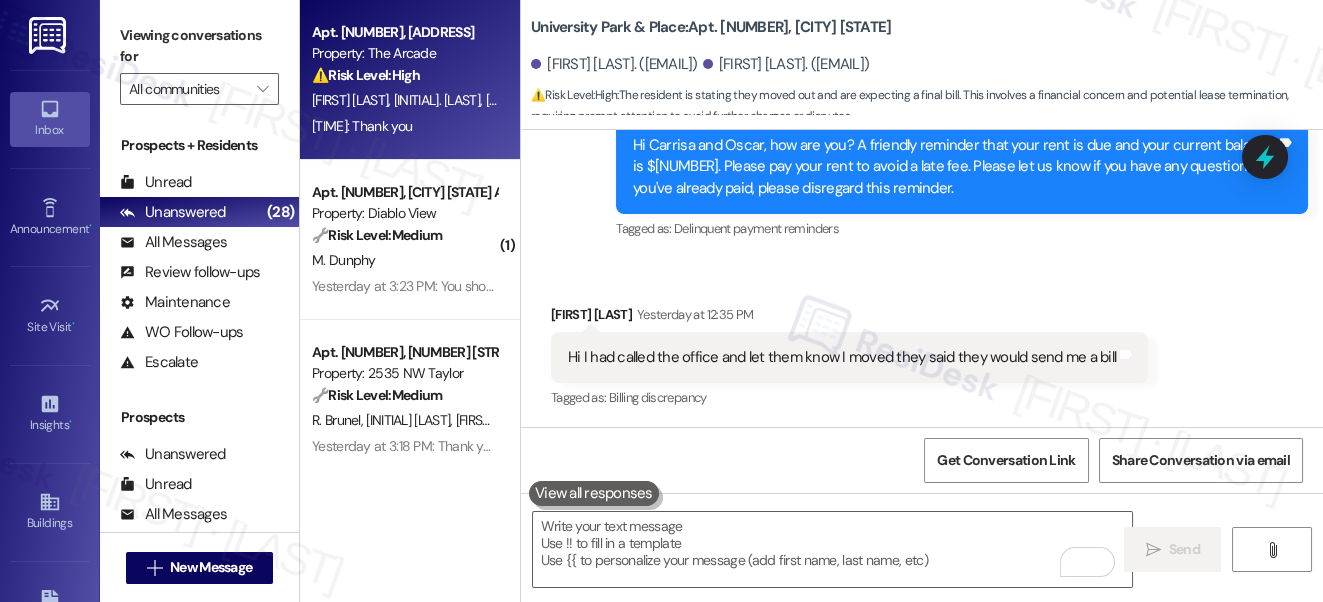 drag, startPoint x: 165, startPoint y: 36, endPoint x: 402, endPoint y: 103, distance: 246.28845 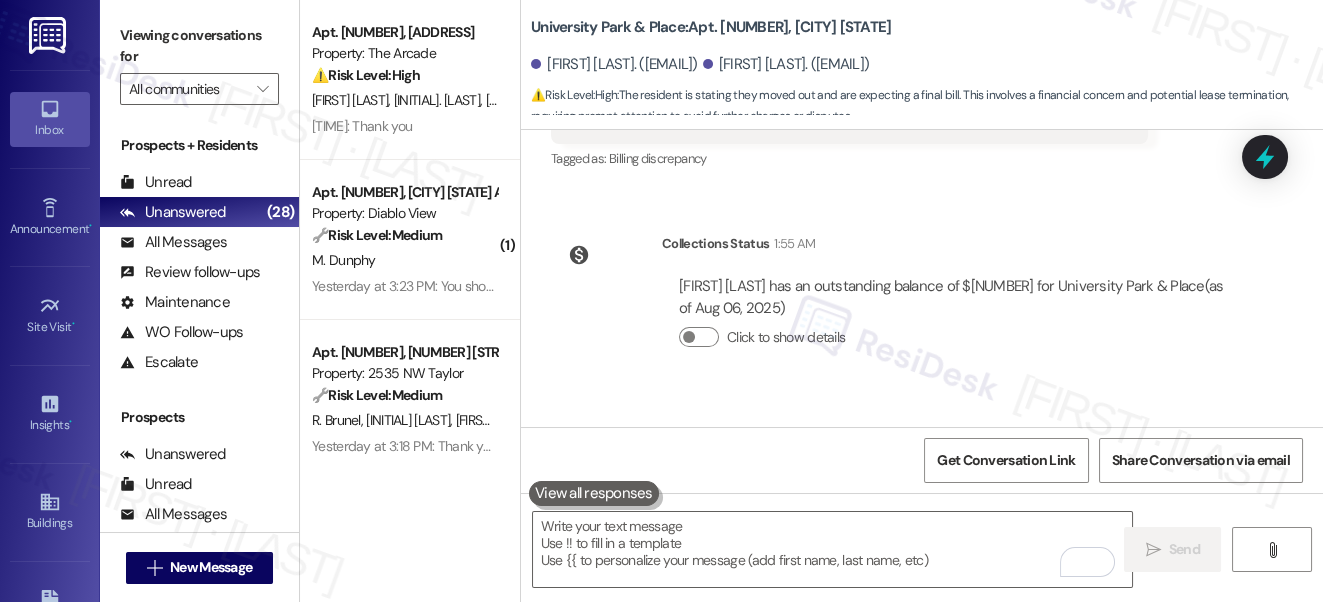 scroll, scrollTop: 5212, scrollLeft: 0, axis: vertical 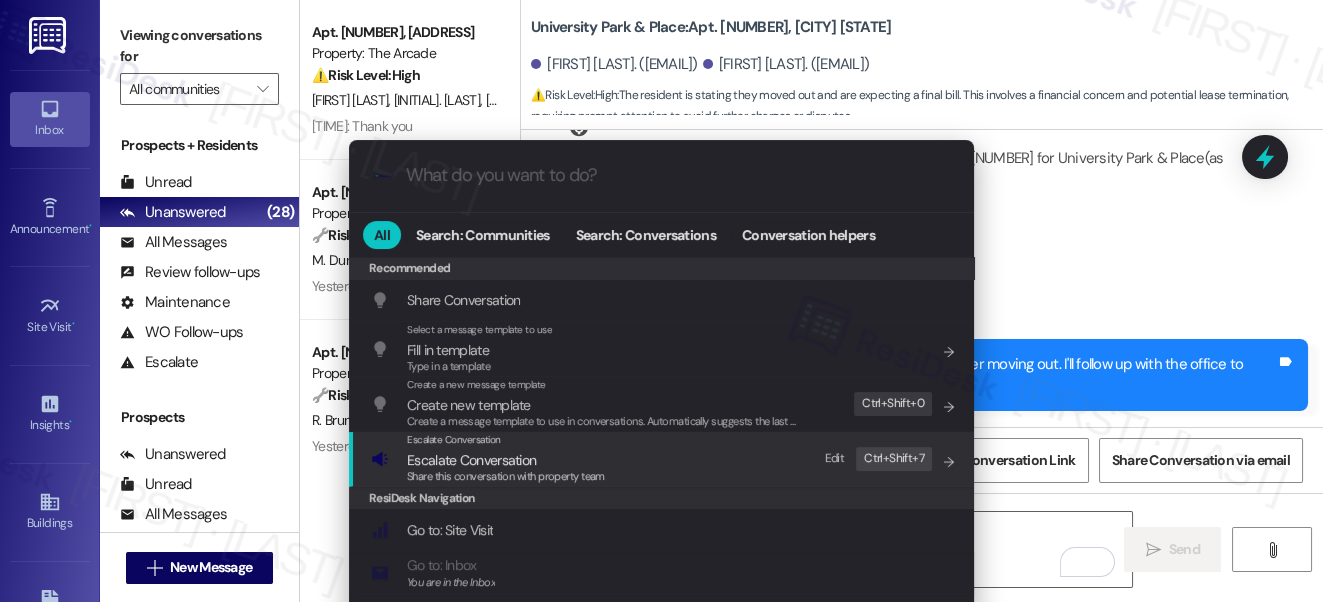 click on "Share this conversation with property team" at bounding box center (506, 476) 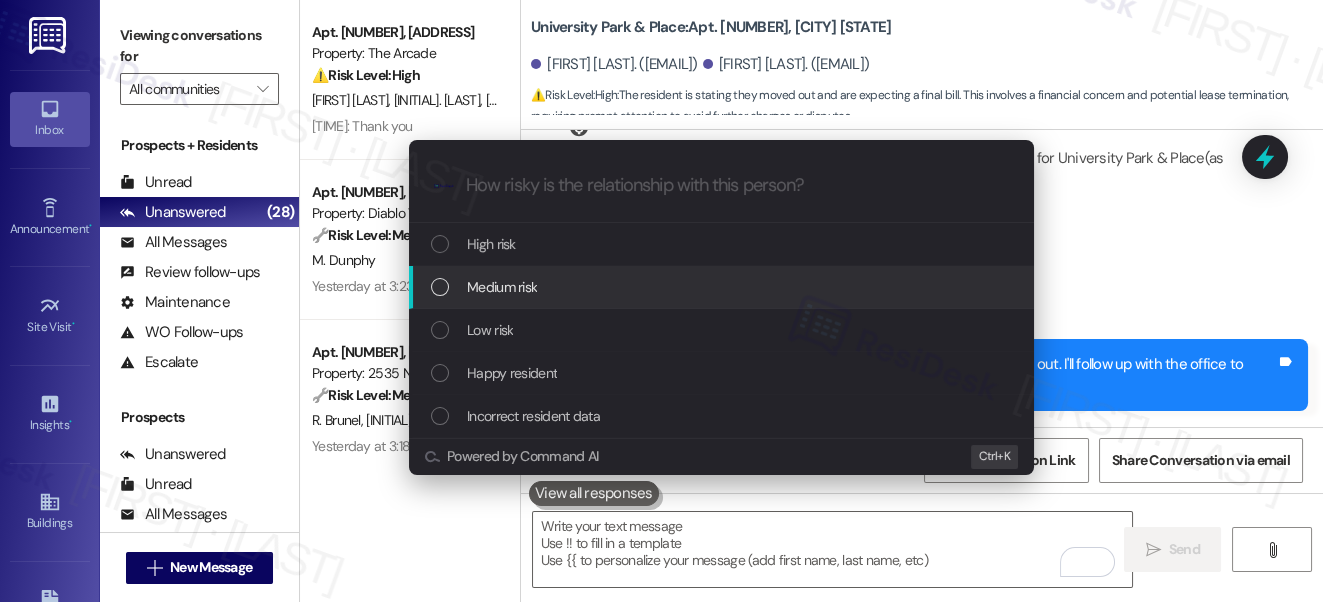click on "Medium risk" at bounding box center (723, 287) 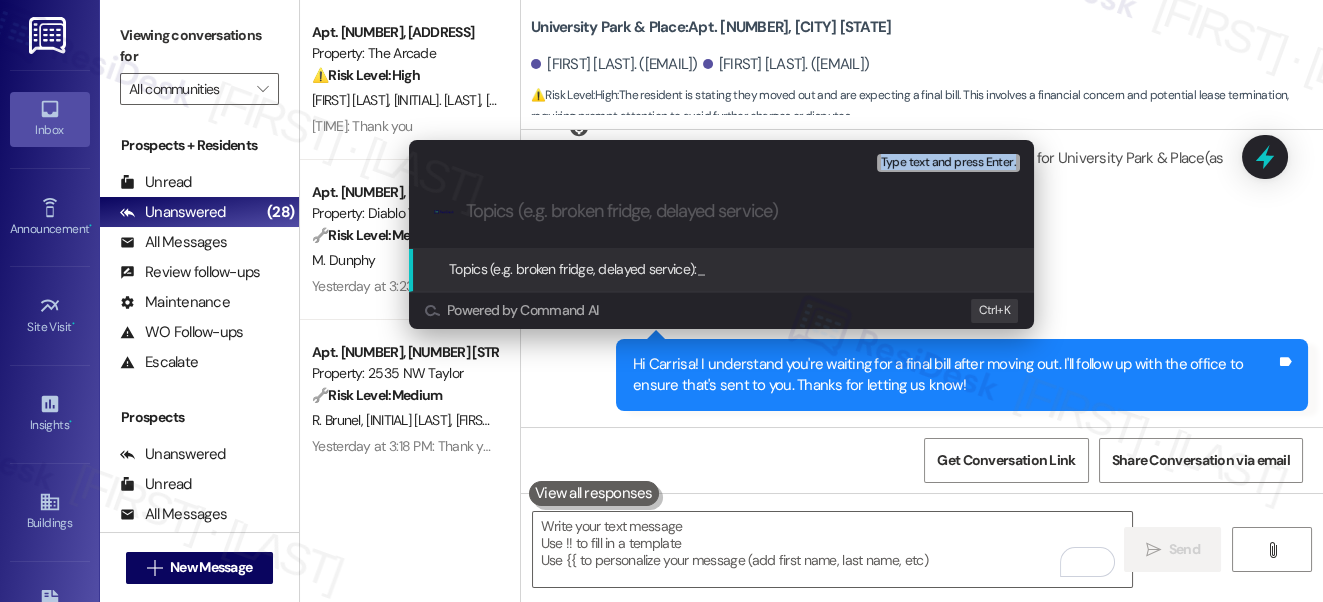 drag, startPoint x: 179, startPoint y: 34, endPoint x: 677, endPoint y: 207, distance: 527.19354 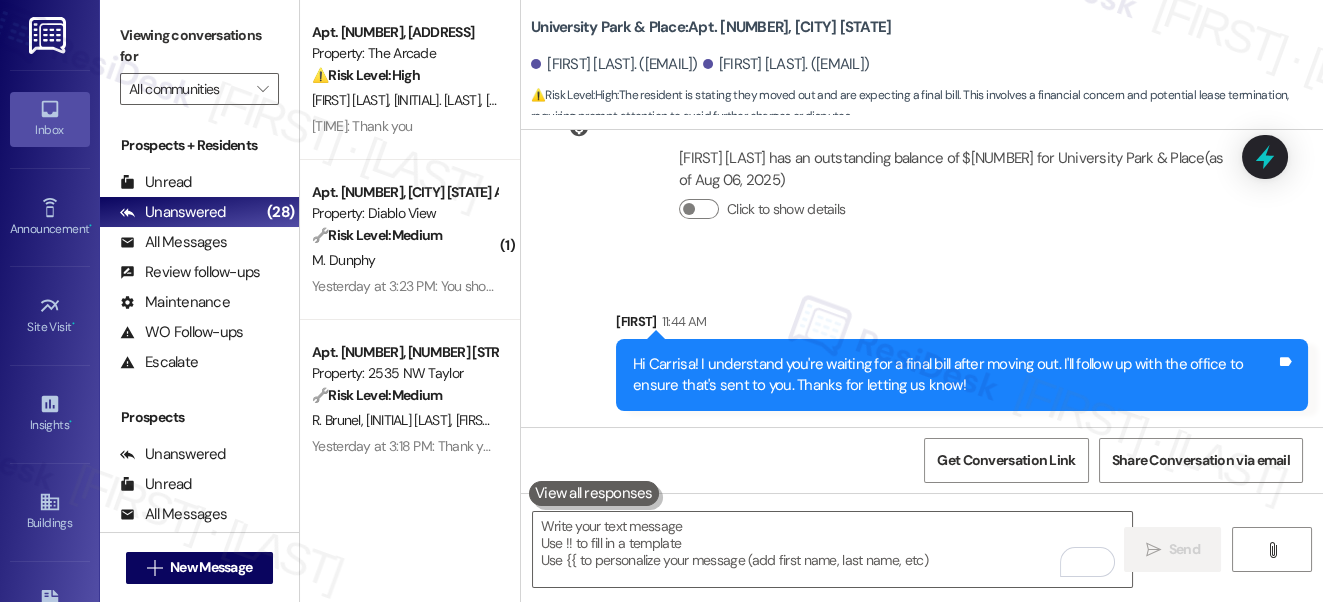click on "Oscar Castaneda has an outstanding balance of $1184 for University Park & Place  (as of Aug 06, 2025) Click to show details" at bounding box center [952, 191] 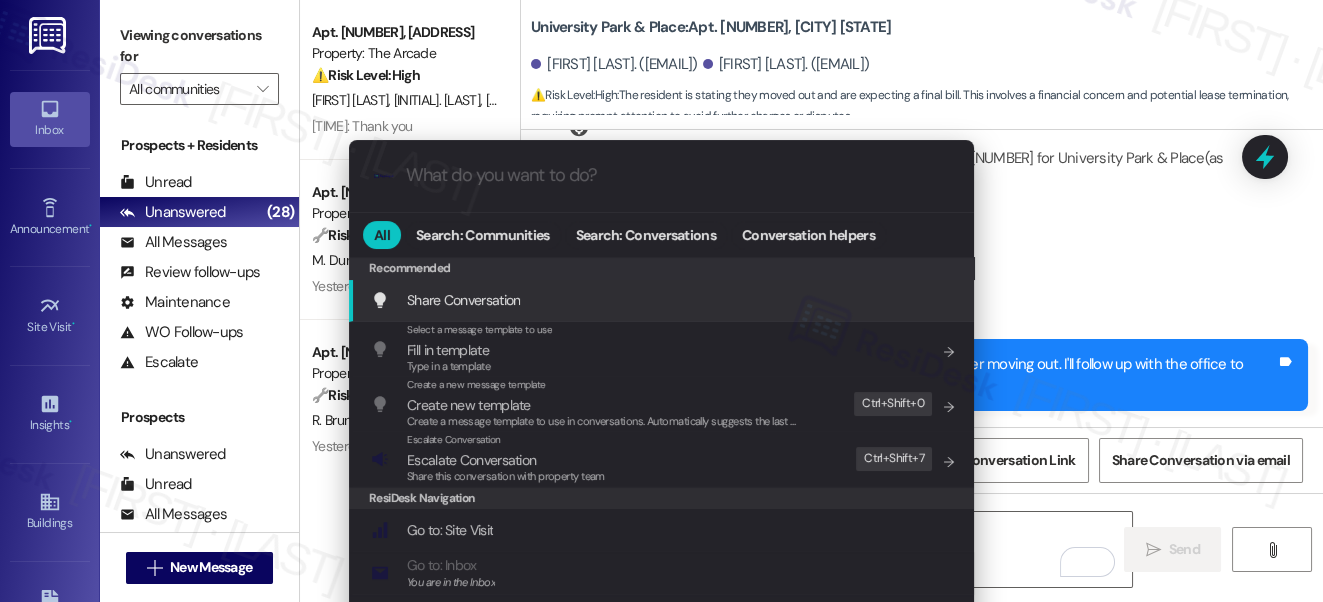 click on ".cls-1{fill:#0a055f;}.cls-2{fill:#0cc4c4;} resideskLogoBlueOrange All Search: Communities Search: Conversations Conversation helpers Recommended Recommended Share Conversation Add shortcut Select a message template to use Fill in template Type in a template Add shortcut Create a new message template Create new template Create a message template to use in conversations. Automatically suggests the last message you sent. Edit Ctrl+ Shift+ 0 Escalate Conversation Escalate Conversation Share this conversation with property team Edit Ctrl+ Shift+ 7 ResiDesk Navigation Go to: Site Visit Add shortcut Go to: Inbox You are in the Inbox Add shortcut Go to: Settings Add shortcut Go to: Message Templates Add shortcut Go to: Buildings Add shortcut Help Getting Started: What you can do with ResiDesk Add shortcut Settings Powered by Command AI Ctrl+ K" at bounding box center (661, 301) 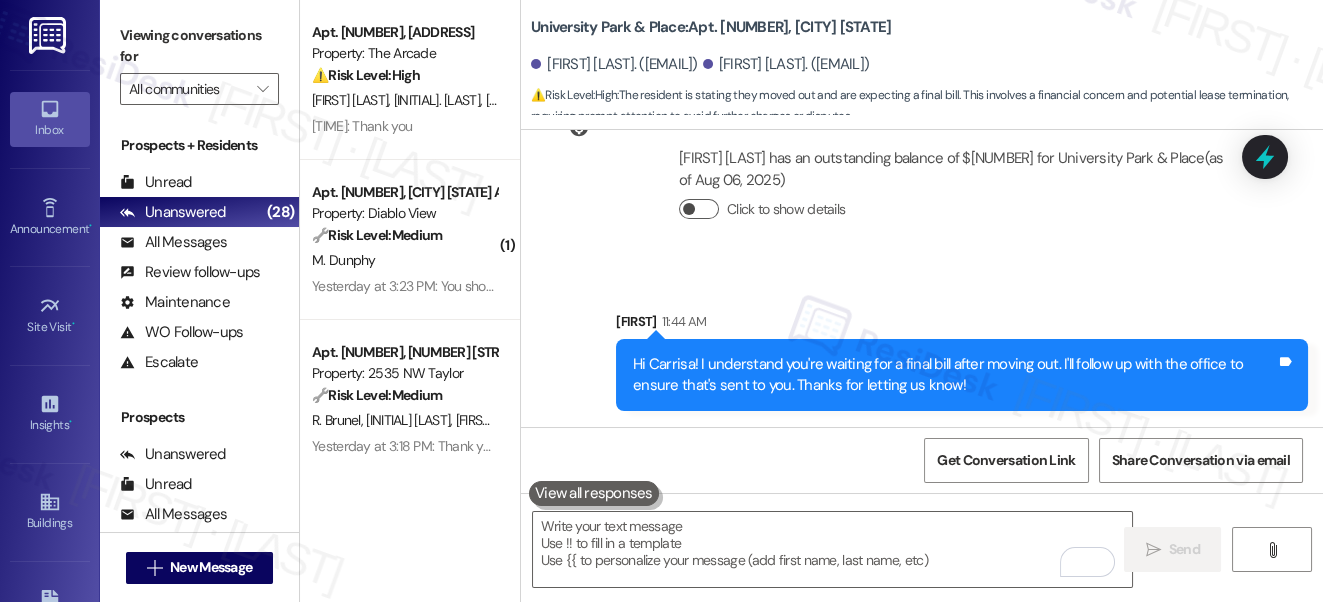 click on "Click to show details" at bounding box center [699, 209] 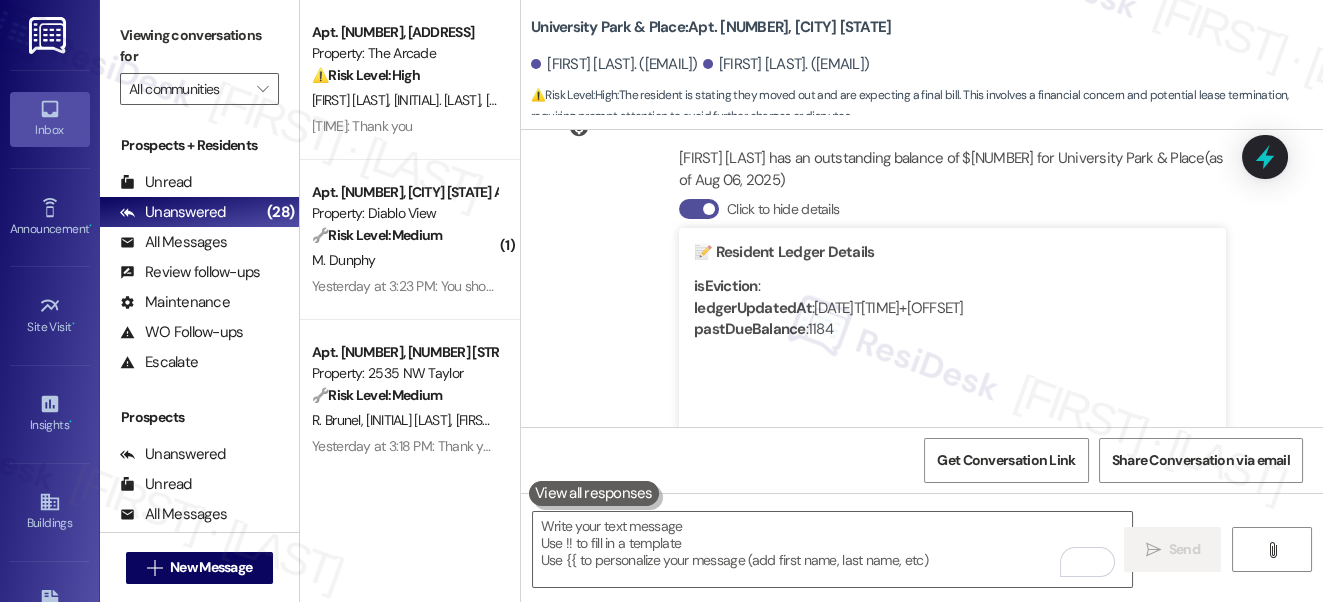 click at bounding box center [709, 209] 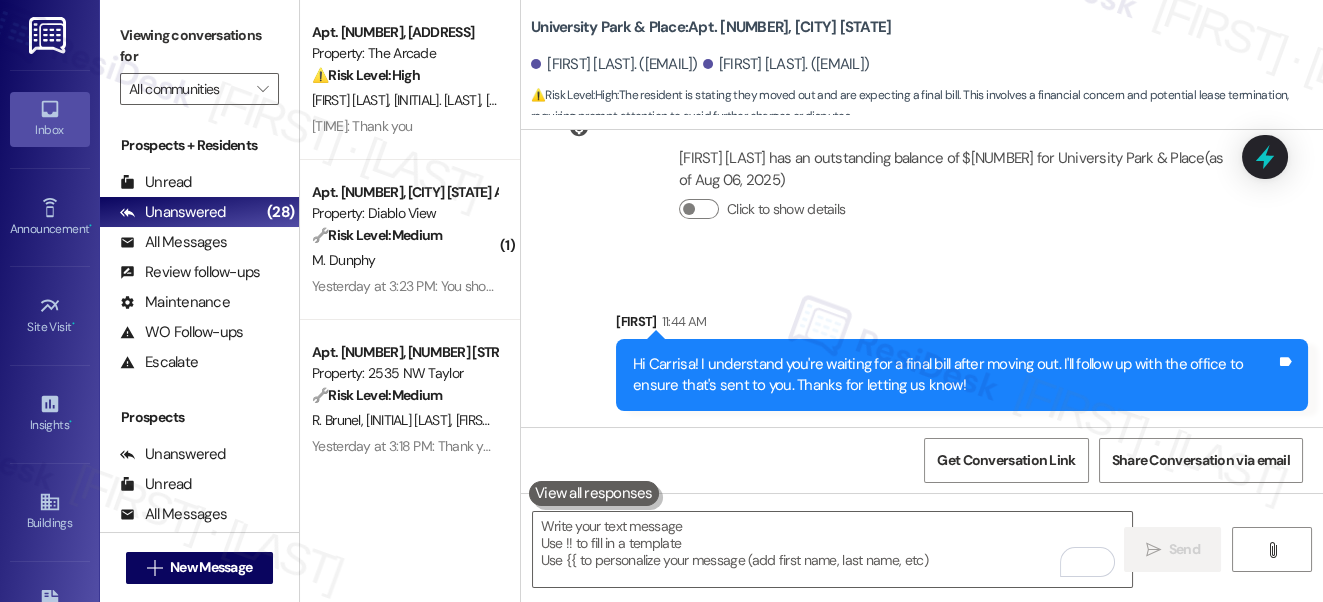 click on "Collections Status 1:55 AM Oscar Castaneda has an outstanding balance of $1184 for University Park & Place  (as of Aug 06, 2025) Click to show details" at bounding box center [897, 177] 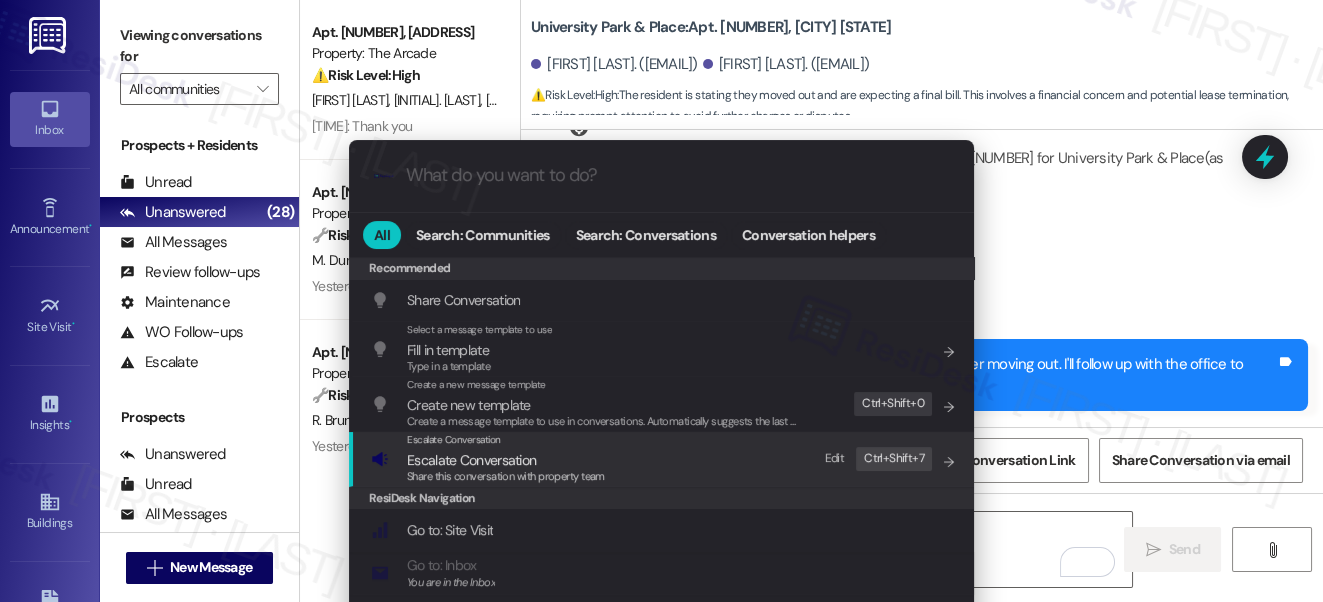 click on "Escalate Conversation" at bounding box center (506, 460) 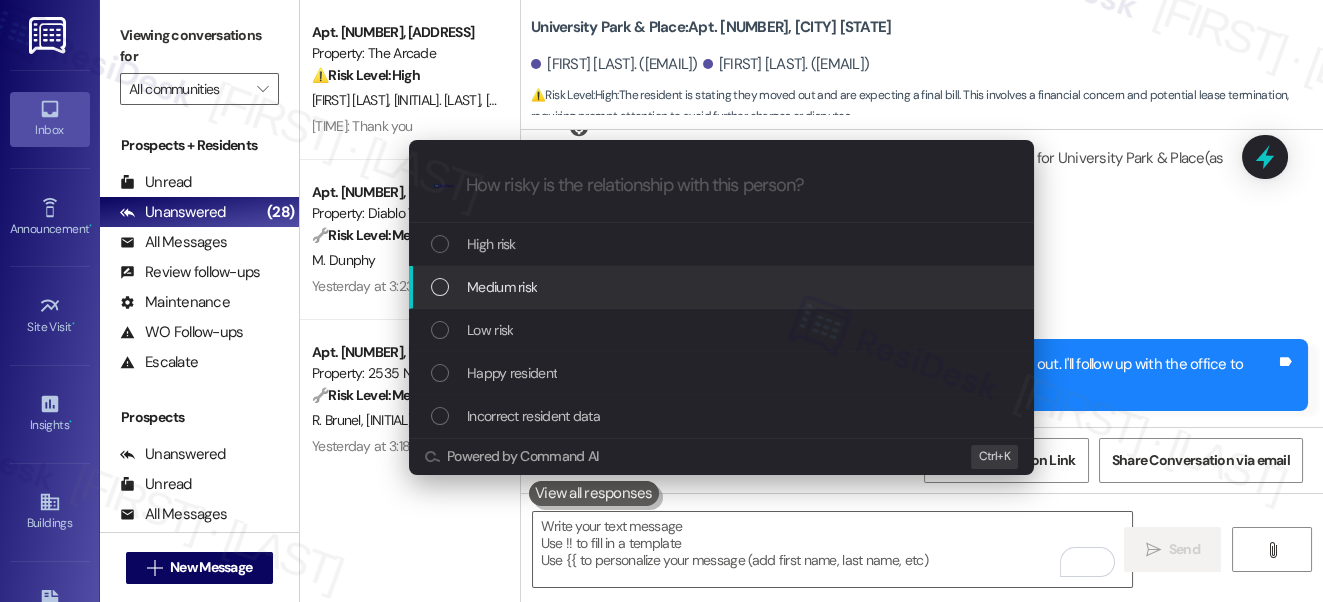 click on "Medium risk" at bounding box center (502, 287) 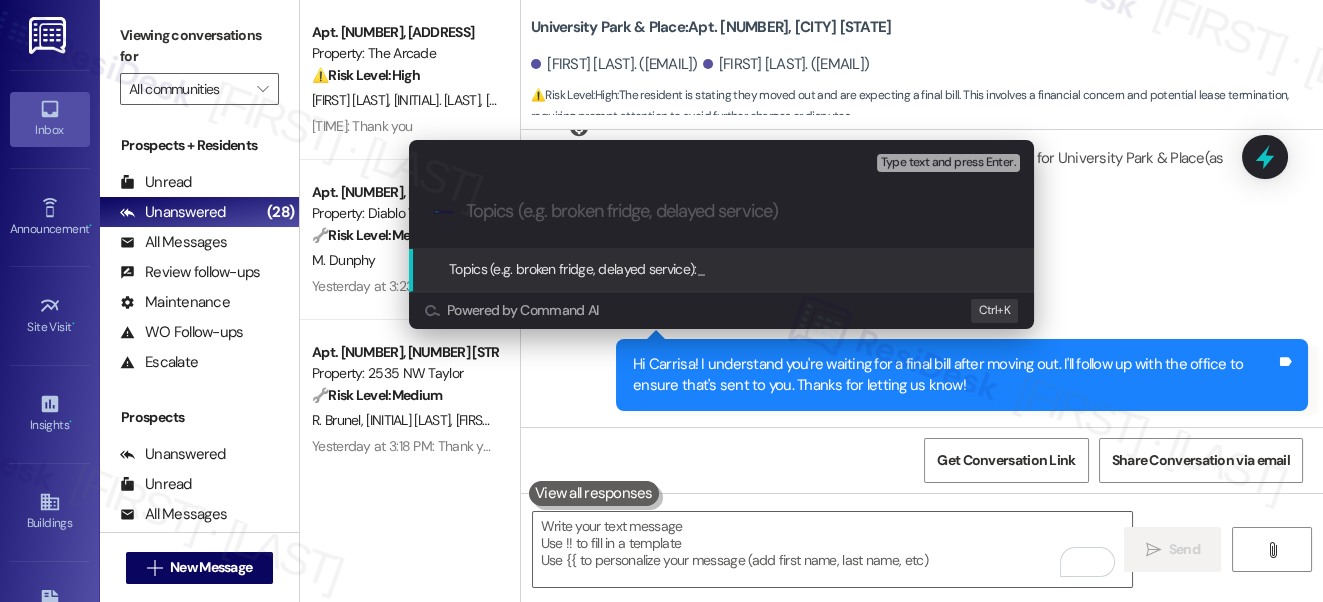 paste on "Follow-Up on Move-Out and Billing" 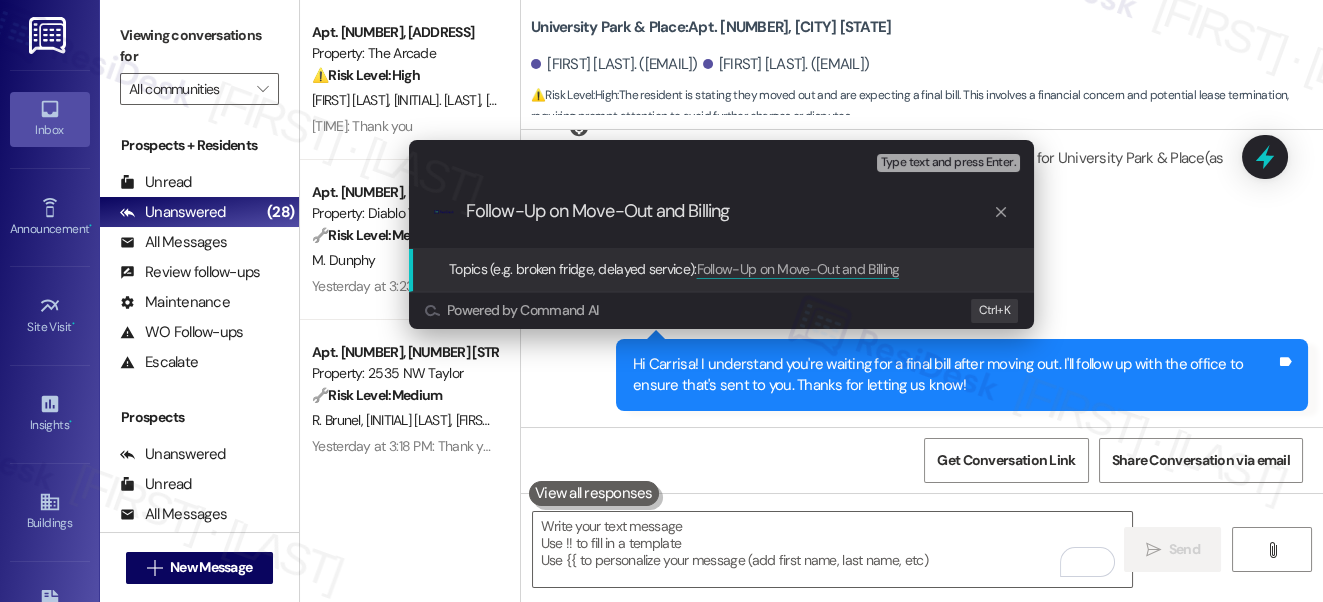 type on "Follow-Up on Move-Out and Billing" 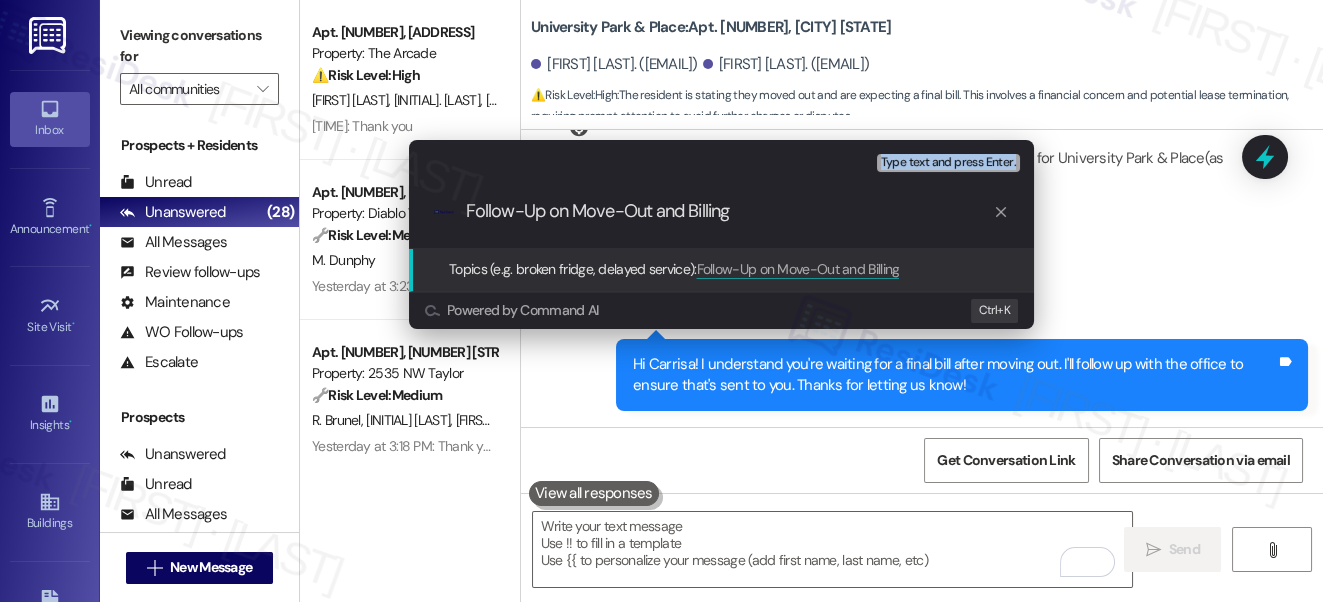 drag, startPoint x: 176, startPoint y: 39, endPoint x: 757, endPoint y: 231, distance: 611.9028 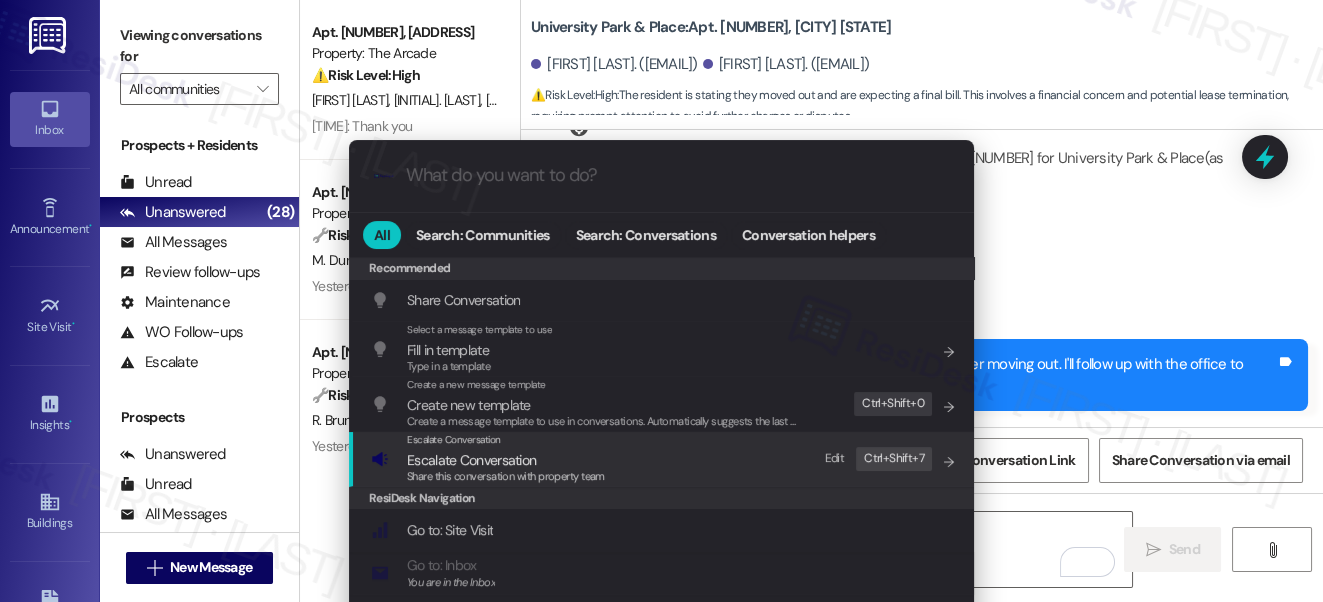click on "Escalate Conversation" at bounding box center [506, 460] 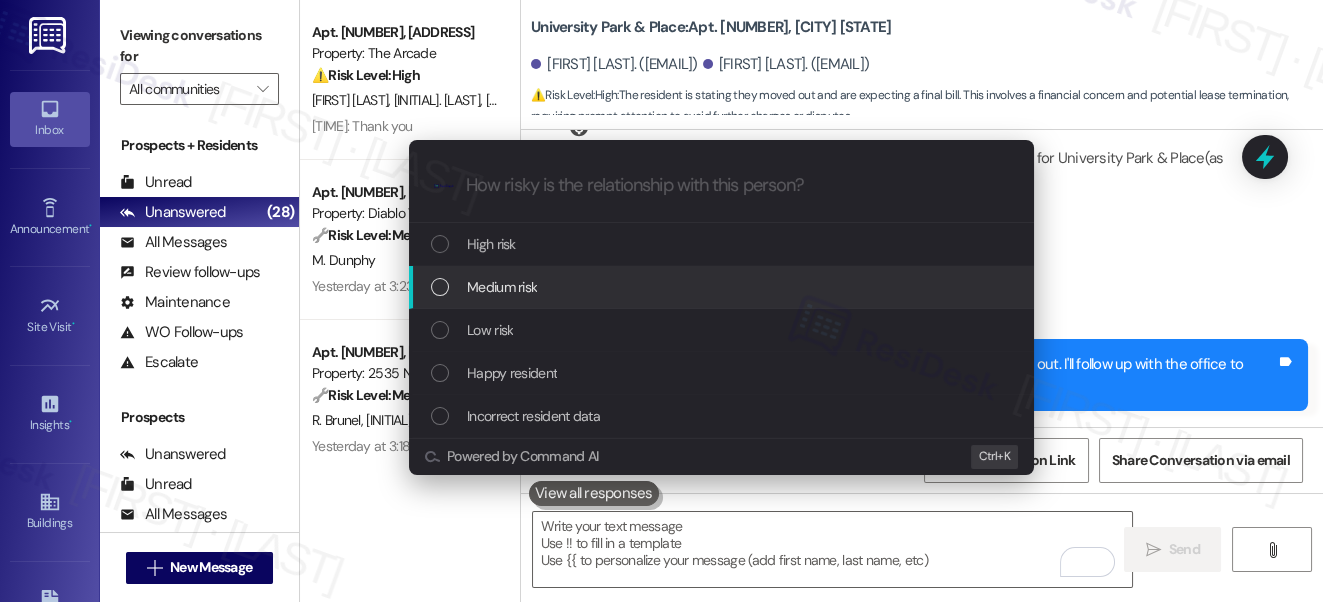 click on "Medium risk" at bounding box center (502, 287) 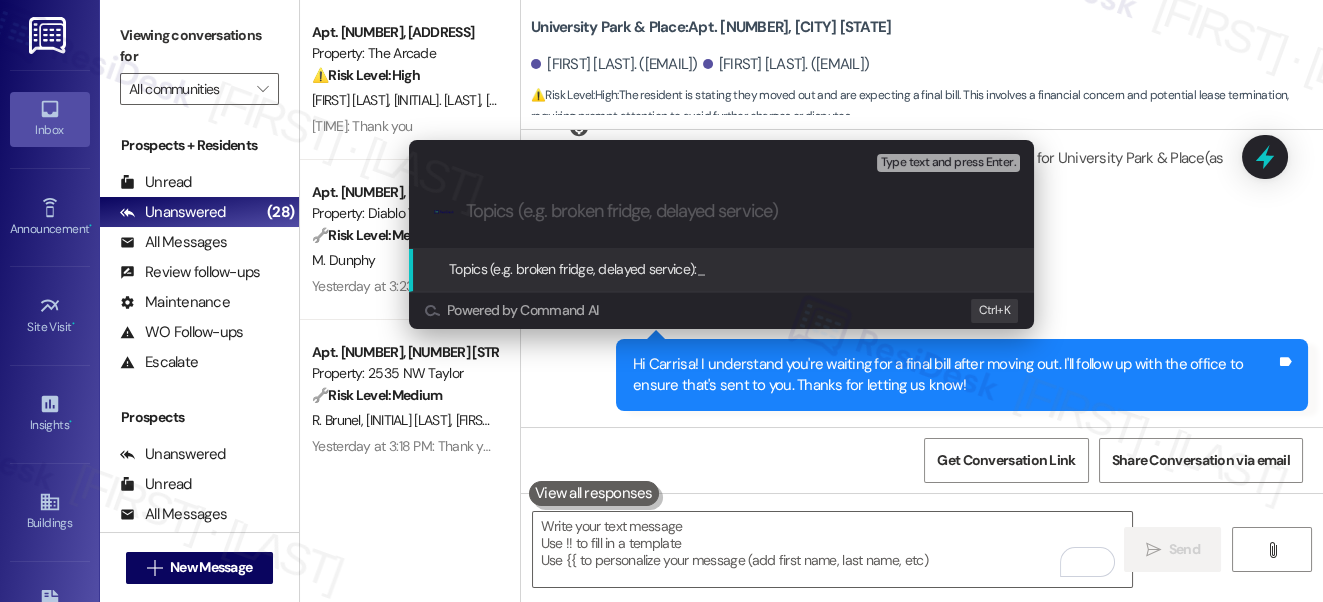 paste on "Follow-Up on Move-Out and Billing" 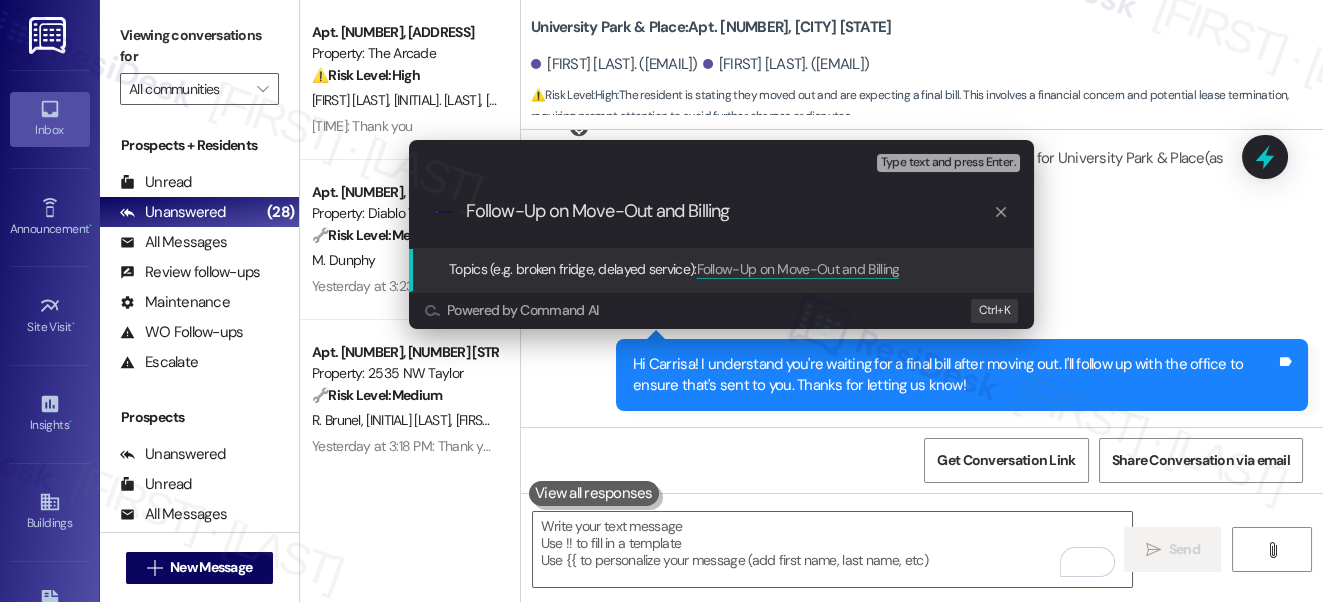 click on "Follow-Up on Move-Out and Billing" at bounding box center [729, 211] 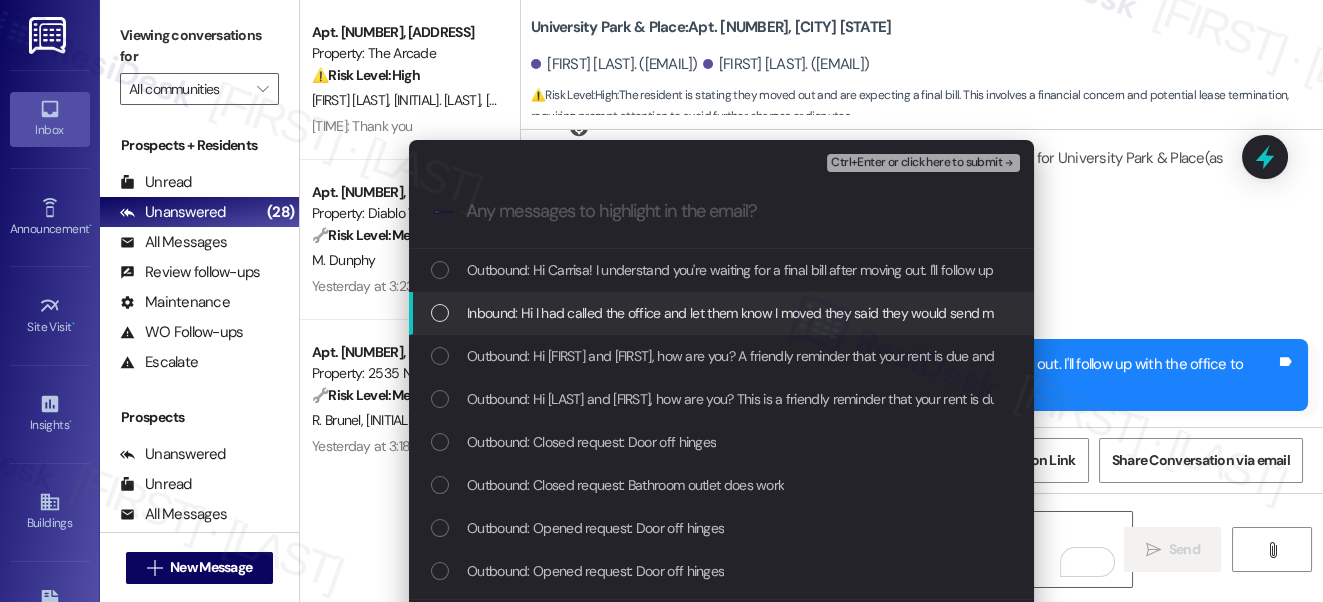 click on "Inbound: Hi I had called the office and let them know I moved they said they would send me a bill" at bounding box center [748, 313] 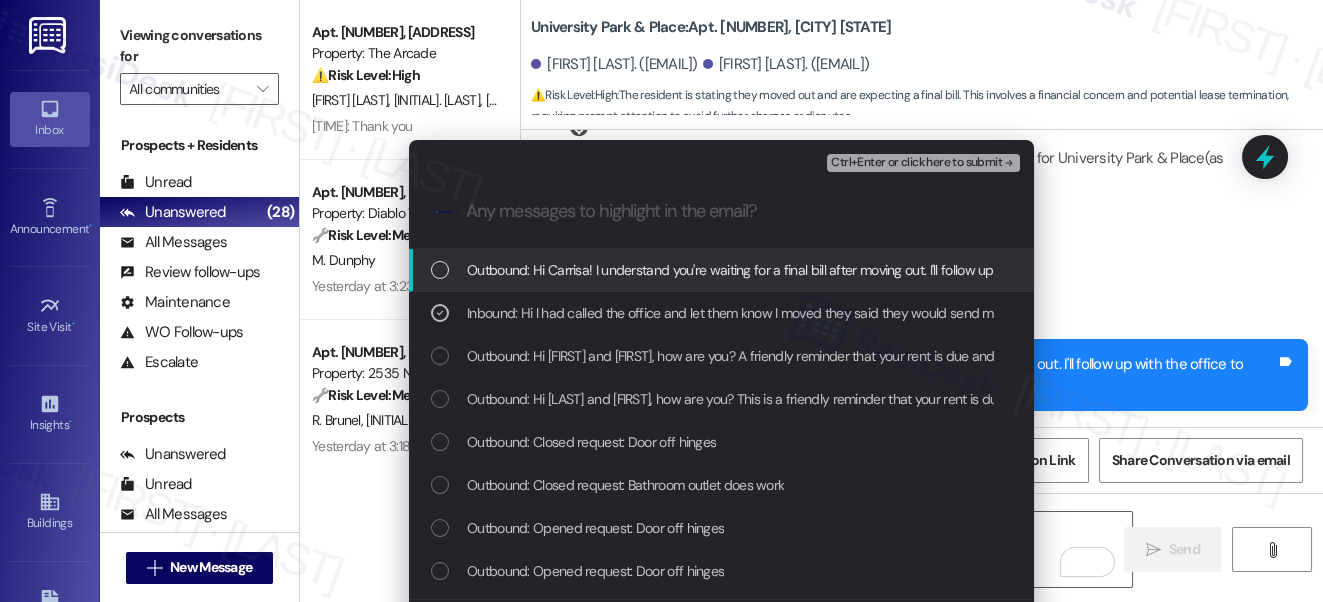 click on "Ctrl+Enter or click here to submit" at bounding box center (916, 163) 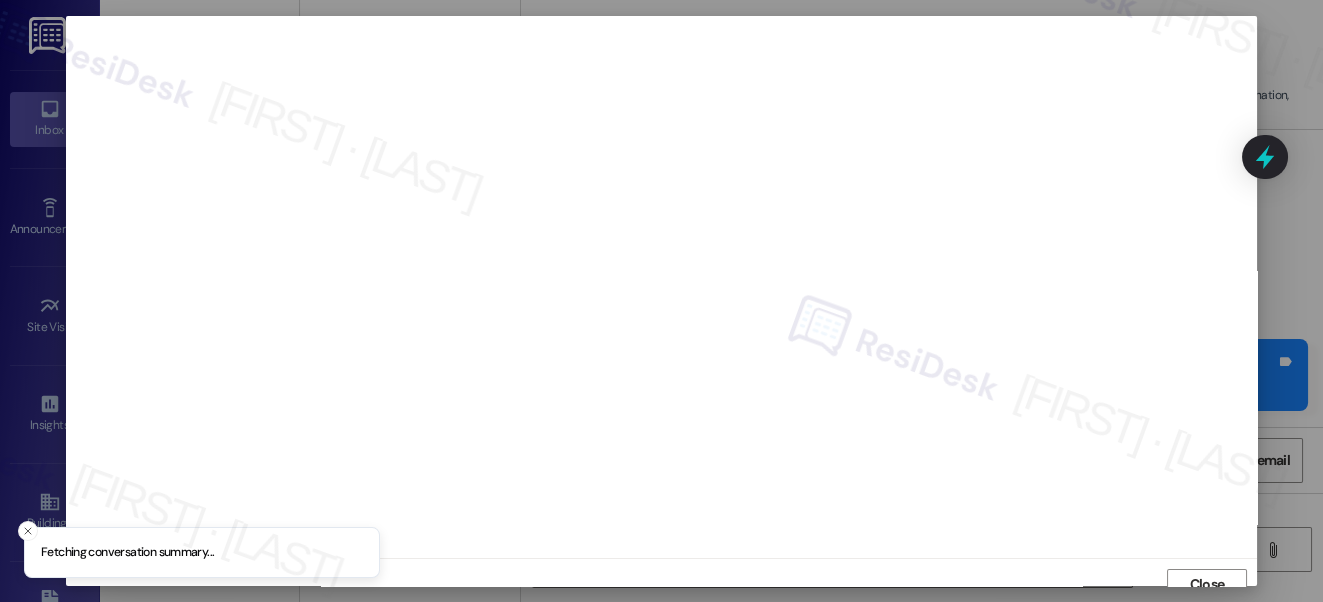 scroll, scrollTop: 14, scrollLeft: 0, axis: vertical 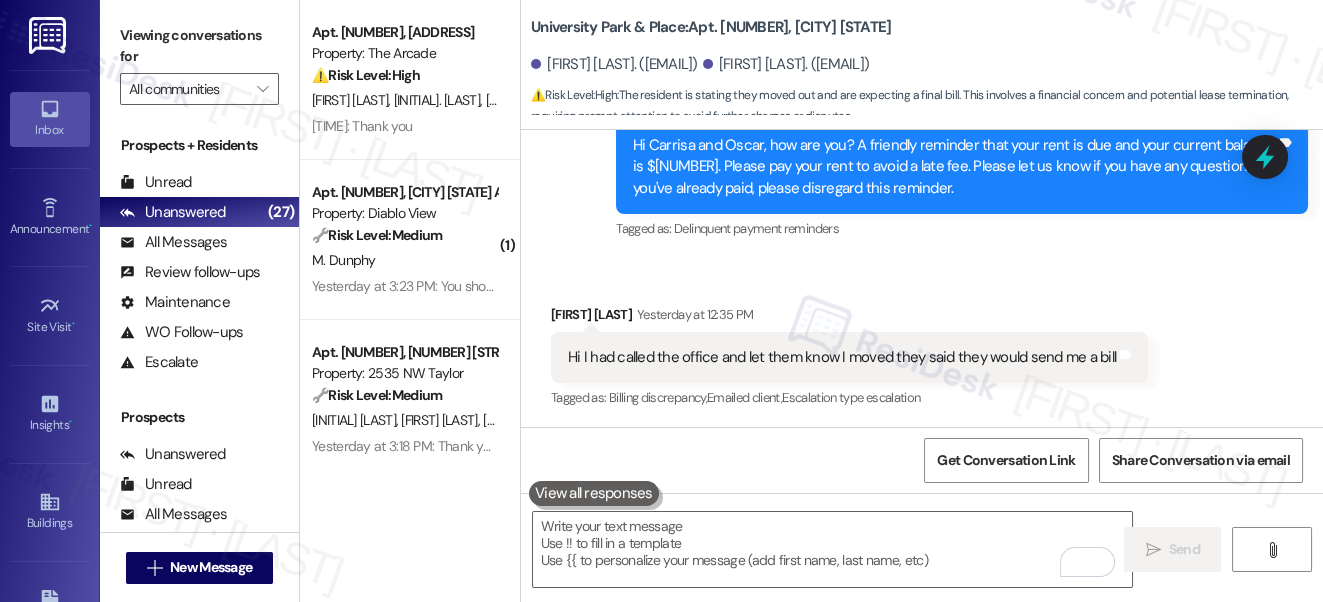 click on "Yesterday at [TIME]: Thank you  Yesterday at [TIME]: Thank you" at bounding box center [362, 126] 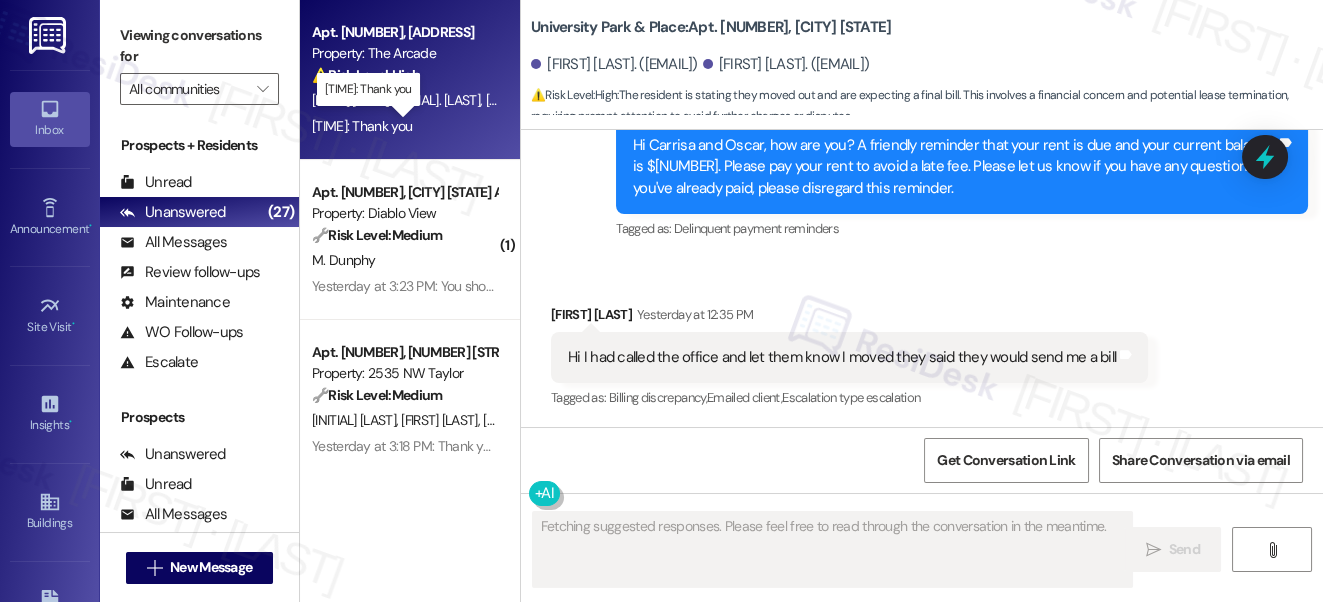 scroll, scrollTop: 3296, scrollLeft: 0, axis: vertical 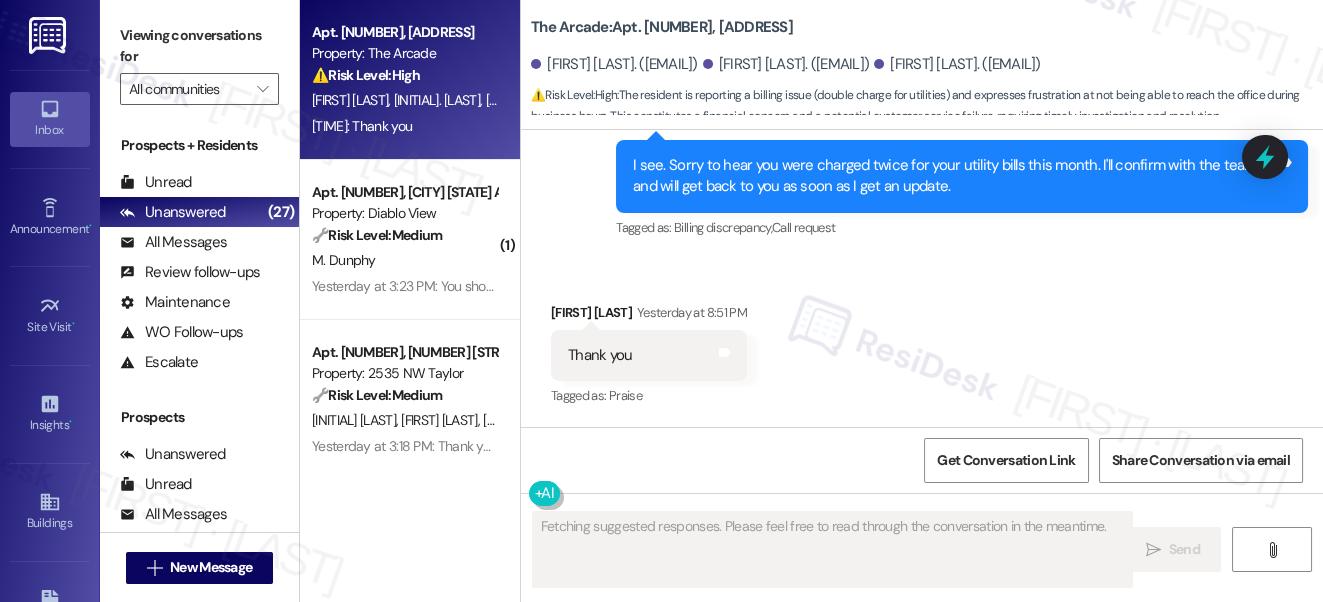 click on "I see. Sorry to hear you were charged twice for your utility bills this month. I'll confirm with the team and will get back to you as soon as I get an update." at bounding box center (954, 176) 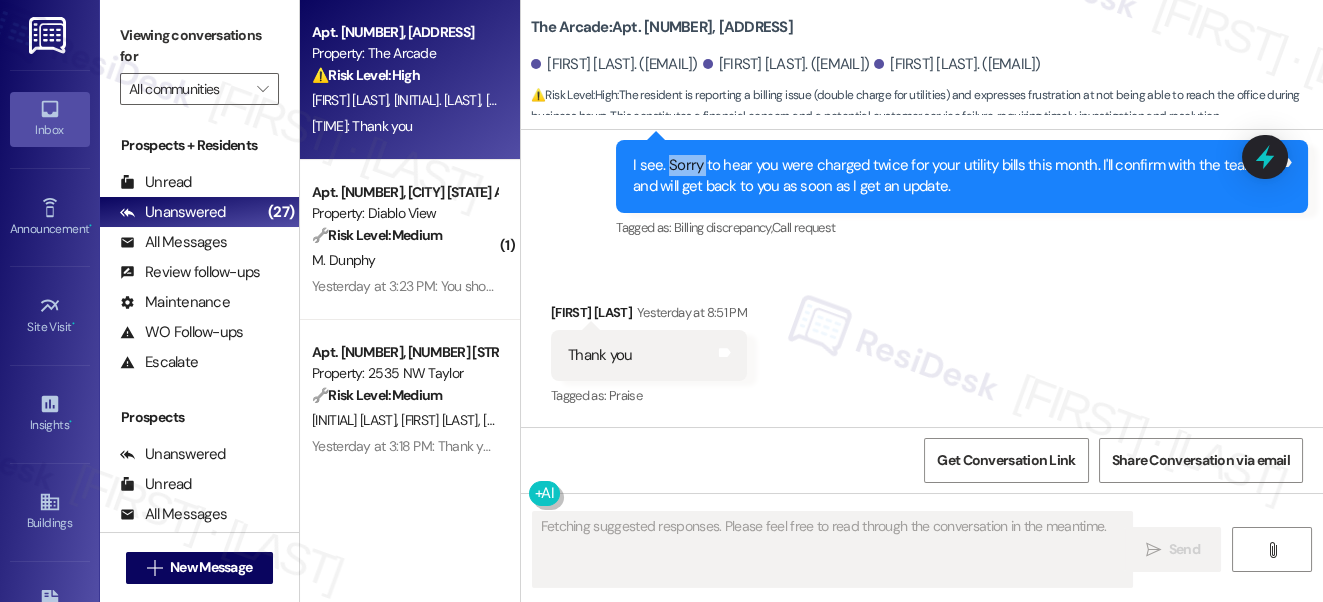 click on "I see. Sorry to hear you were charged twice for your utility bills this month. I'll confirm with the team and will get back to you as soon as I get an update." at bounding box center [954, 176] 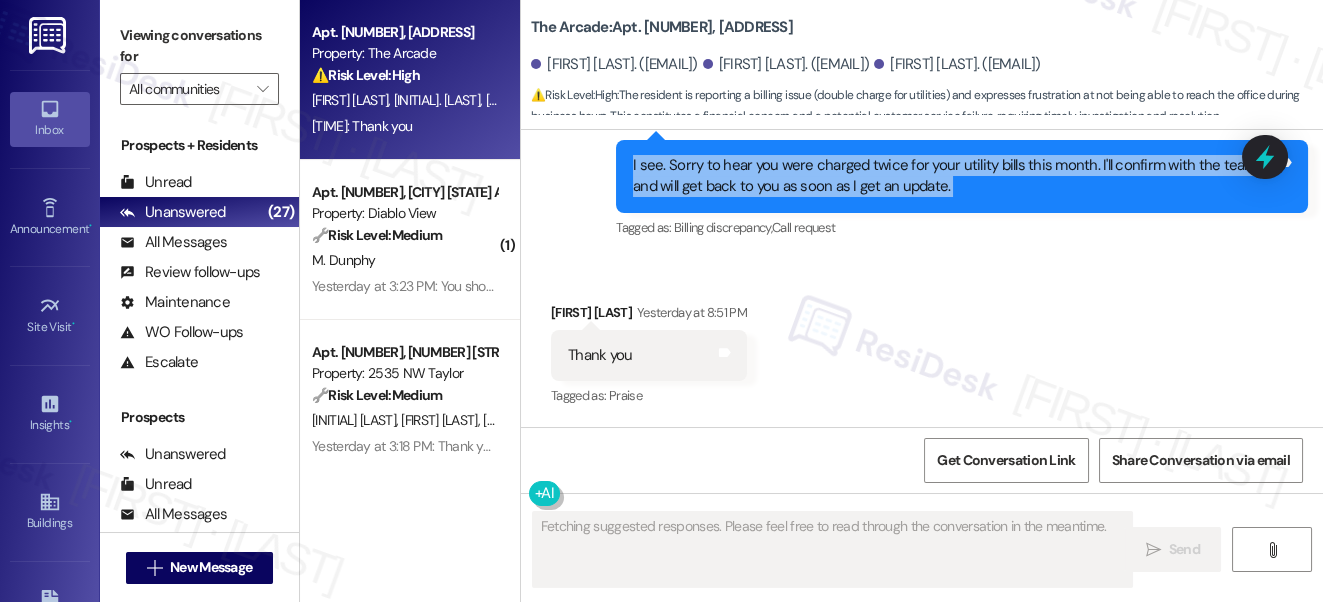 click on "I see. Sorry to hear you were charged twice for your utility bills this month. I'll confirm with the team and will get back to you as soon as I get an update." at bounding box center (954, 176) 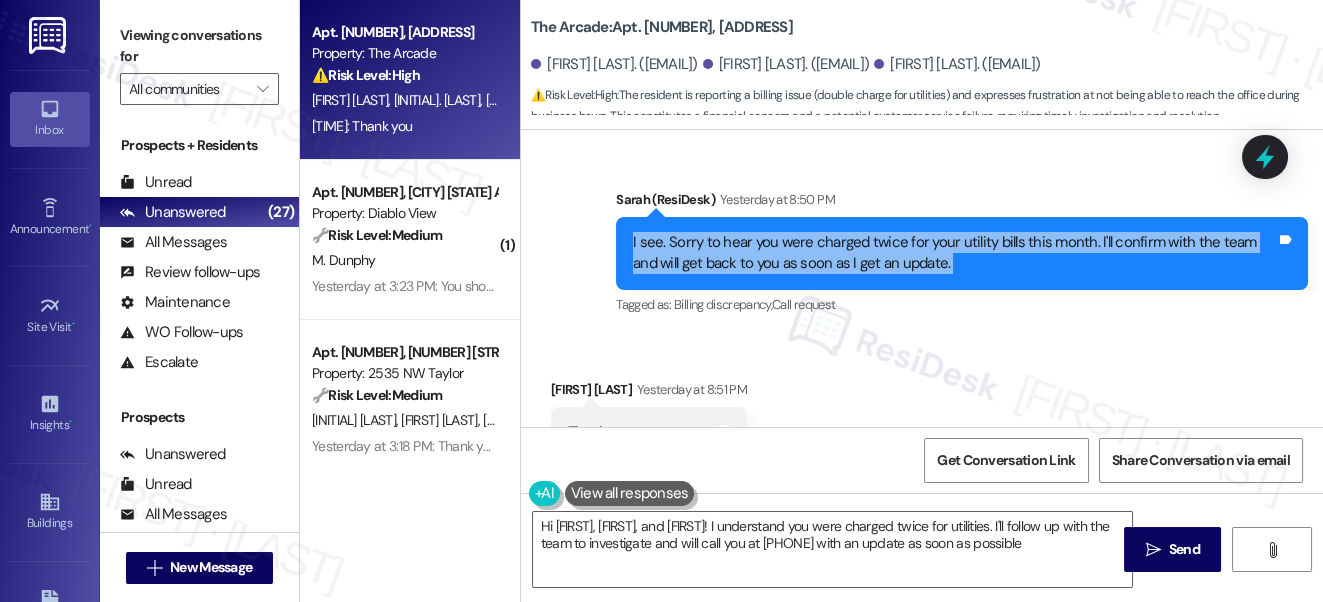 type on "Hi Christopher, Keaton, and Elliot! I understand you were charged twice for utilities. I'll follow up with the team to investigate and will call you at 503-858-8027 with an update as soon as possible!" 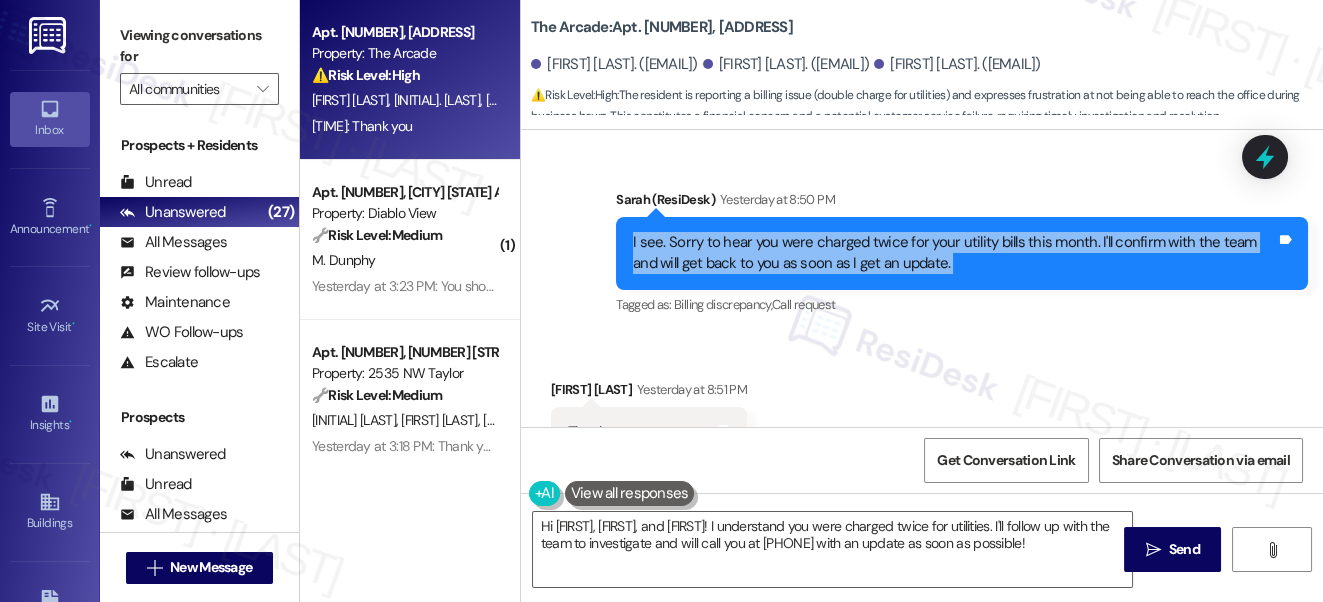 scroll, scrollTop: 3296, scrollLeft: 0, axis: vertical 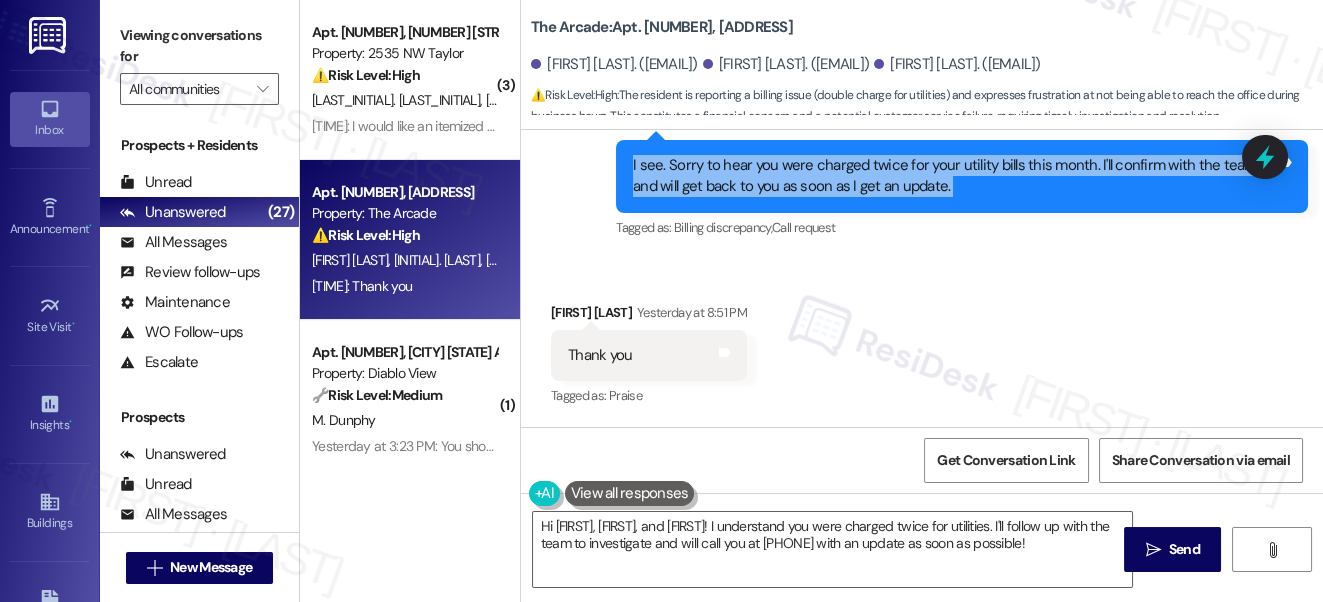 click on "I see. Sorry to hear you were charged twice for your utility bills this month. I'll confirm with the team and will get back to you as soon as I get an update." at bounding box center (954, 176) 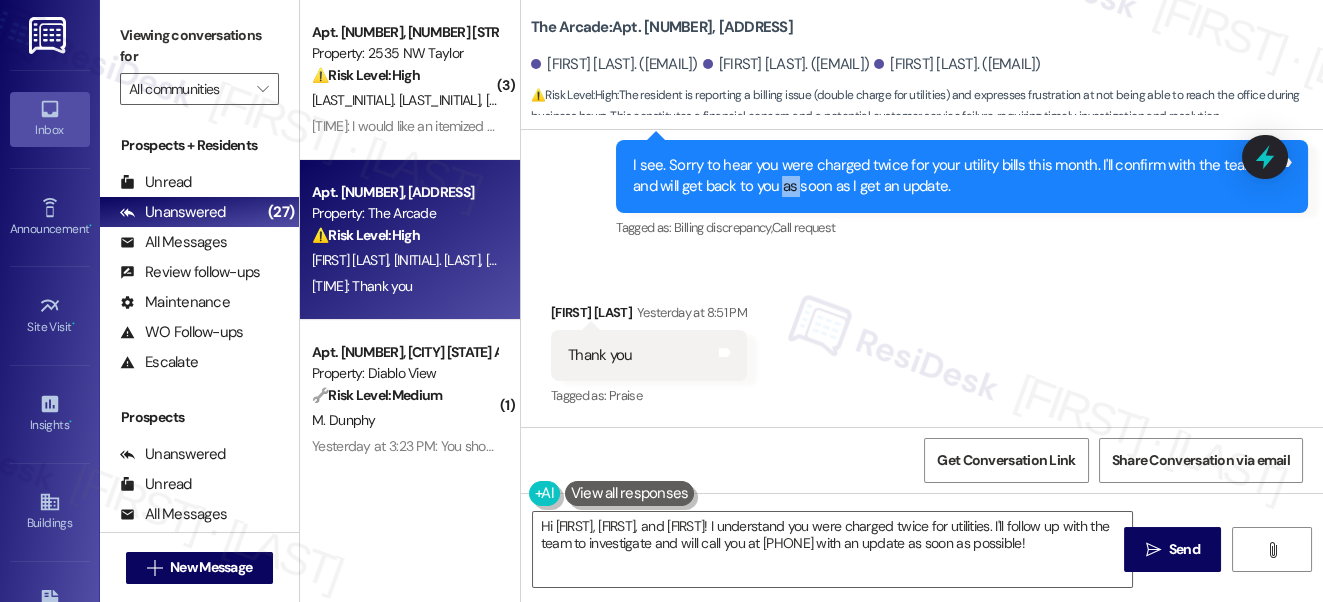 click on "I see. Sorry to hear you were charged twice for your utility bills this month. I'll confirm with the team and will get back to you as soon as I get an update." at bounding box center [954, 176] 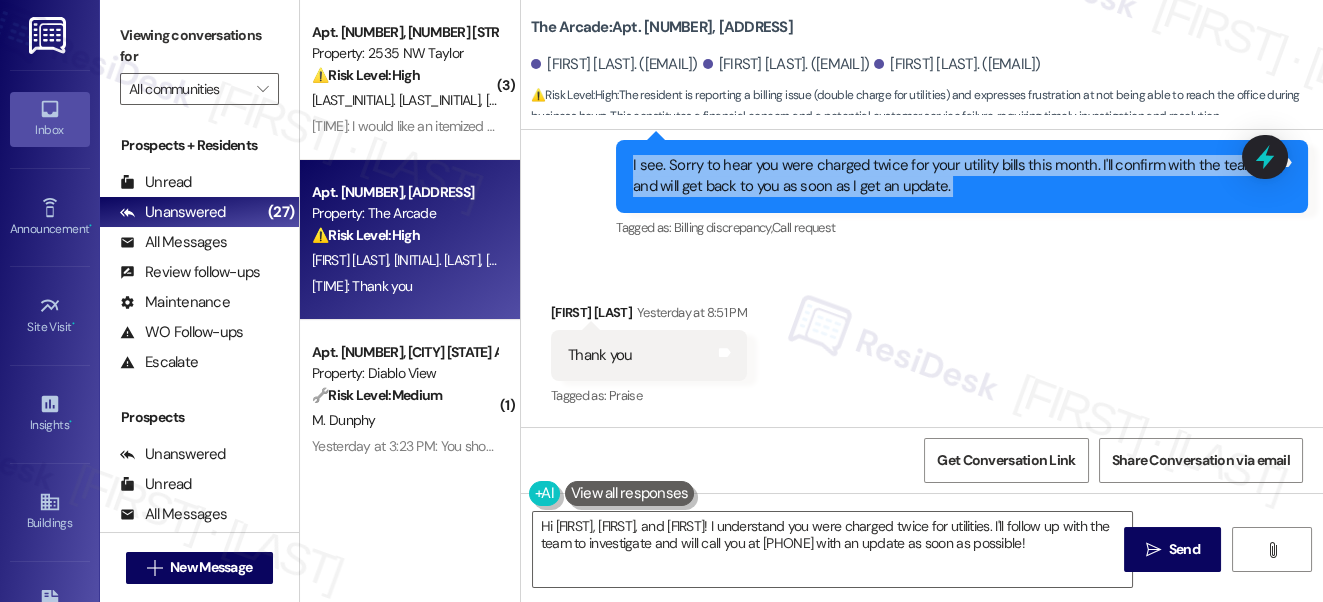 click on "I see. Sorry to hear you were charged twice for your utility bills this month. I'll confirm with the team and will get back to you as soon as I get an update." at bounding box center [954, 176] 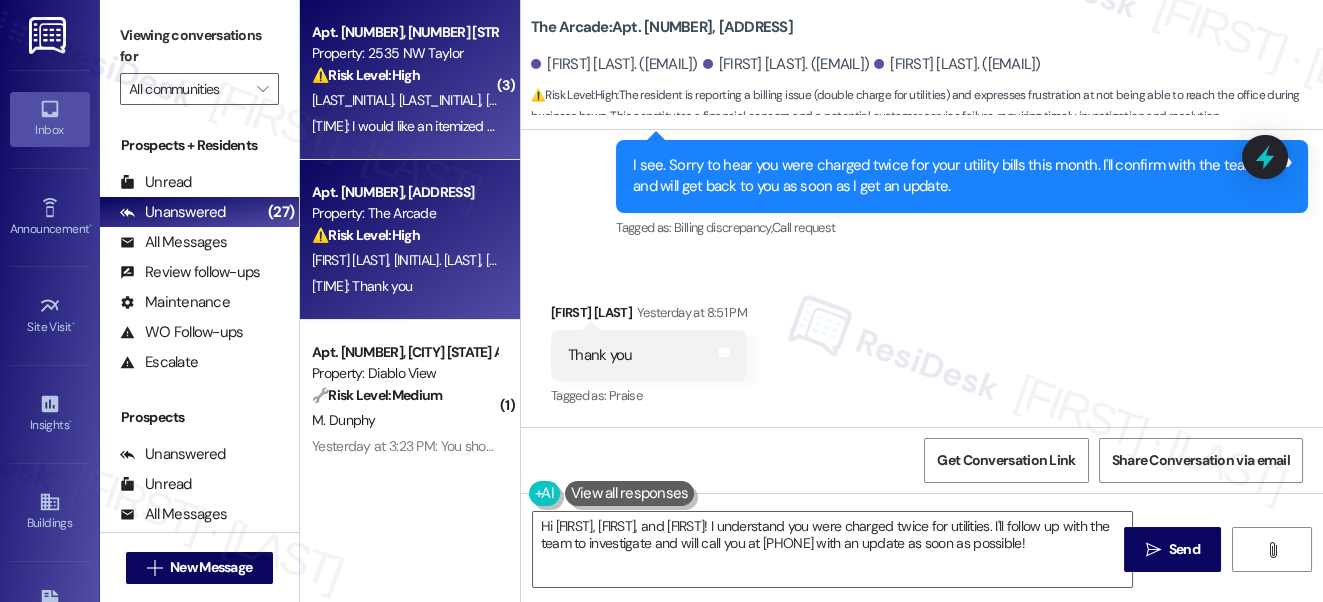 click on "12:11 PM: I would like an itemized recite of any charges held to my account please 12:11 PM: I would like an itemized recite of any charges held to my account please" at bounding box center [540, 126] 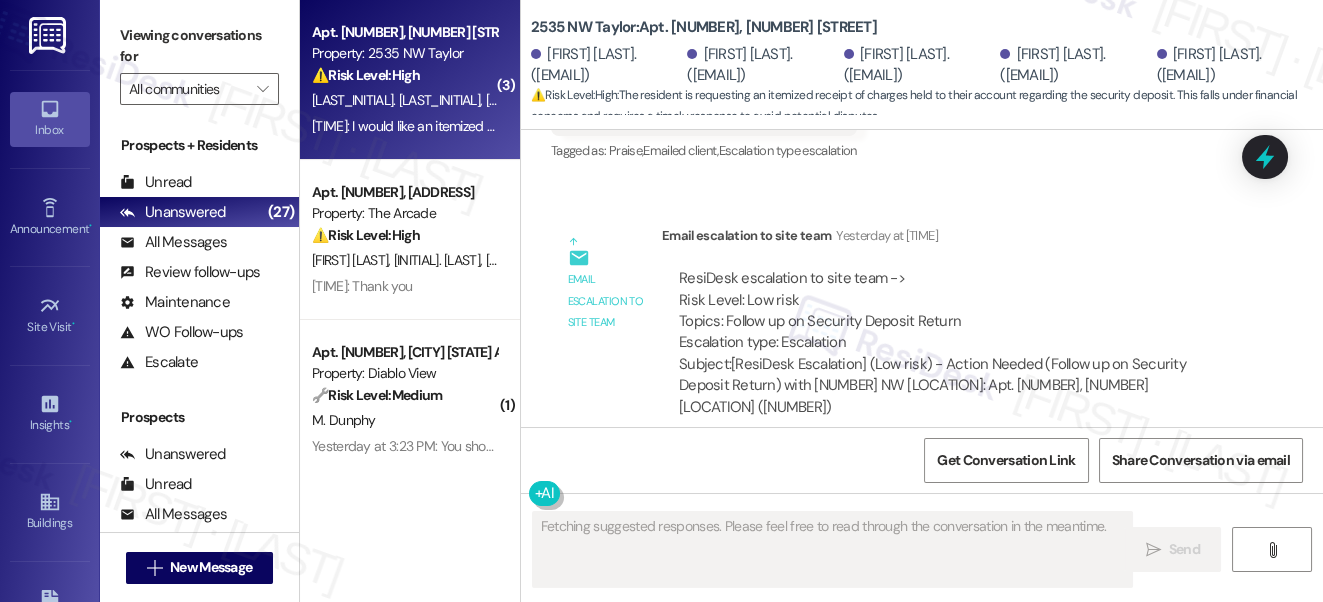 scroll, scrollTop: 7514, scrollLeft: 0, axis: vertical 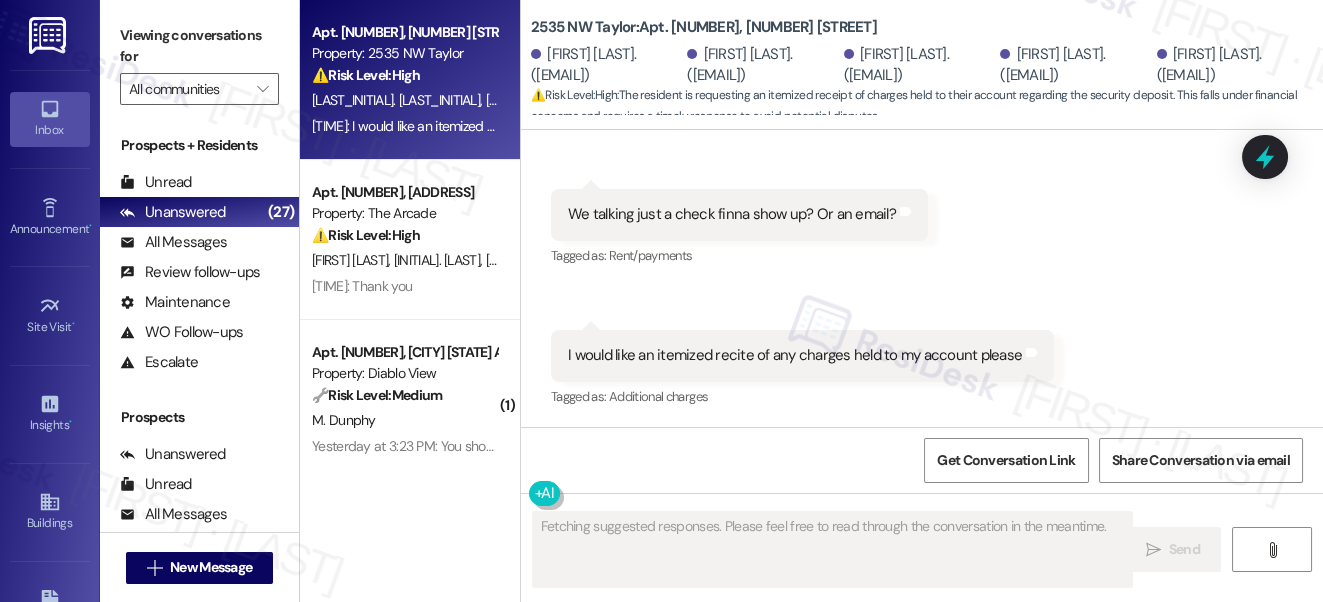 click on "We talking just a check finna show up? Or an email?" at bounding box center [732, 214] 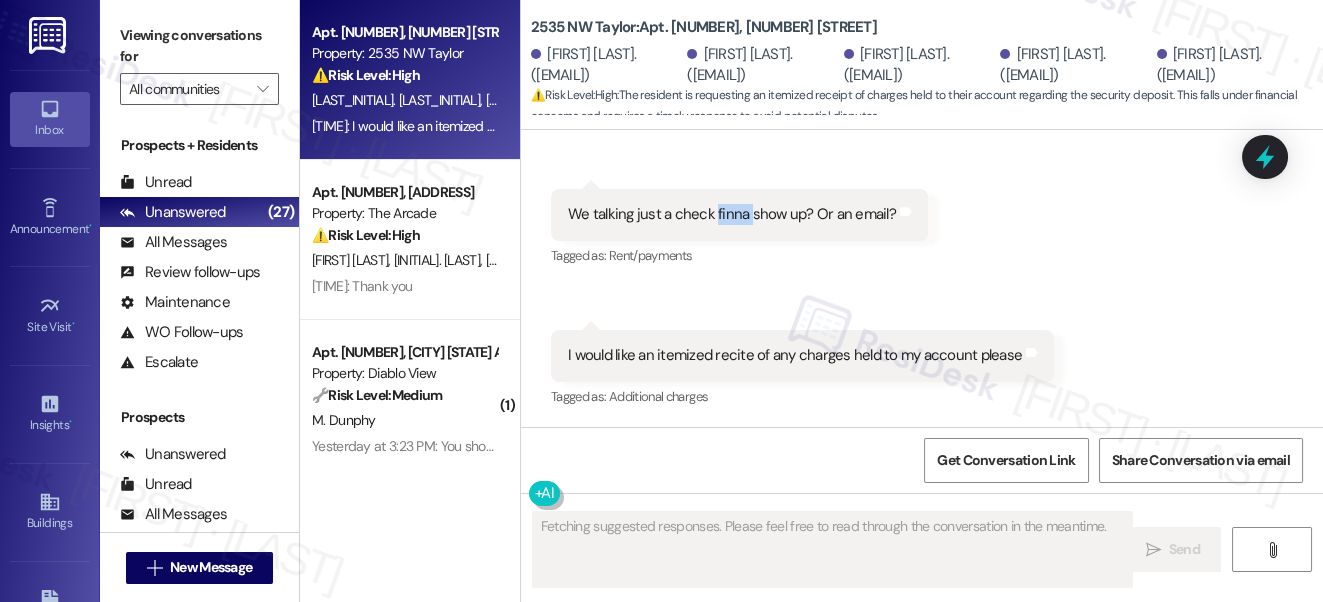 click on "We talking just a check finna show up? Or an email?" at bounding box center [732, 214] 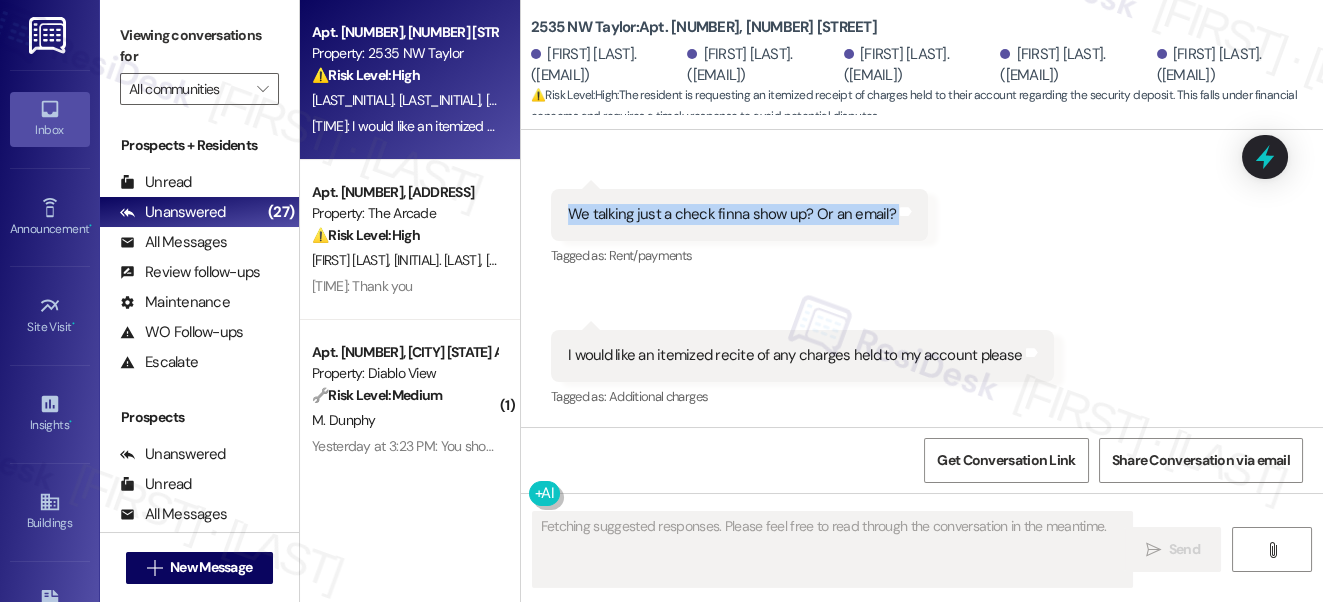 click on "We talking just a check finna show up? Or an email?" at bounding box center (732, 214) 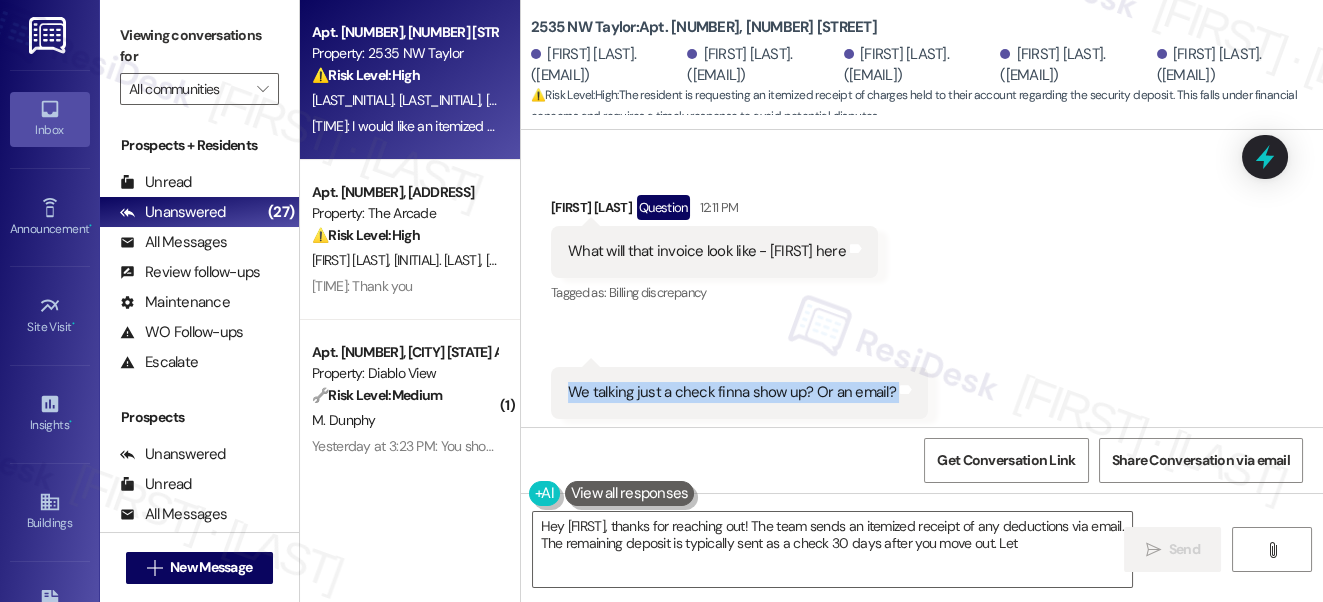 scroll, scrollTop: 7332, scrollLeft: 0, axis: vertical 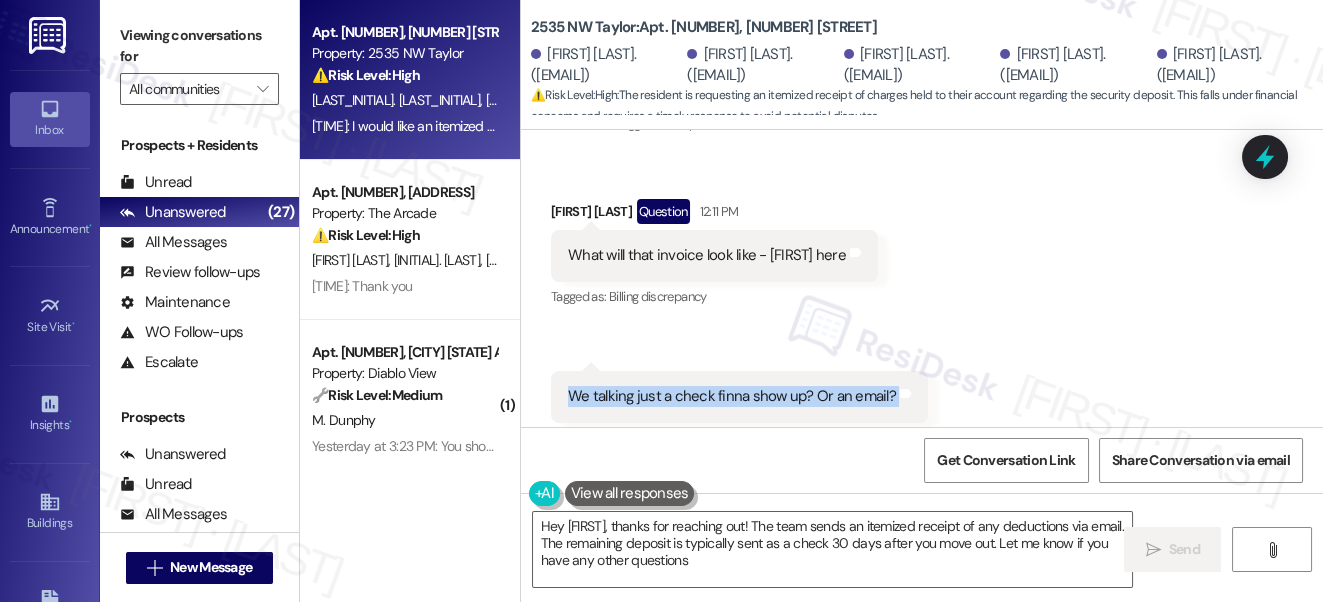 type on "Hey Ryan, thanks for reaching out! The team sends an itemized receipt of any deductions via email. The remaining deposit is typically sent as a check 30 days after you move out. Let me know if you have any other questions!" 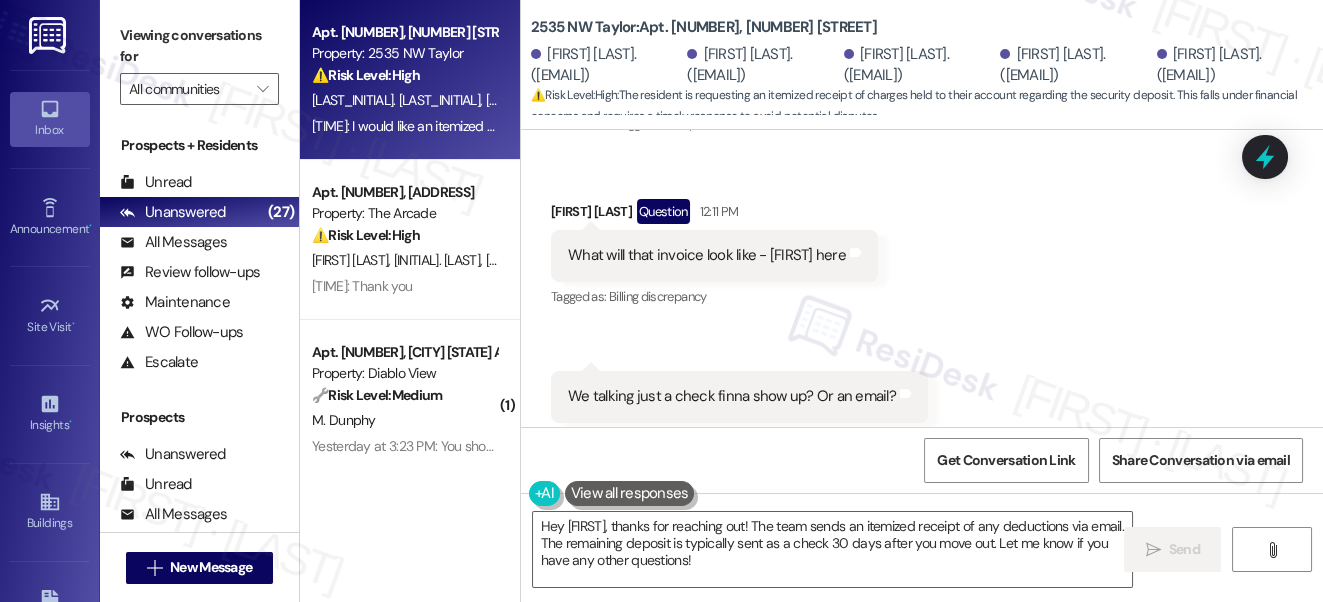 click on "What will that invoice look like - Ryan here" at bounding box center [707, 255] 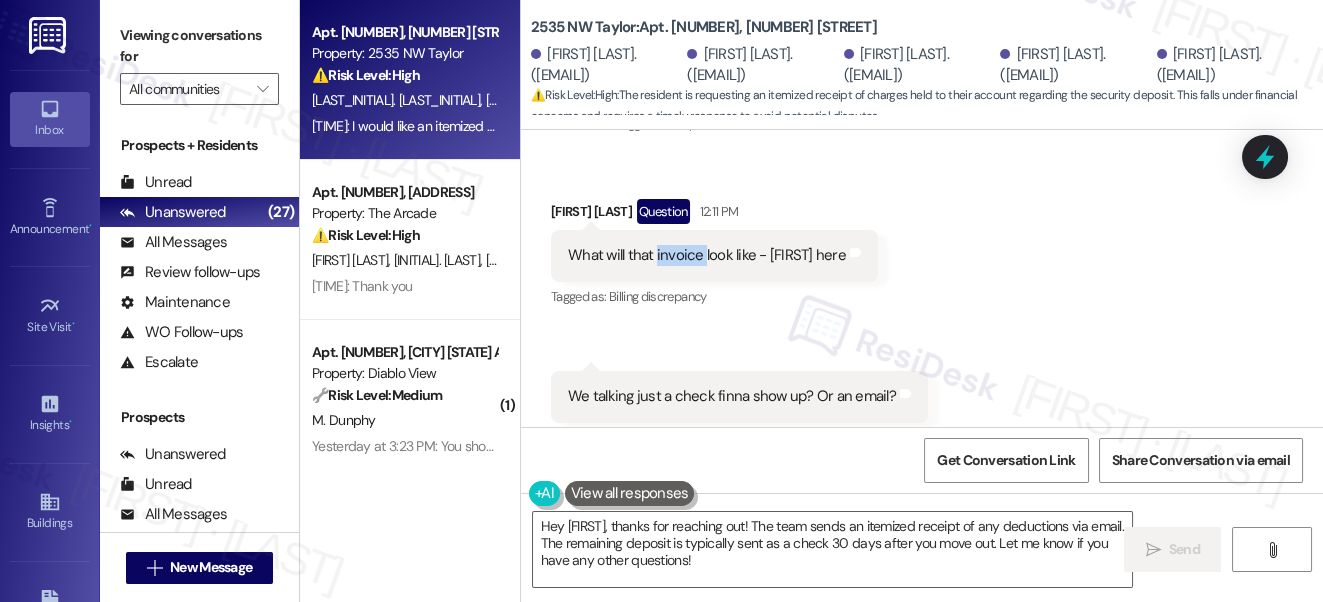 click on "What will that invoice look like - Ryan here" at bounding box center [707, 255] 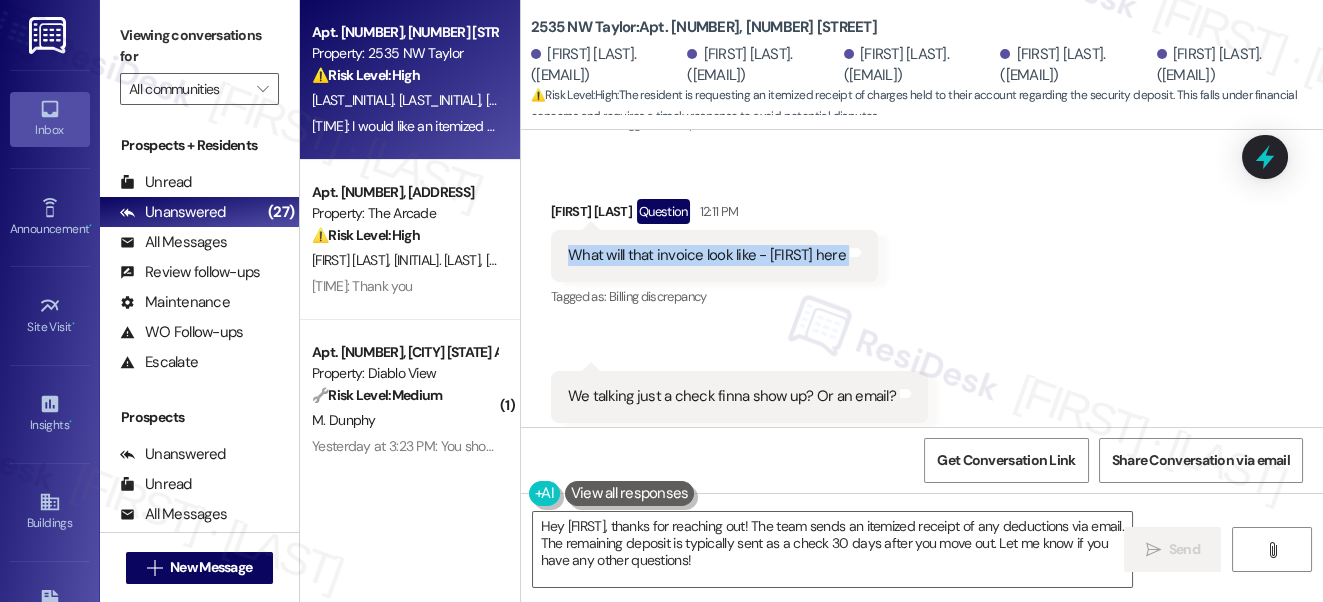 click on "What will that invoice look like - Ryan here" at bounding box center [707, 255] 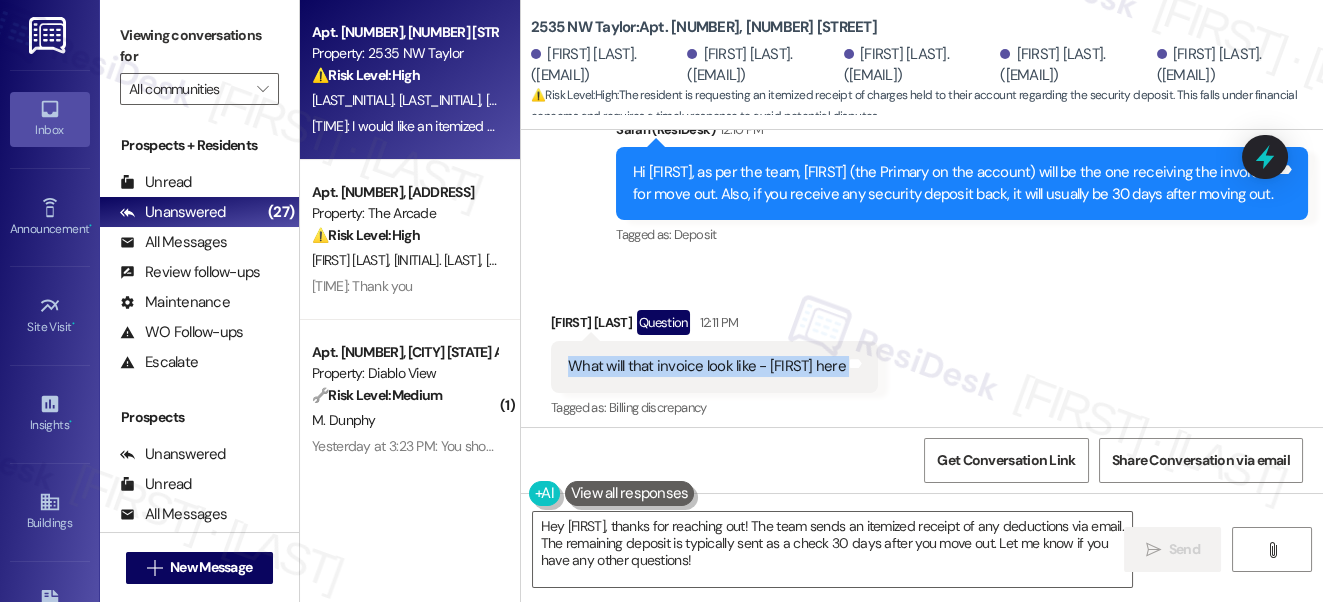 scroll, scrollTop: 7150, scrollLeft: 0, axis: vertical 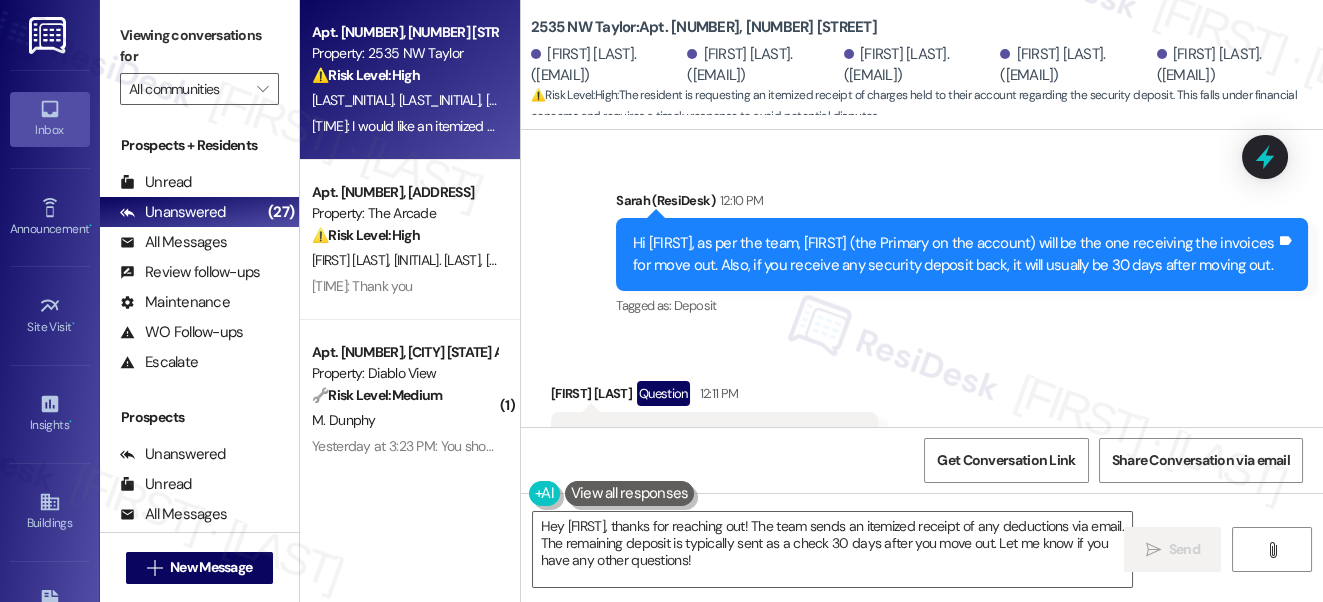 click on "Hi Tamas, as per the team, Ryan (the Primary on the account) will be the one receiving the invoices for move out. Also, if you receive any security deposit back, it will usually be 30 days after moving out. Tags and notes" at bounding box center [962, 254] 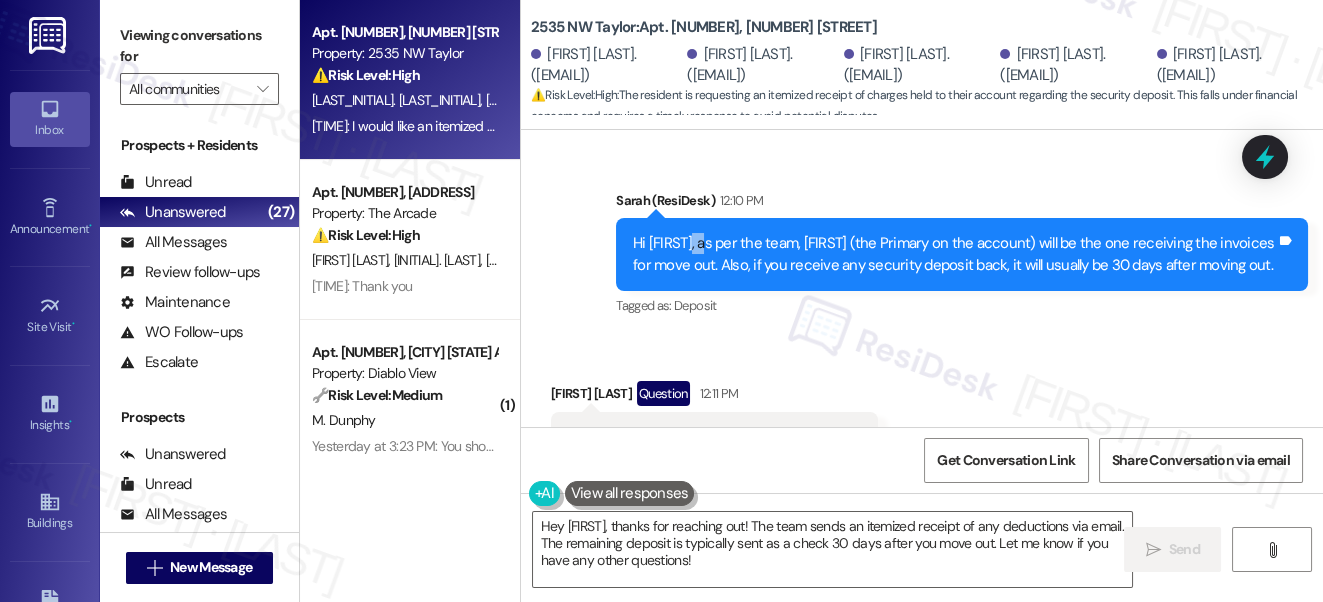 click on "Hi Tamas, as per the team, Ryan (the Primary on the account) will be the one receiving the invoices for move out. Also, if you receive any security deposit back, it will usually be 30 days after moving out. Tags and notes" at bounding box center [962, 254] 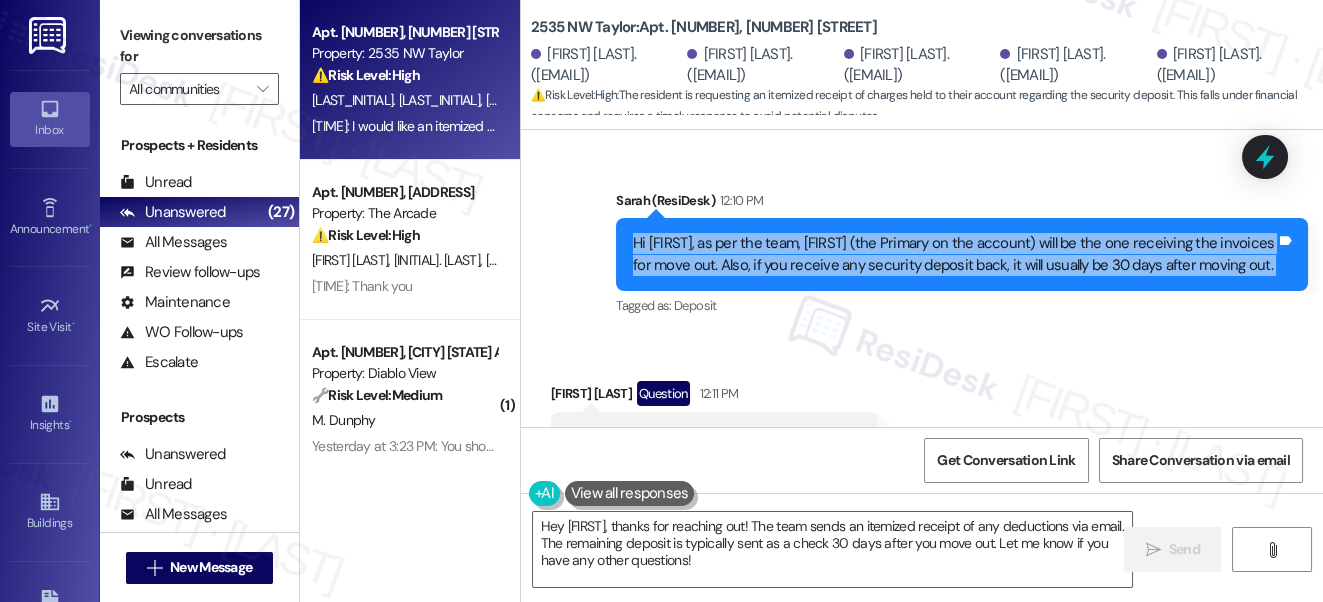 click on "Hi Tamas, as per the team, Ryan (the Primary on the account) will be the one receiving the invoices for move out. Also, if you receive any security deposit back, it will usually be 30 days after moving out. Tags and notes" at bounding box center (962, 254) 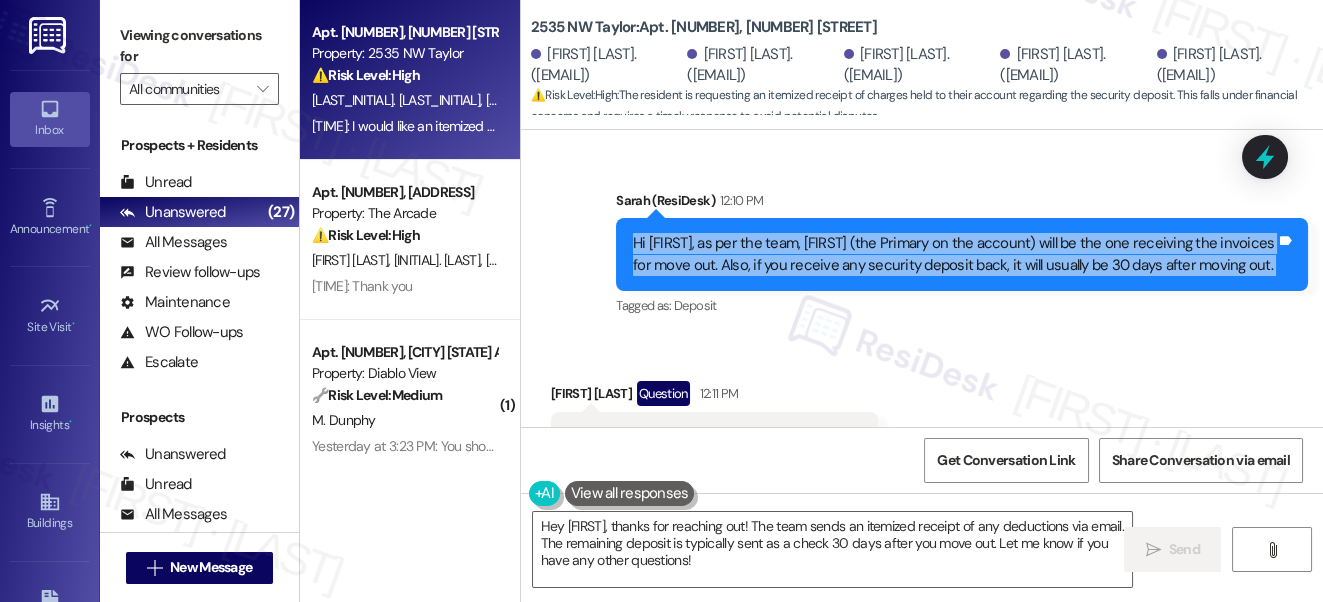click on "Hi Tamas, as per the team, Ryan (the Primary on the account) will be the one receiving the invoices for move out. Also, if you receive any security deposit back, it will usually be 30 days after moving out." at bounding box center (954, 254) 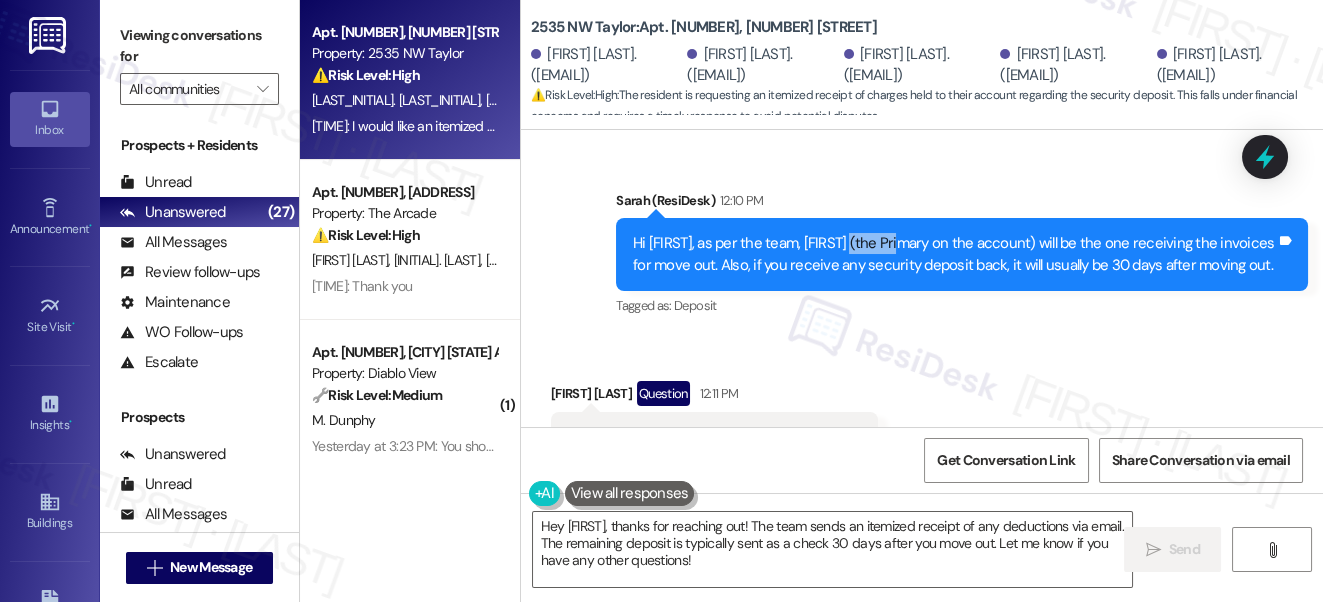 click on "Hi Tamas, as per the team, Ryan (the Primary on the account) will be the one receiving the invoices for move out. Also, if you receive any security deposit back, it will usually be 30 days after moving out." at bounding box center (954, 254) 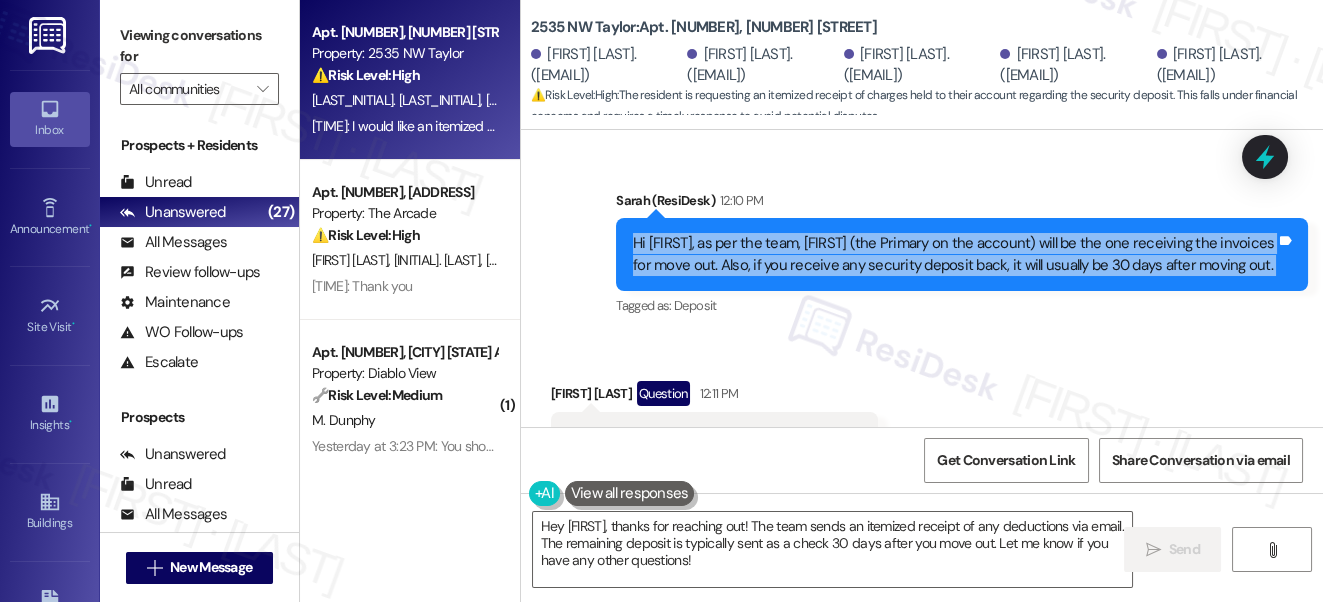 click on "Hi Tamas, as per the team, Ryan (the Primary on the account) will be the one receiving the invoices for move out. Also, if you receive any security deposit back, it will usually be 30 days after moving out." at bounding box center (954, 254) 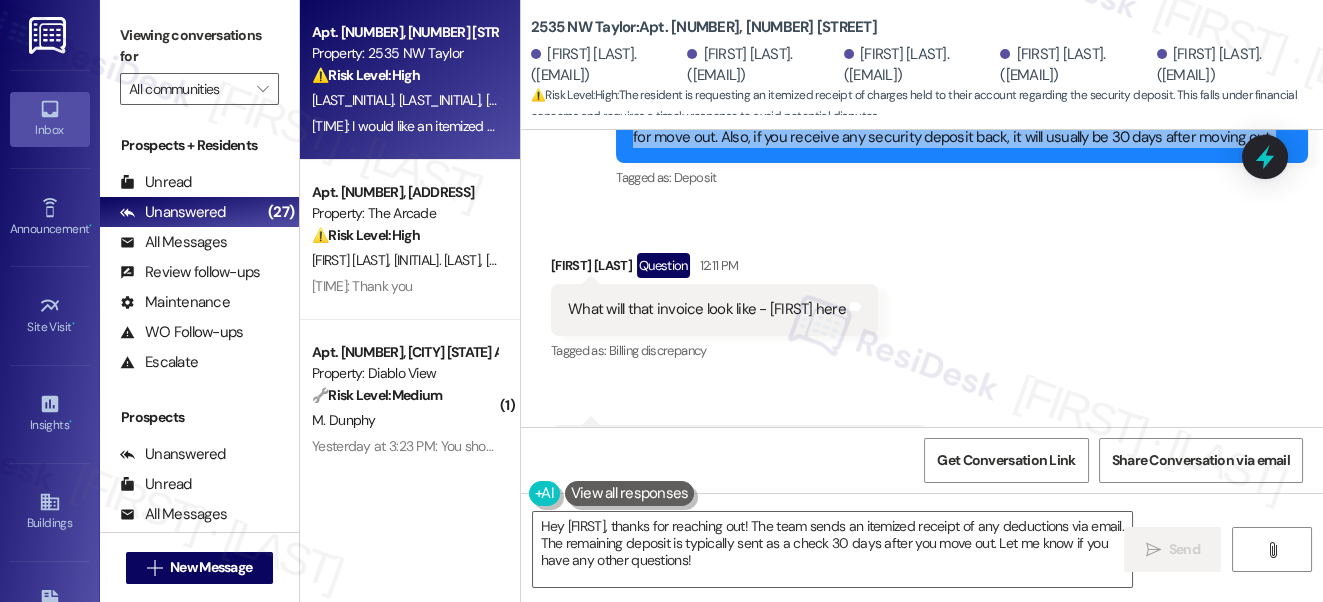 scroll, scrollTop: 7332, scrollLeft: 0, axis: vertical 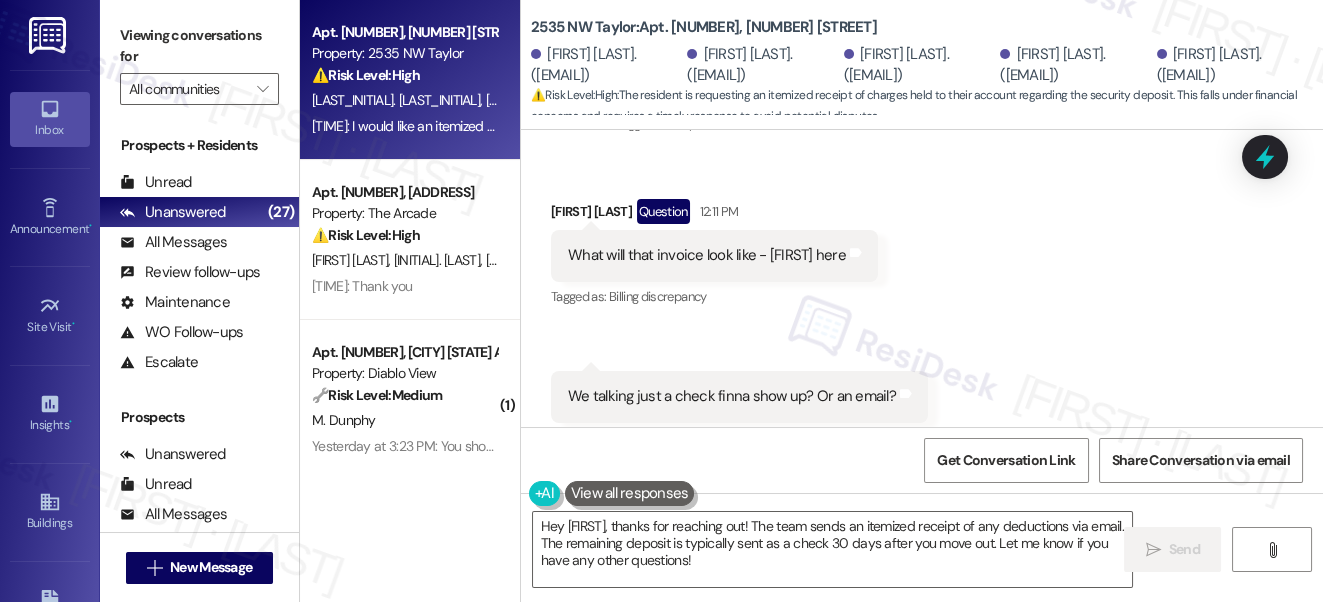 click on "What will that invoice look like - Ryan here" at bounding box center (707, 255) 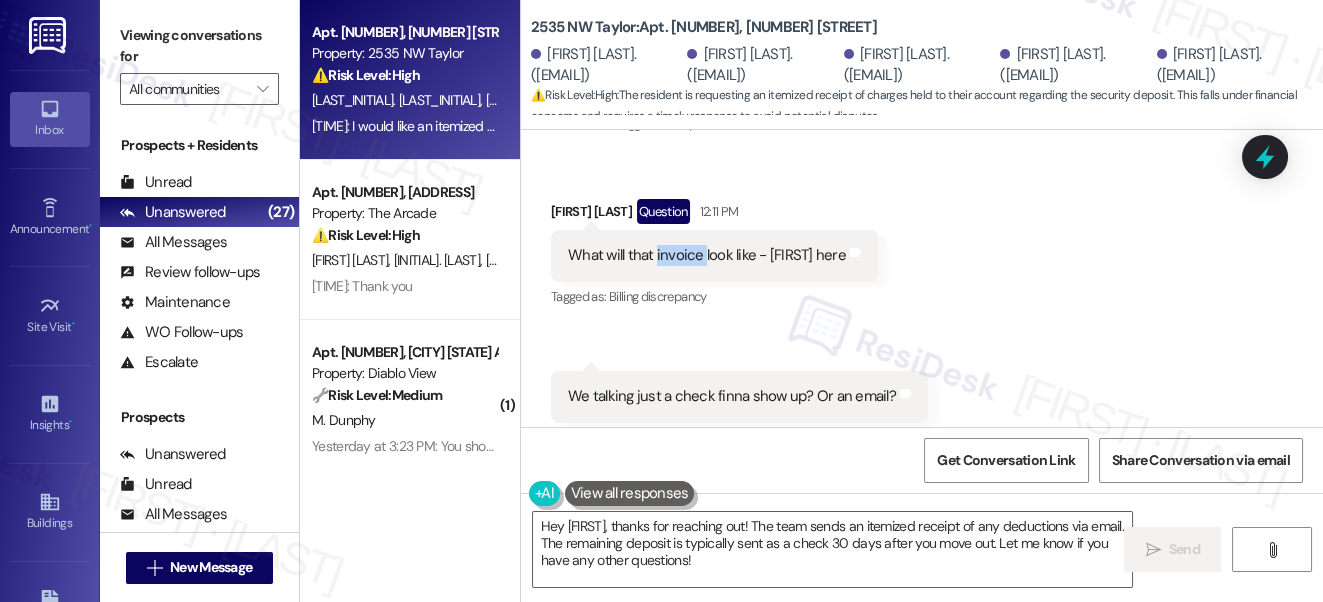 click on "What will that invoice look like - Ryan here" at bounding box center [707, 255] 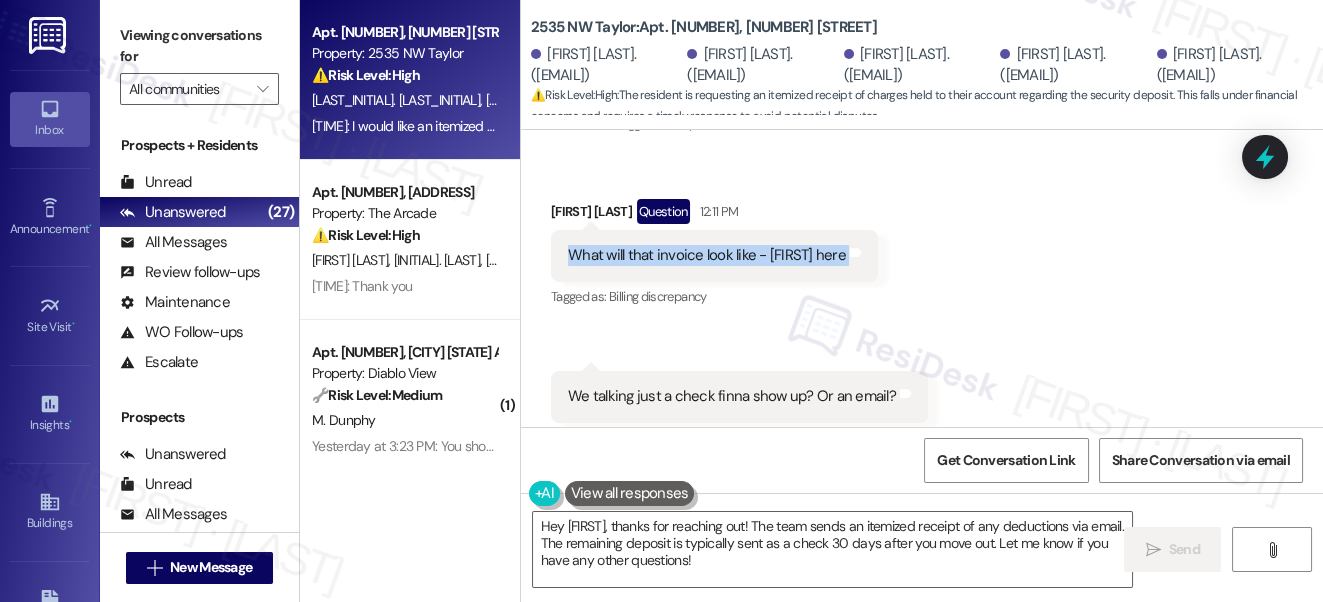 click on "What will that invoice look like - Ryan here" at bounding box center (707, 255) 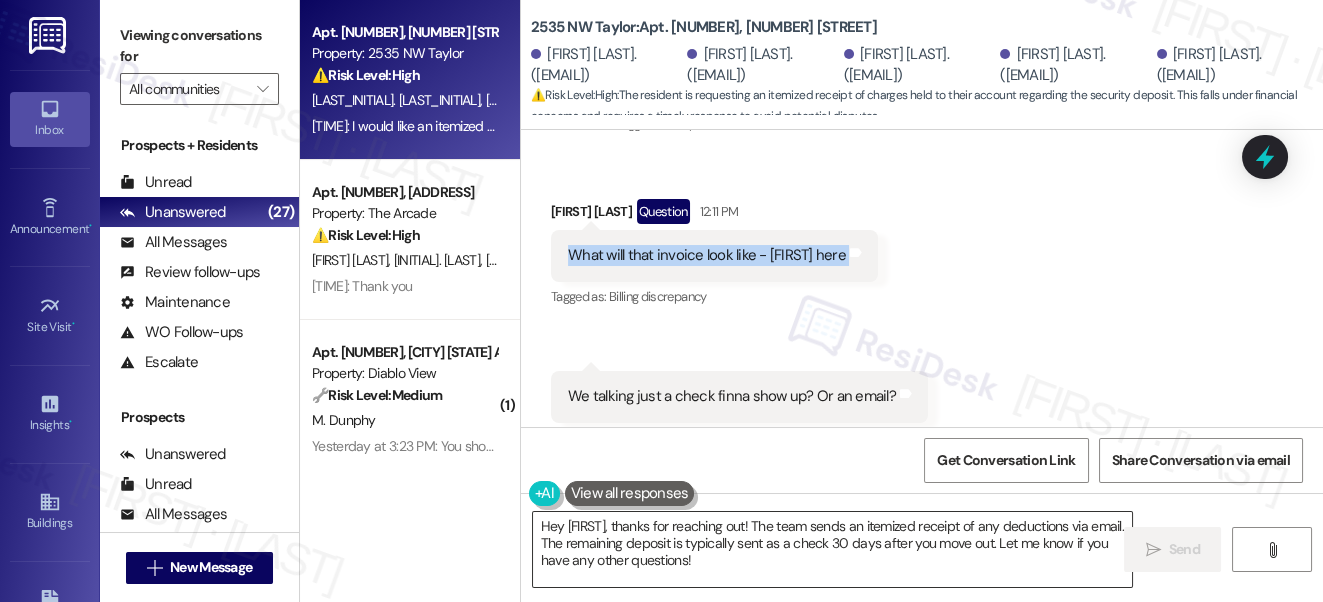 click on "Hey Ryan, thanks for reaching out! The team sends an itemized receipt of any deductions via email. The remaining deposit is typically sent as a check 30 days after you move out. Let me know if you have any other questions!" at bounding box center [833, 549] 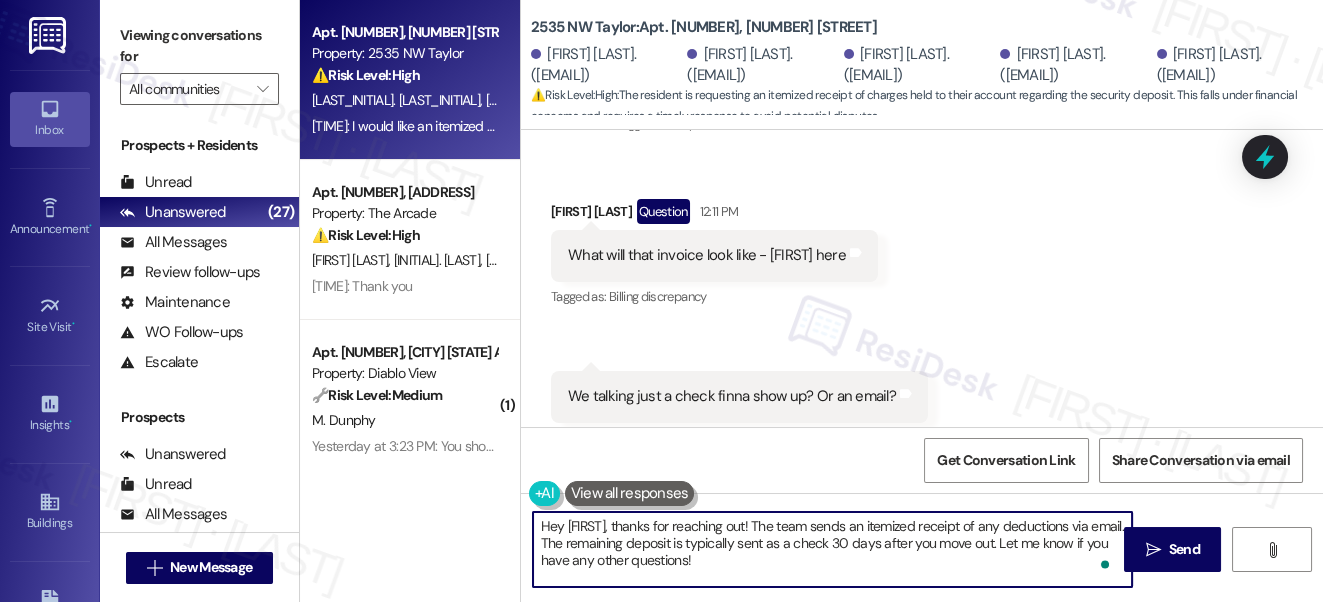 click on "Hey Ryan, thanks for reaching out! The team sends an itemized receipt of any deductions via email. The remaining deposit is typically sent as a check 30 days after you move out. Let me know if you have any other questions!" at bounding box center (833, 549) 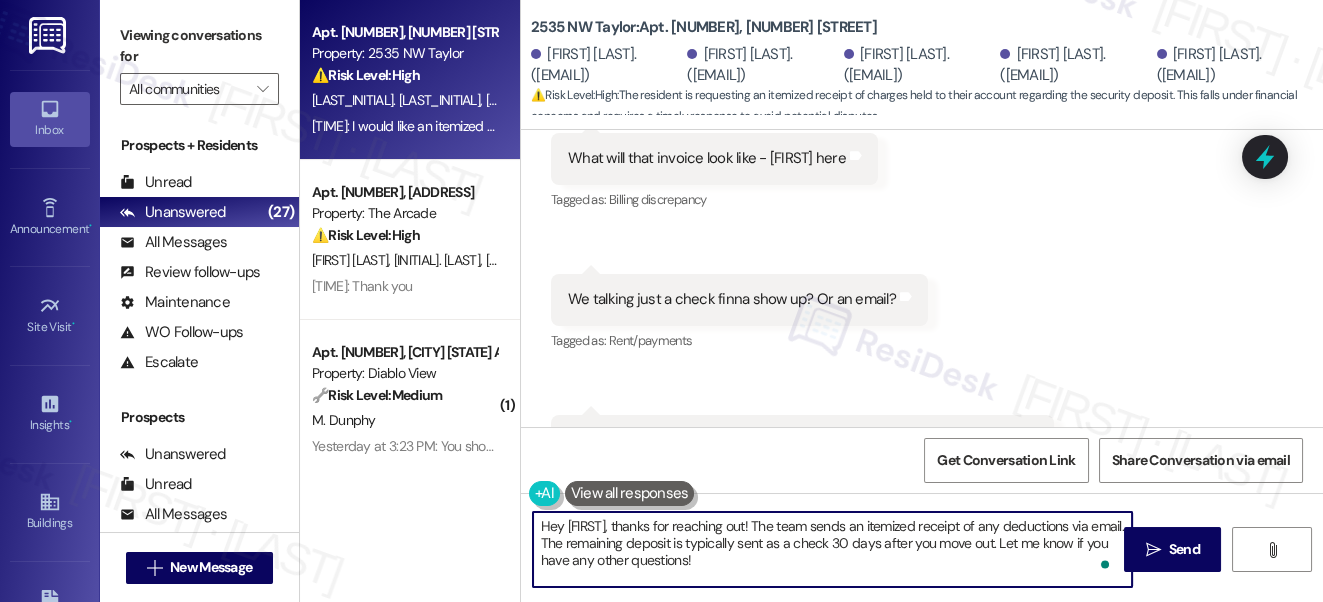 scroll, scrollTop: 7514, scrollLeft: 0, axis: vertical 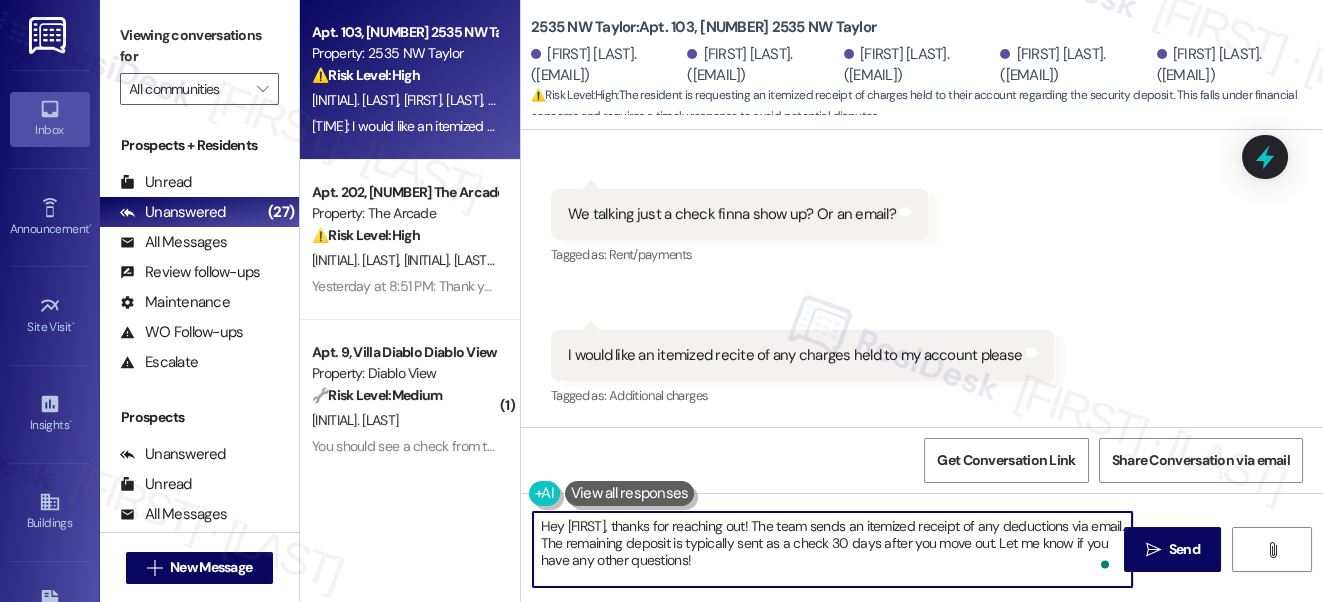 click on "I would like an itemized recite of any charges held to my account please" at bounding box center (795, 355) 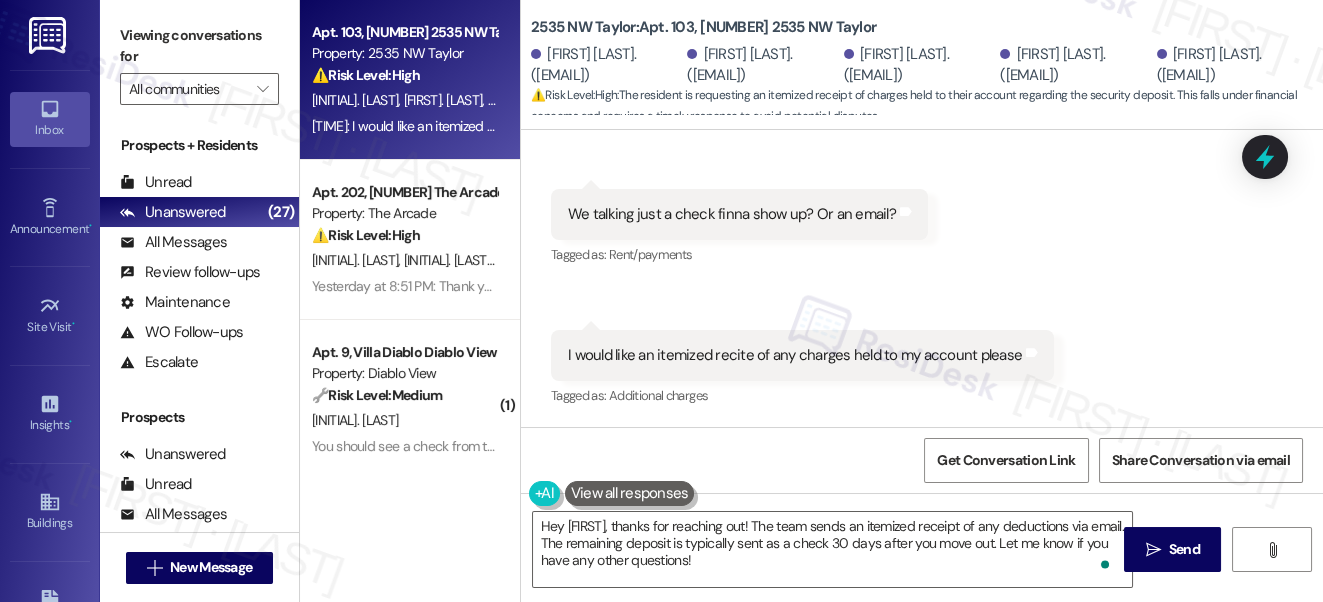click on "I would like an itemized recite of any charges held to my account please" at bounding box center (795, 355) 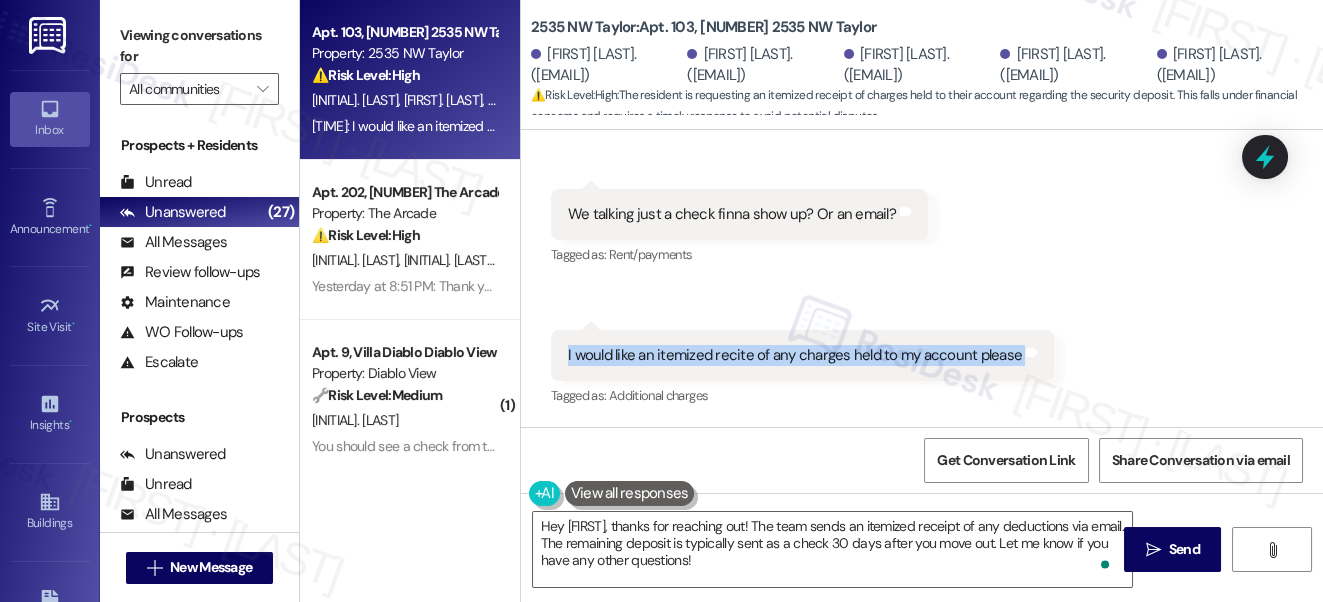 click on "I would like an itemized recite of any charges held to my account please" at bounding box center [795, 355] 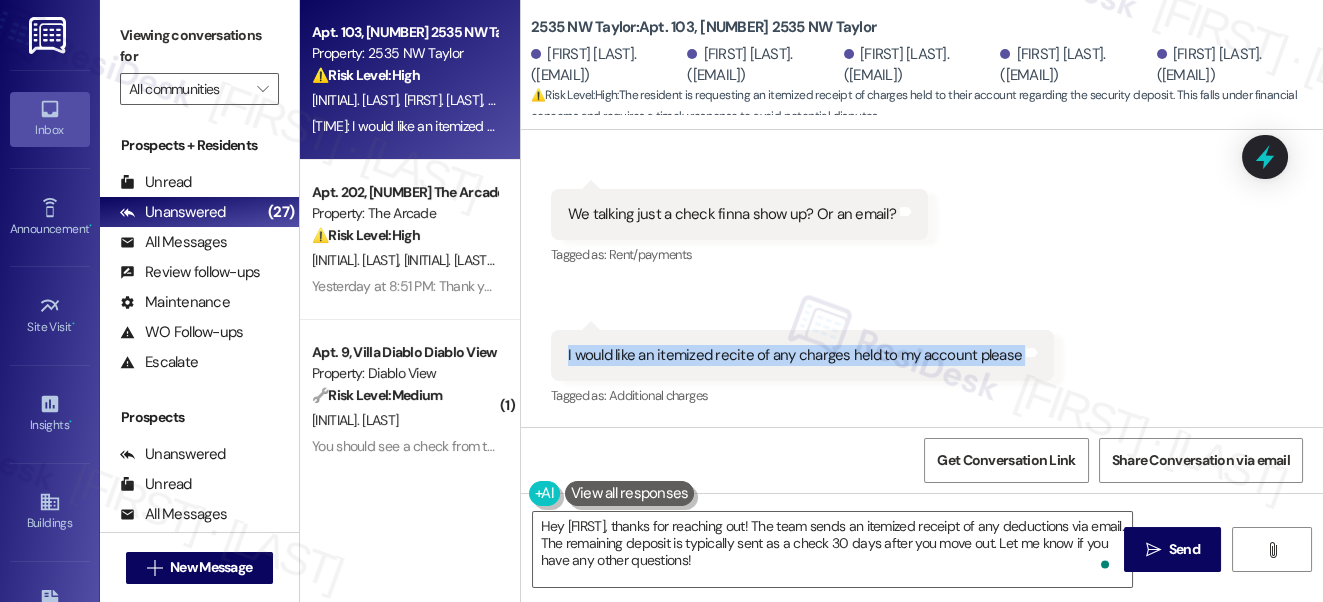 click on "Received via SMS [FIRST] [LAST] Question [TIME] What will that invoice look like - [FIRST] here  Tags and notes Tagged as:   Billing discrepancy Click to highlight conversations about Billing discrepancy Received via SMS [TIME] [FIRST] [LAST] Question [TIME] We talking just a check finna show up? Or an email? Tags and notes Tagged as:   Rent/payments Click to highlight conversations about Rent/payments Received via SMS [TIME] [FIRST] [LAST] [TIME] I would like an itemized recite of any charges held to my account please Tags and notes Tagged as:   Additional charges Click to highlight conversations about Additional charges" at bounding box center [922, 198] 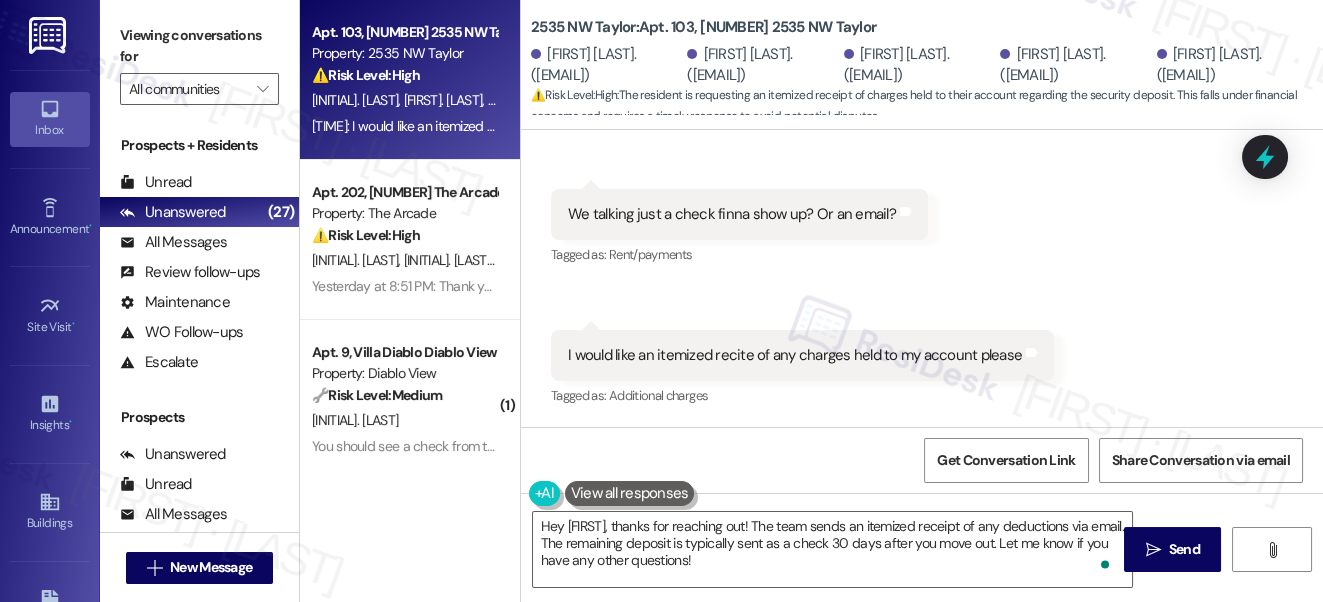 click on "I would like an itemized recite of any charges held to my account please Tags and notes" at bounding box center [802, 355] 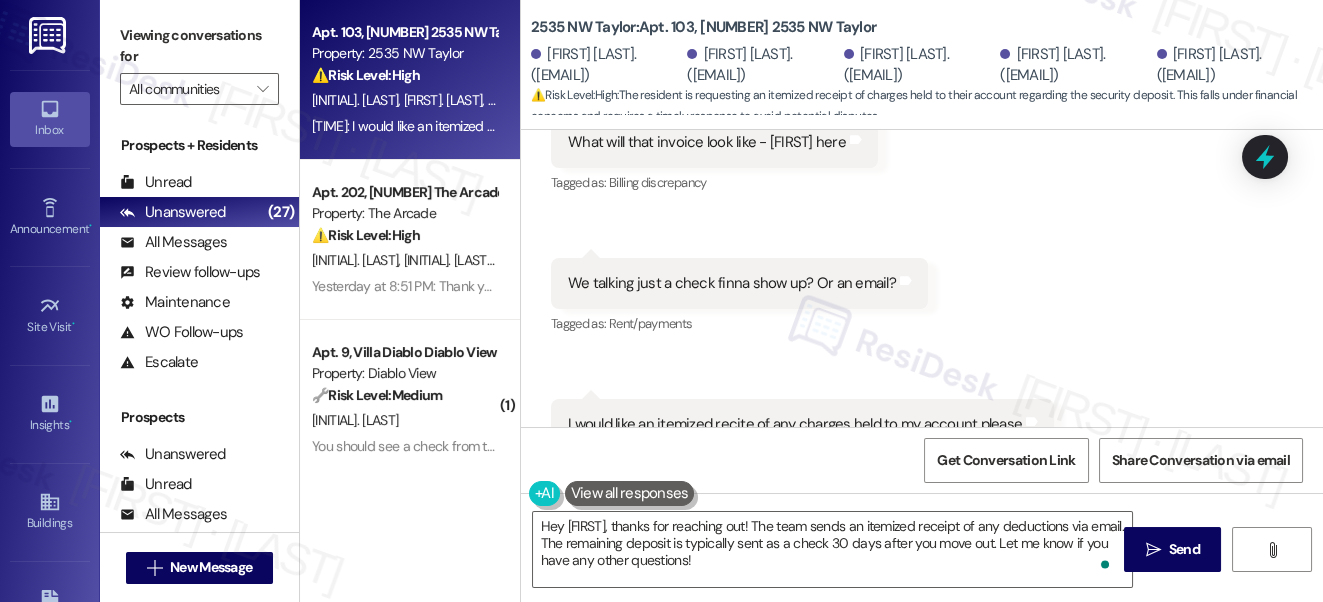 scroll, scrollTop: 7242, scrollLeft: 0, axis: vertical 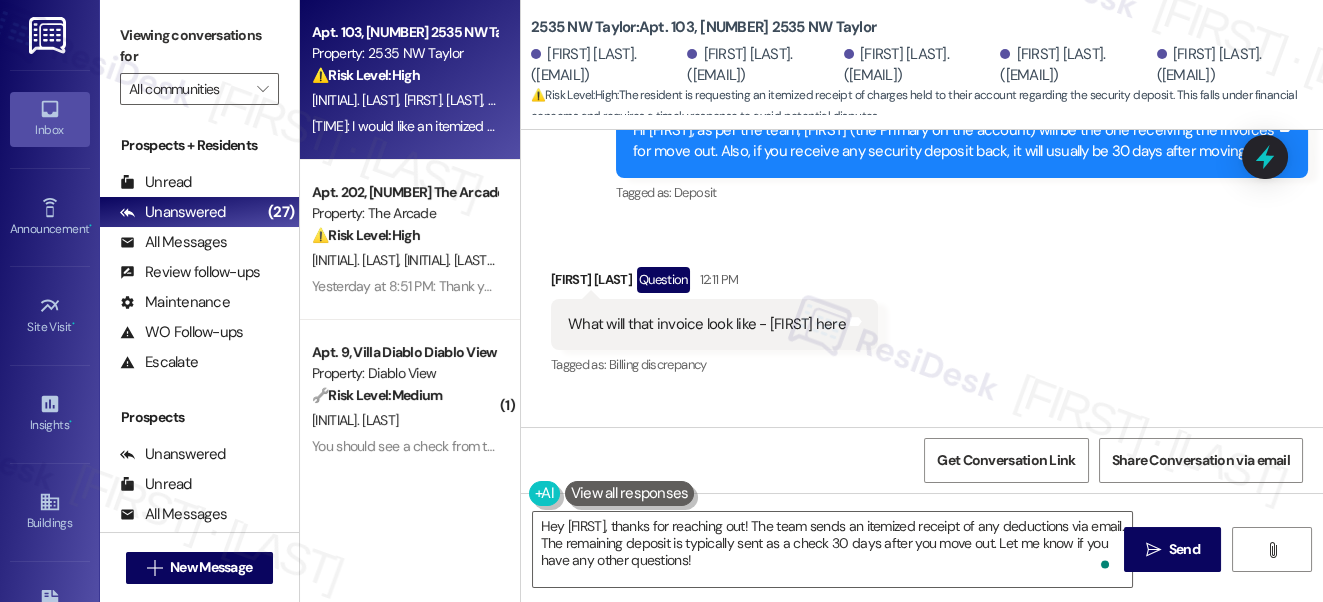click on "What will that invoice look like - [FIRST] here  Tags and notes" at bounding box center (714, 324) 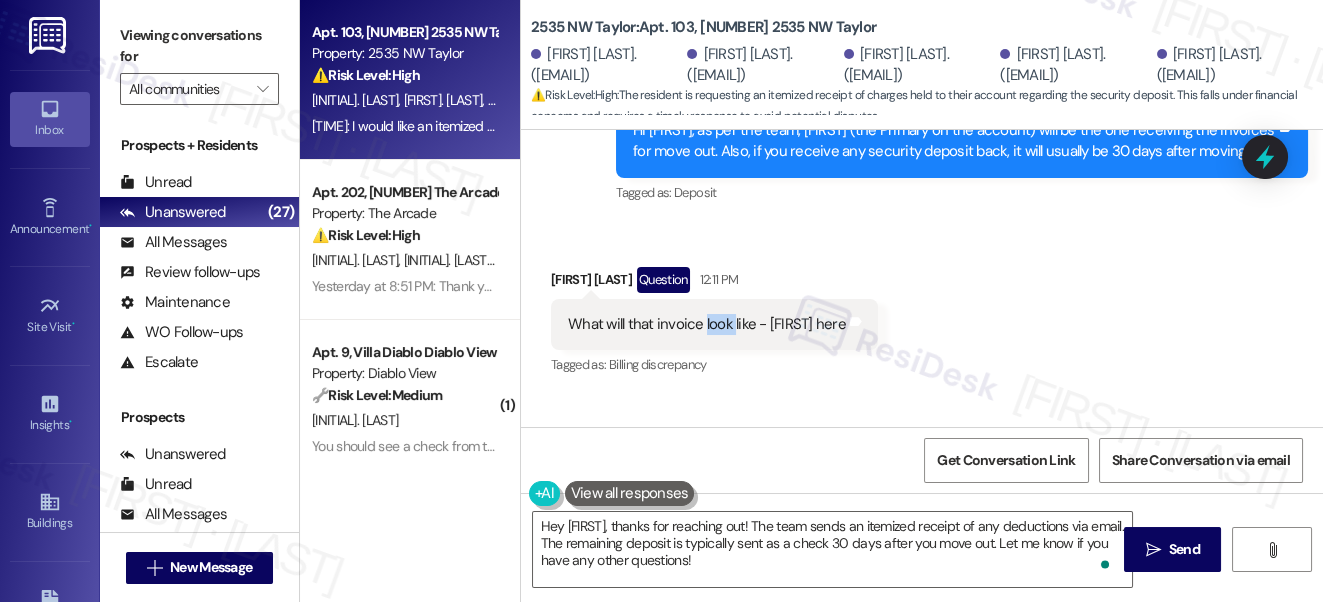 click on "What will that invoice look like - [FIRST] here  Tags and notes" at bounding box center [714, 324] 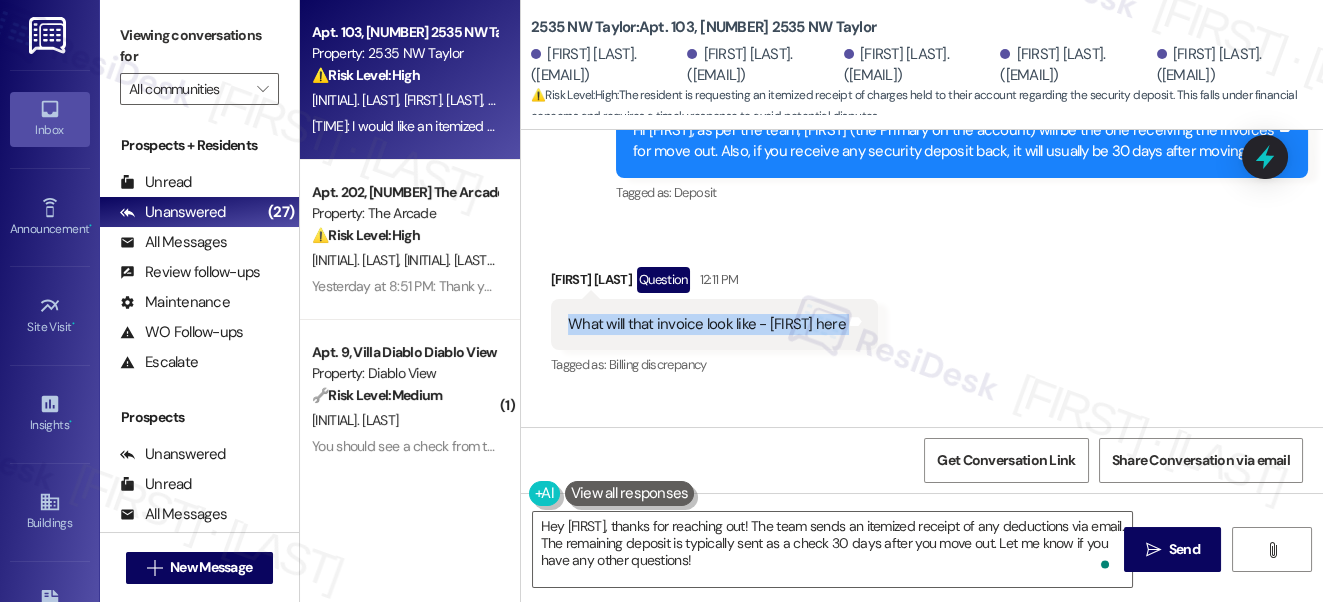 click on "What will that invoice look like - [FIRST] here  Tags and notes" at bounding box center (714, 324) 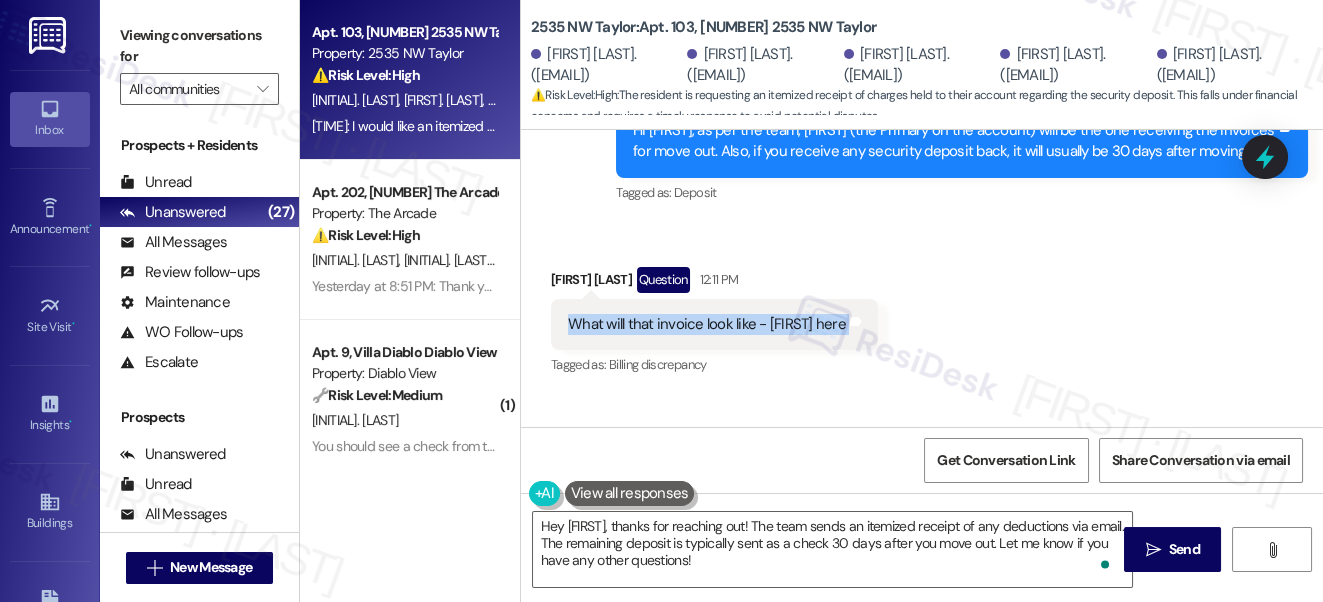 click on "What will that invoice look like - [FIRST] here" at bounding box center [707, 324] 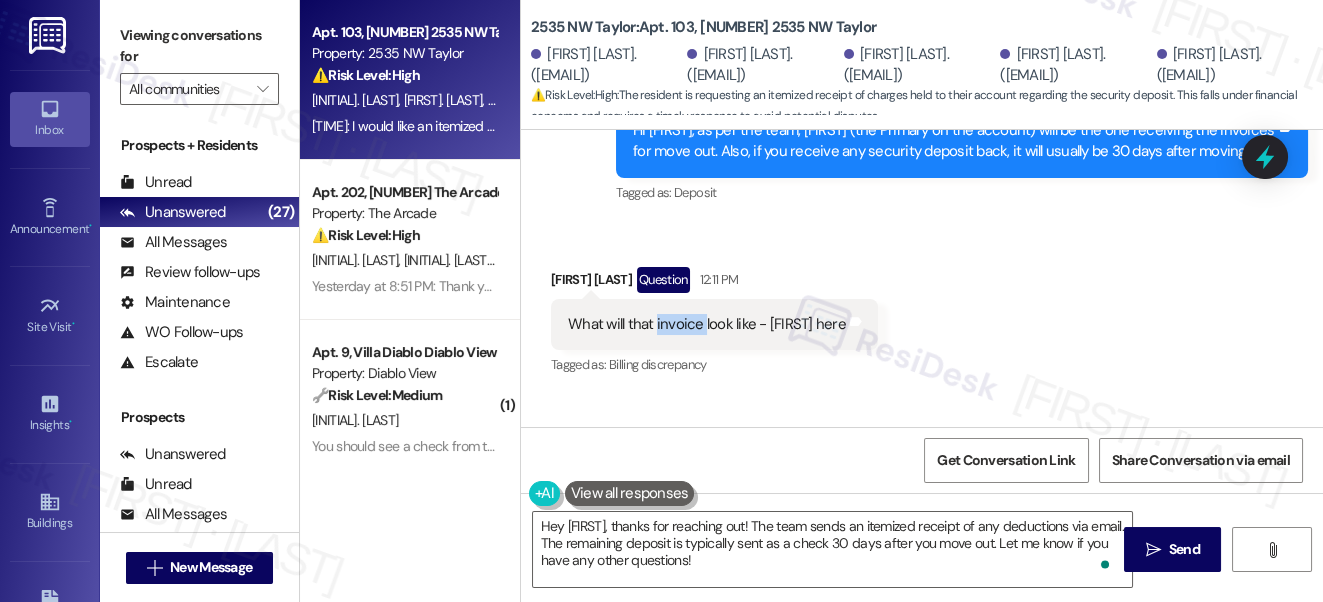 click on "What will that invoice look like - [FIRST] here" at bounding box center (707, 324) 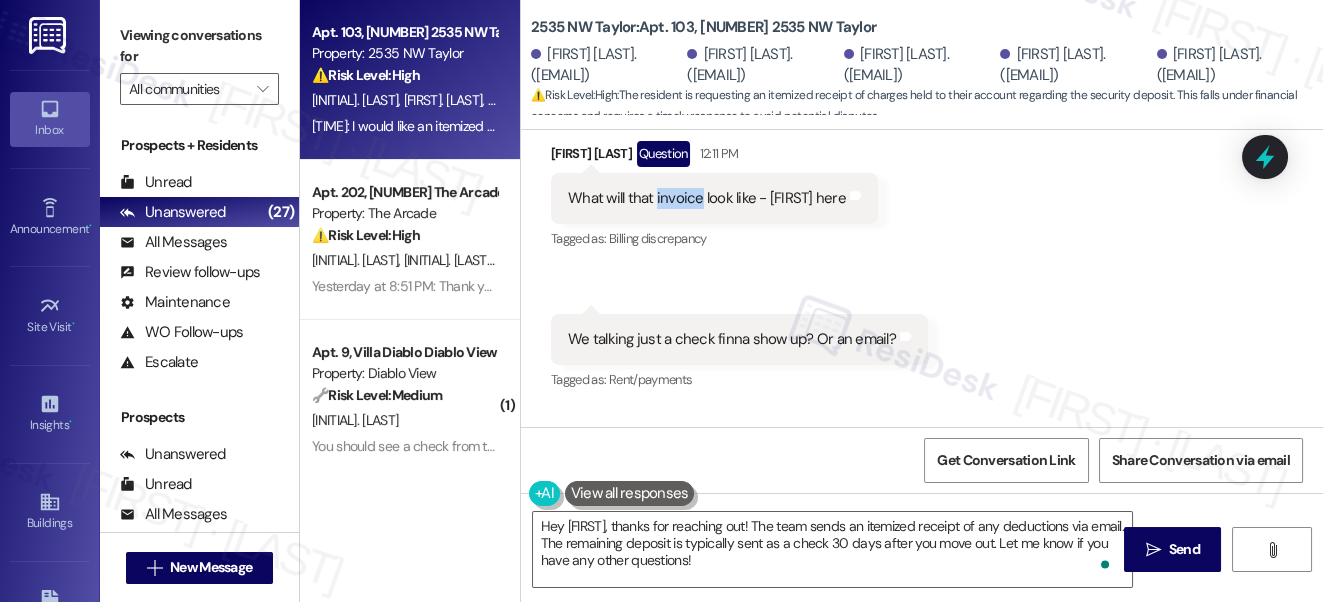 scroll, scrollTop: 7514, scrollLeft: 0, axis: vertical 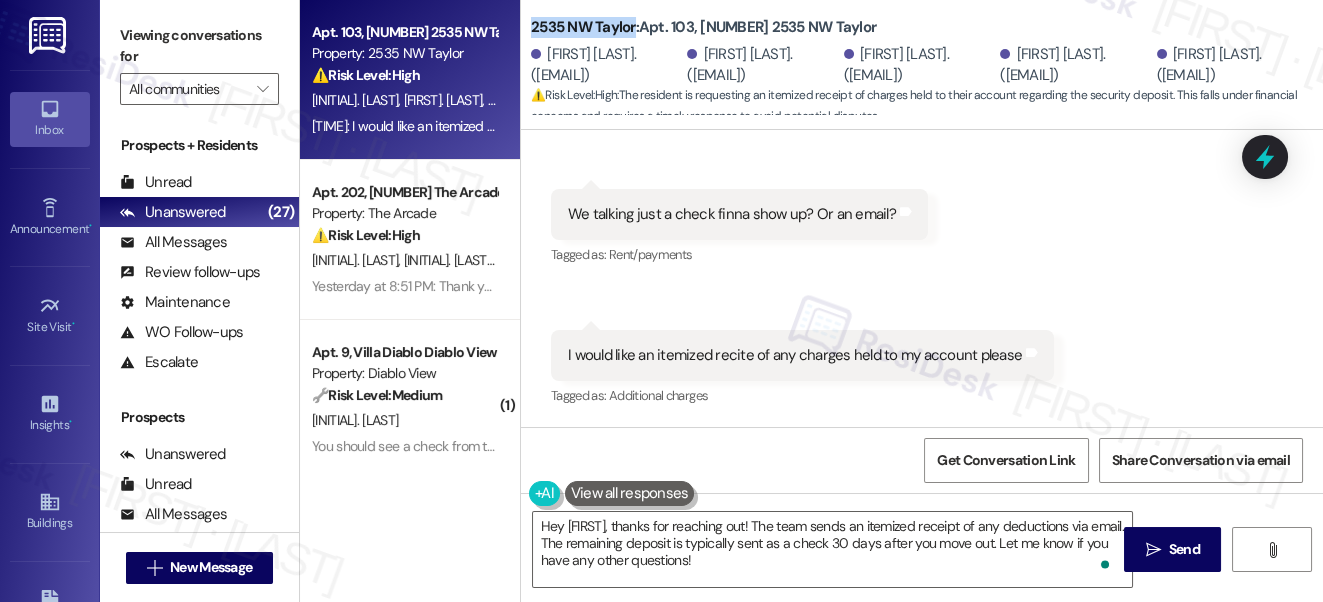 drag, startPoint x: 531, startPoint y: 22, endPoint x: 632, endPoint y: 22, distance: 101 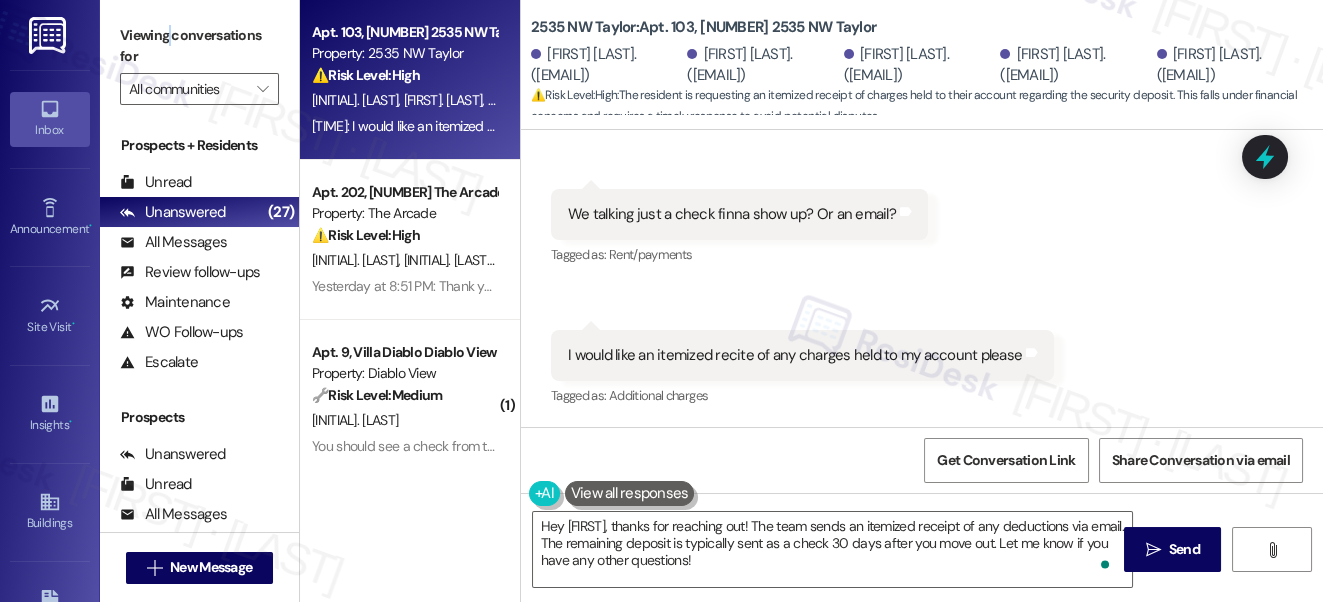click on "Viewing conversations for" at bounding box center [199, 46] 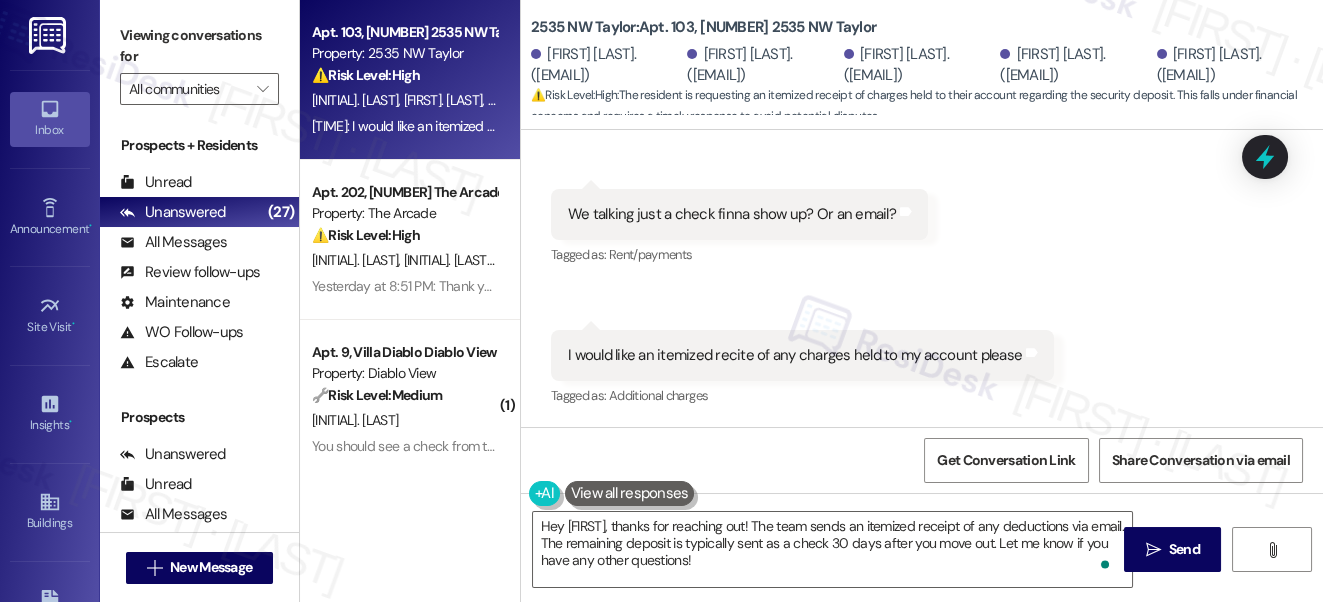 click on "We talking just a check finna show up? Or an email? Tags and notes" at bounding box center [739, 214] 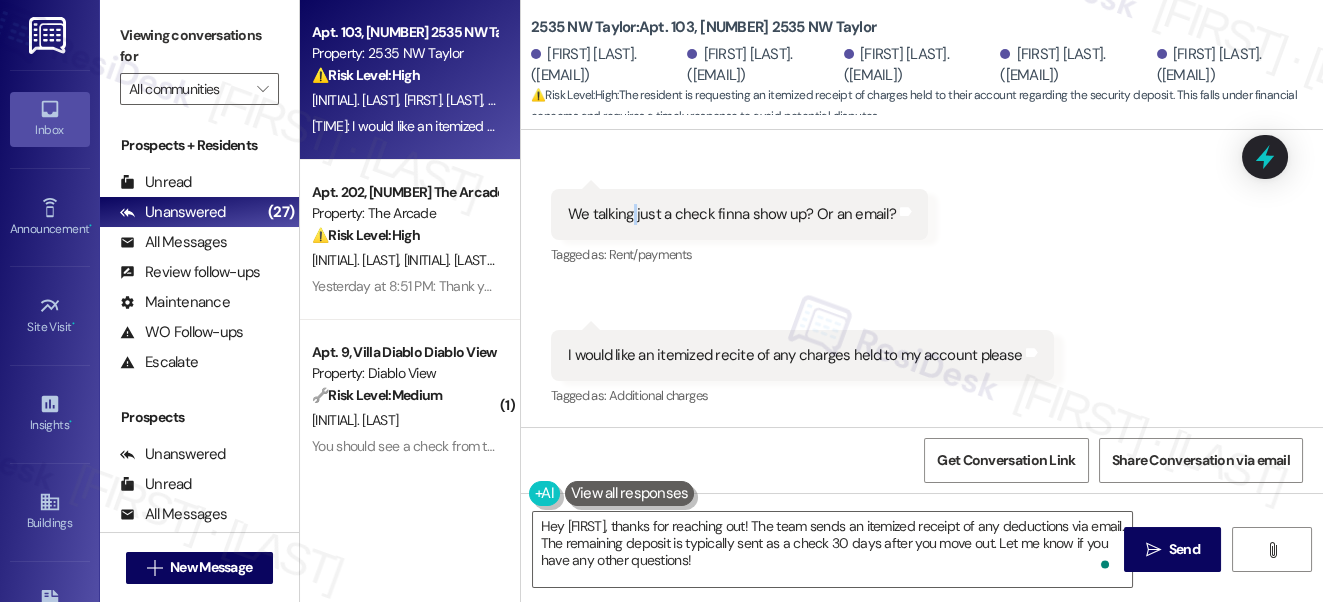 click on "We talking just a check finna show up? Or an email? Tags and notes" at bounding box center [739, 214] 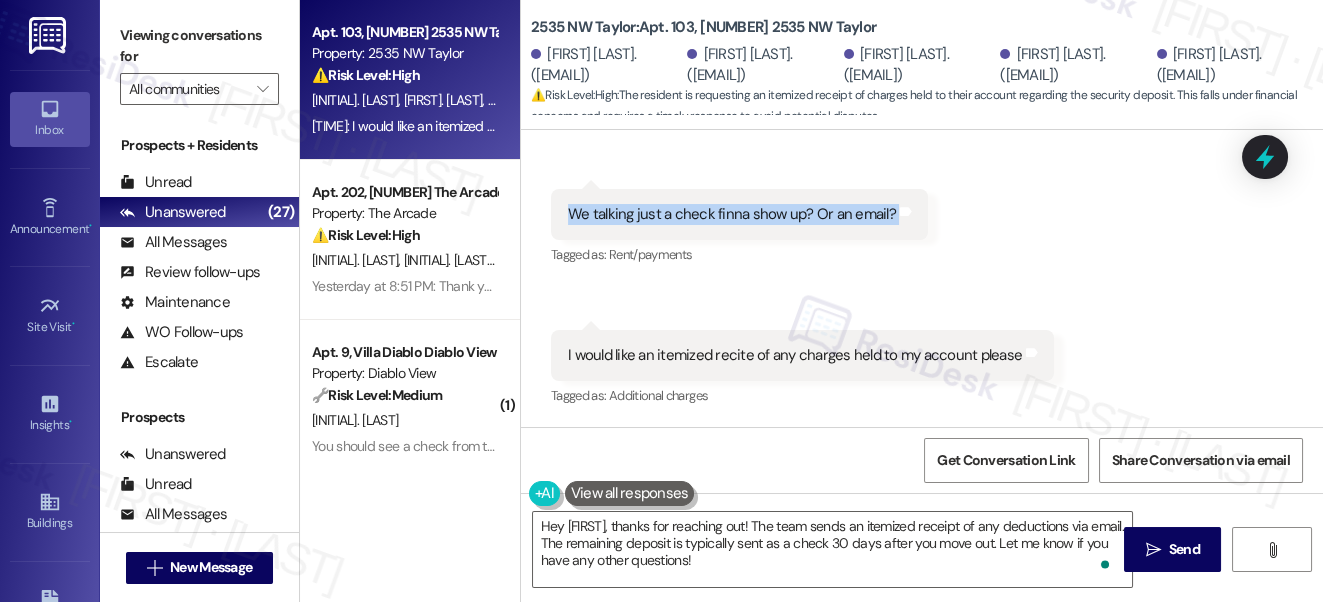 click on "We talking just a check finna show up? Or an email? Tags and notes" at bounding box center (739, 214) 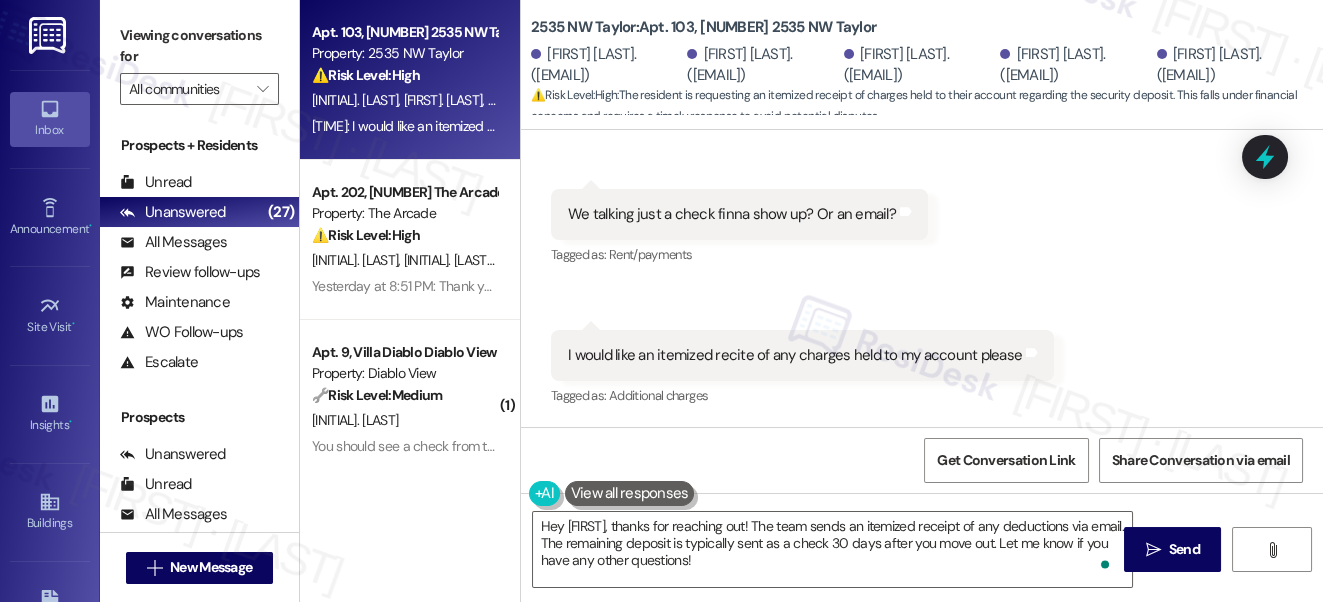 click on "I would like an itemized recite of any charges held to my account please" at bounding box center (795, 355) 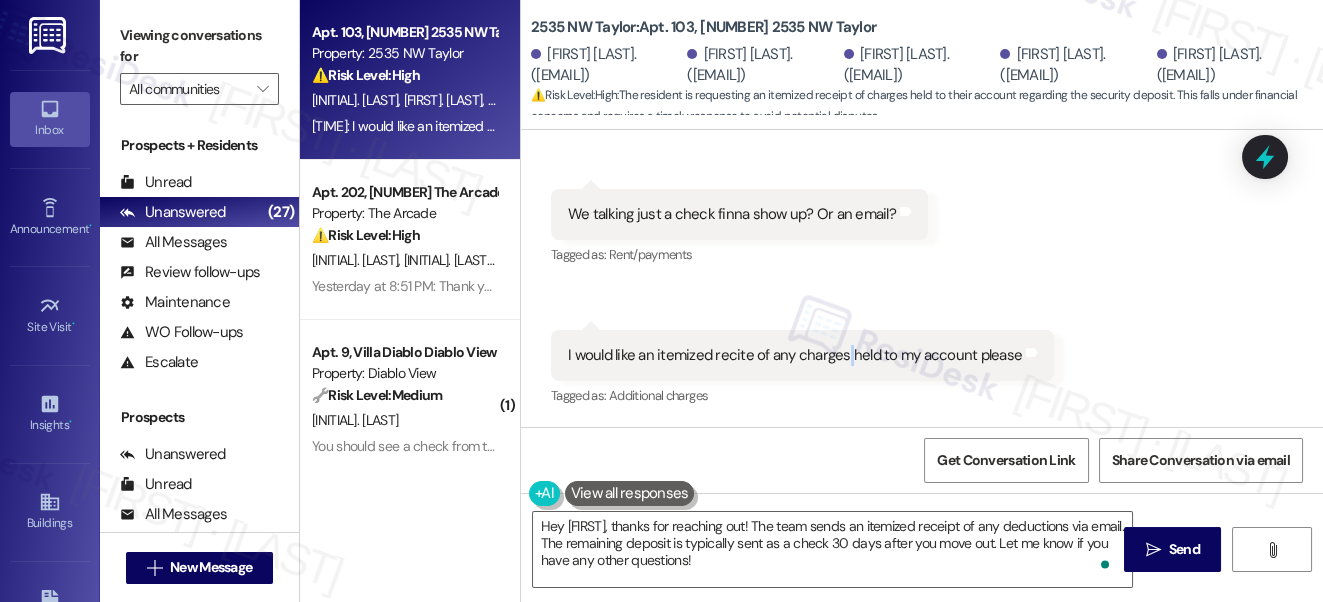 click on "I would like an itemized recite of any charges held to my account please" at bounding box center [795, 355] 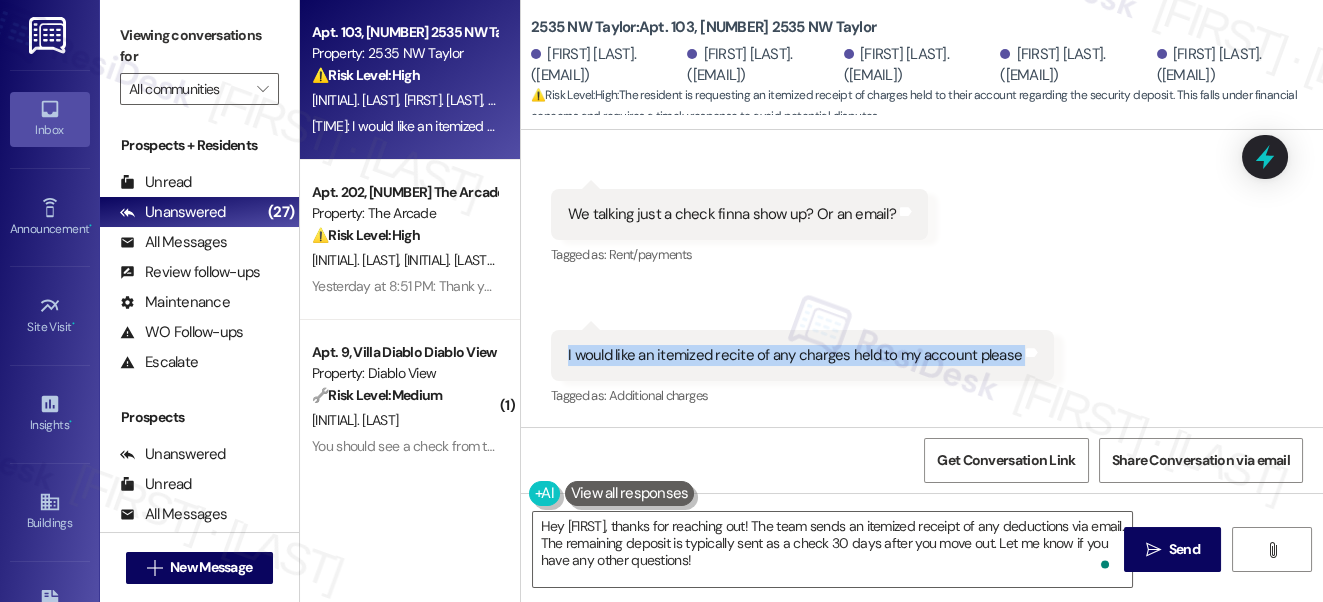 click on "I would like an itemized recite of any charges held to my account please" at bounding box center (795, 355) 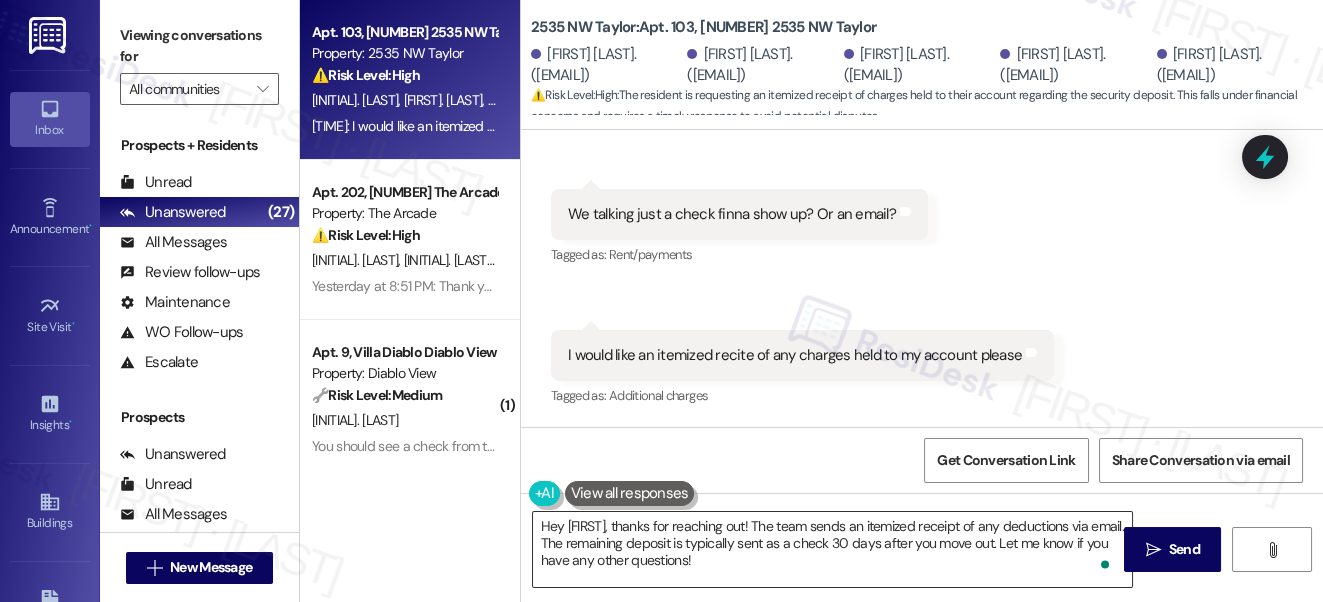click on "Hey [FIRST], thanks for reaching out! The team sends an itemized receipt of any deductions via email. The remaining deposit is typically sent as a check 30 days after you move out. Let me know if you have any other questions!" at bounding box center [833, 549] 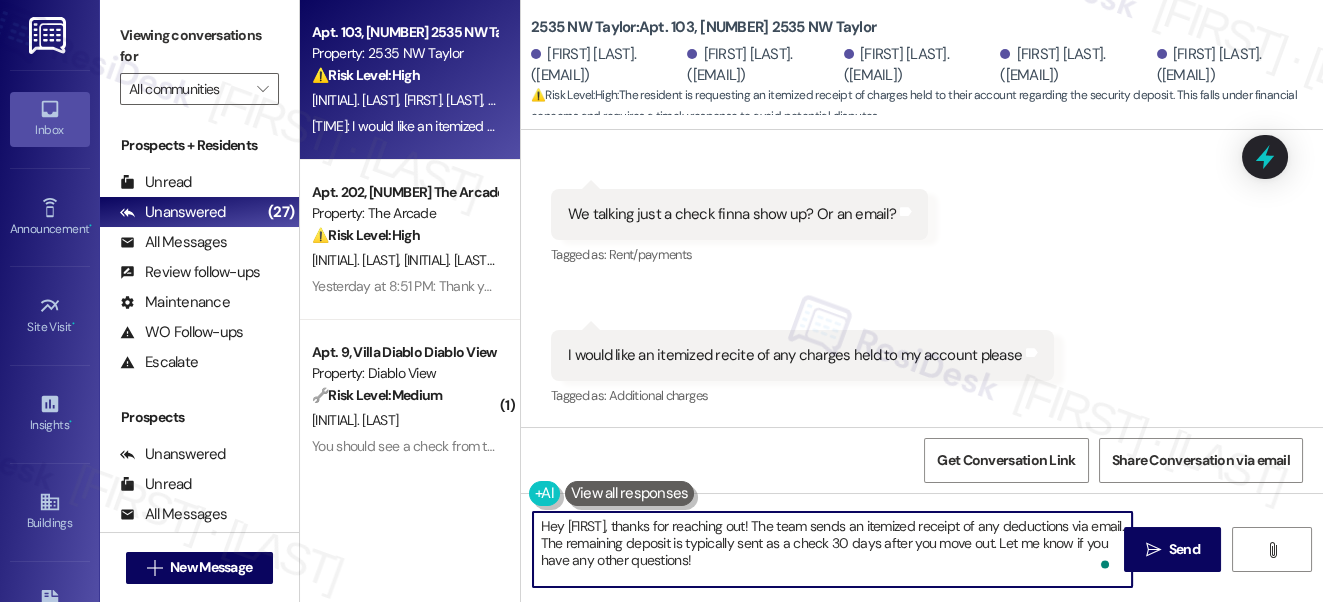 click on "Hey Ryan, thanks for reaching out! The team sends an itemized receipt of any deductions via email. The remaining deposit is typically sent as a check 30 days after you move out. Let me know if you have any other questions!" at bounding box center [833, 549] 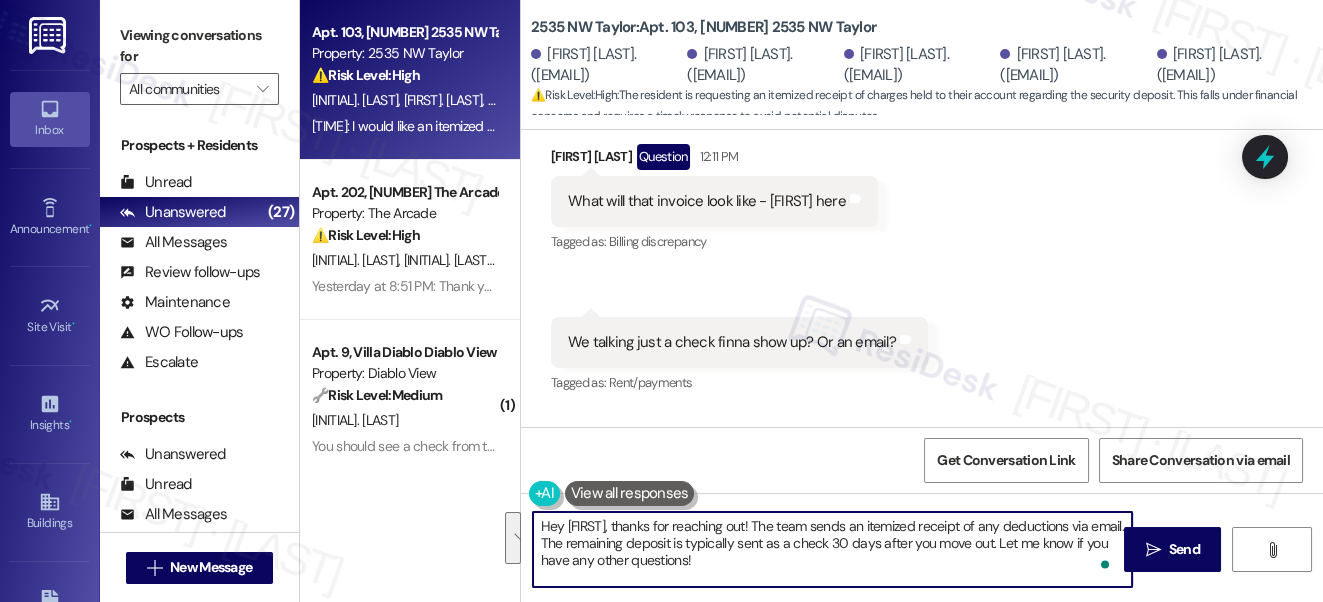 scroll, scrollTop: 7333, scrollLeft: 0, axis: vertical 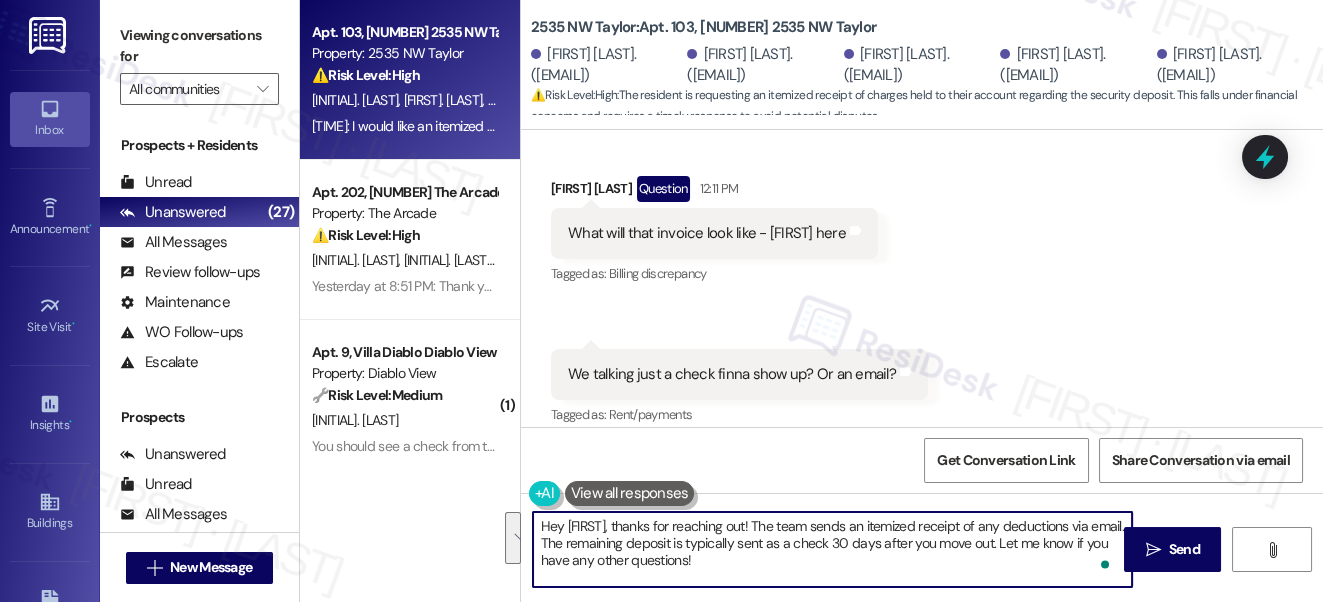 click on "Hey Ryan, thanks for reaching out! The team sends an itemized receipt of any deductions via email. The remaining deposit is typically sent as a check 30 days after you move out. Let me know if you have any other questions!" at bounding box center [833, 549] 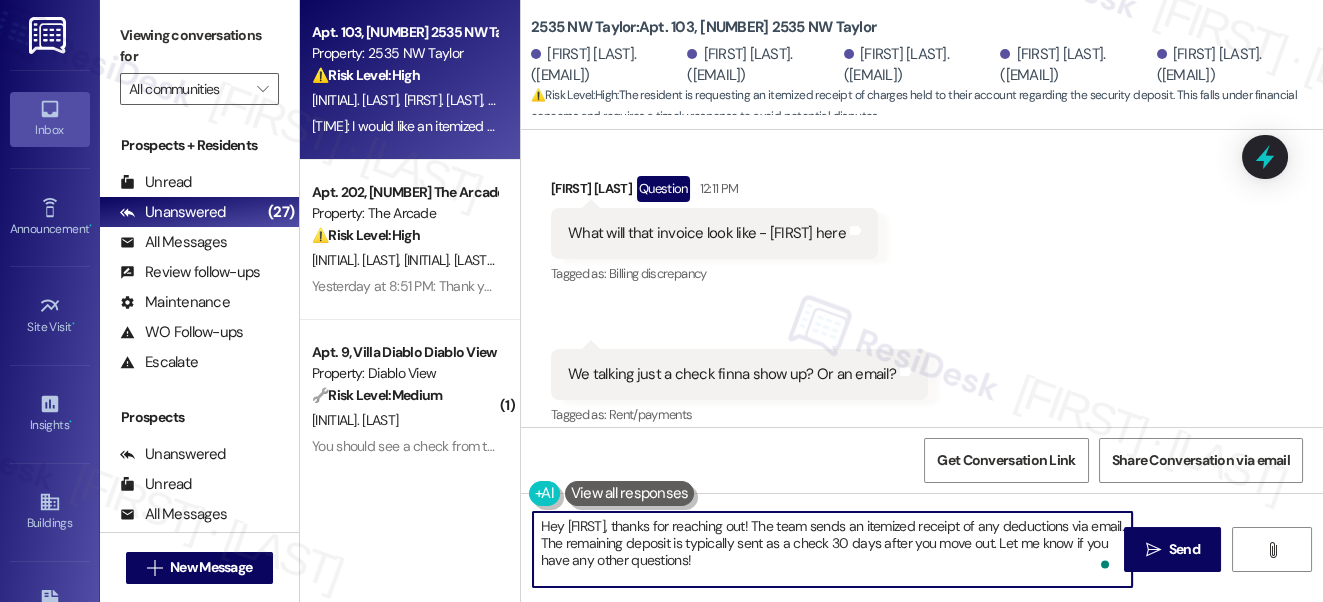 click on "Hey Ryan, thanks for reaching out! The team sends an itemized receipt of any deductions via email. The remaining deposit is typically sent as a check 30 days after you move out. Let me know if you have any other questions!" at bounding box center [833, 549] 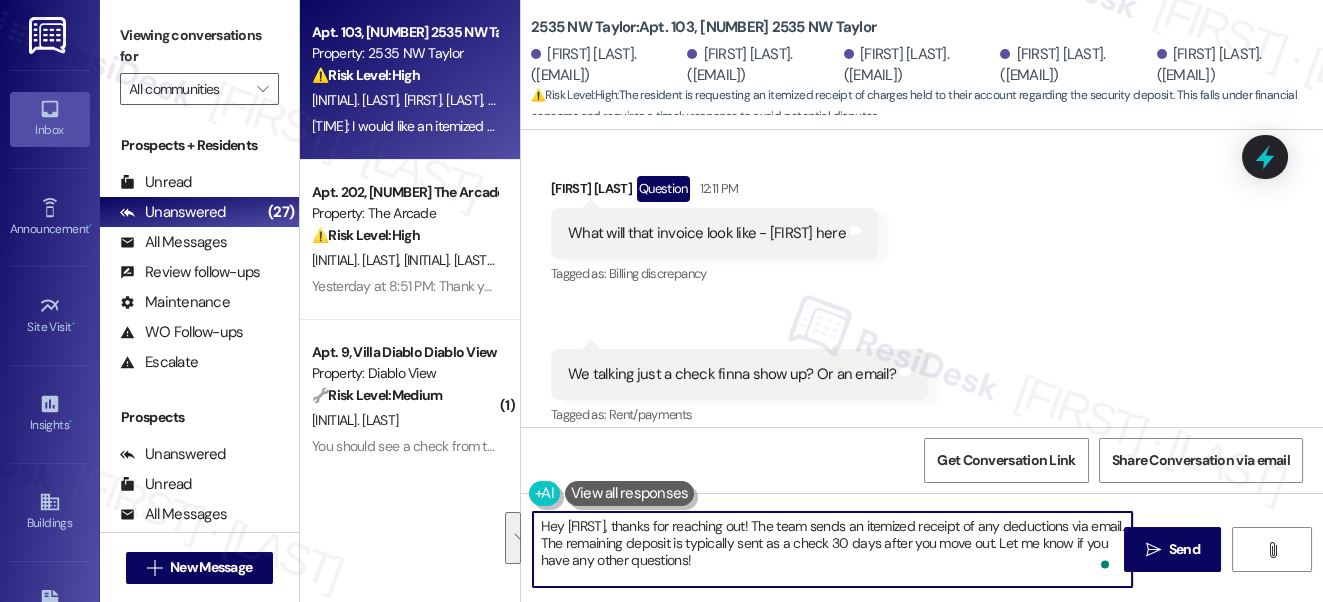 click on "Hey Ryan, thanks for reaching out! The team sends an itemized receipt of any deductions via email. The remaining deposit is typically sent as a check 30 days after you move out. Let me know if you have any other questions!" at bounding box center [833, 549] 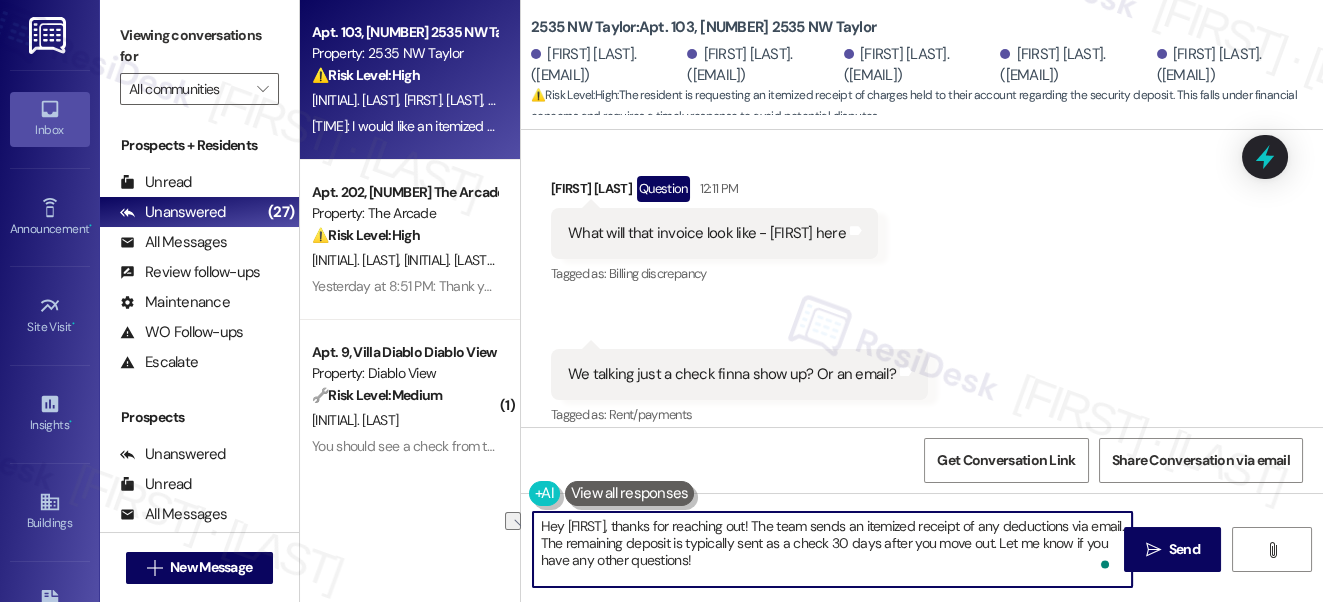 drag, startPoint x: 797, startPoint y: 524, endPoint x: 892, endPoint y: 530, distance: 95.189285 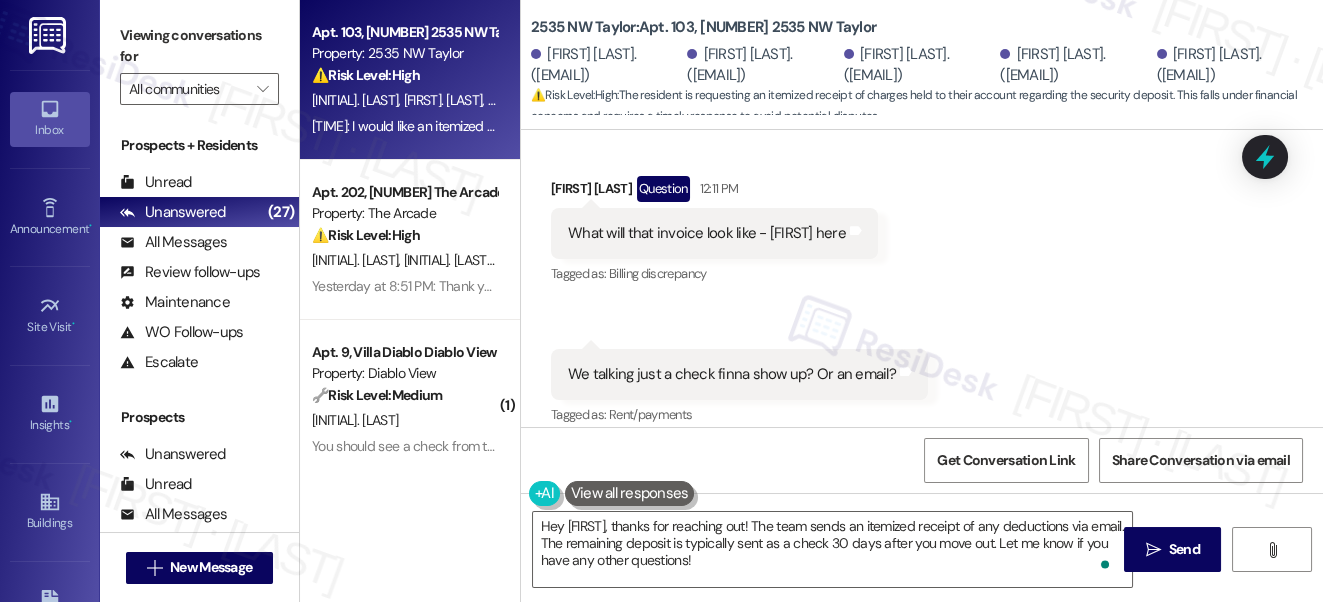 click on "Viewing conversations for All communities " at bounding box center [199, 62] 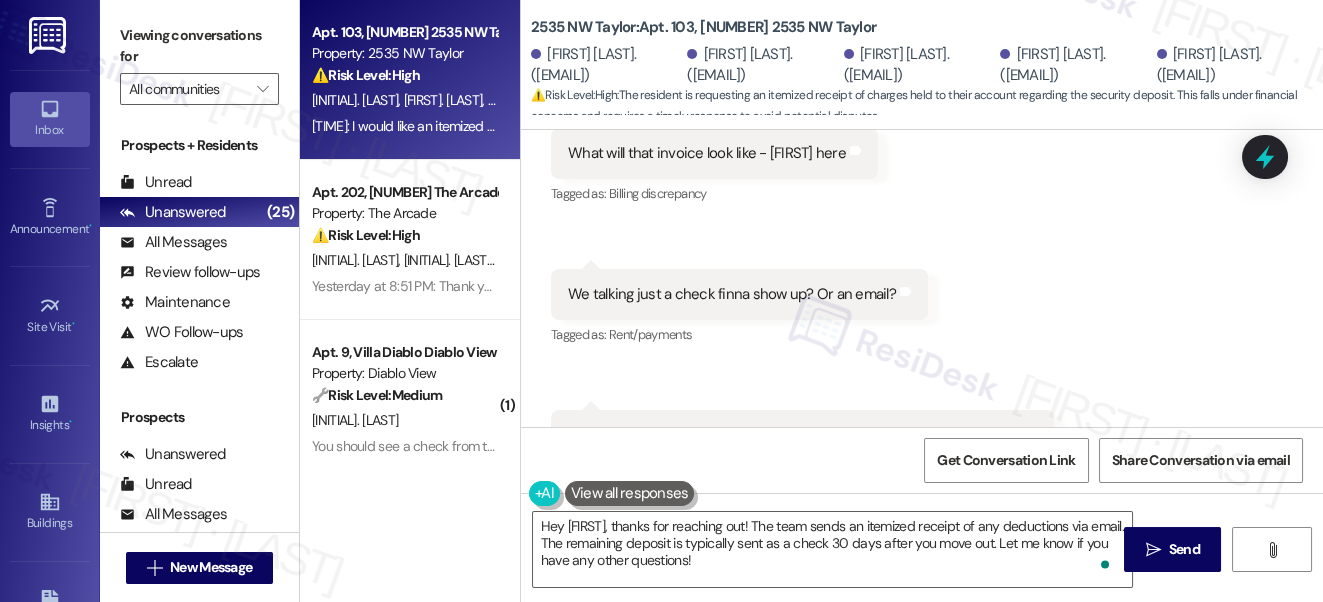 scroll, scrollTop: 7514, scrollLeft: 0, axis: vertical 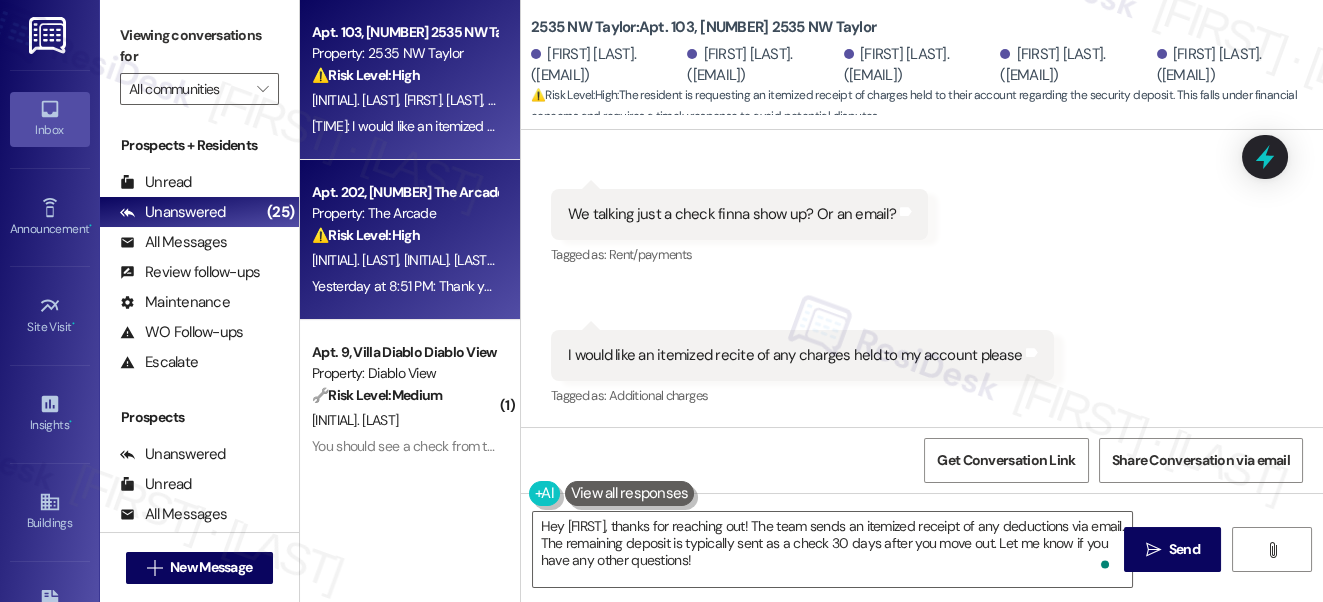 click on "⚠️  Risk Level:  High The resident is reporting a billing issue (double charge for utilities) and expresses frustration at not being able to reach the office during business hours. This constitutes a financial concern and a potential customer service failure, requiring timely investigation and resolution." at bounding box center [404, 235] 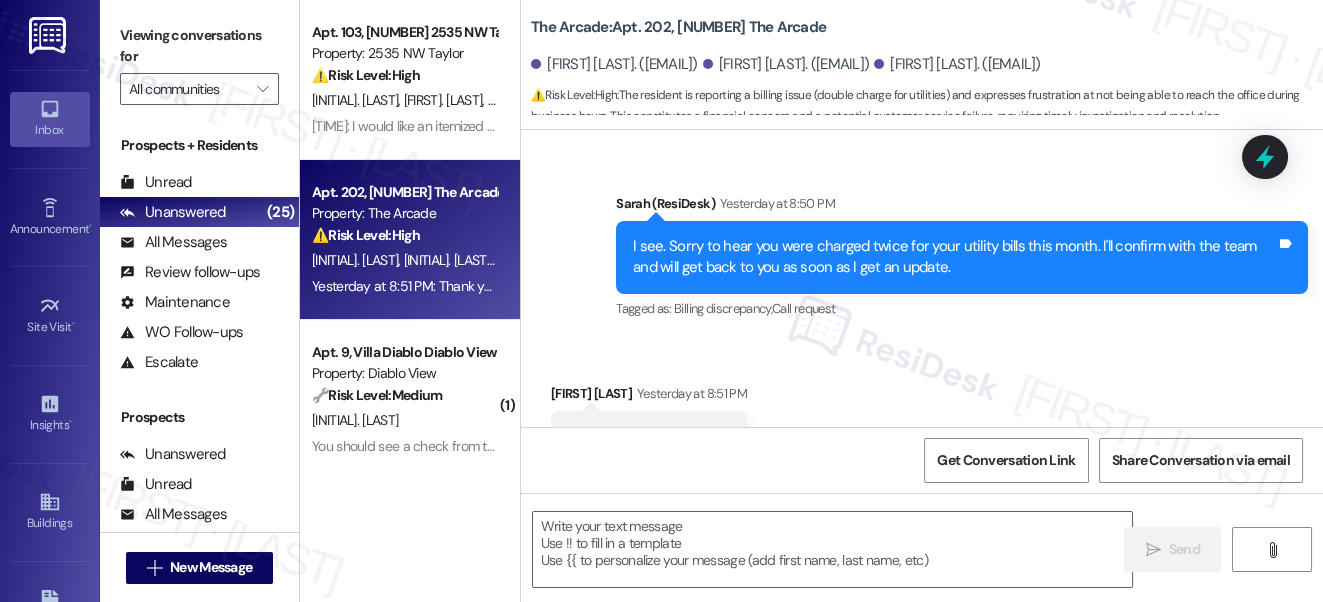 scroll, scrollTop: 3024, scrollLeft: 0, axis: vertical 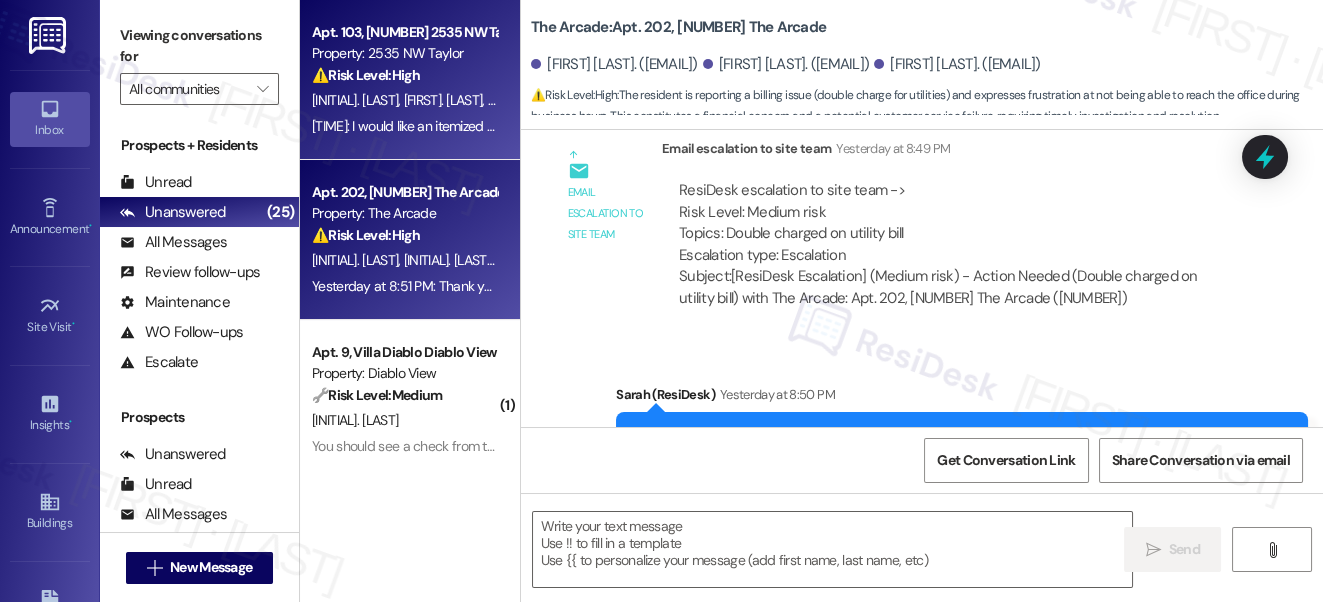 click on "12:11 PM: I would like an itemized recite of any charges held to my account please 12:11 PM: I would like an itemized recite of any charges held to my account please" at bounding box center [404, 126] 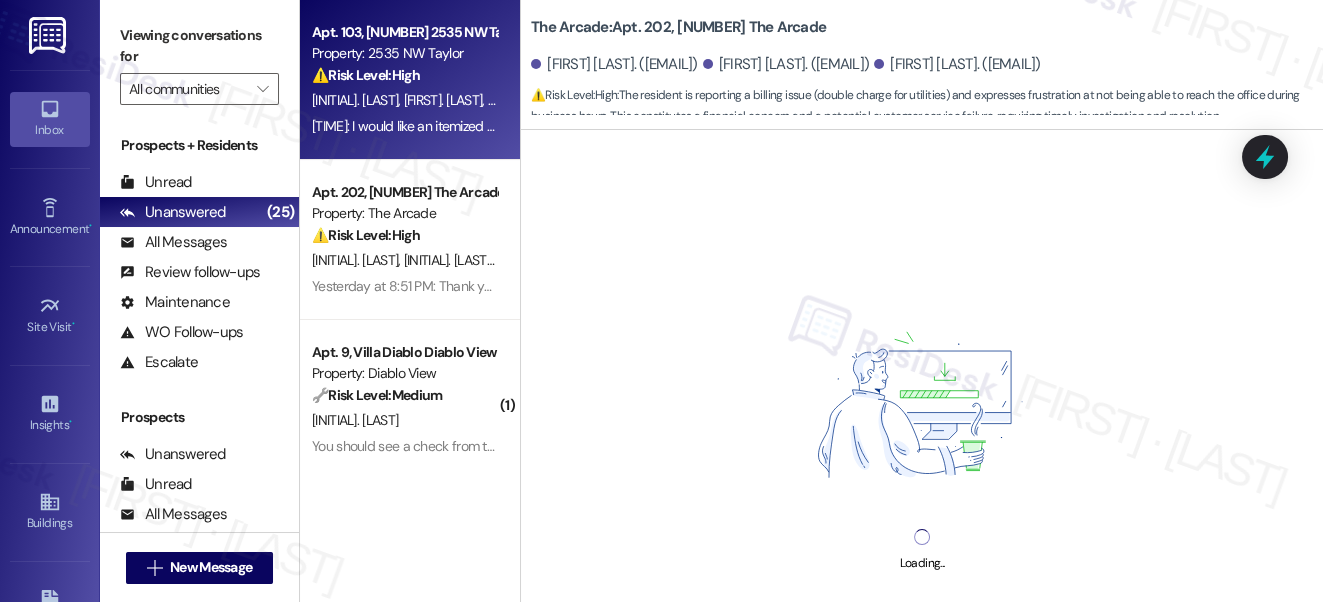 scroll, scrollTop: 181, scrollLeft: 0, axis: vertical 